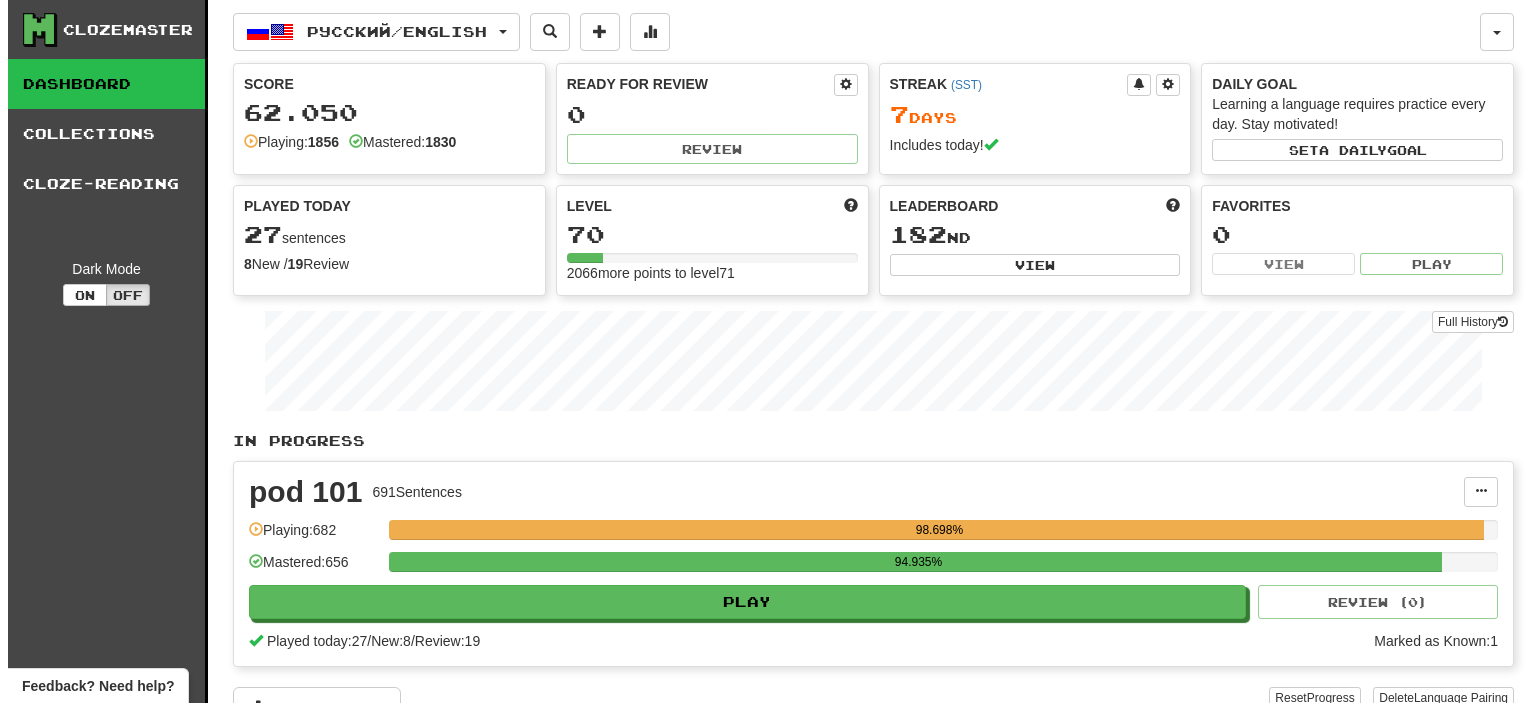 scroll, scrollTop: 0, scrollLeft: 0, axis: both 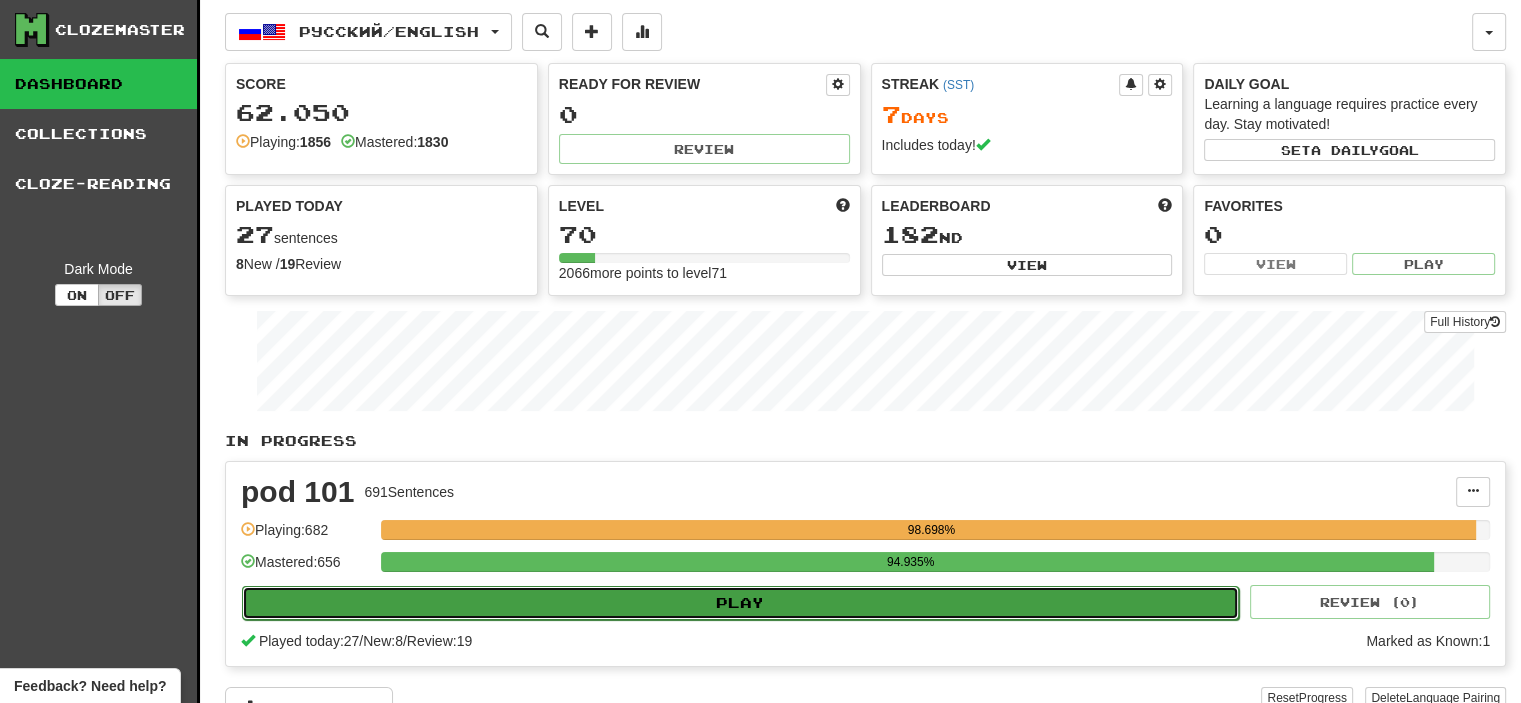 click on "Play" at bounding box center [740, 603] 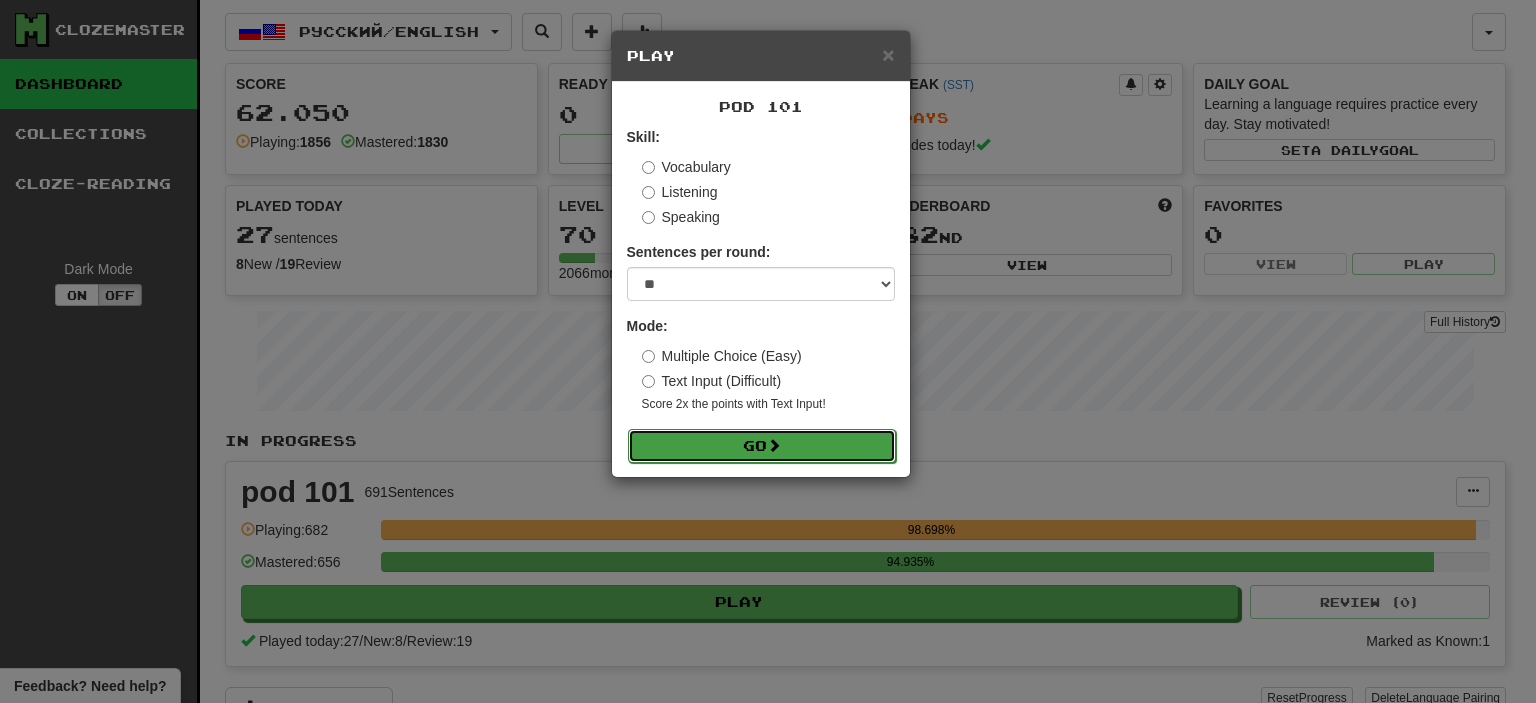 click on "Go" at bounding box center [762, 446] 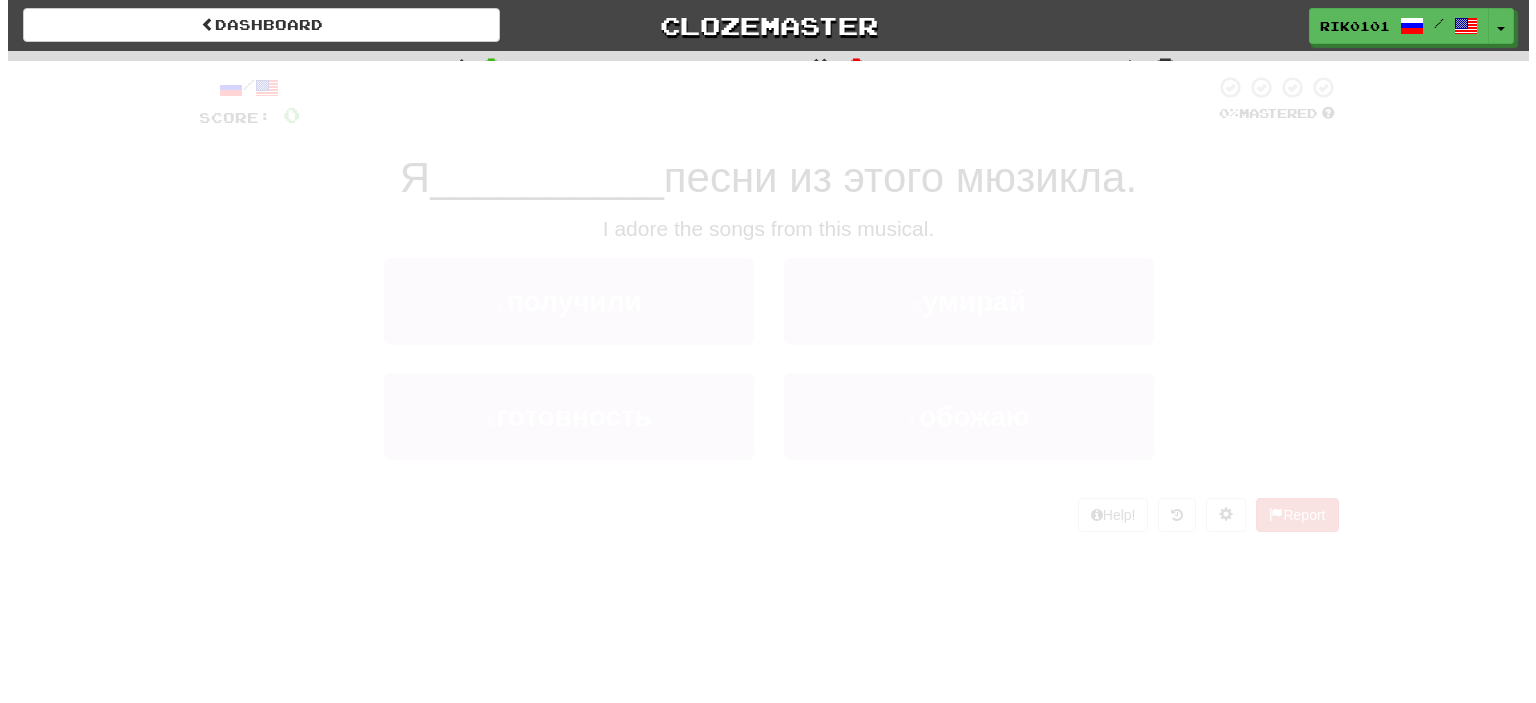 scroll, scrollTop: 0, scrollLeft: 0, axis: both 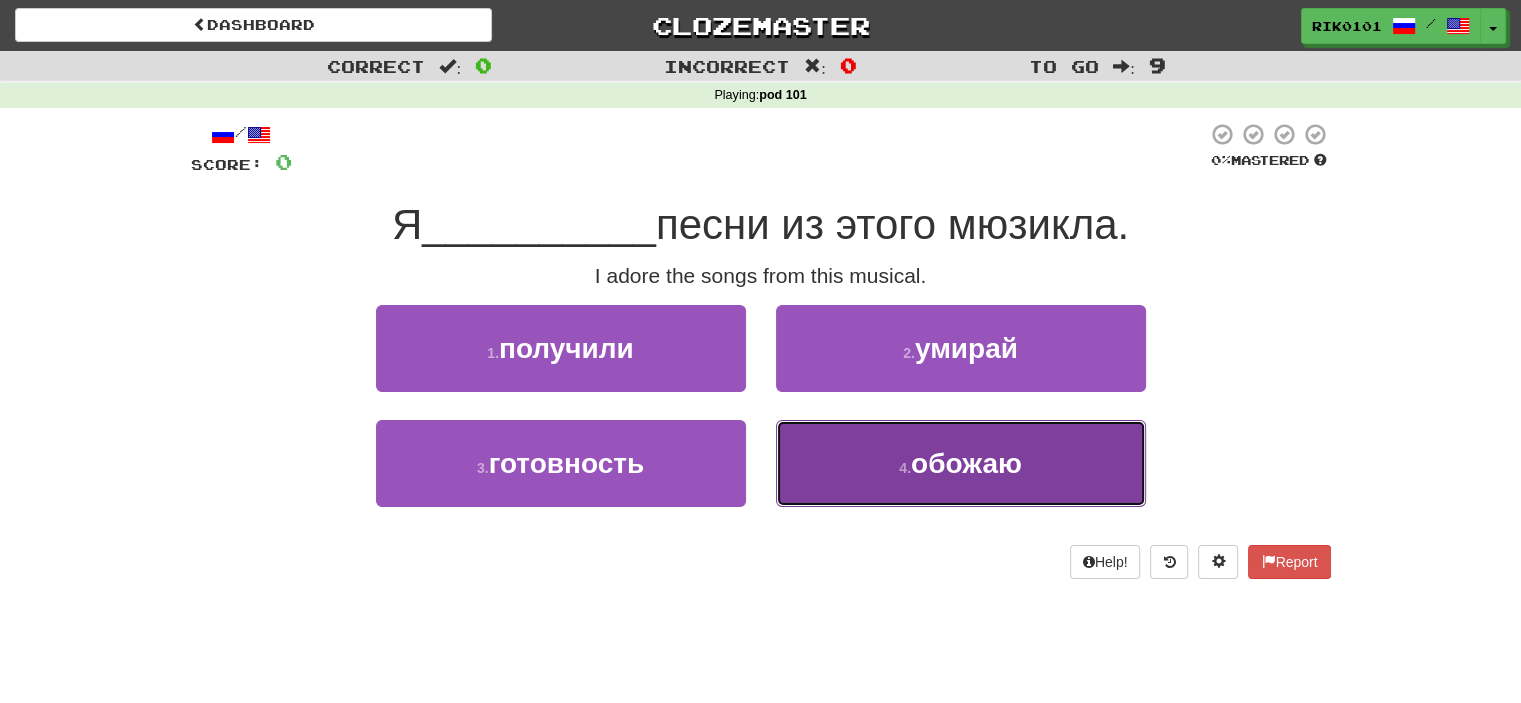 click on "обожаю" at bounding box center (966, 463) 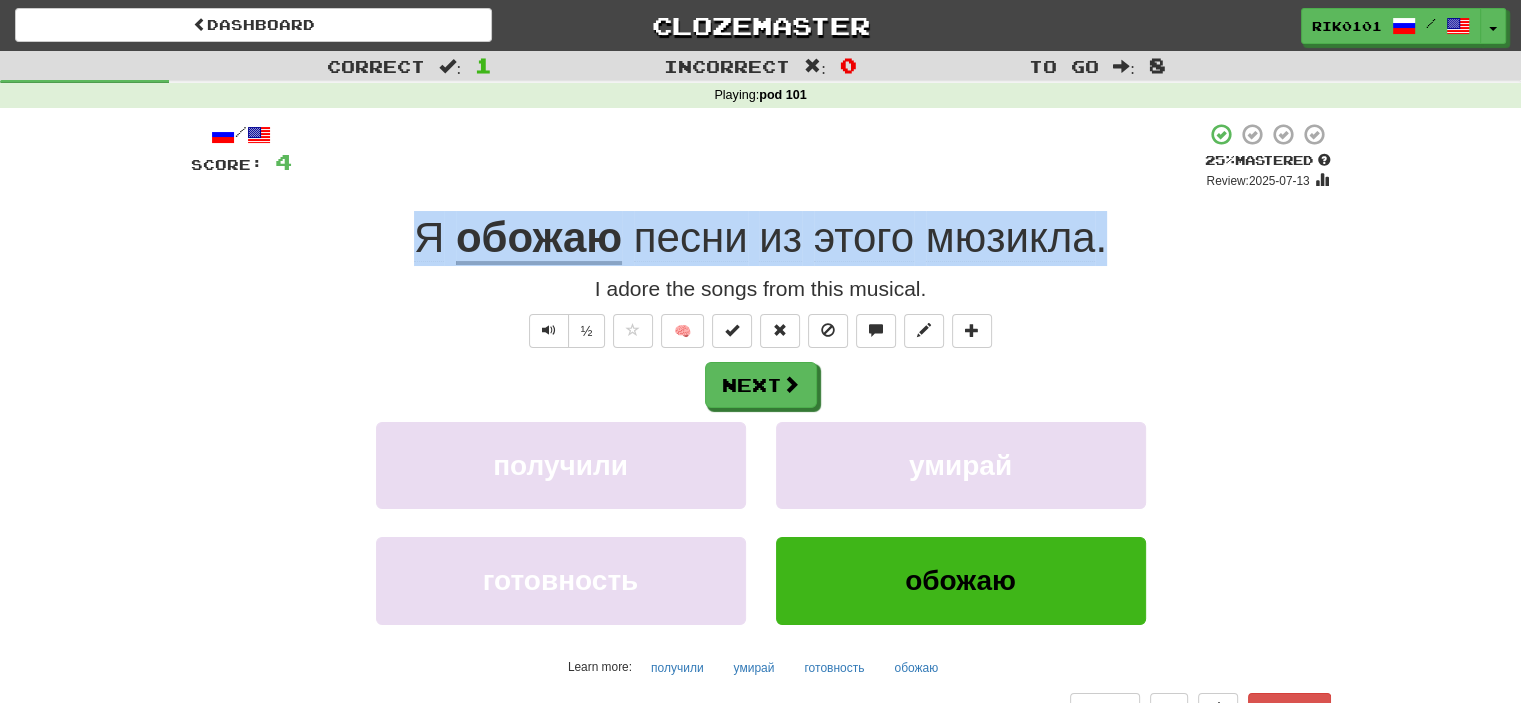 drag, startPoint x: 413, startPoint y: 240, endPoint x: 1113, endPoint y: 253, distance: 700.1207 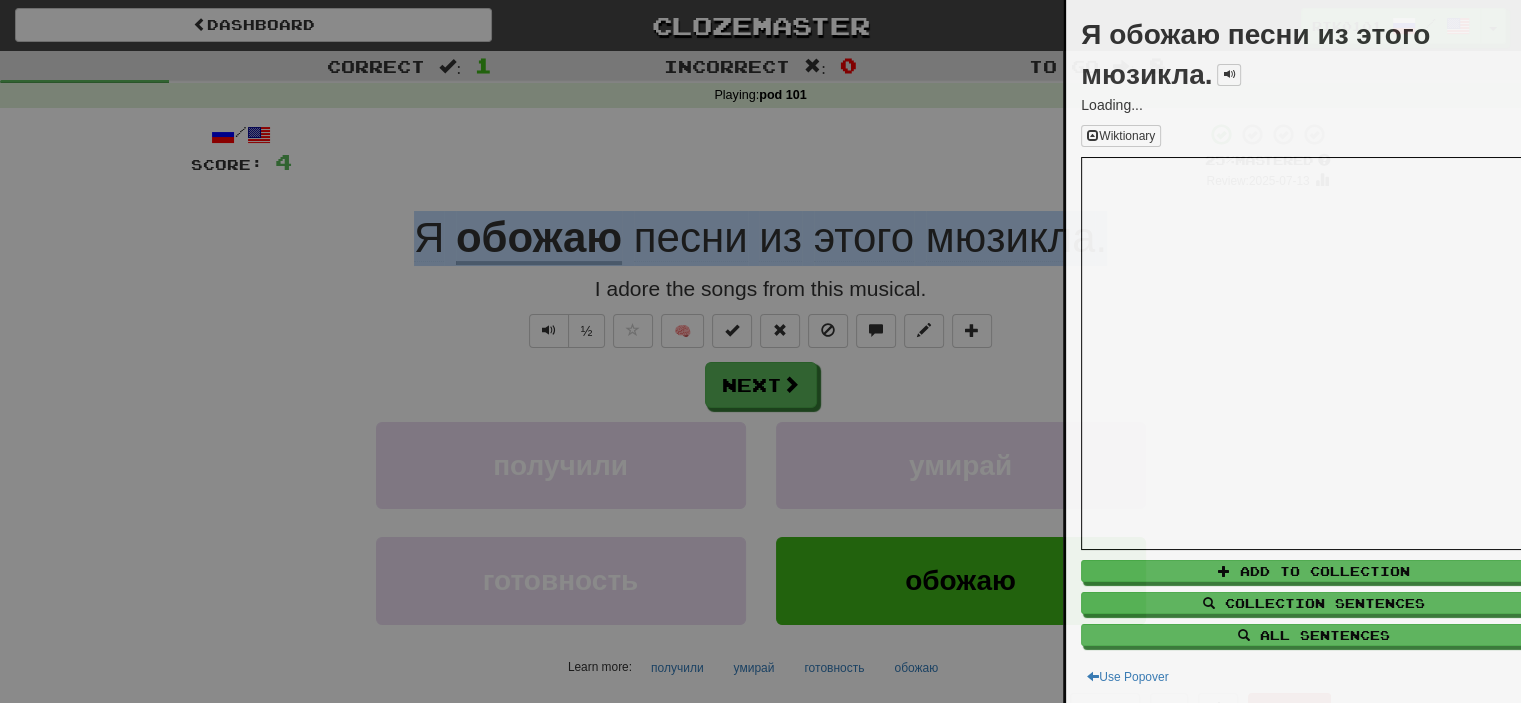 copy on "Я   обожаю   песни   из   этого   мюзикла ." 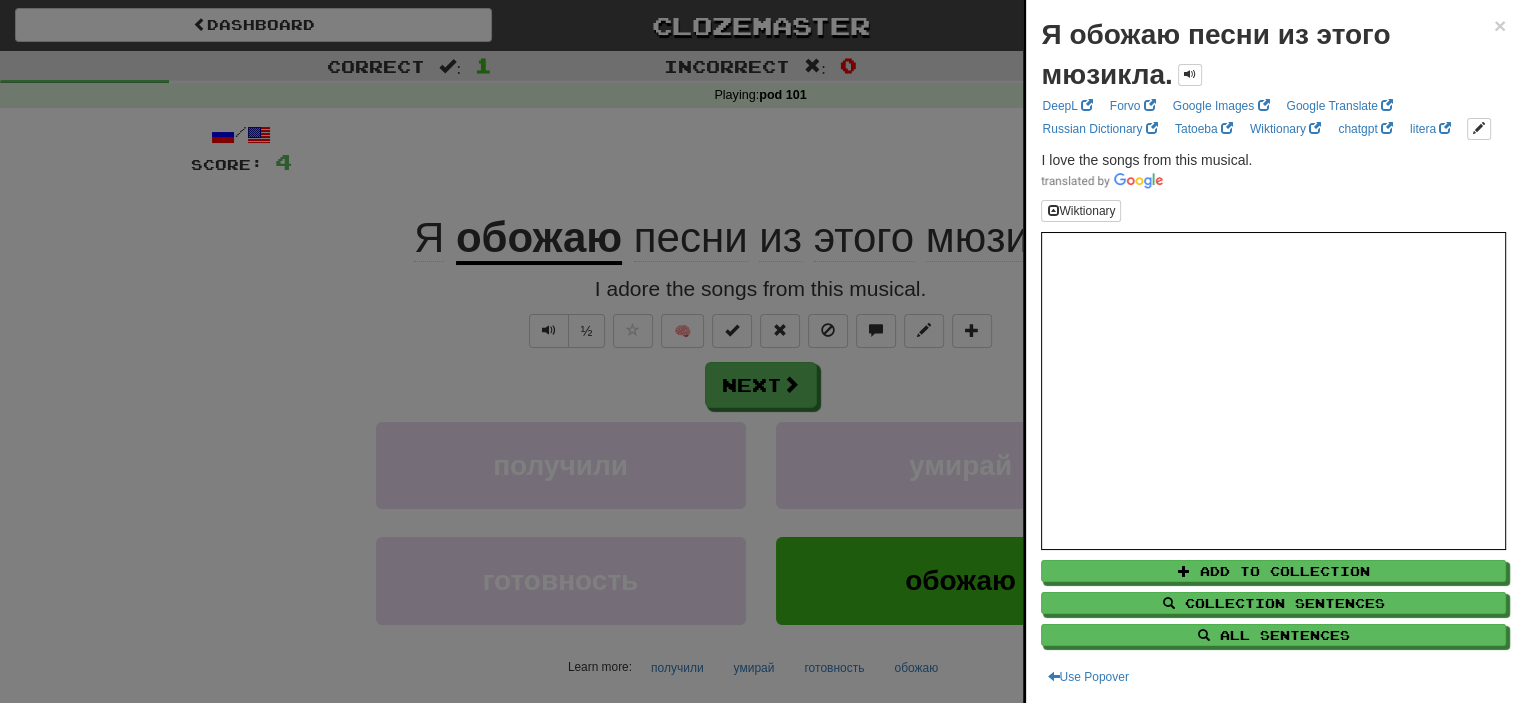 click at bounding box center (760, 351) 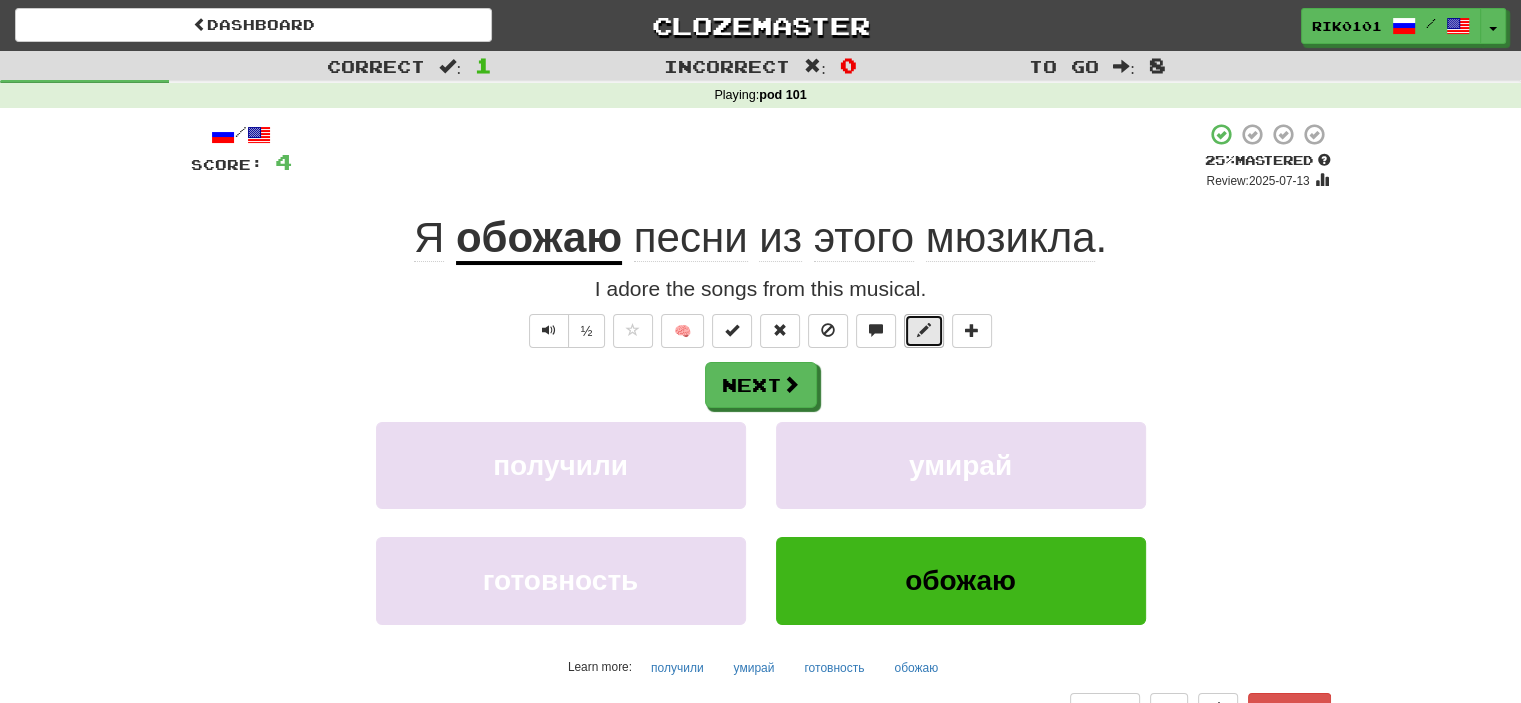 click at bounding box center (924, 331) 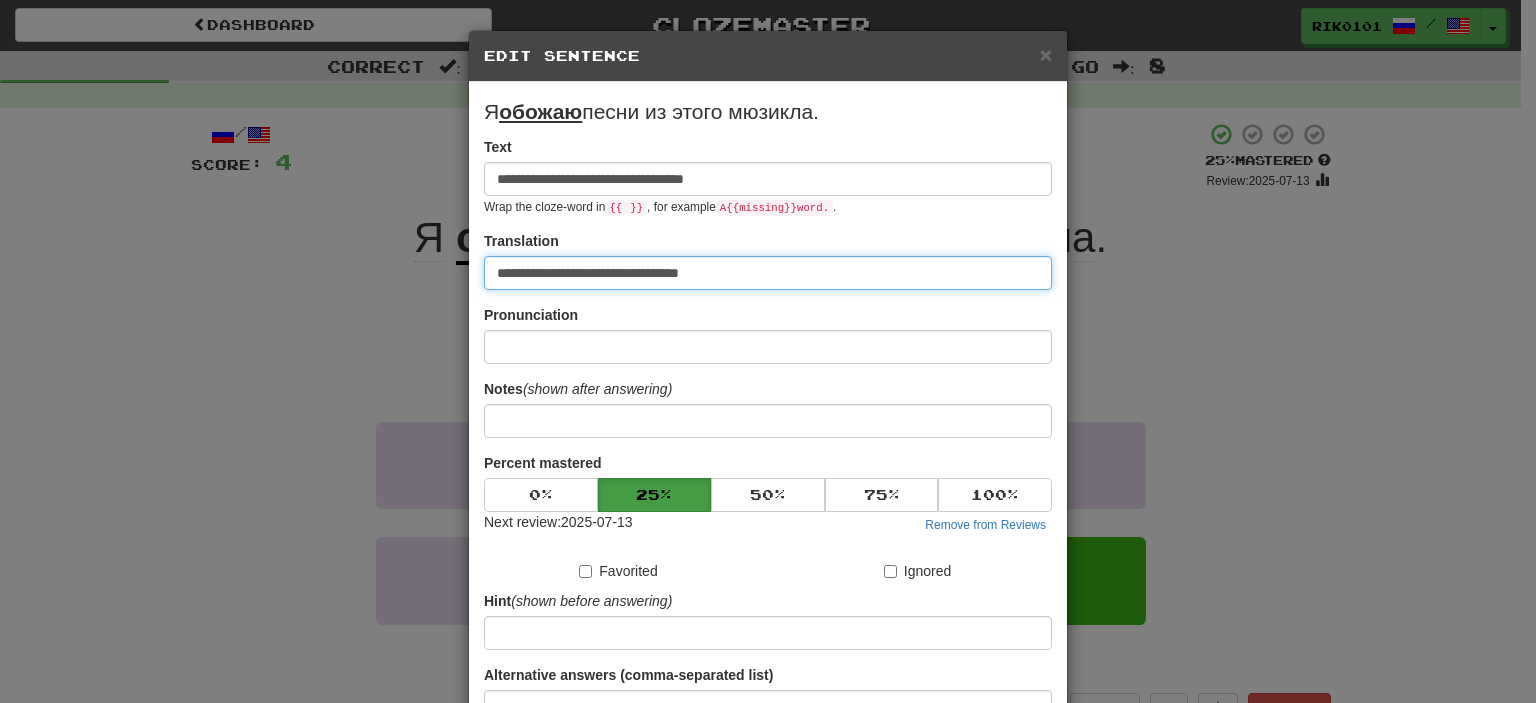 drag, startPoint x: 768, startPoint y: 281, endPoint x: 397, endPoint y: 259, distance: 371.65173 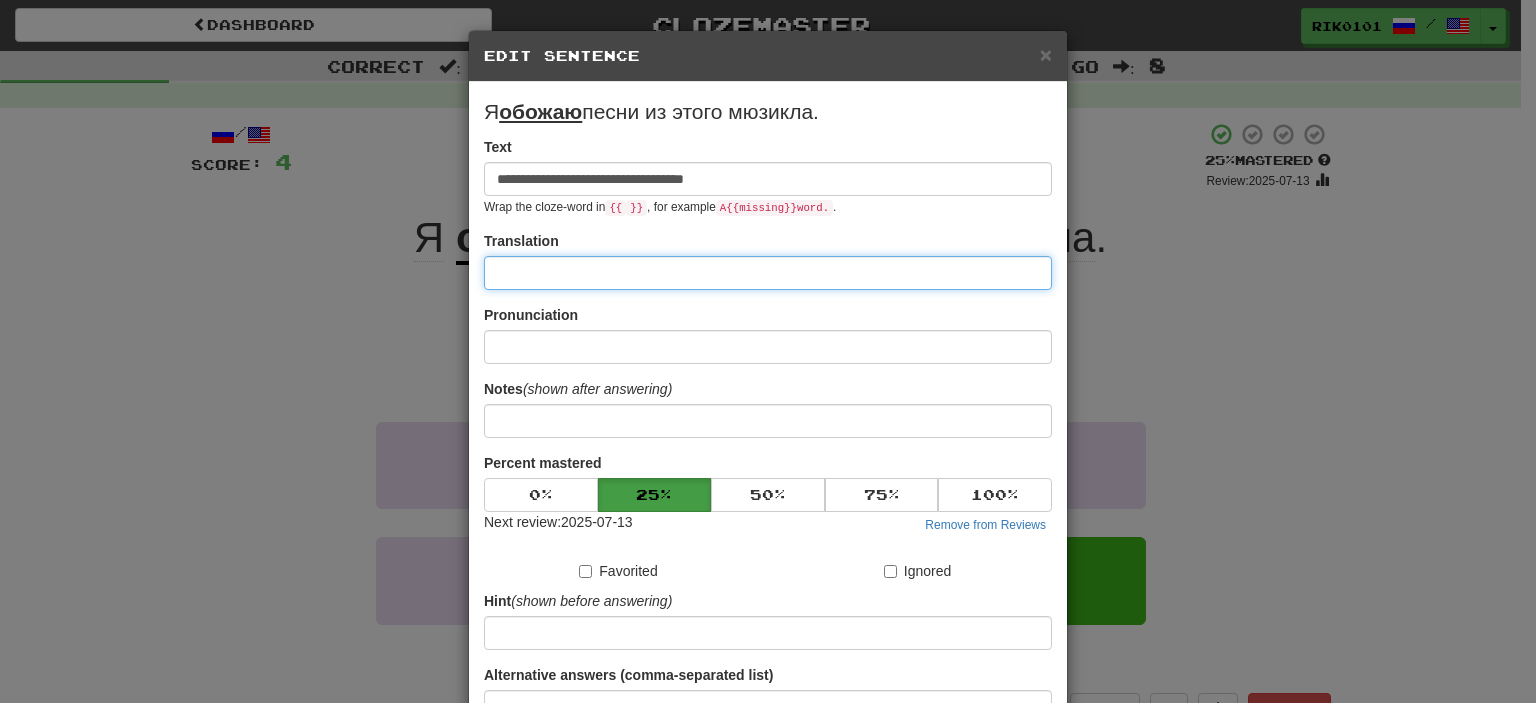 paste on "**********" 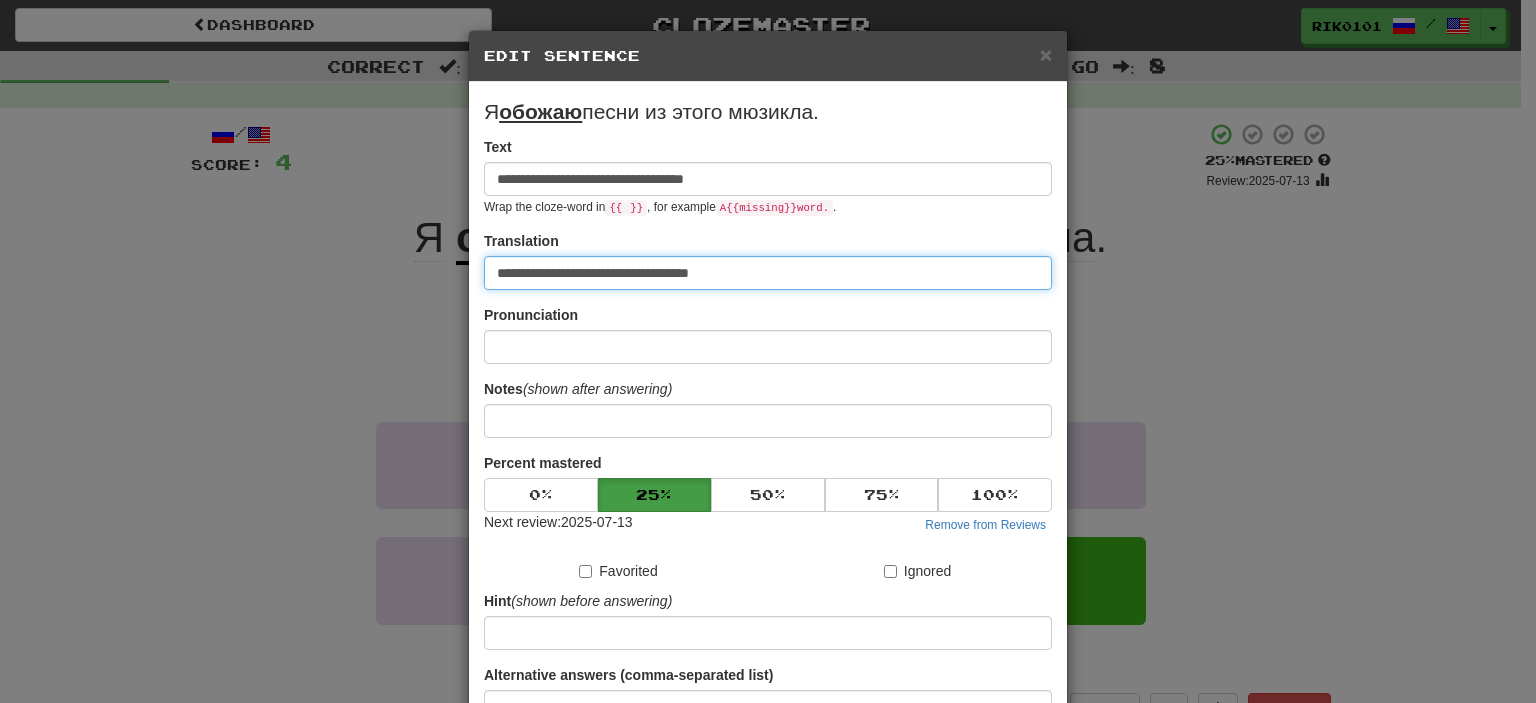 scroll, scrollTop: 190, scrollLeft: 0, axis: vertical 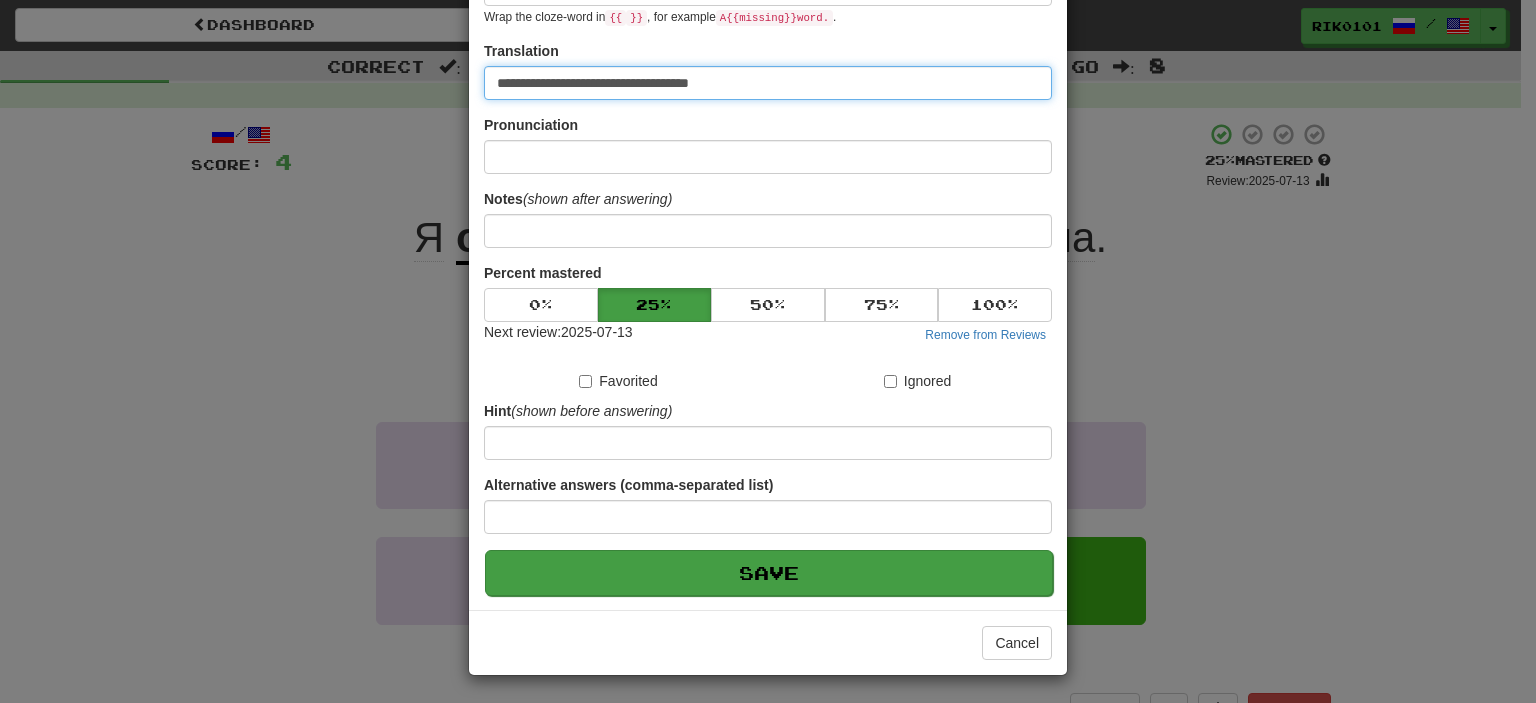 type on "**********" 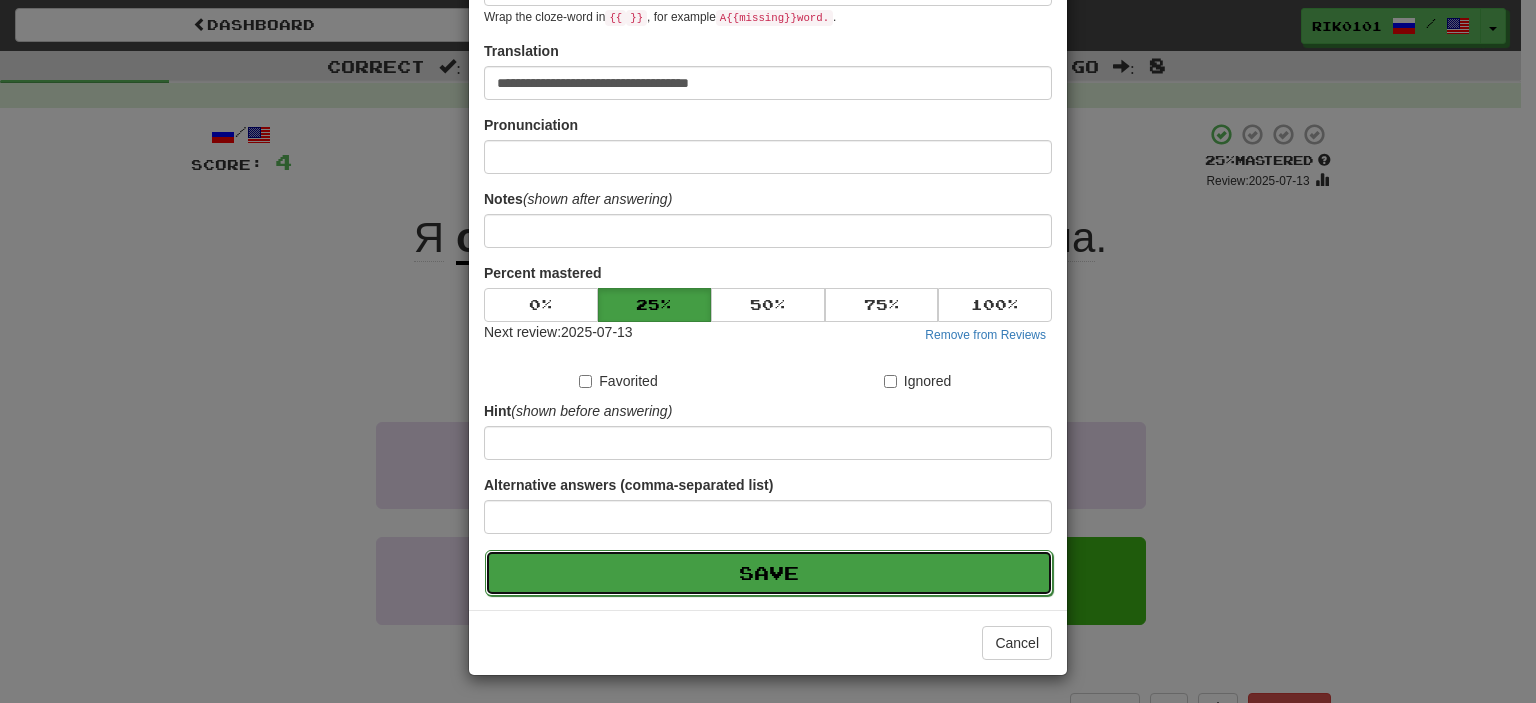 click on "Save" at bounding box center [769, 573] 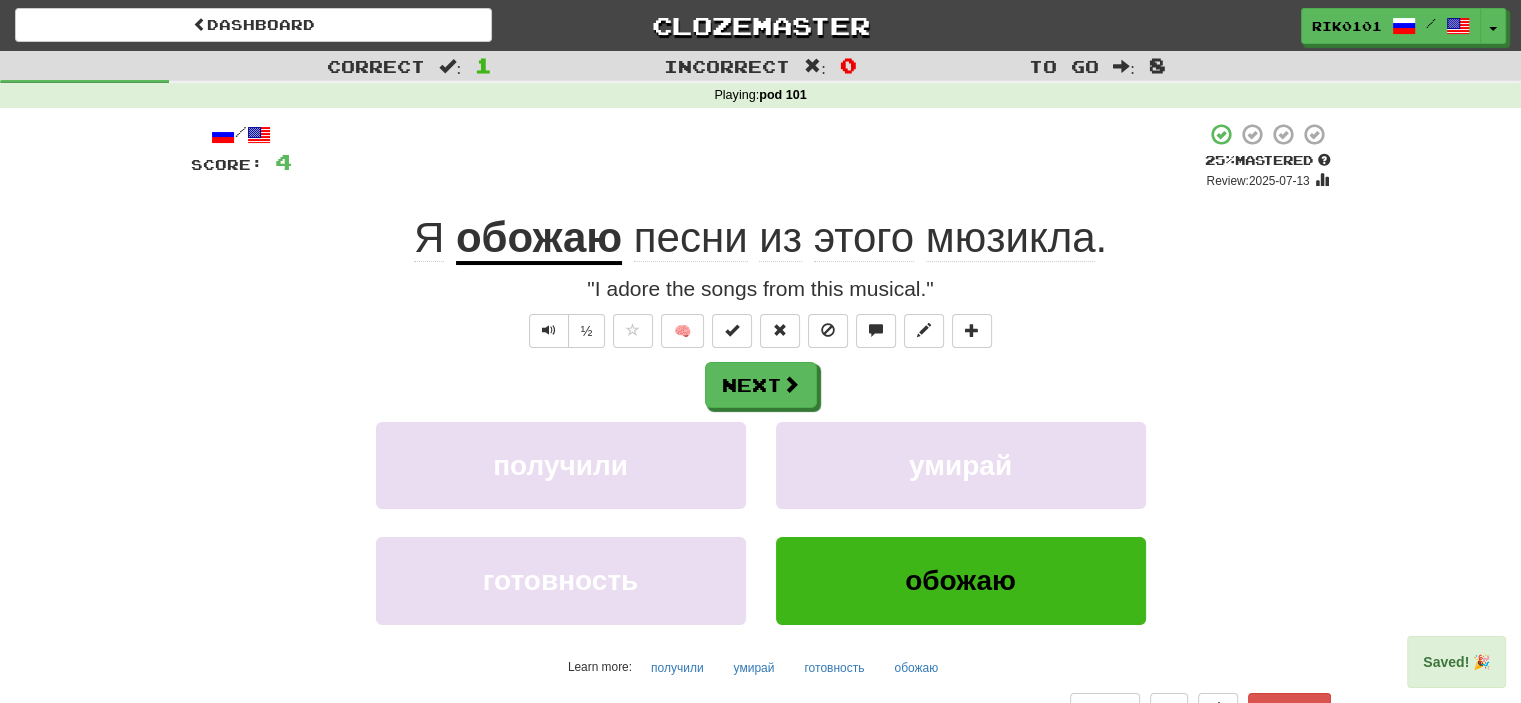 click on "обожаю" at bounding box center [539, 239] 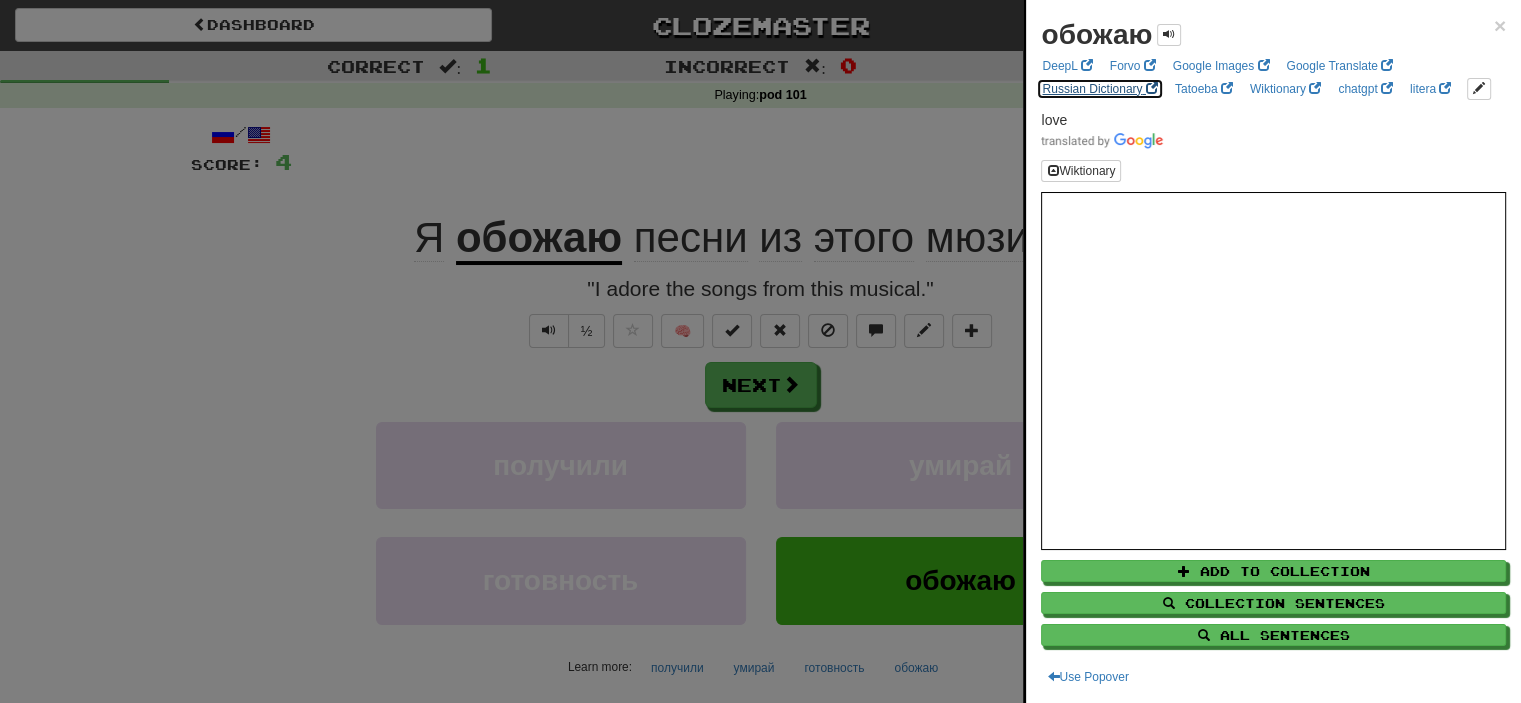 click on "Russian Dictionary" at bounding box center [1099, 89] 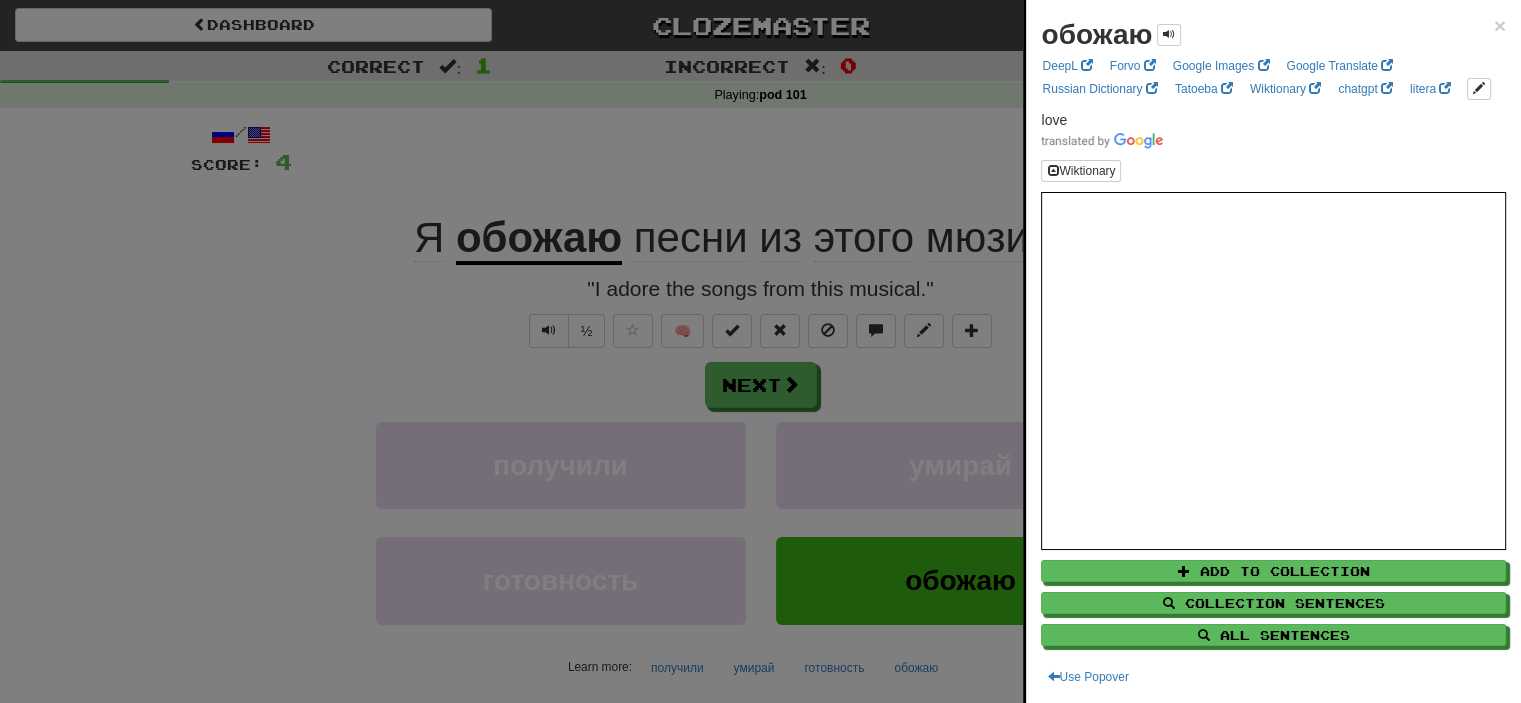 click at bounding box center [760, 351] 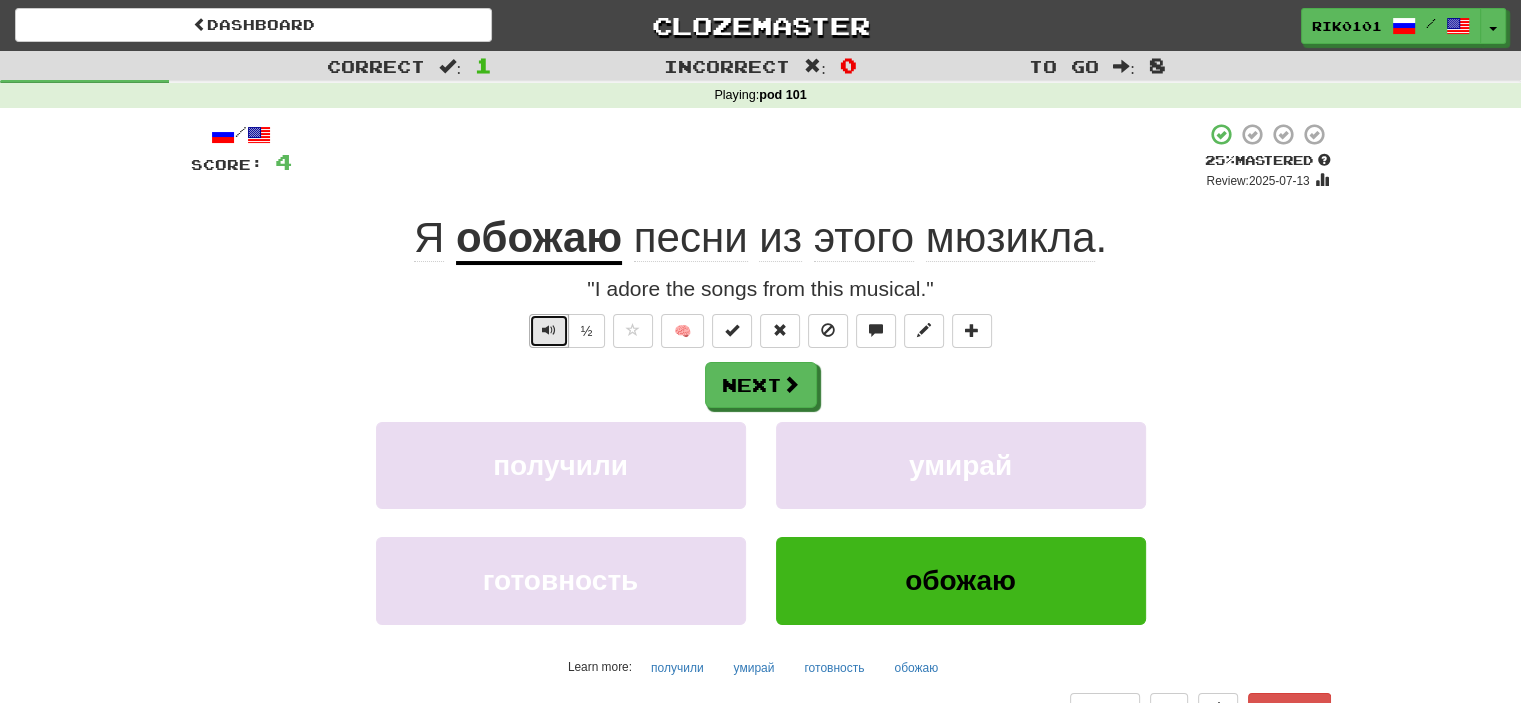 click at bounding box center (549, 331) 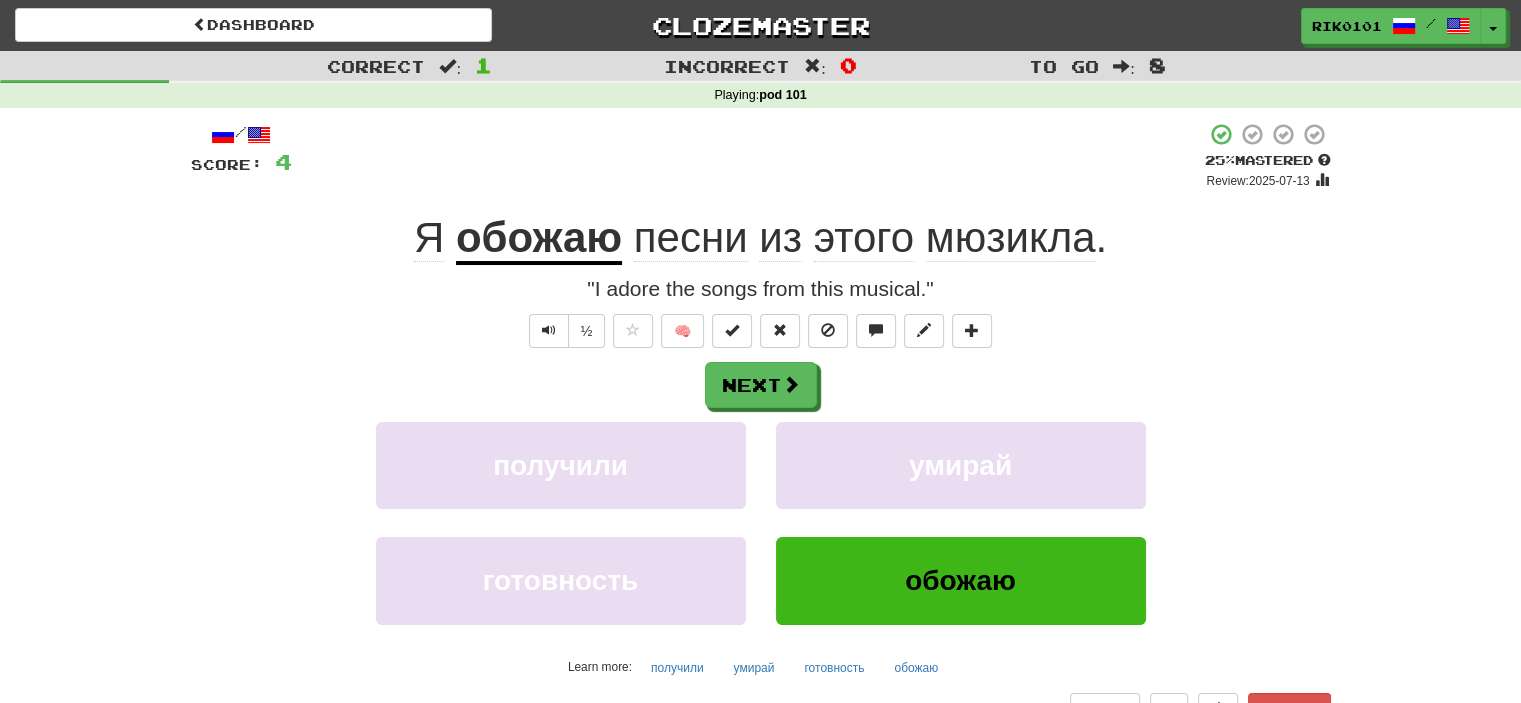 click on "песни" at bounding box center [691, 238] 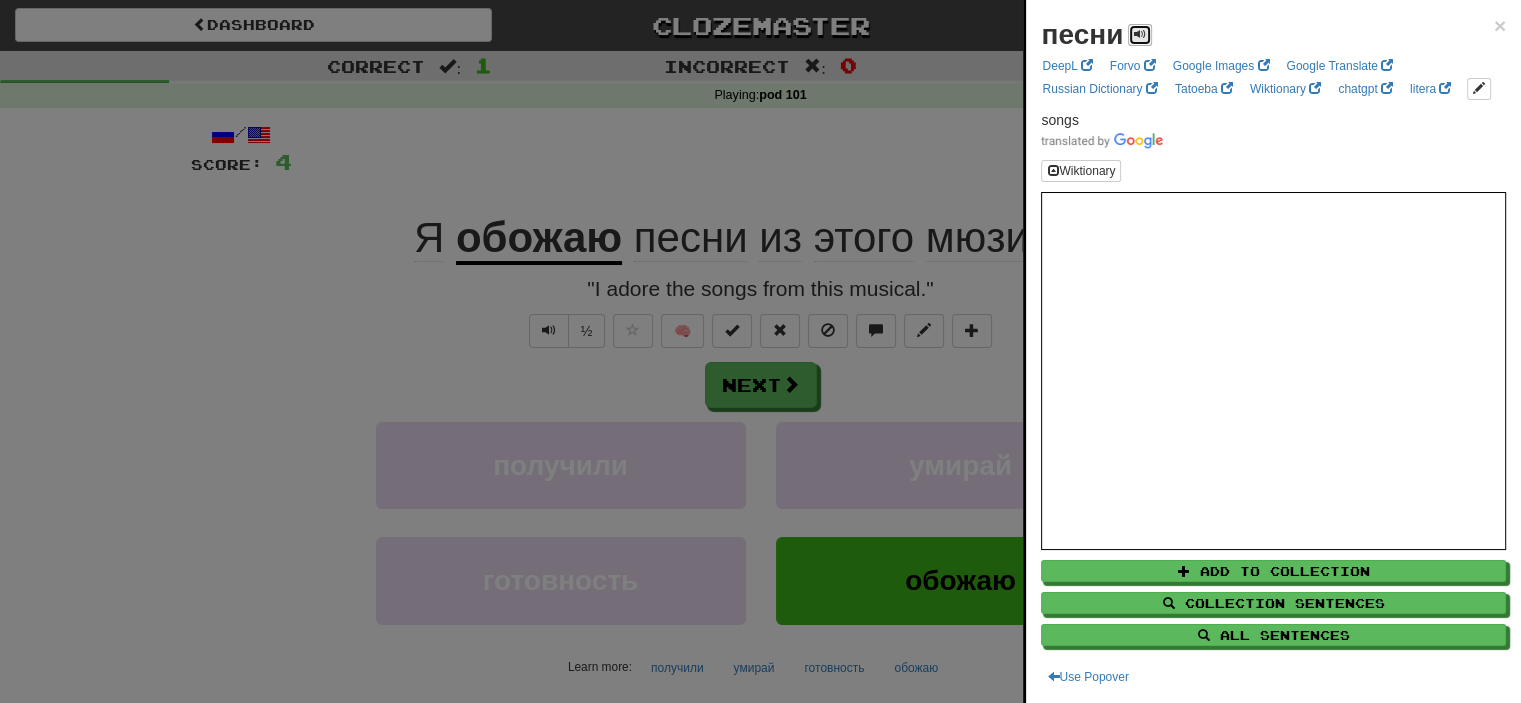 click at bounding box center [1140, 34] 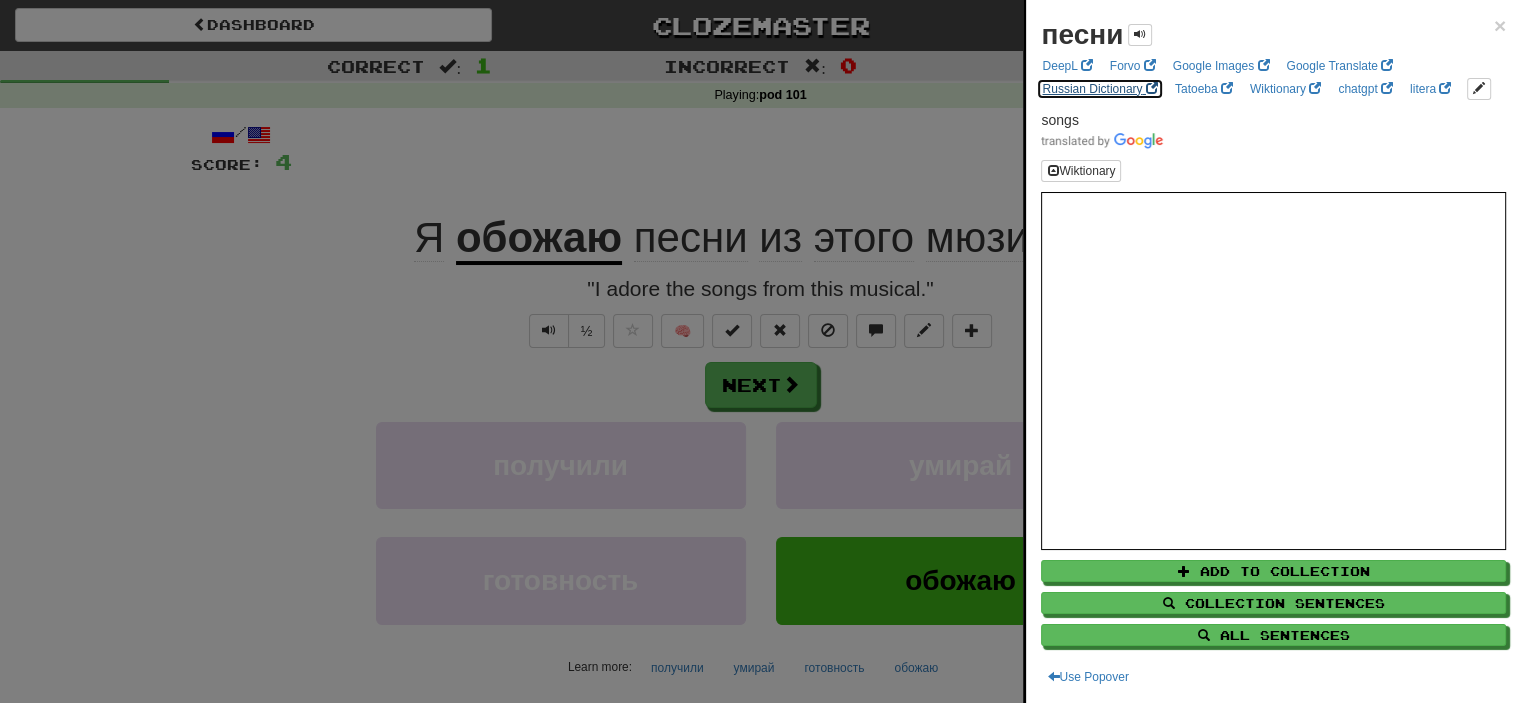 click on "Russian Dictionary" at bounding box center [1099, 89] 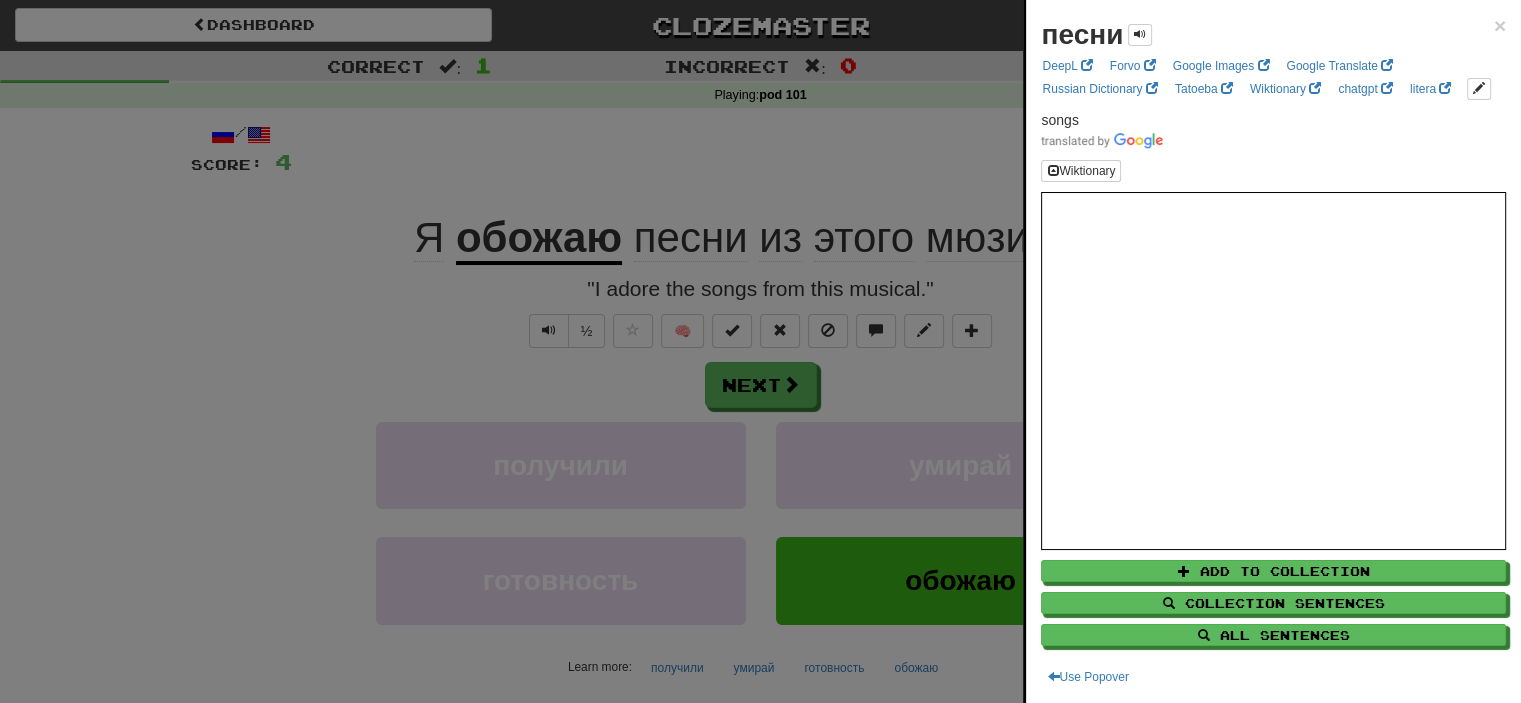 click at bounding box center [760, 351] 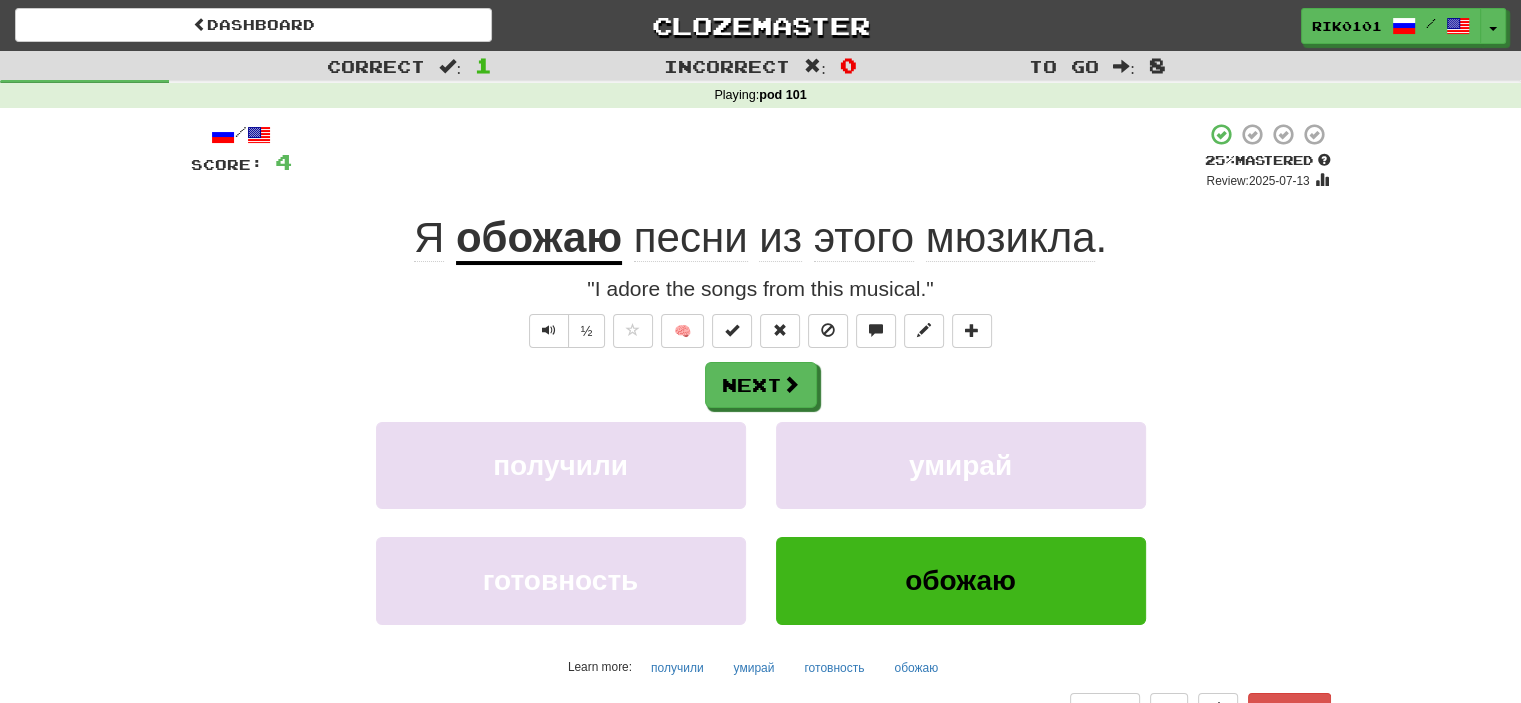 click on "из" at bounding box center (780, 238) 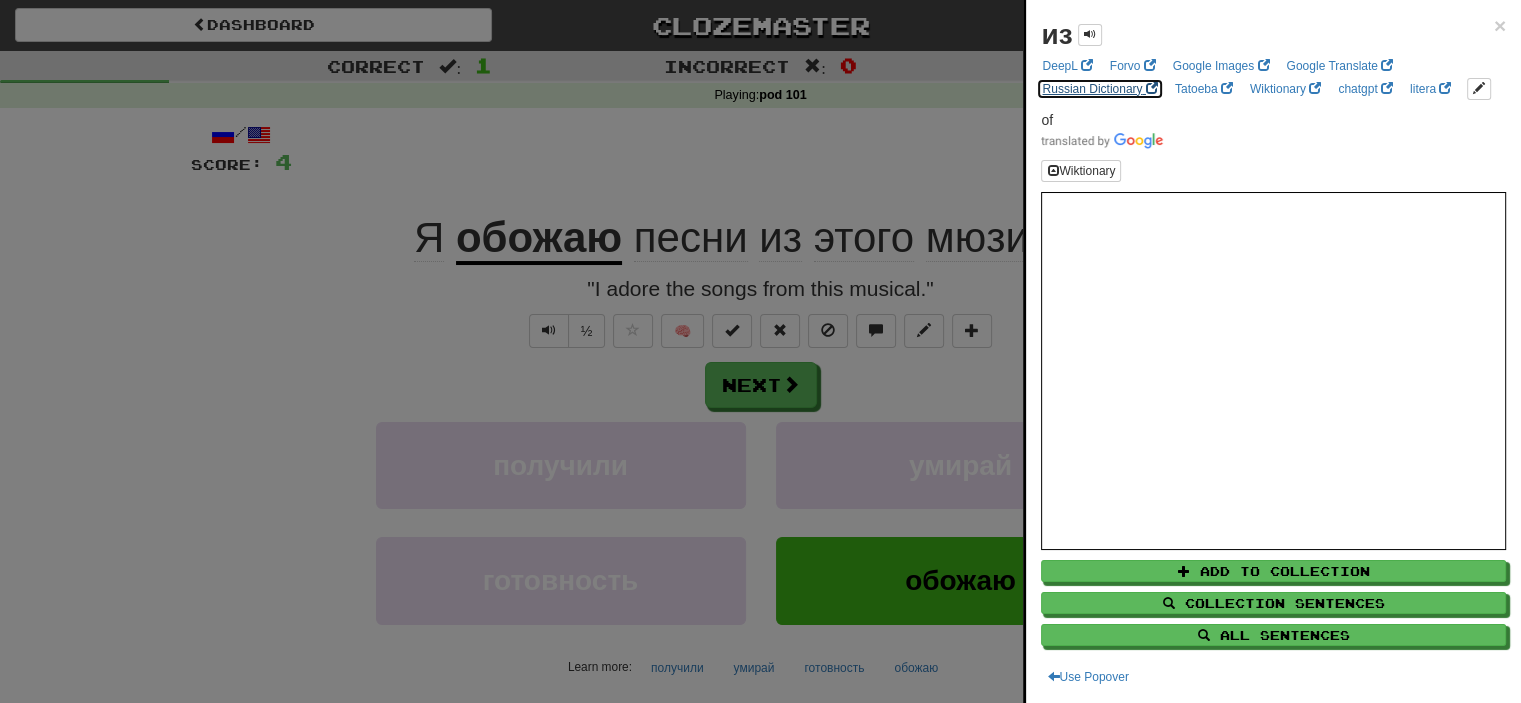 click on "Russian Dictionary" at bounding box center (1099, 89) 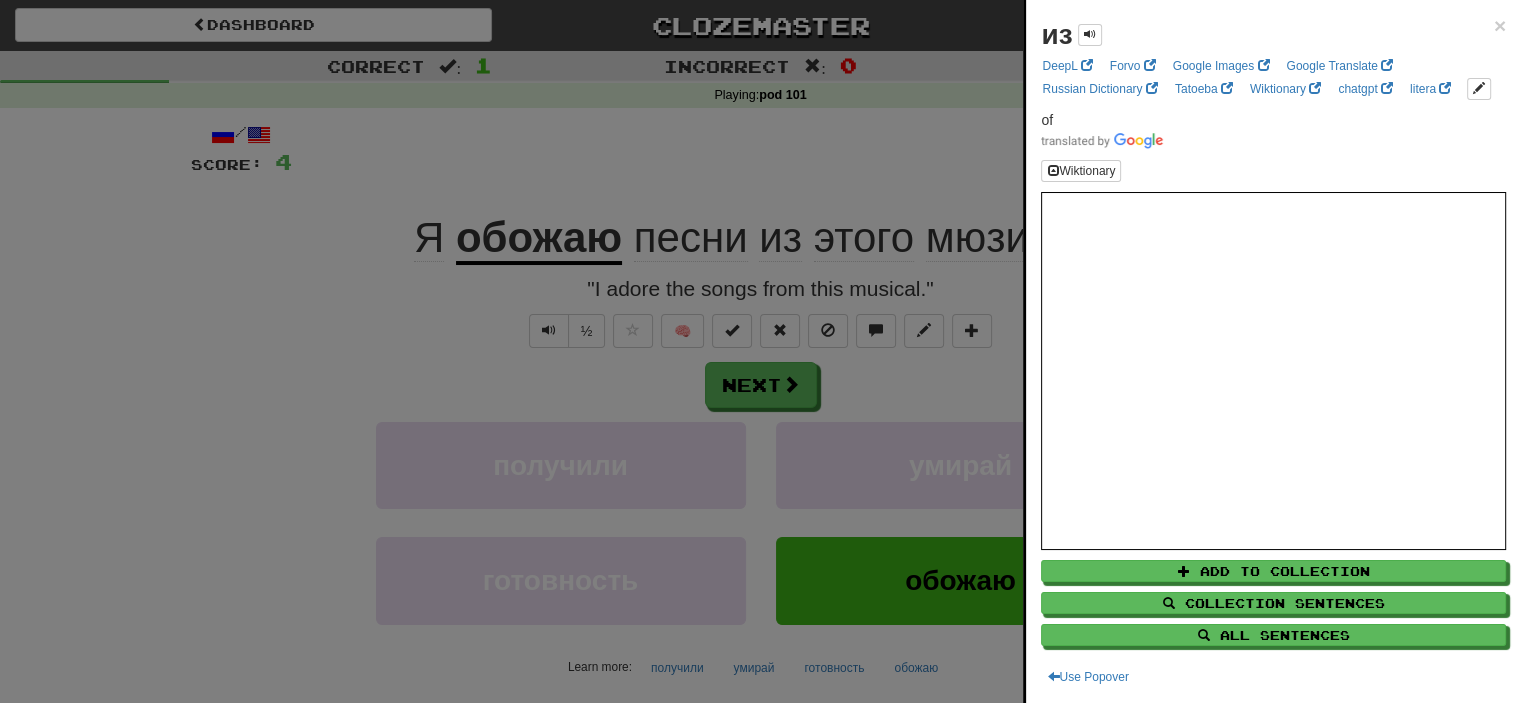 click at bounding box center (760, 351) 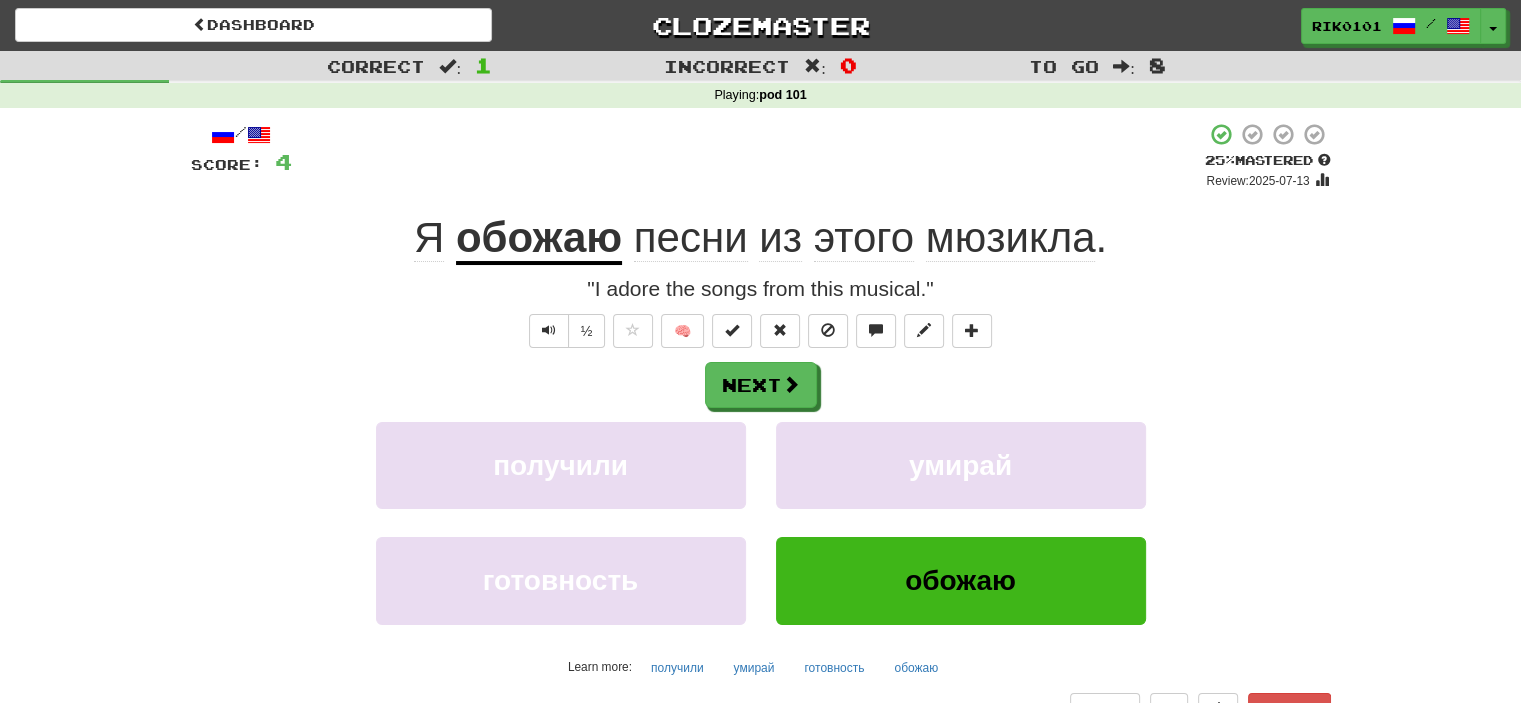 click on "мюзикла" at bounding box center (1011, 238) 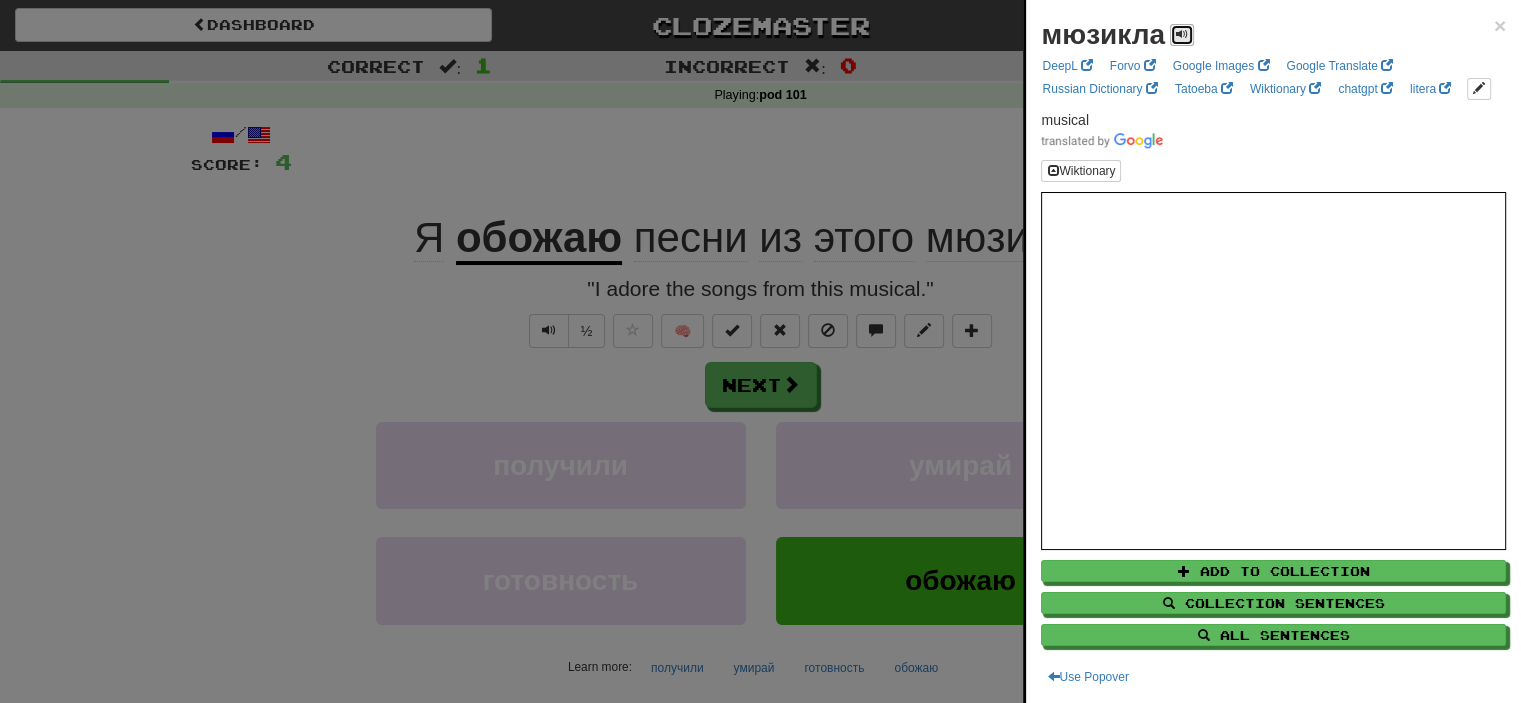 click at bounding box center (1182, 34) 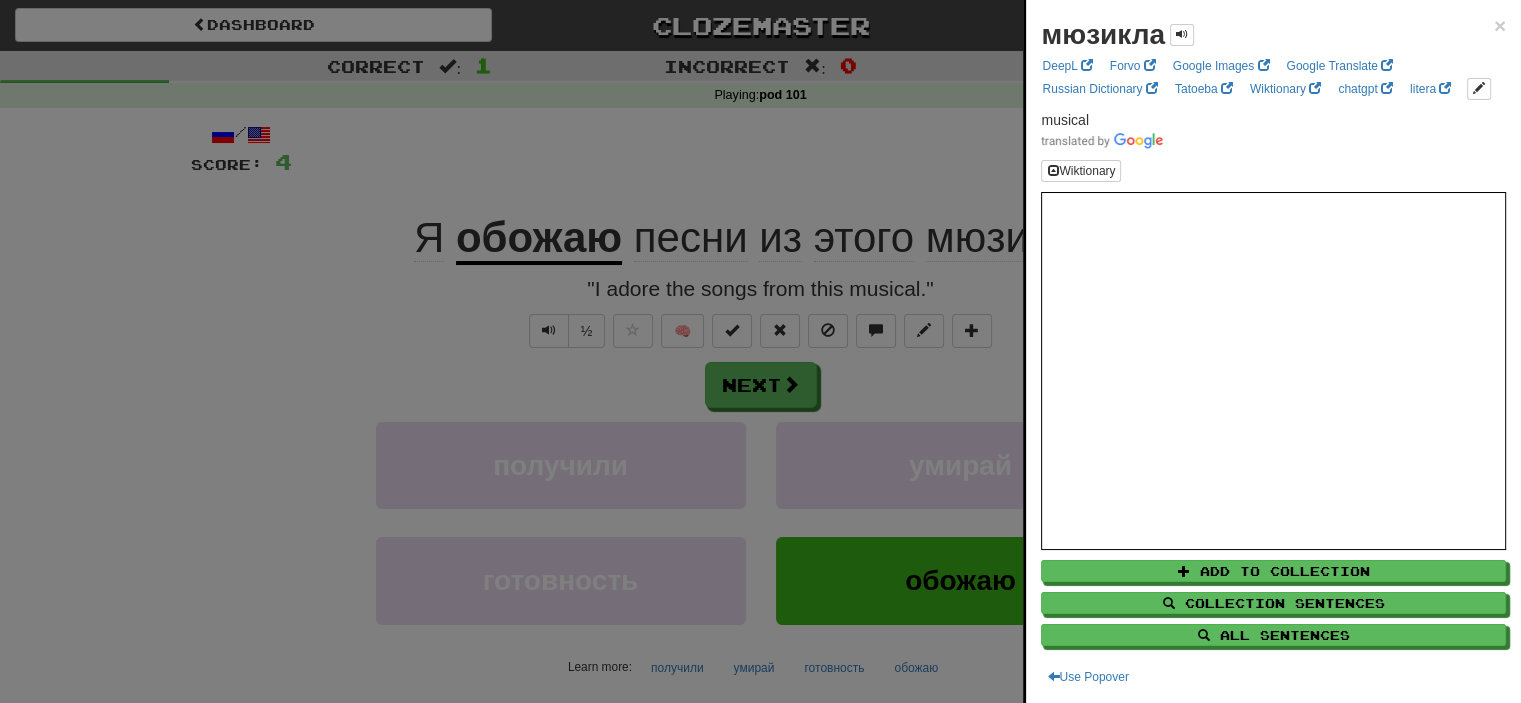 click at bounding box center [760, 351] 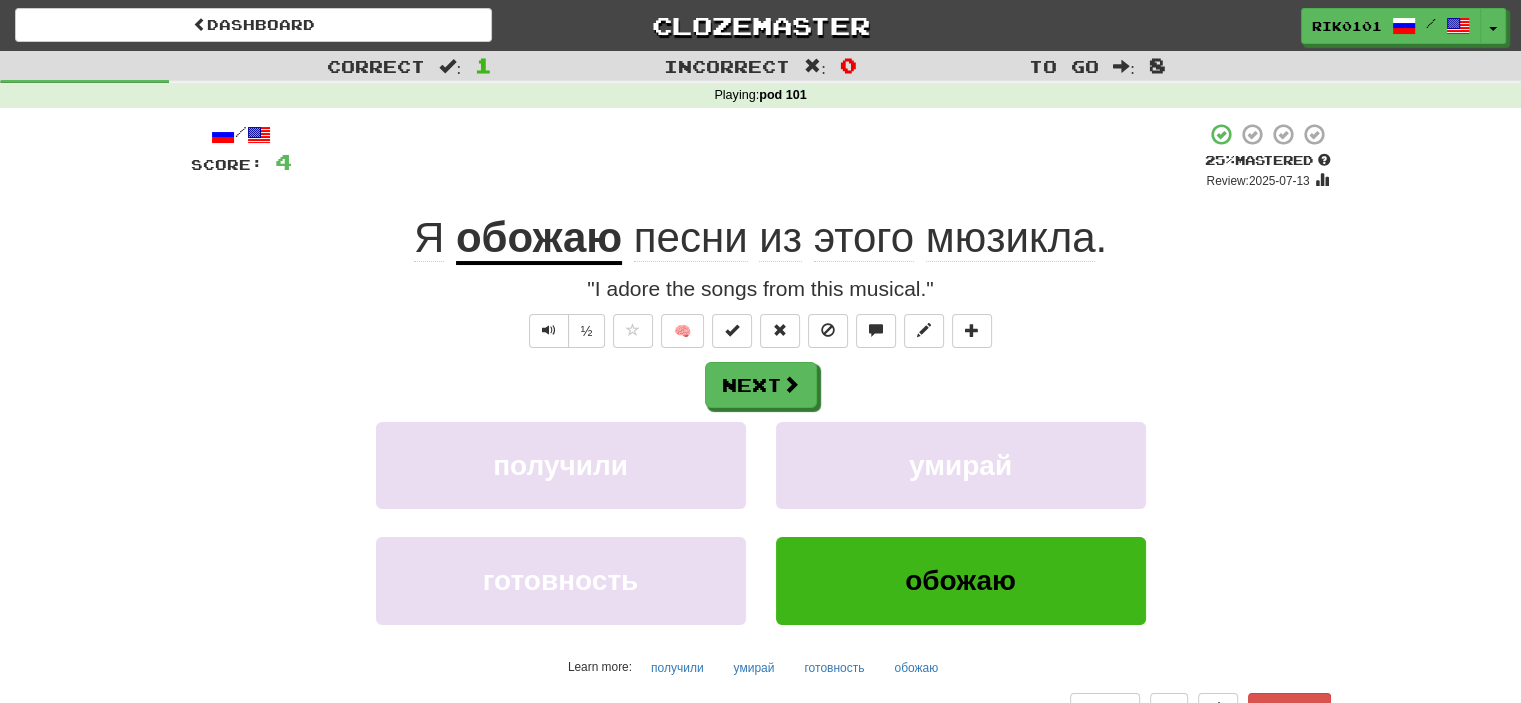 click on "+ 4" at bounding box center [748, 156] 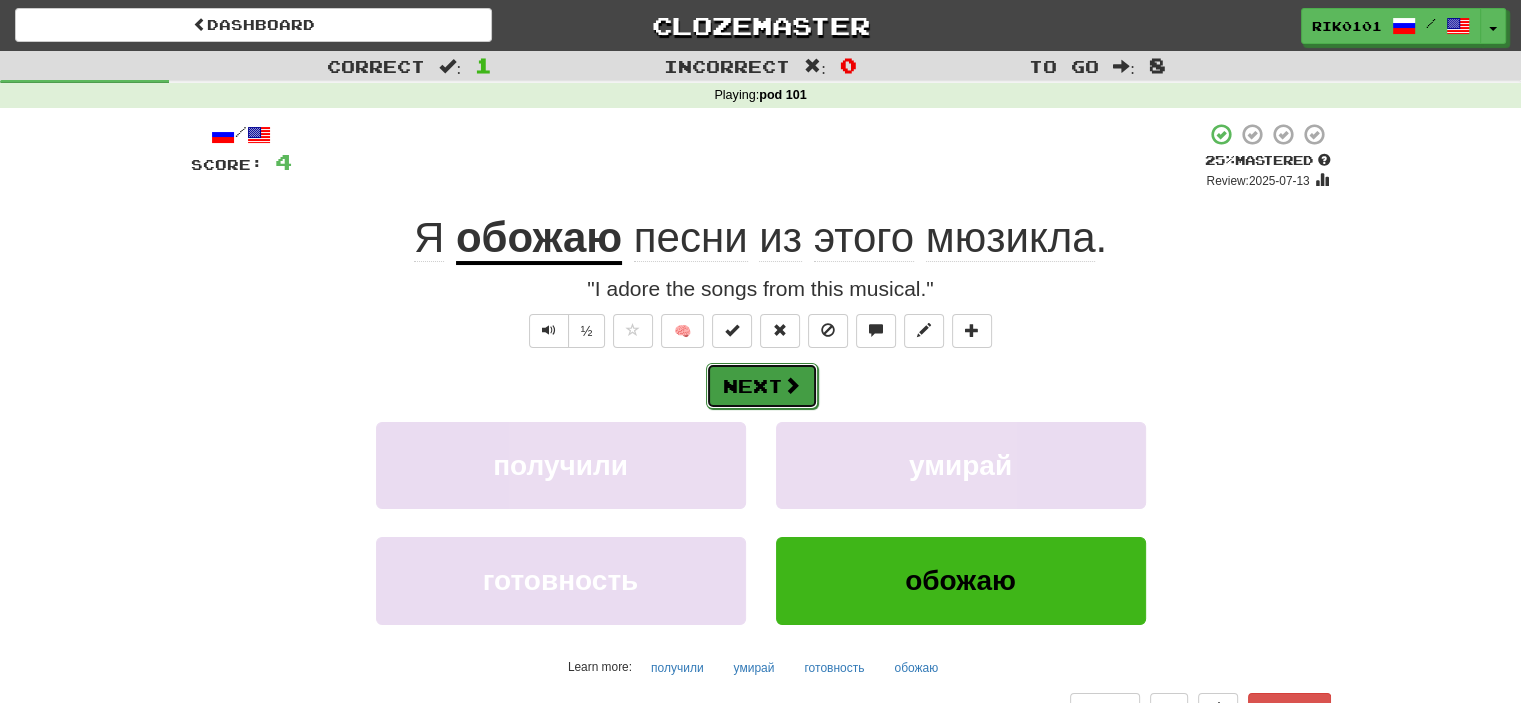 click at bounding box center [792, 385] 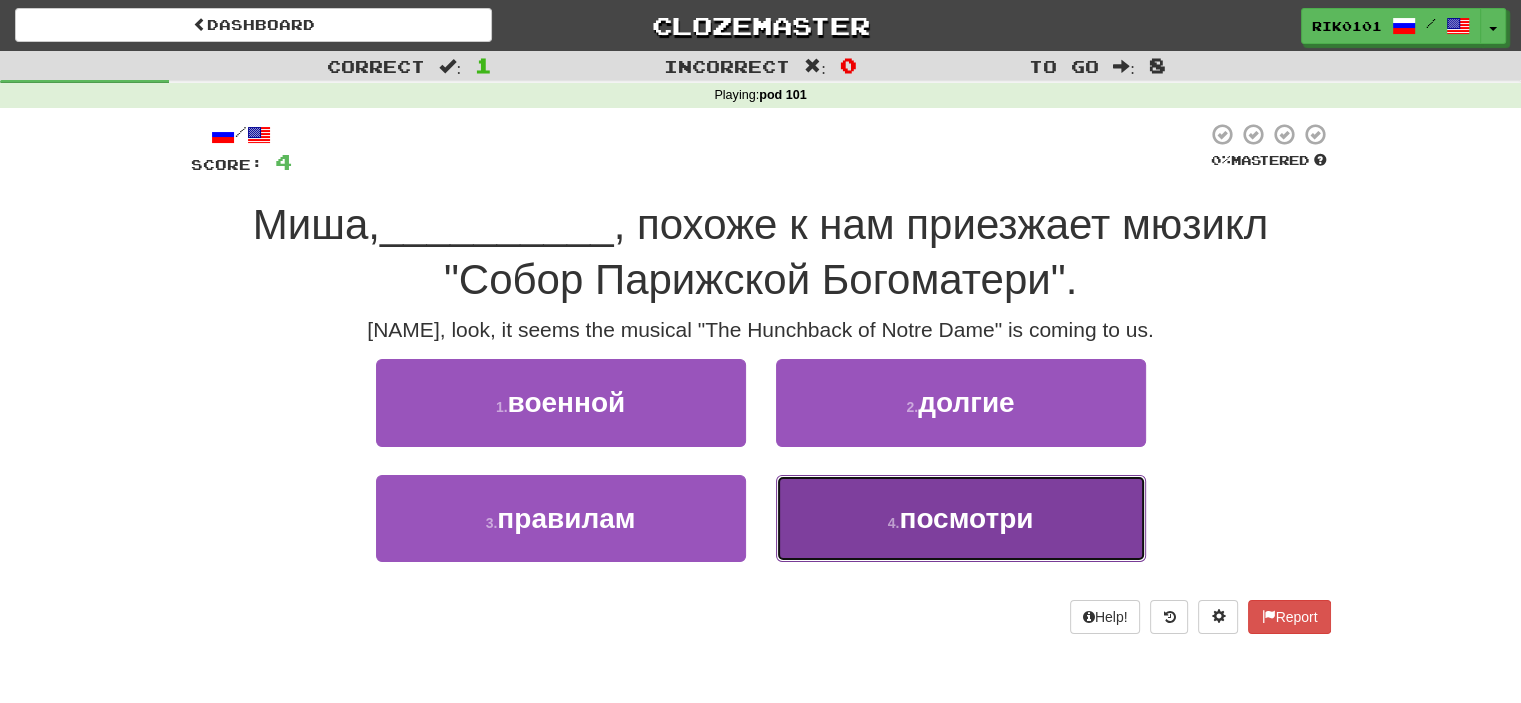 click on "посмотри" at bounding box center [966, 518] 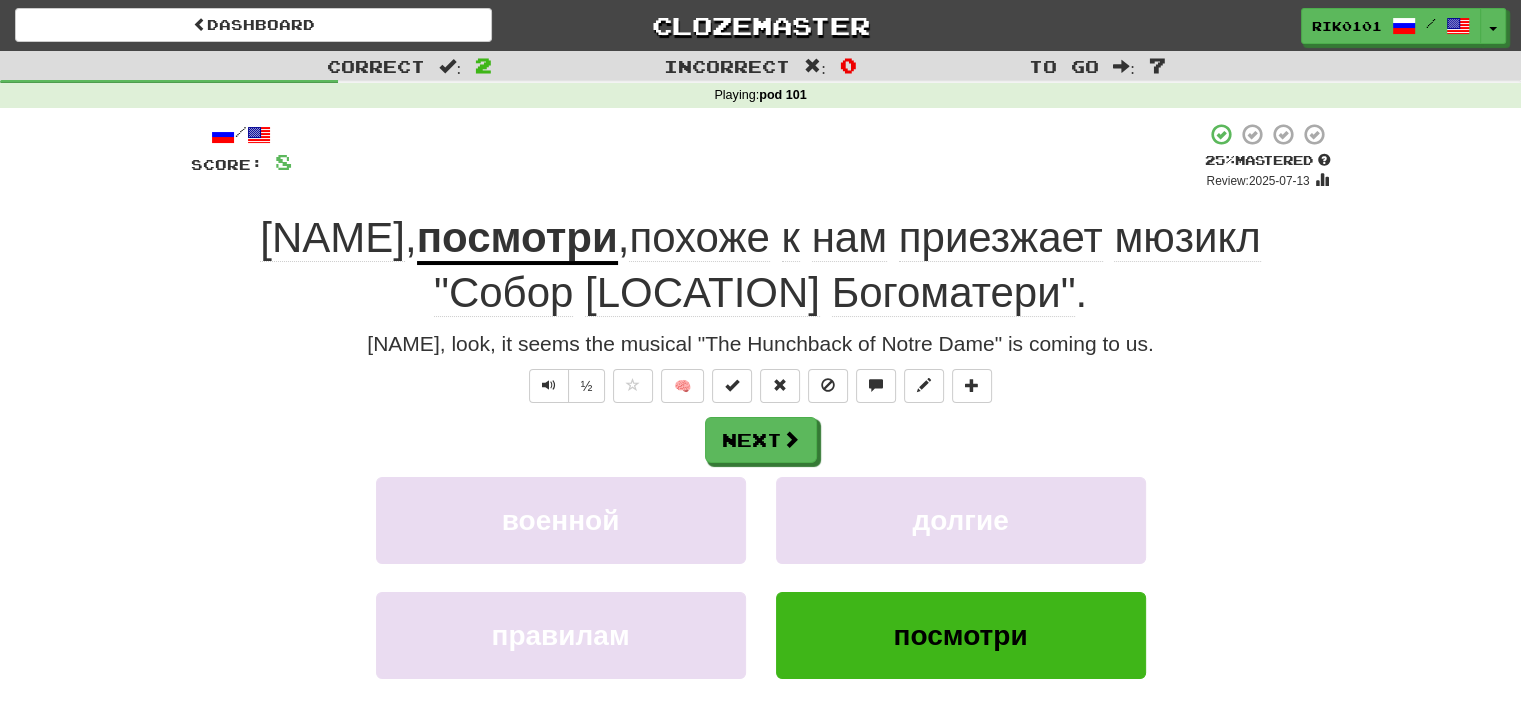 click on "приезжает" at bounding box center (1001, 238) 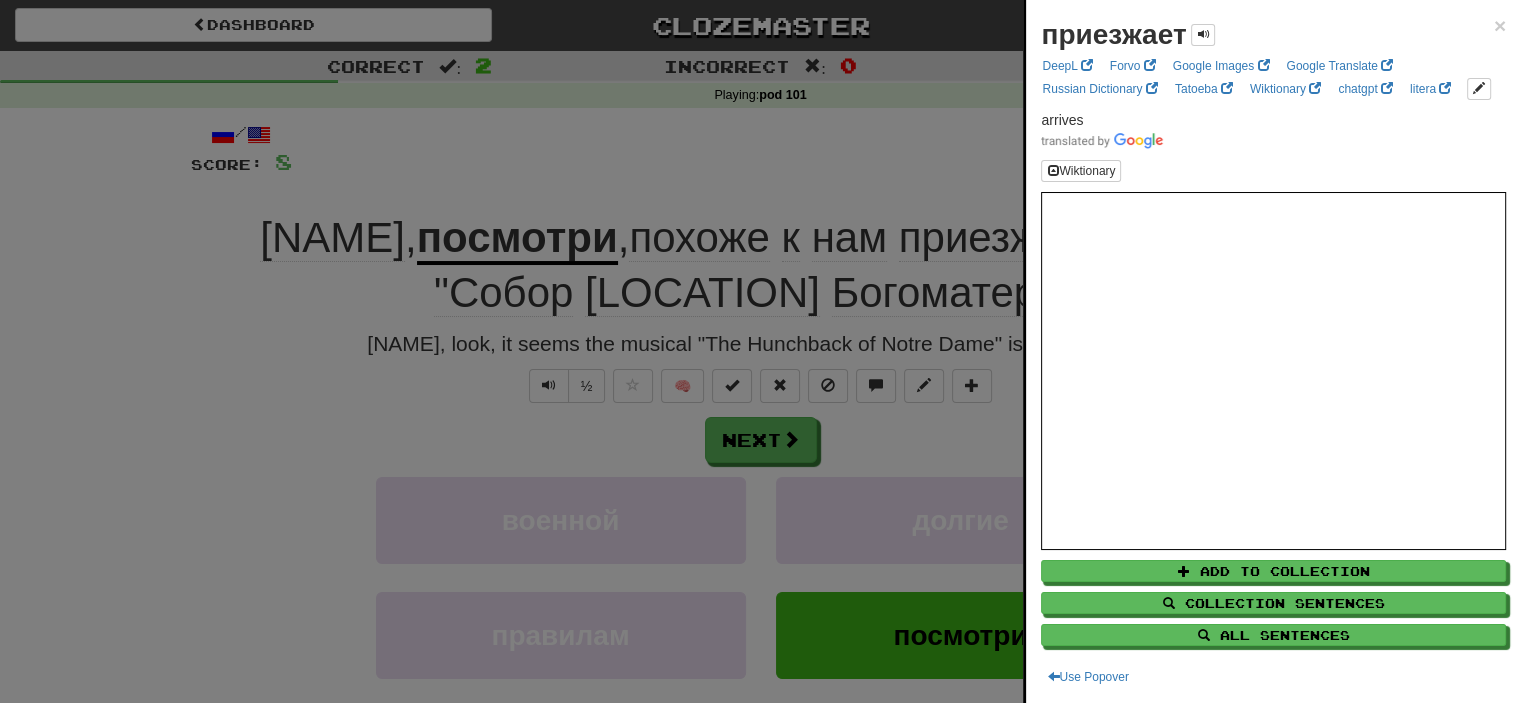 click at bounding box center (760, 351) 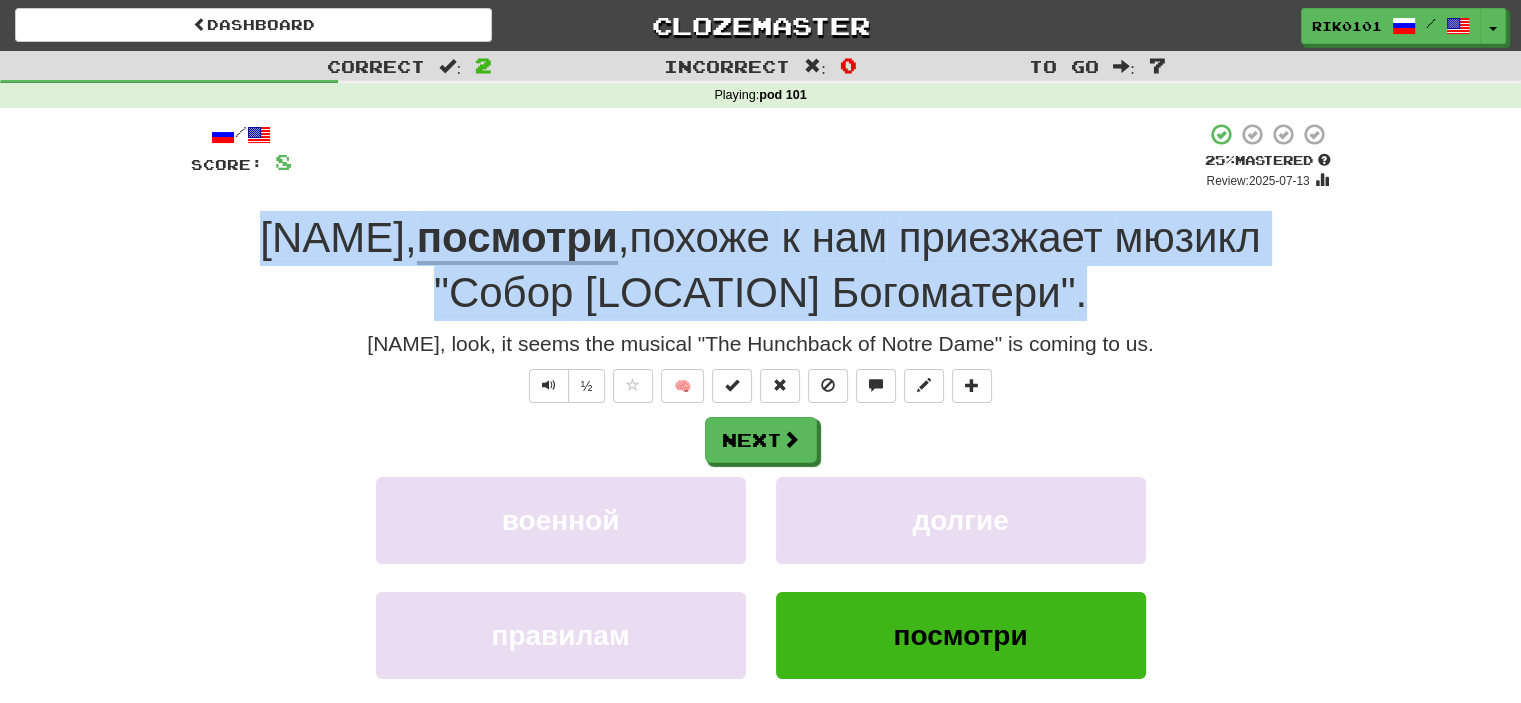 drag, startPoint x: 259, startPoint y: 234, endPoint x: 1076, endPoint y: 298, distance: 819.50287 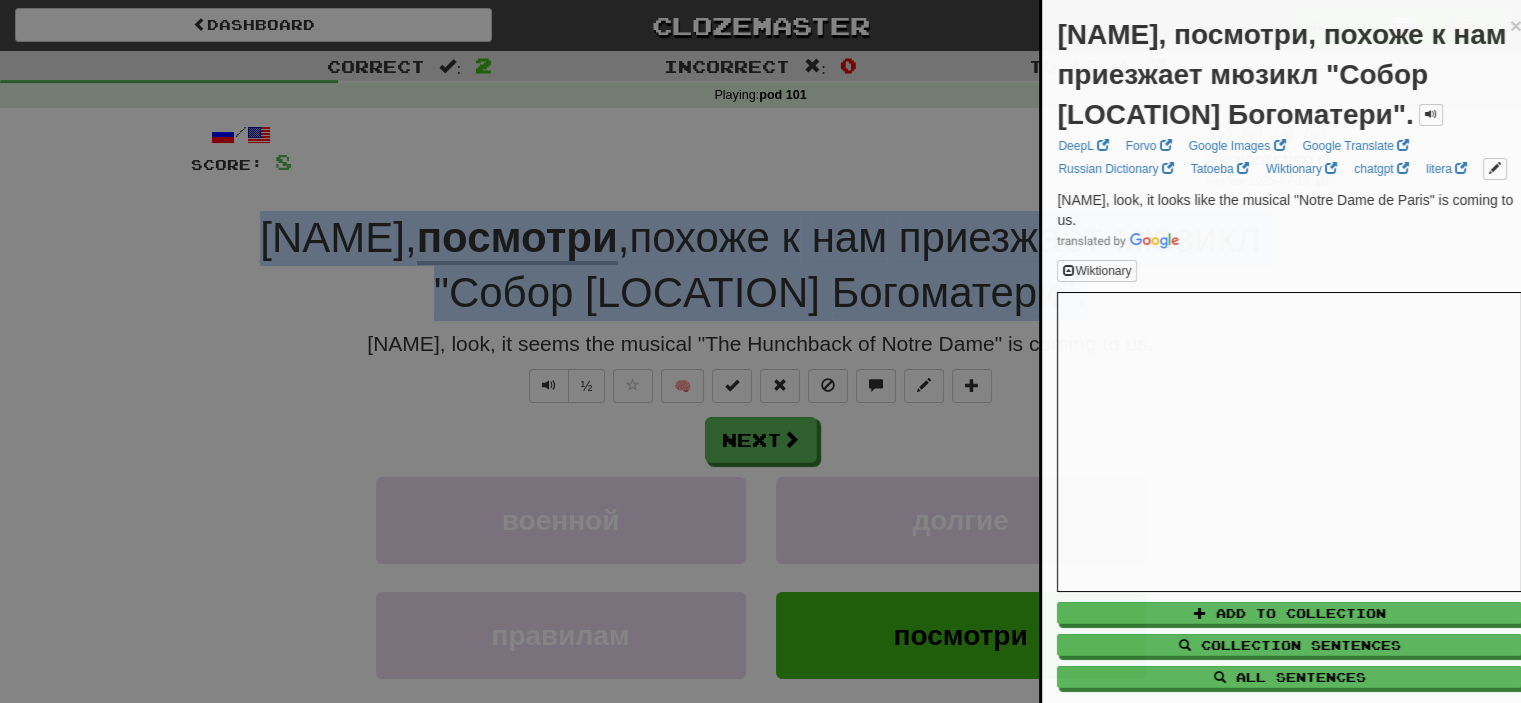 copy on "Миша ,  посмотри ,  похоже   к   нам   приезжает   мюзикл   "Собор   Парижской   Богоматери" ." 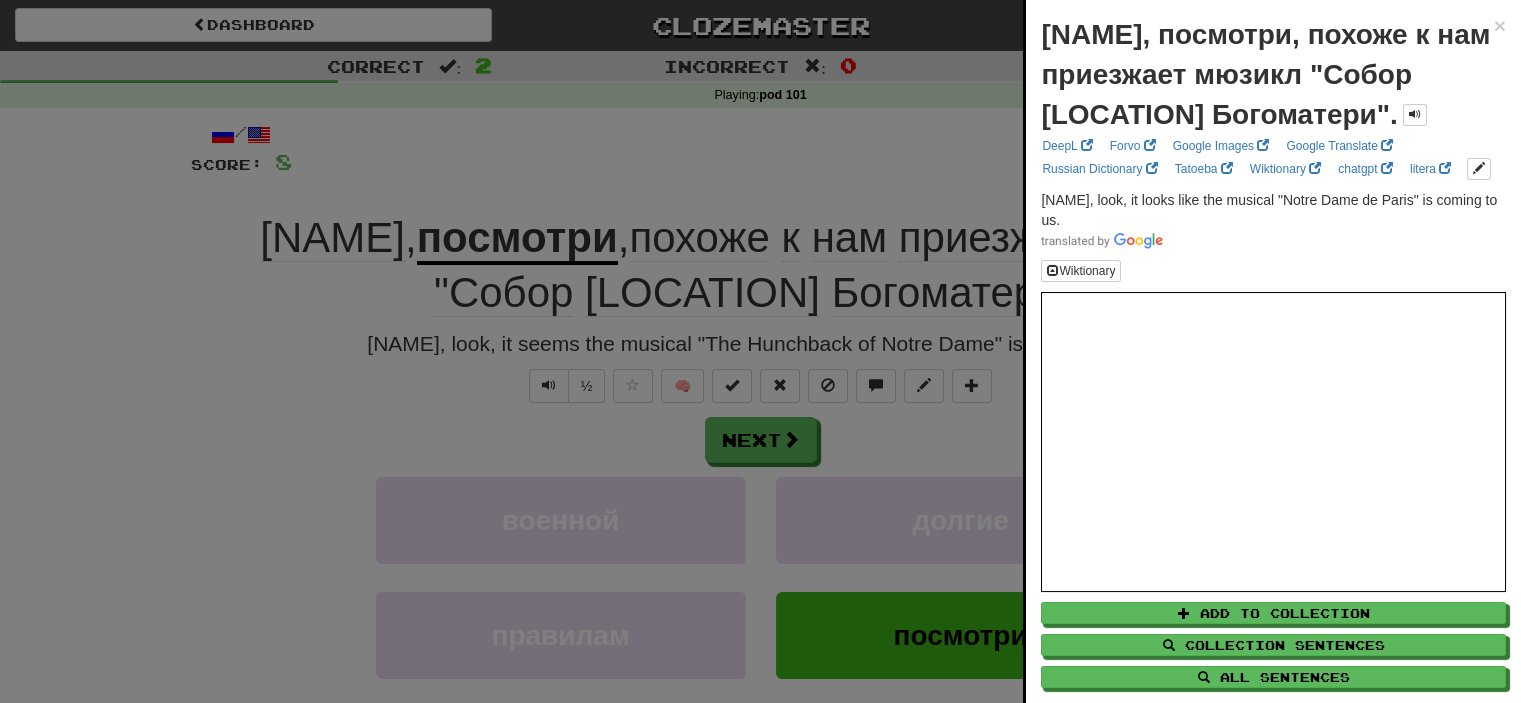 click at bounding box center (760, 351) 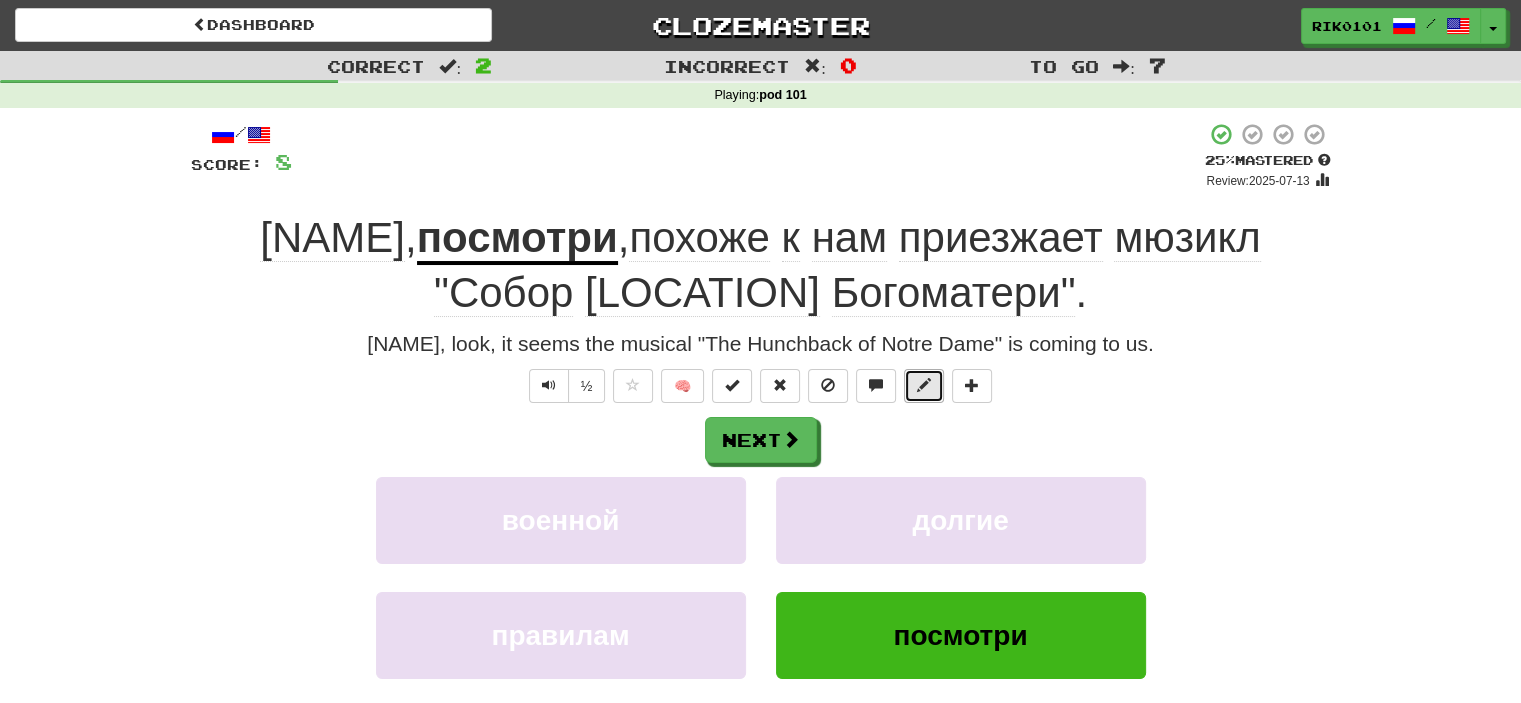click at bounding box center (924, 385) 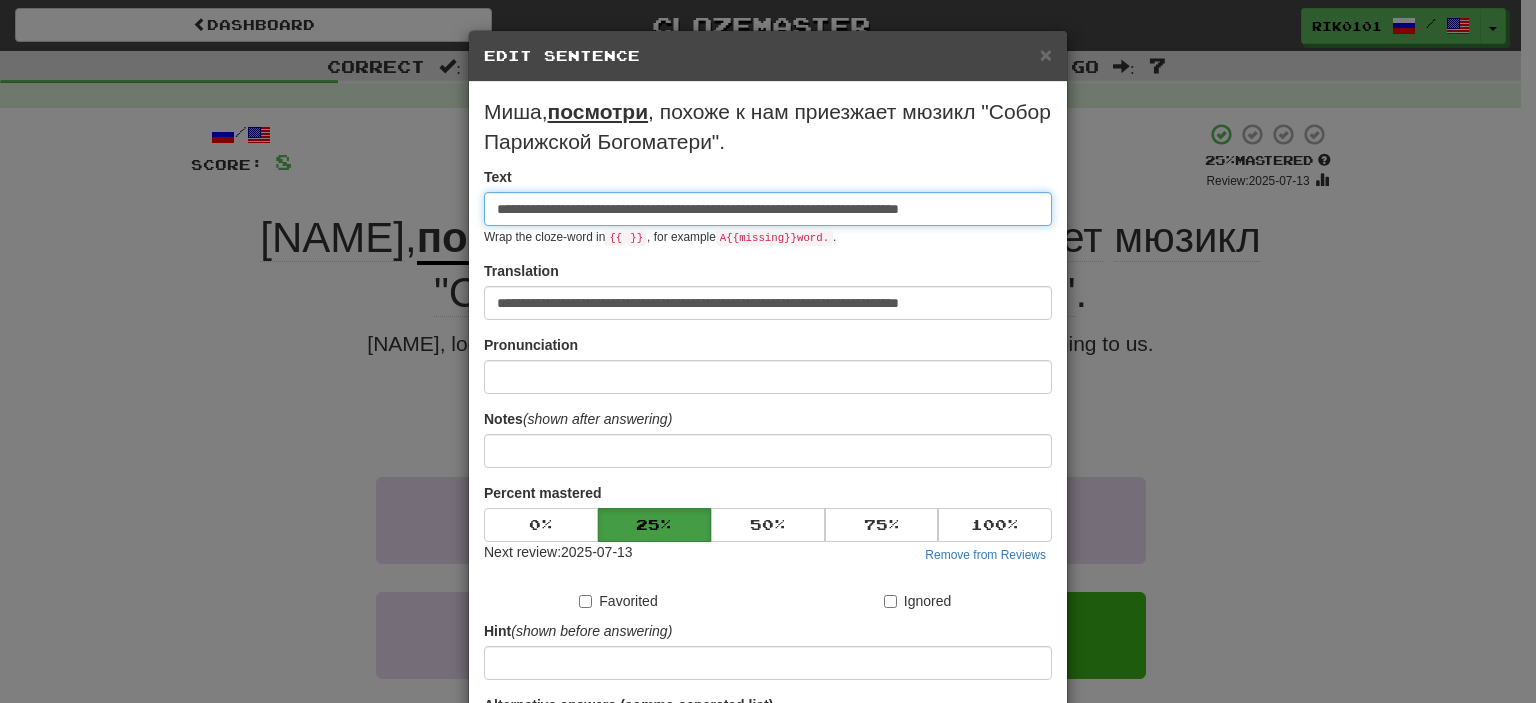 scroll, scrollTop: 0, scrollLeft: 20, axis: horizontal 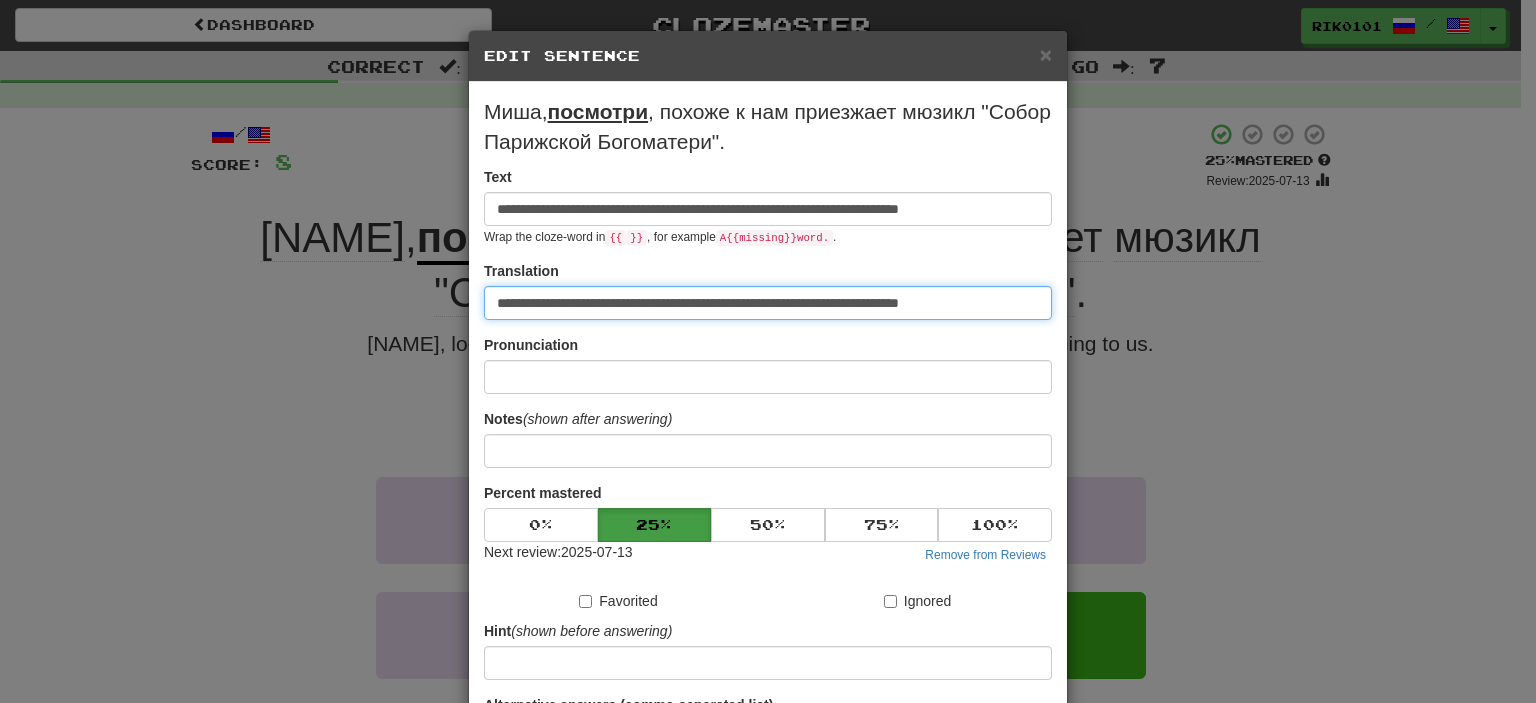 drag, startPoint x: 1011, startPoint y: 312, endPoint x: 459, endPoint y: 254, distance: 555.03876 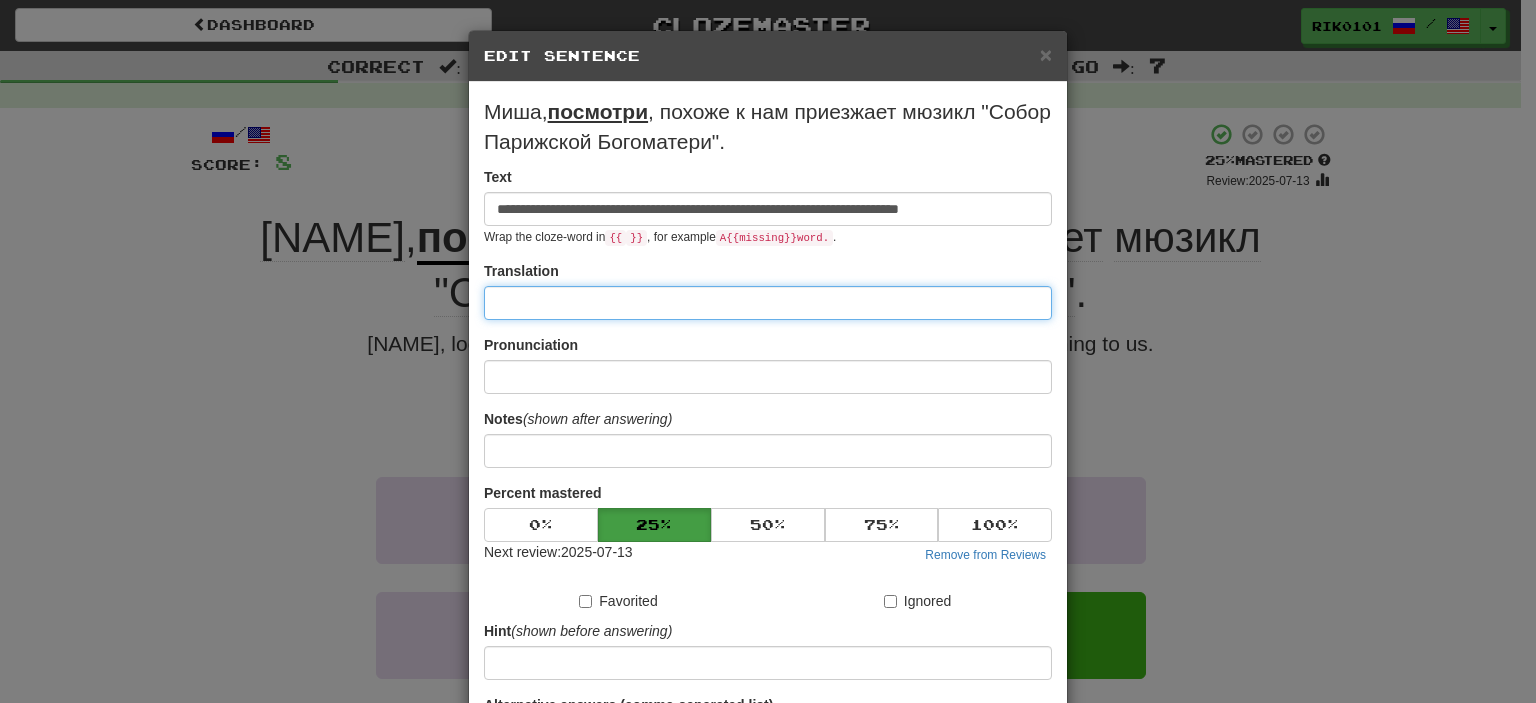 paste on "**********" 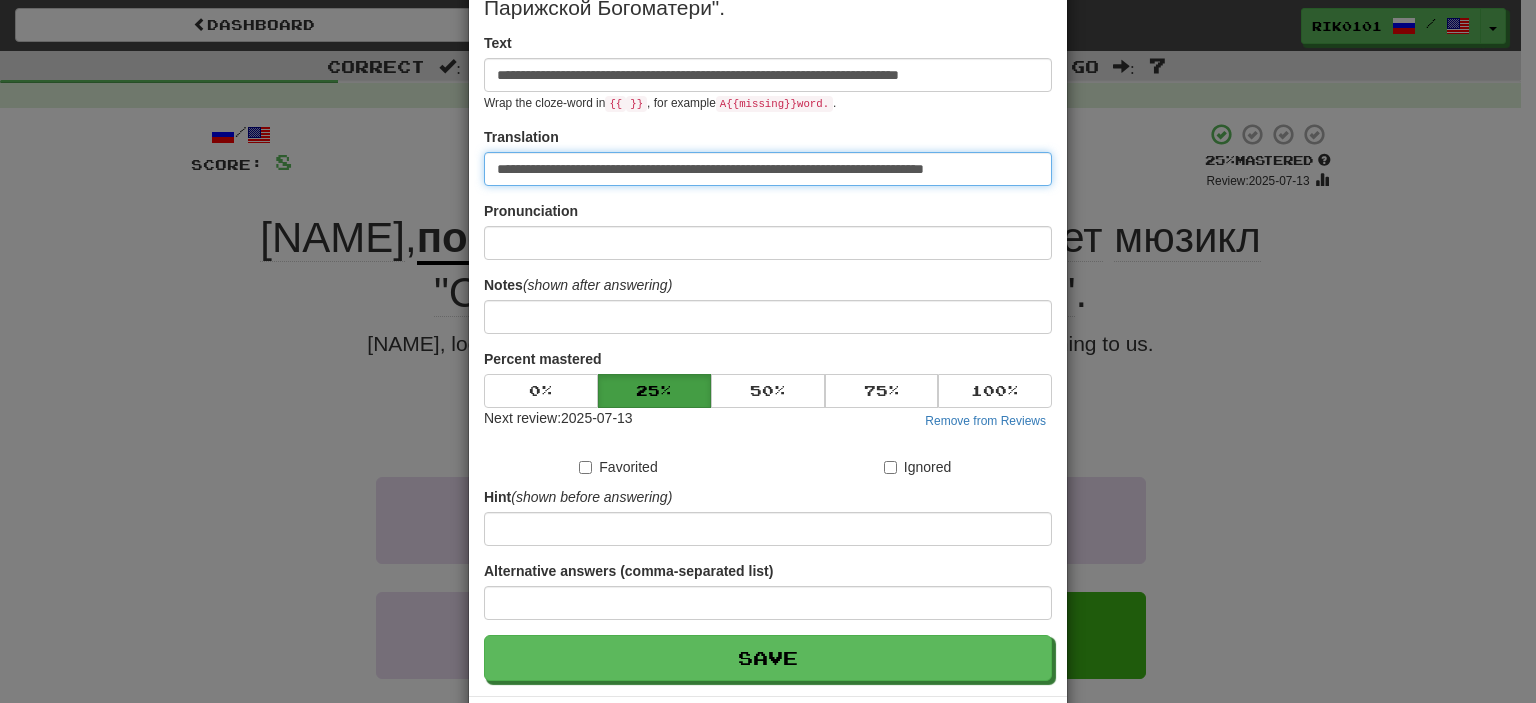 scroll, scrollTop: 220, scrollLeft: 0, axis: vertical 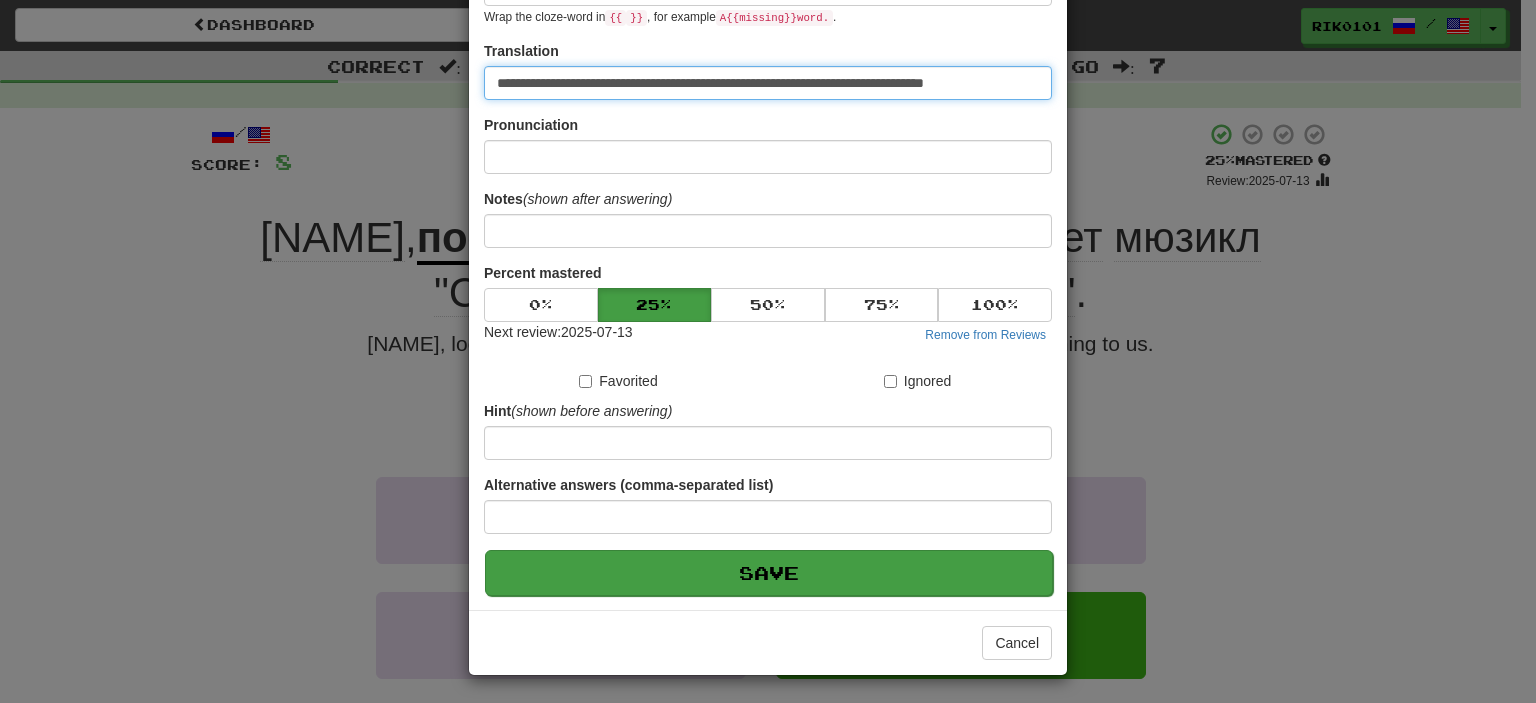 type on "**********" 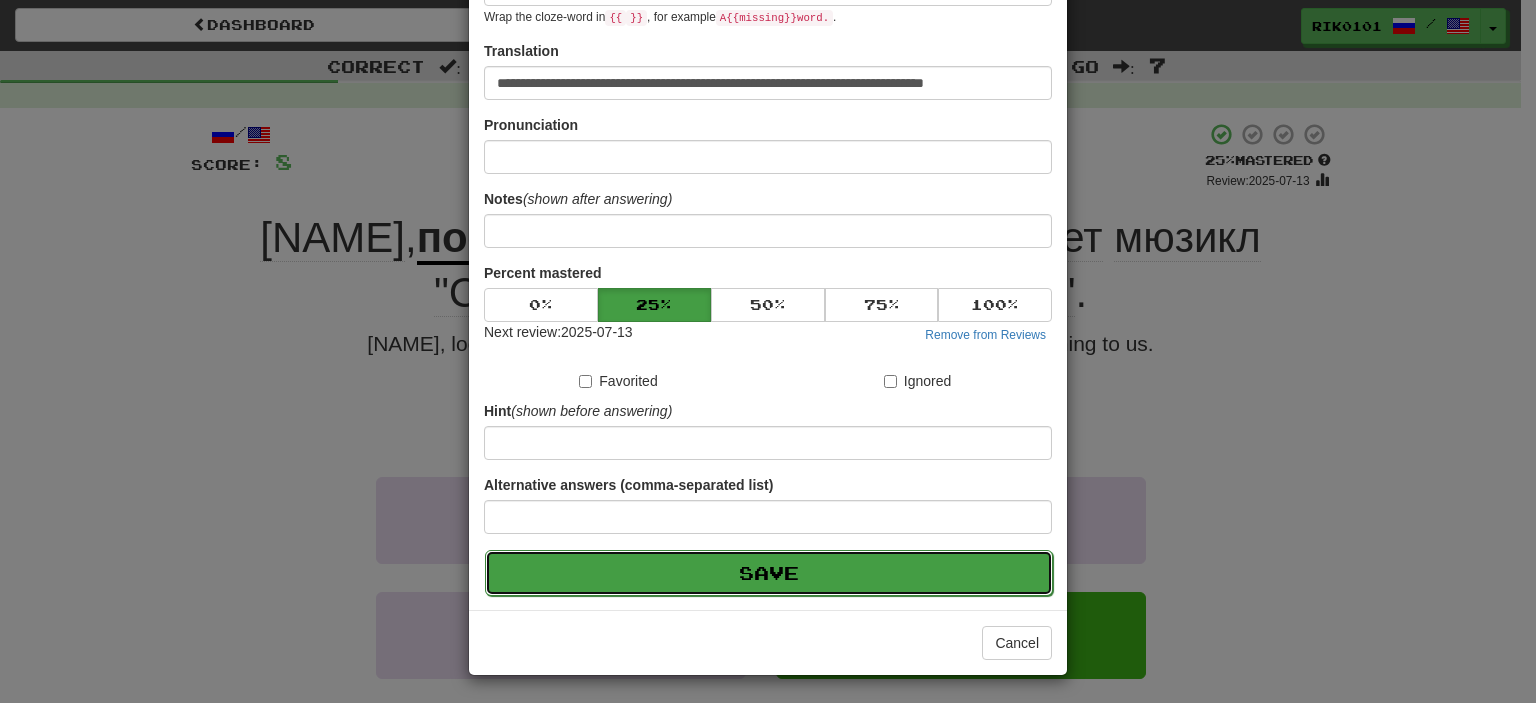 click on "Save" at bounding box center [769, 573] 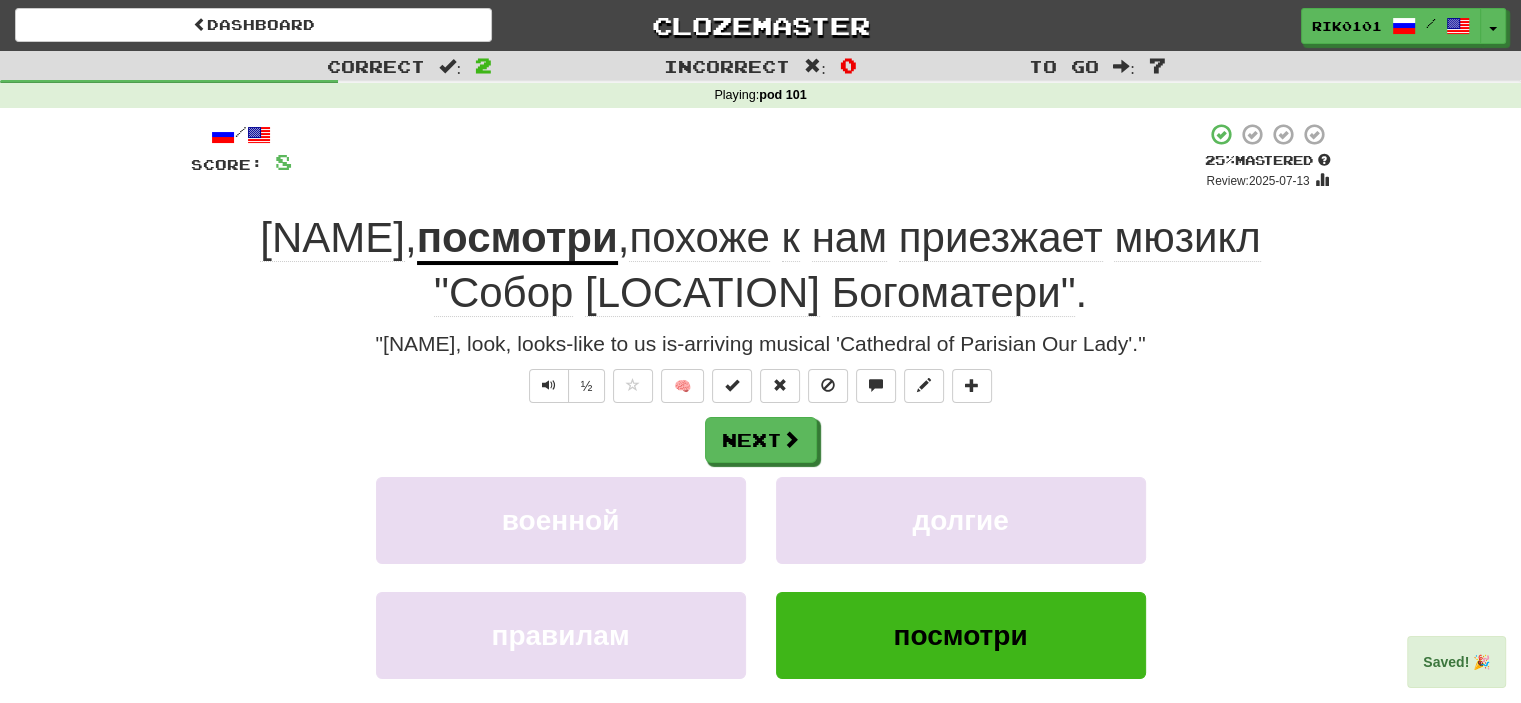 click on "посмотри" at bounding box center [517, 239] 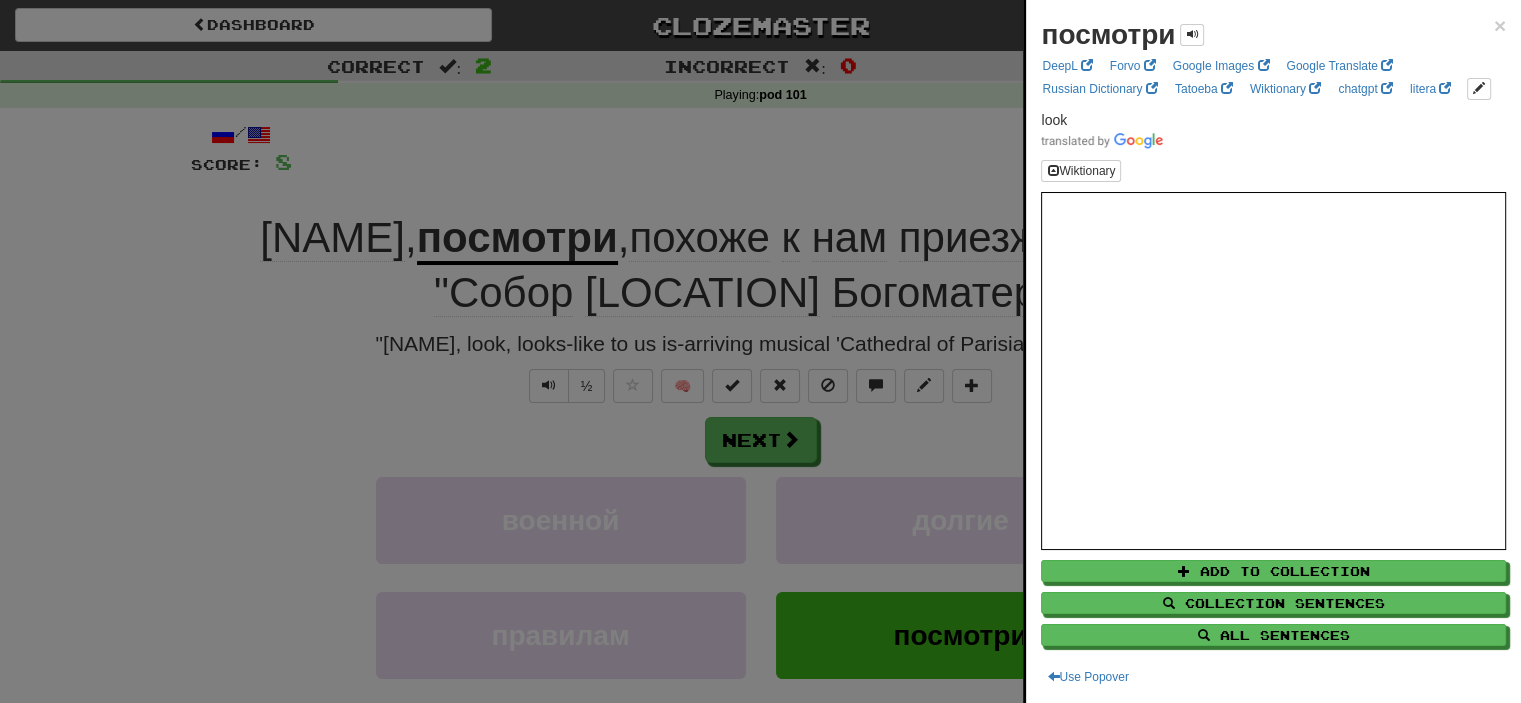 drag, startPoint x: 580, startPoint y: 183, endPoint x: 640, endPoint y: 203, distance: 63.245552 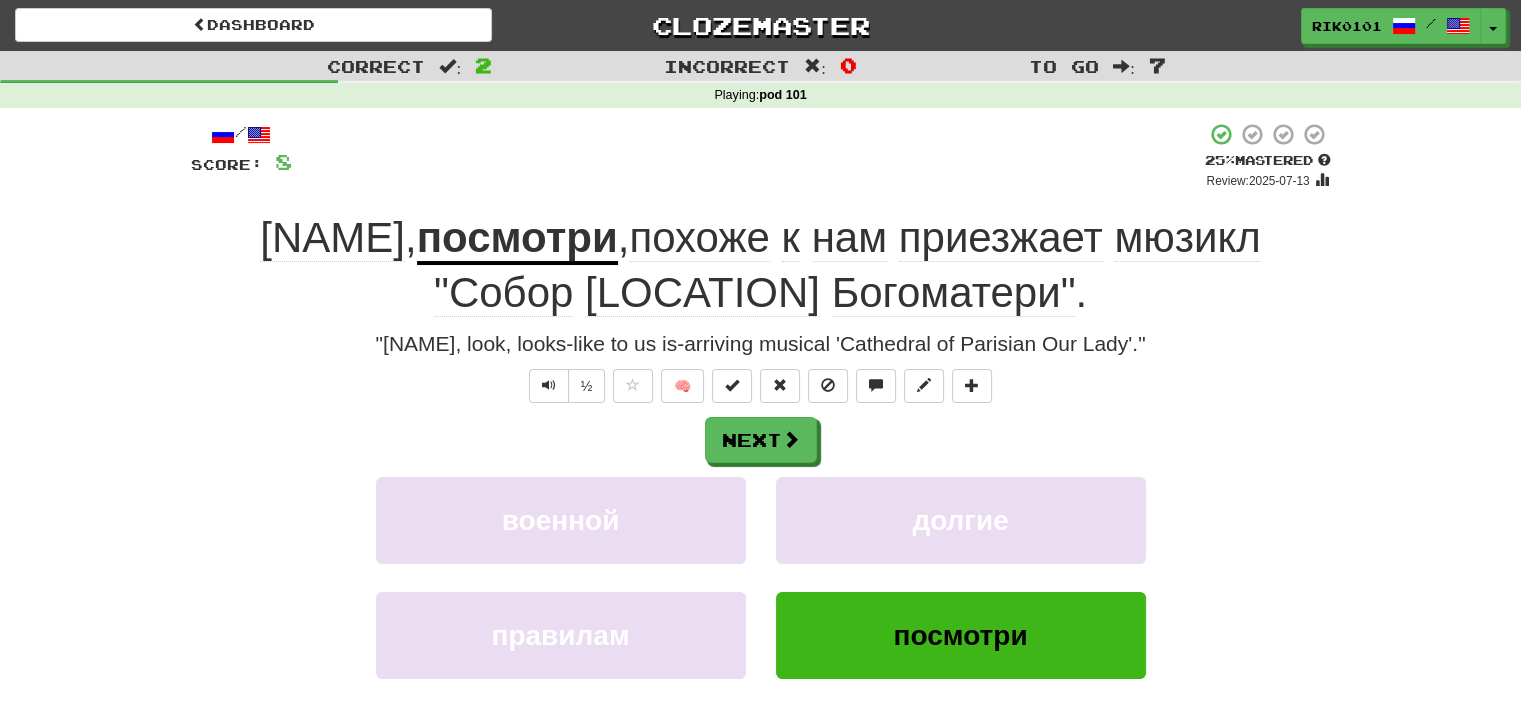 click on "похоже" at bounding box center (699, 238) 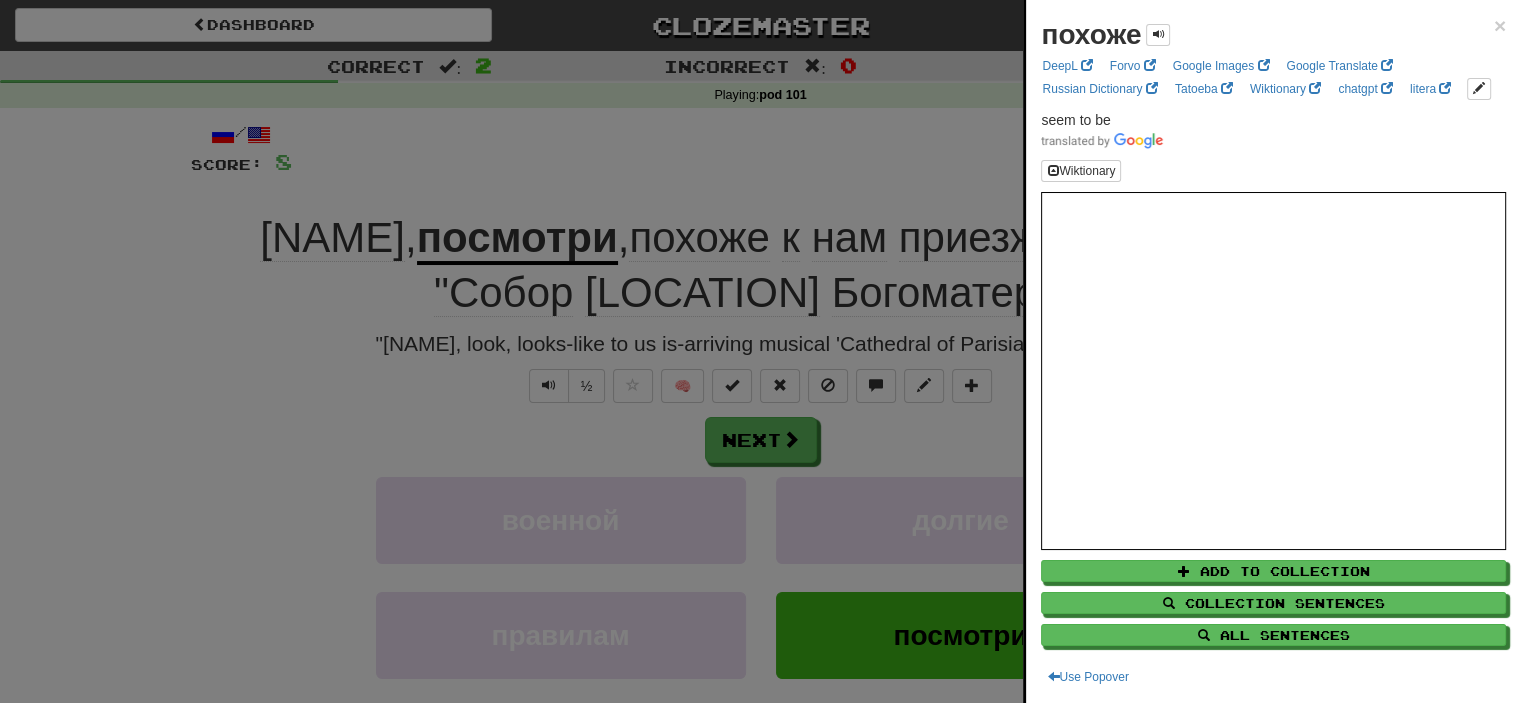 click at bounding box center [760, 351] 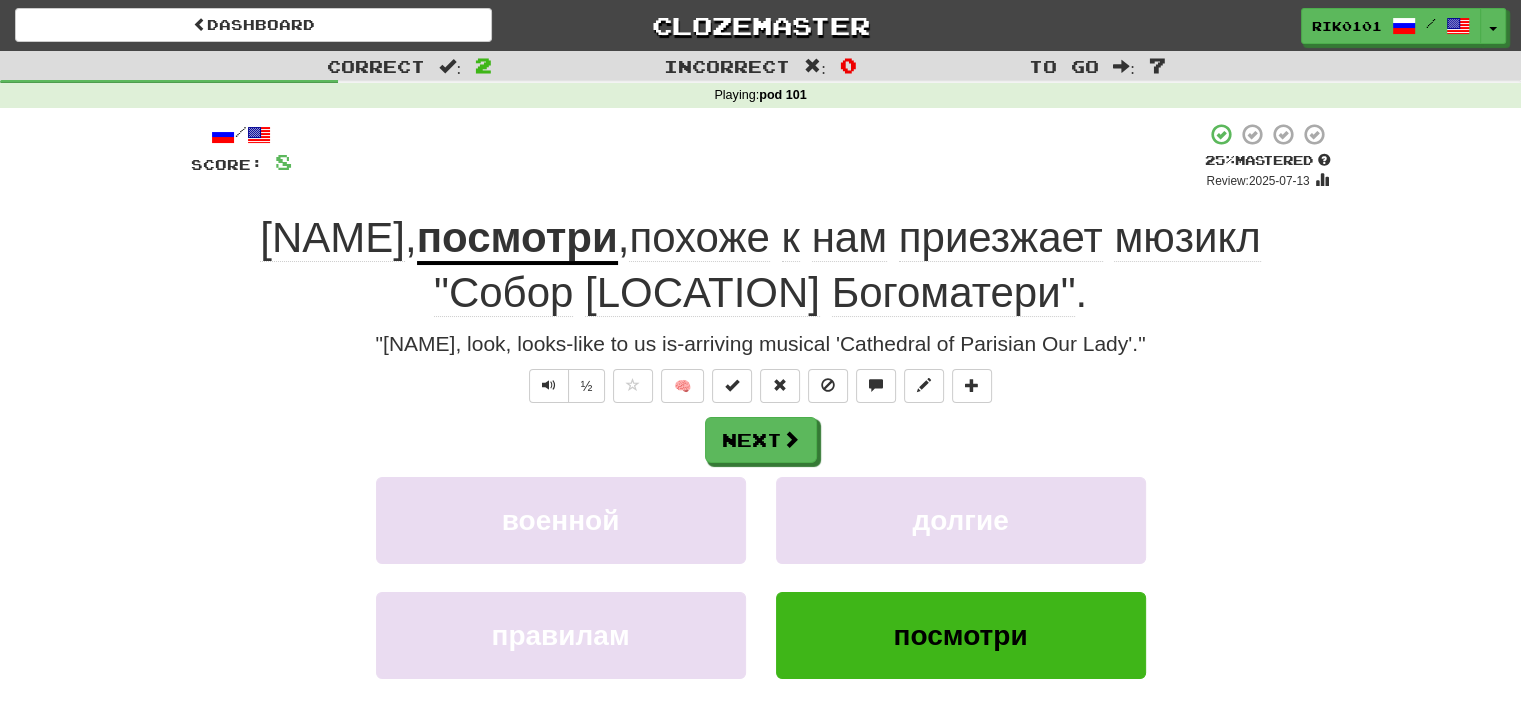 click on "приезжает" at bounding box center [1001, 238] 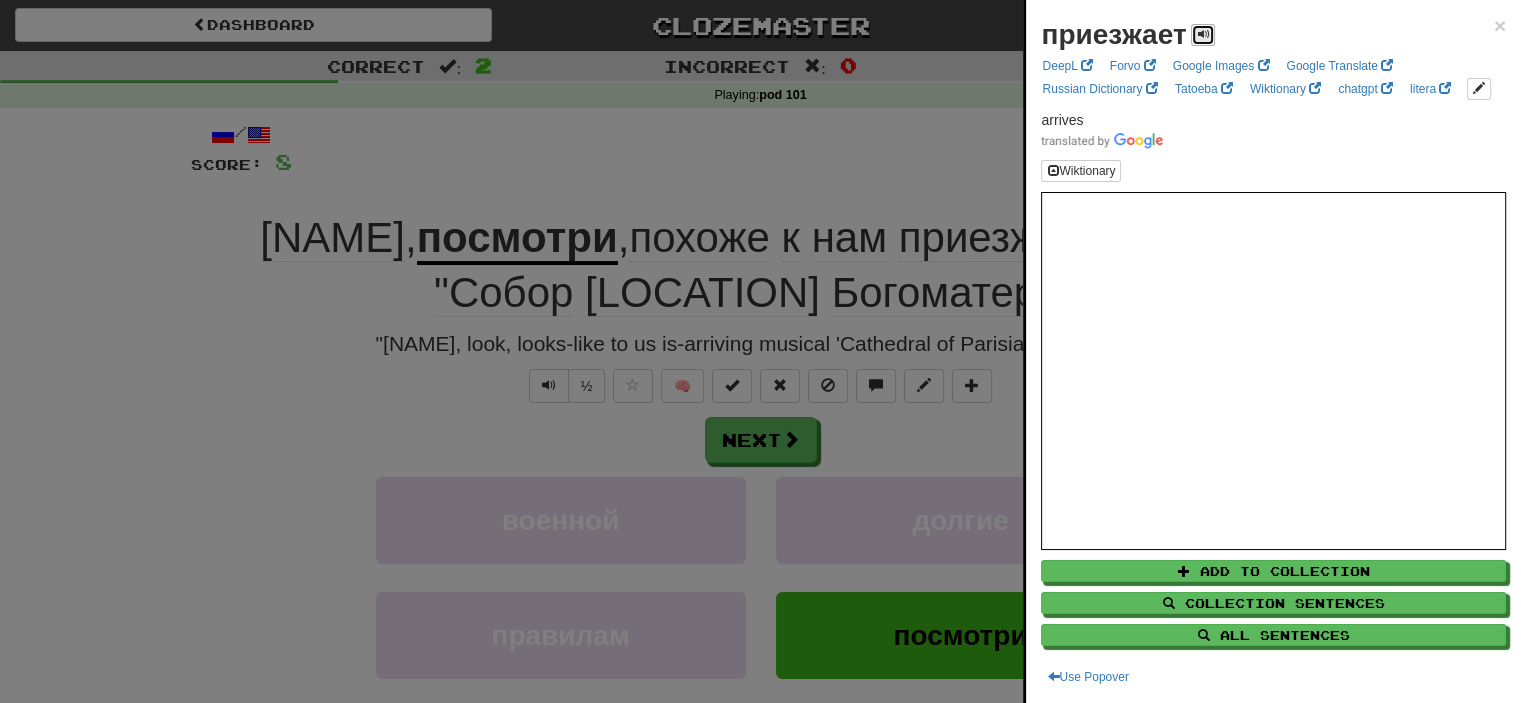 click at bounding box center [1203, 35] 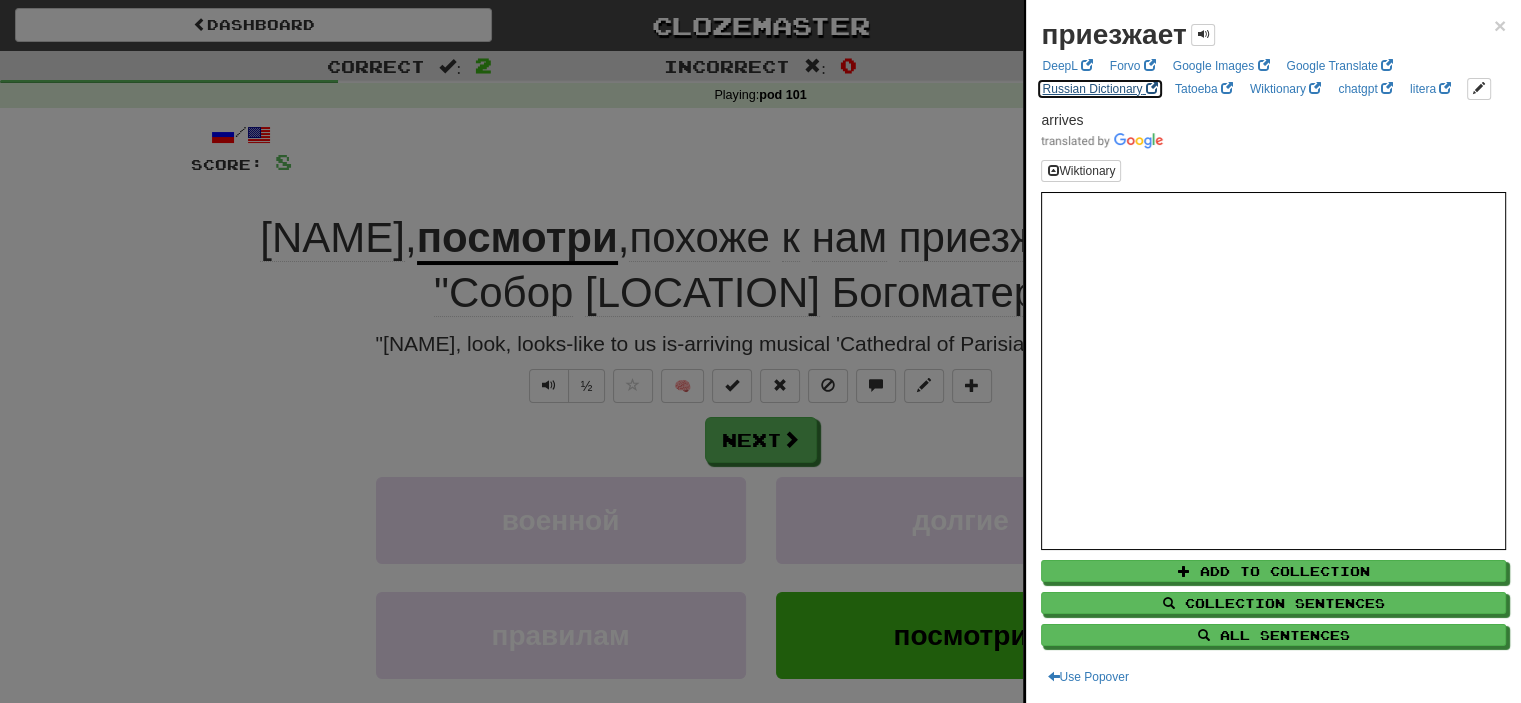 click on "Russian Dictionary" at bounding box center (1099, 89) 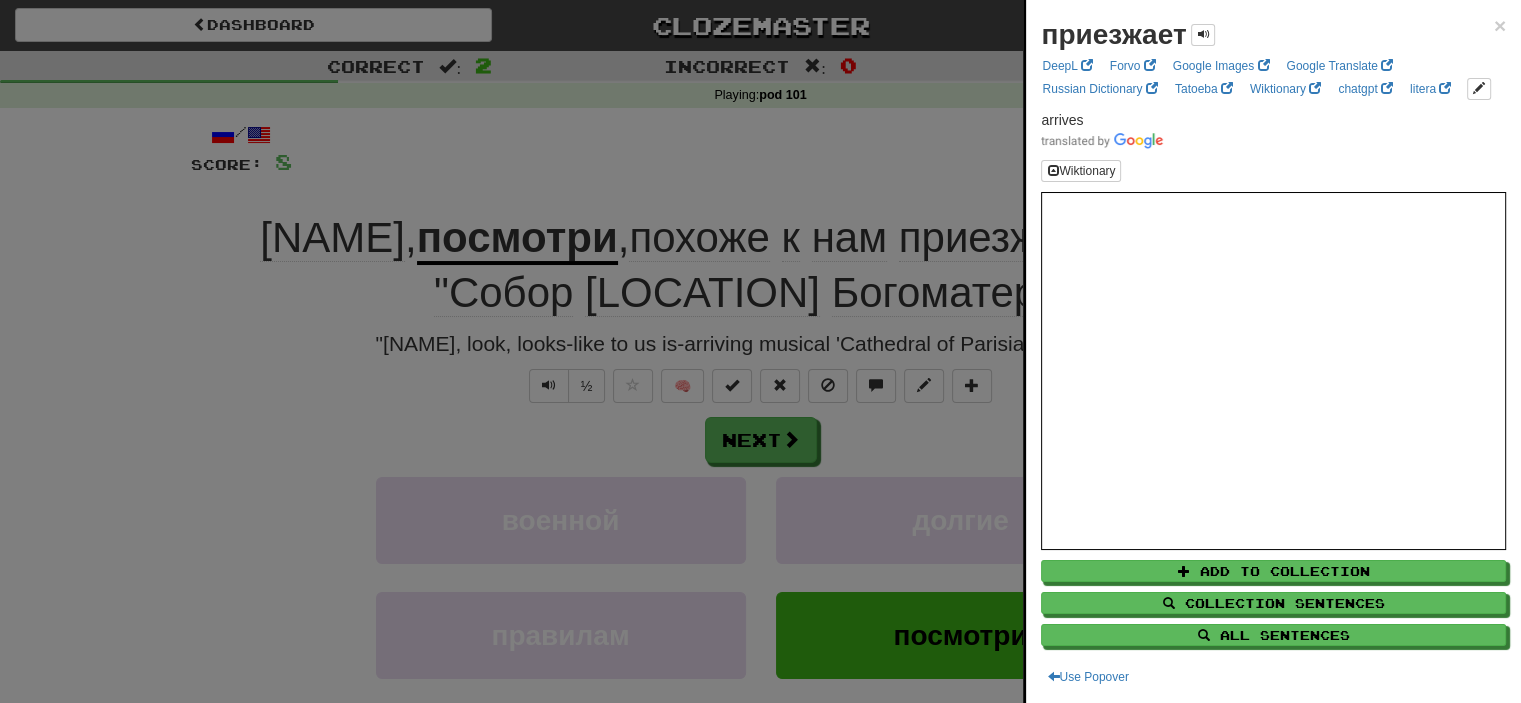 click at bounding box center [760, 351] 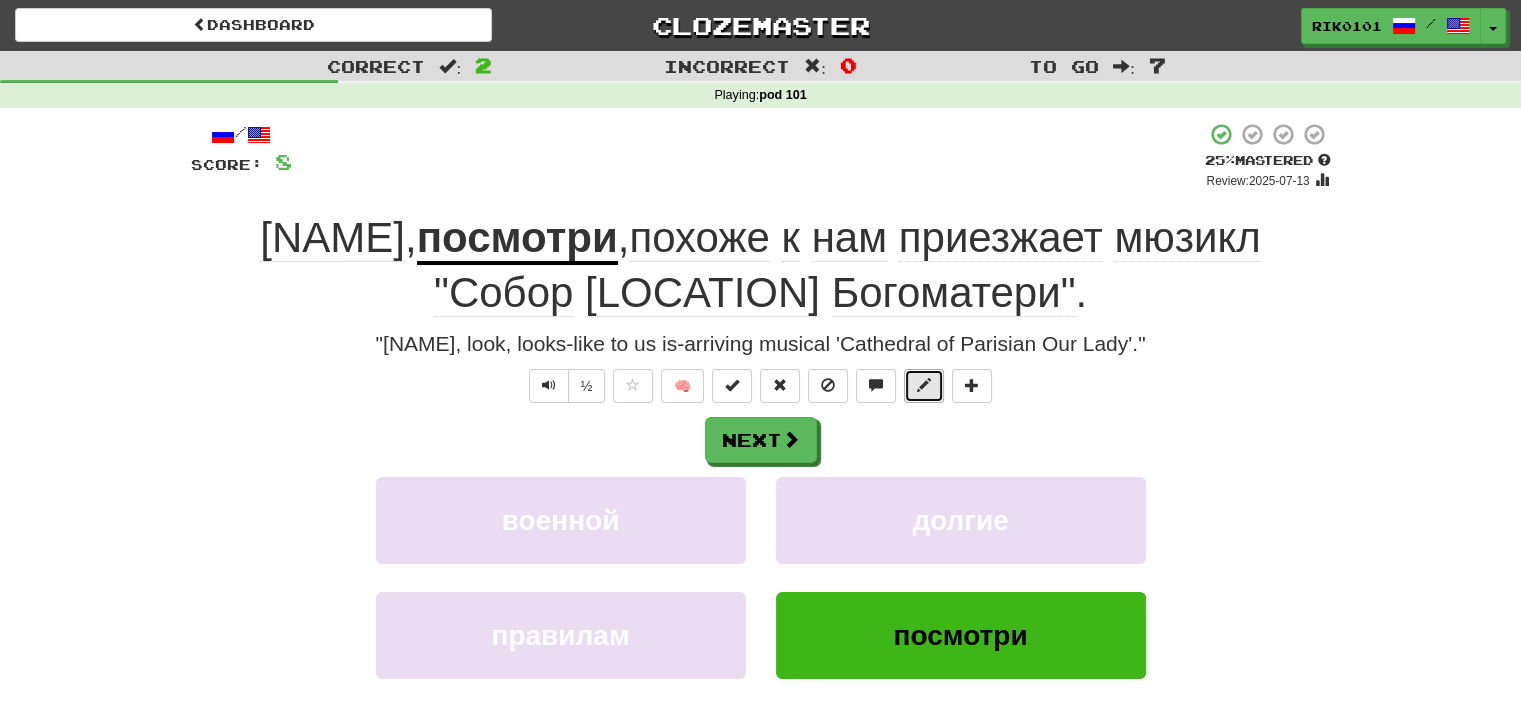 click at bounding box center (924, 386) 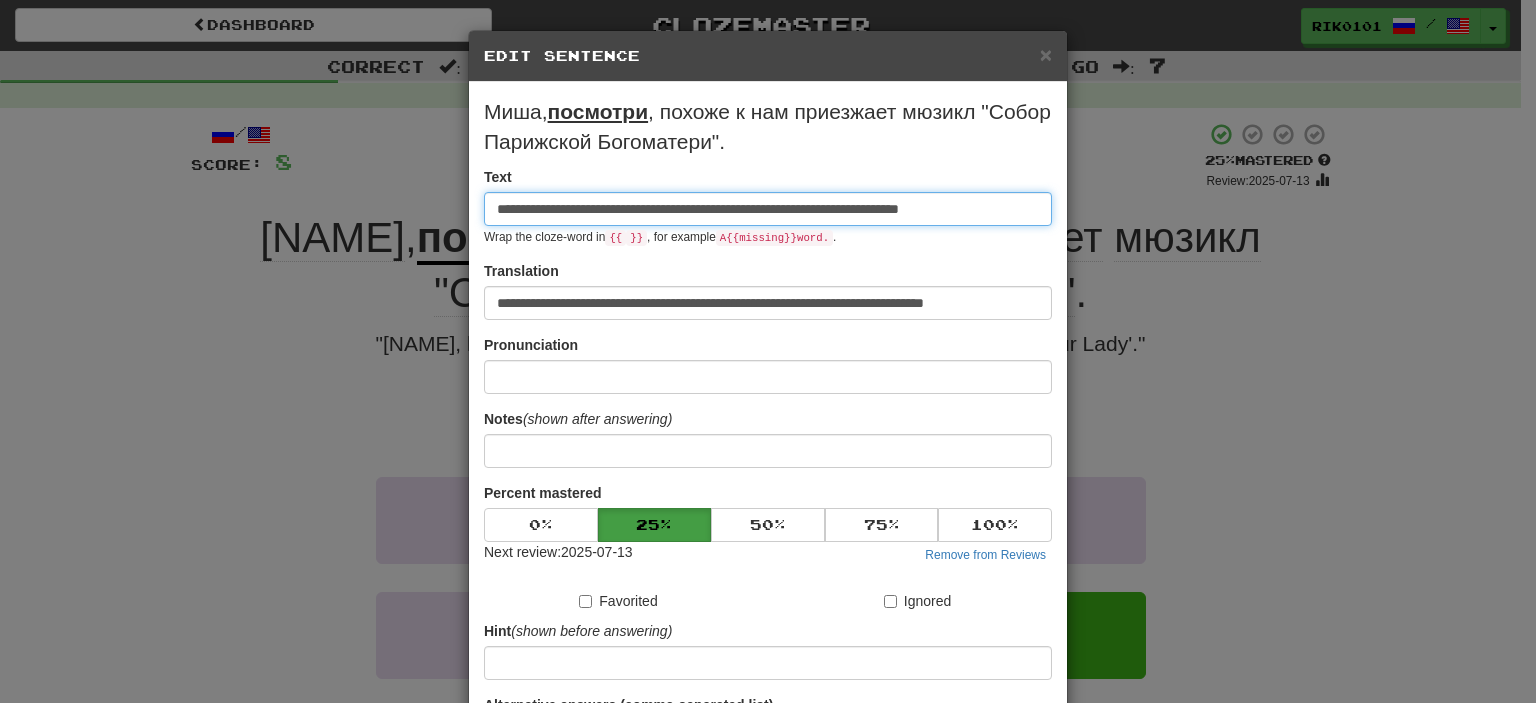 scroll, scrollTop: 0, scrollLeft: 20, axis: horizontal 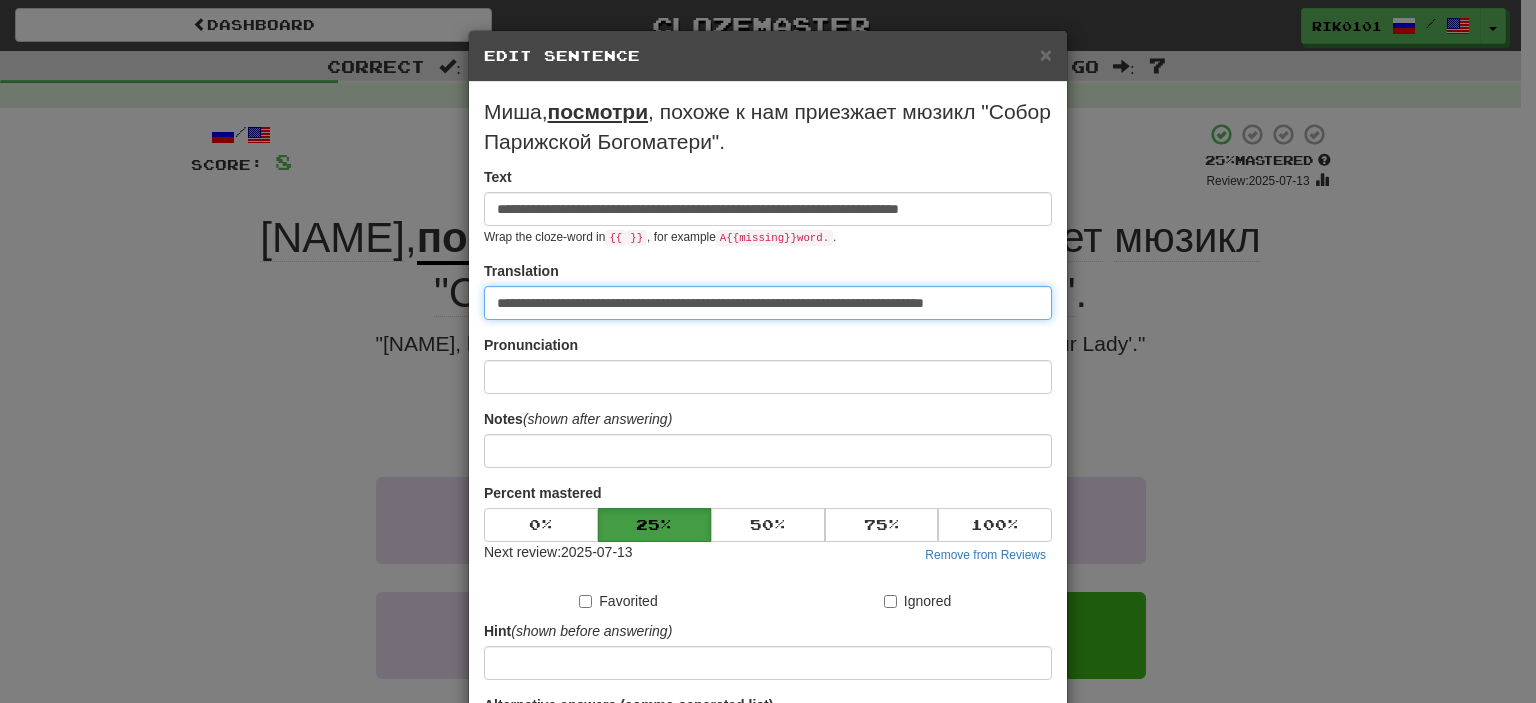 click on "**********" at bounding box center (768, 303) 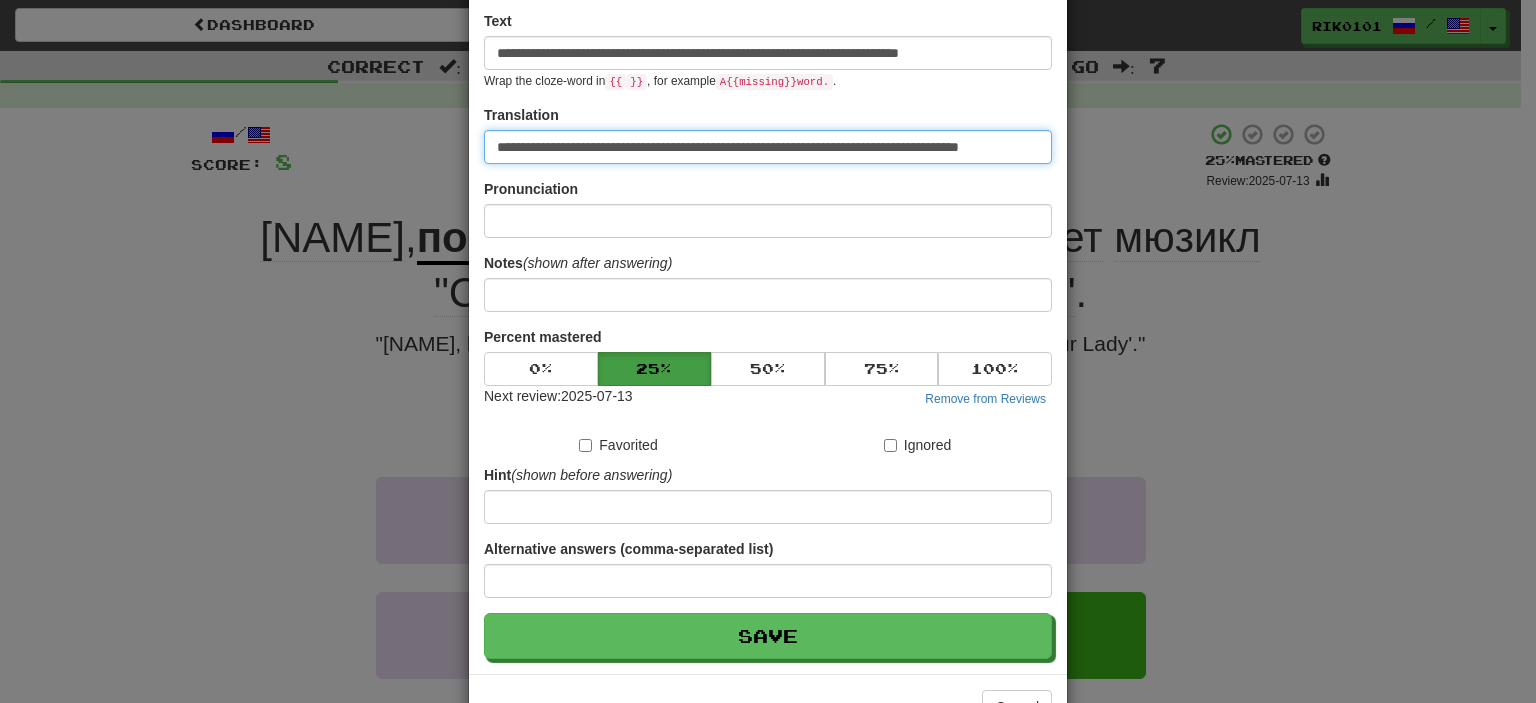 scroll, scrollTop: 220, scrollLeft: 0, axis: vertical 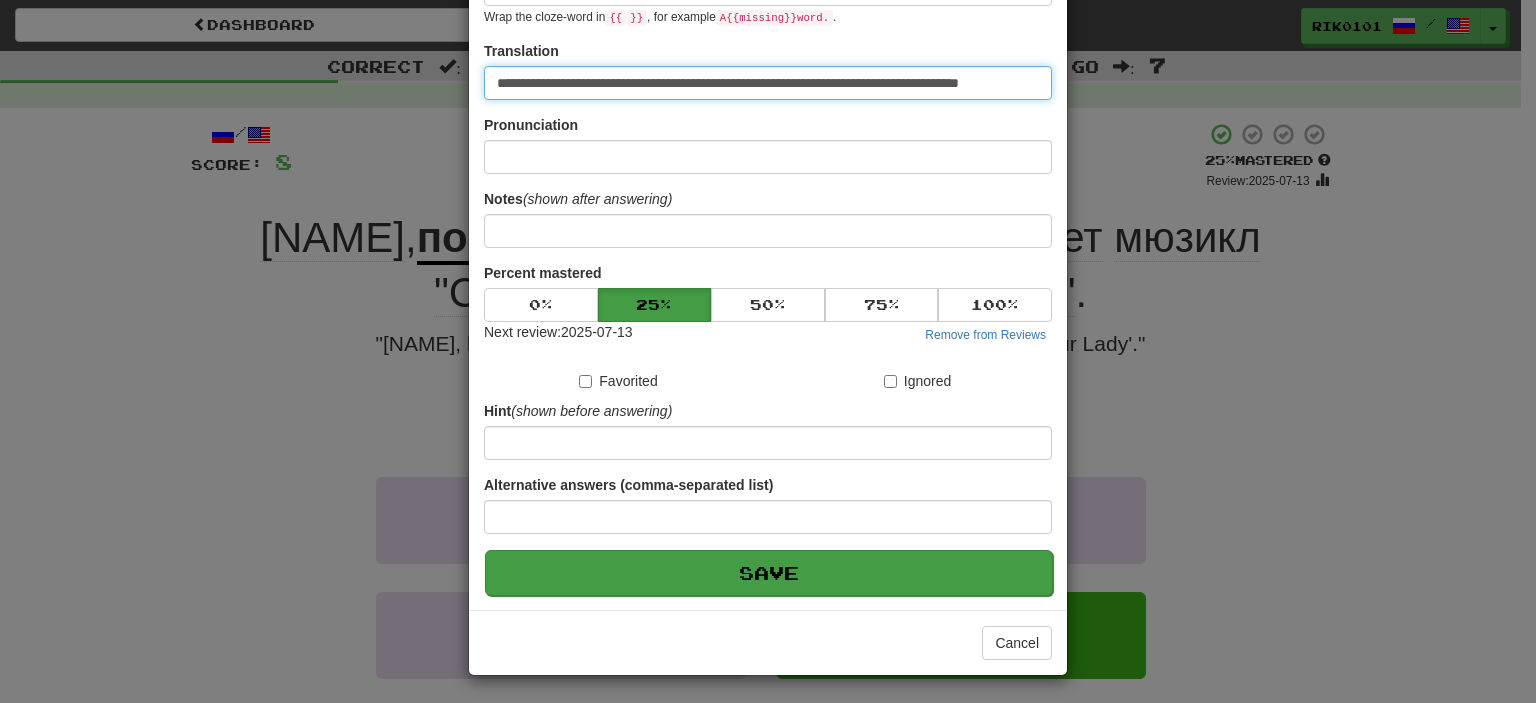 type on "**********" 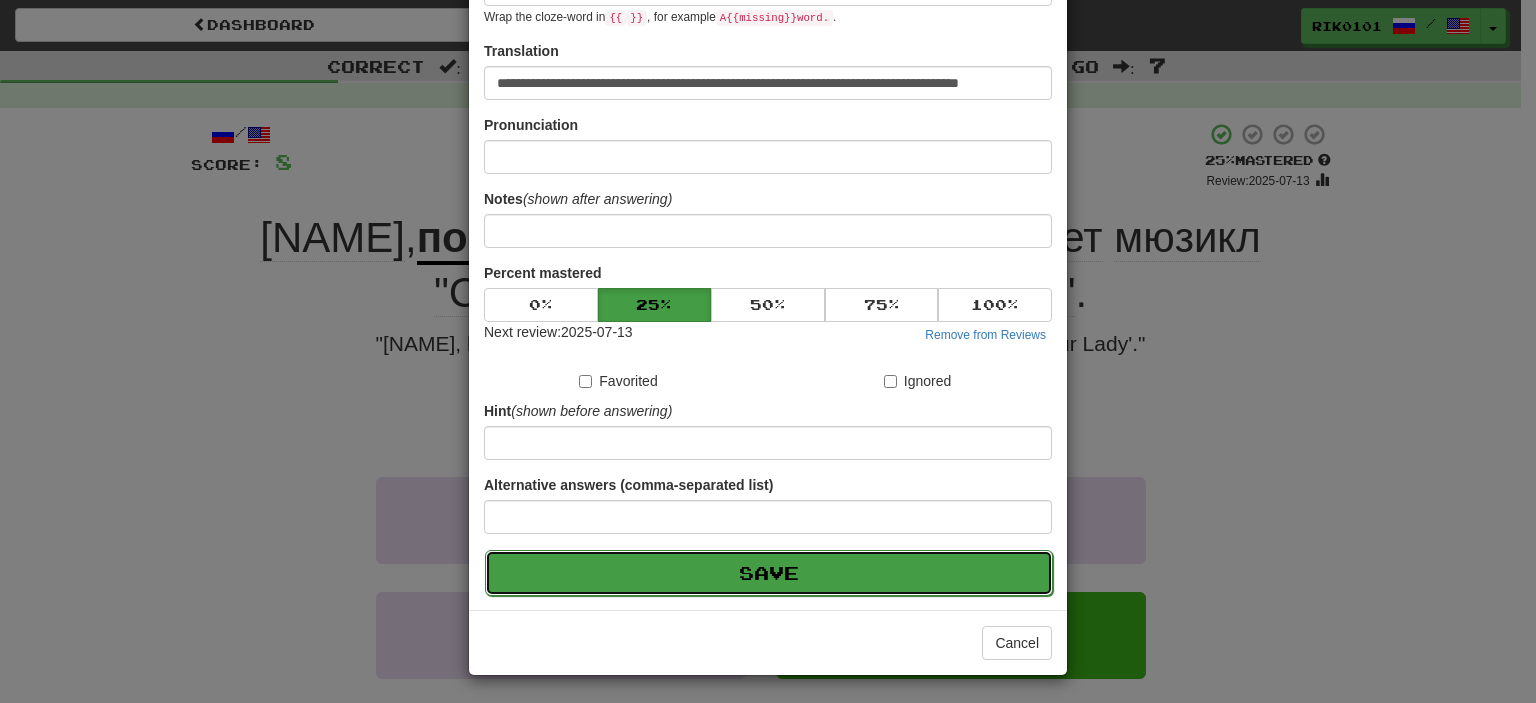 drag, startPoint x: 746, startPoint y: 586, endPoint x: 784, endPoint y: 578, distance: 38.832977 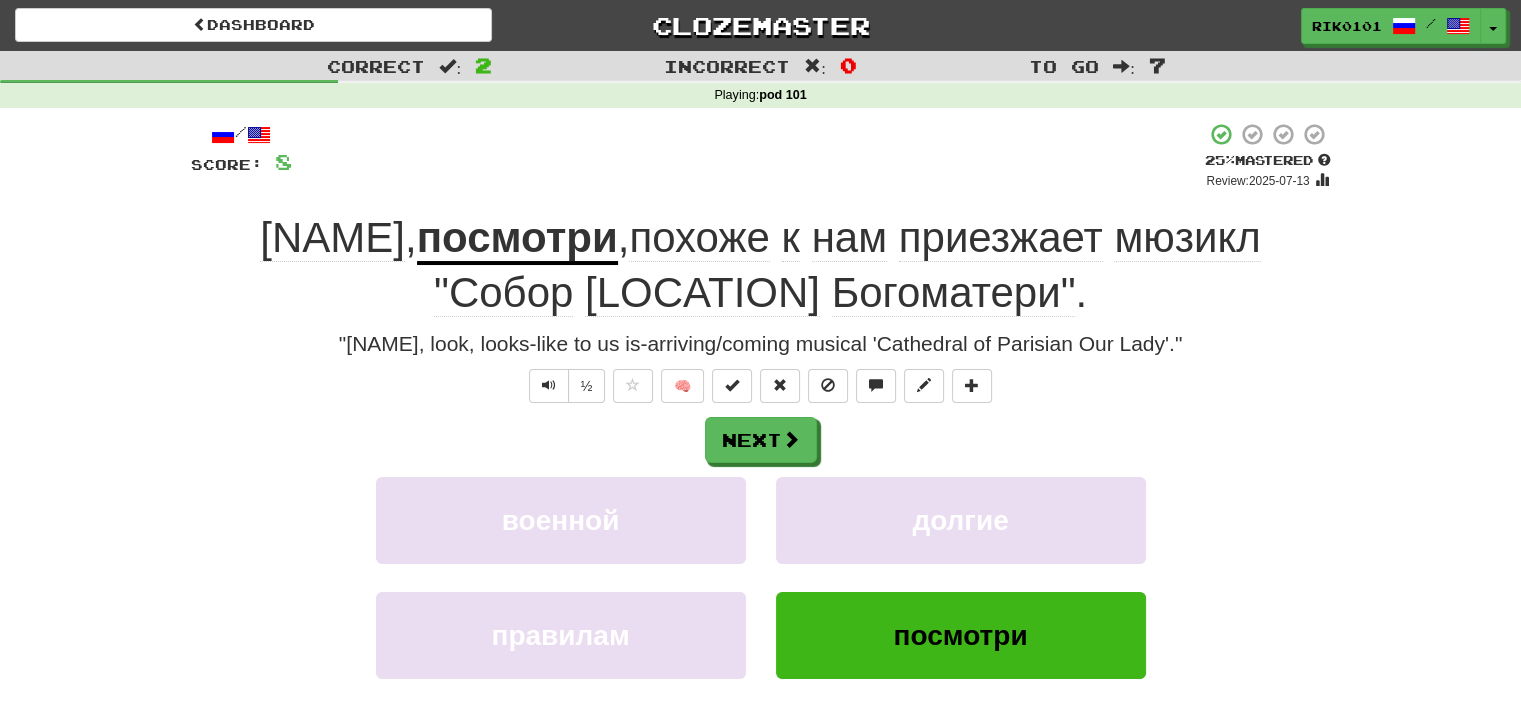 click on "мюзикл" at bounding box center (1187, 238) 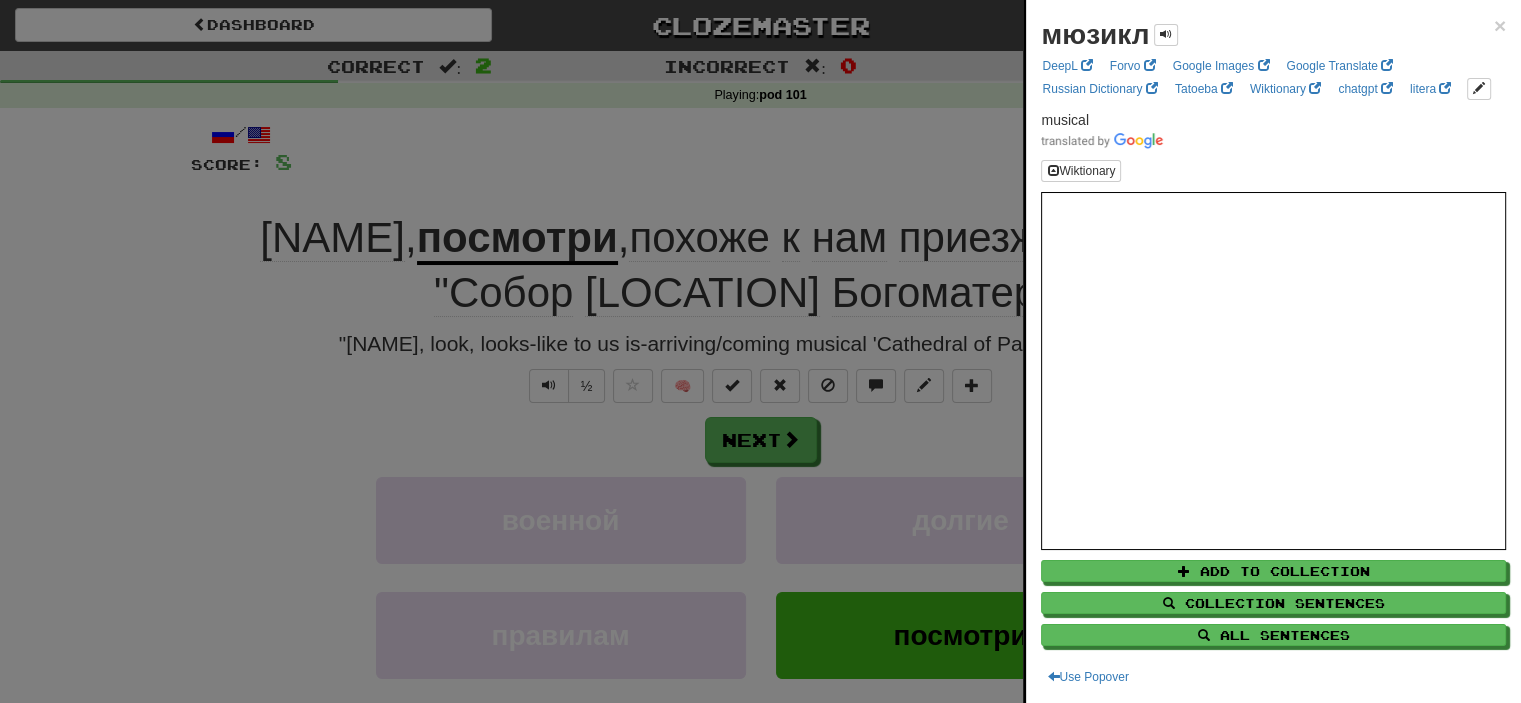 click at bounding box center [760, 351] 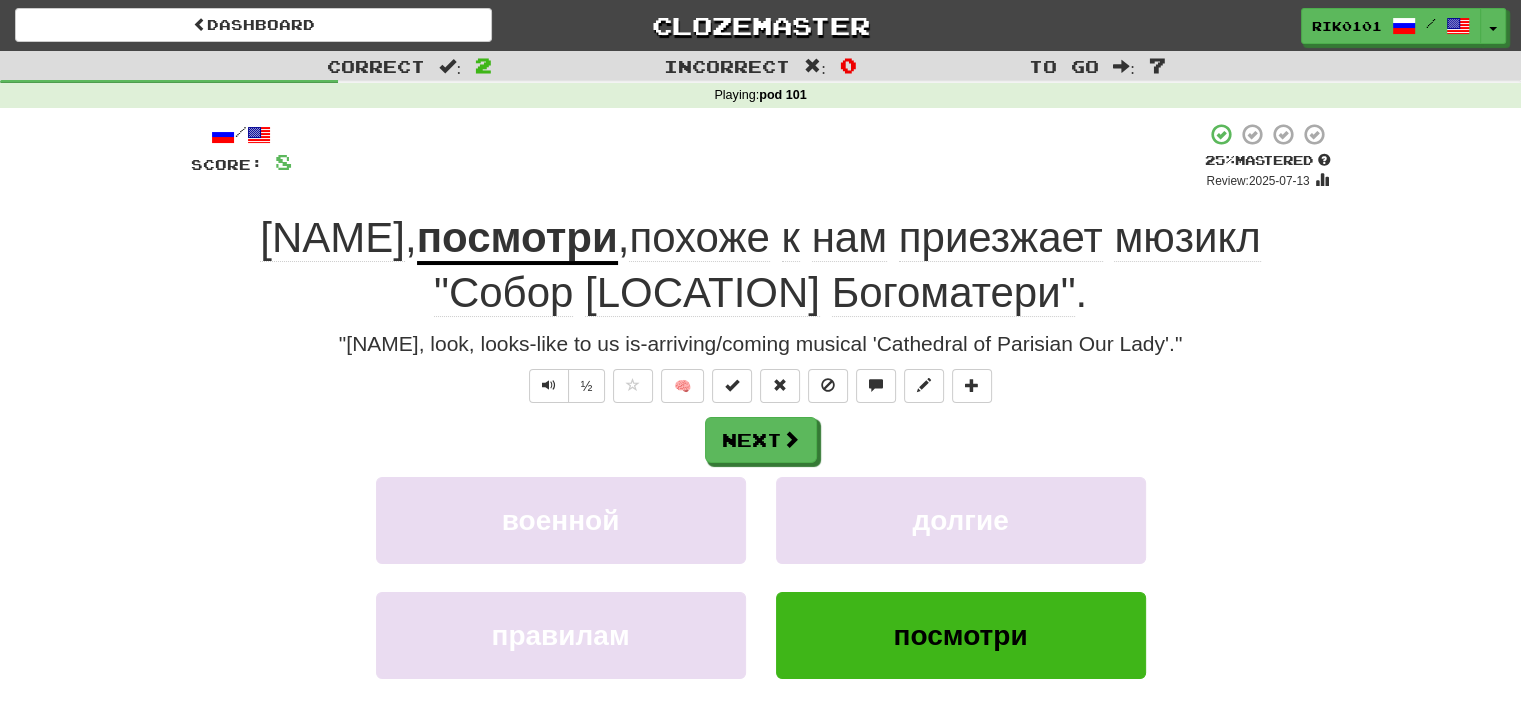 click on ""Собор" at bounding box center [503, 293] 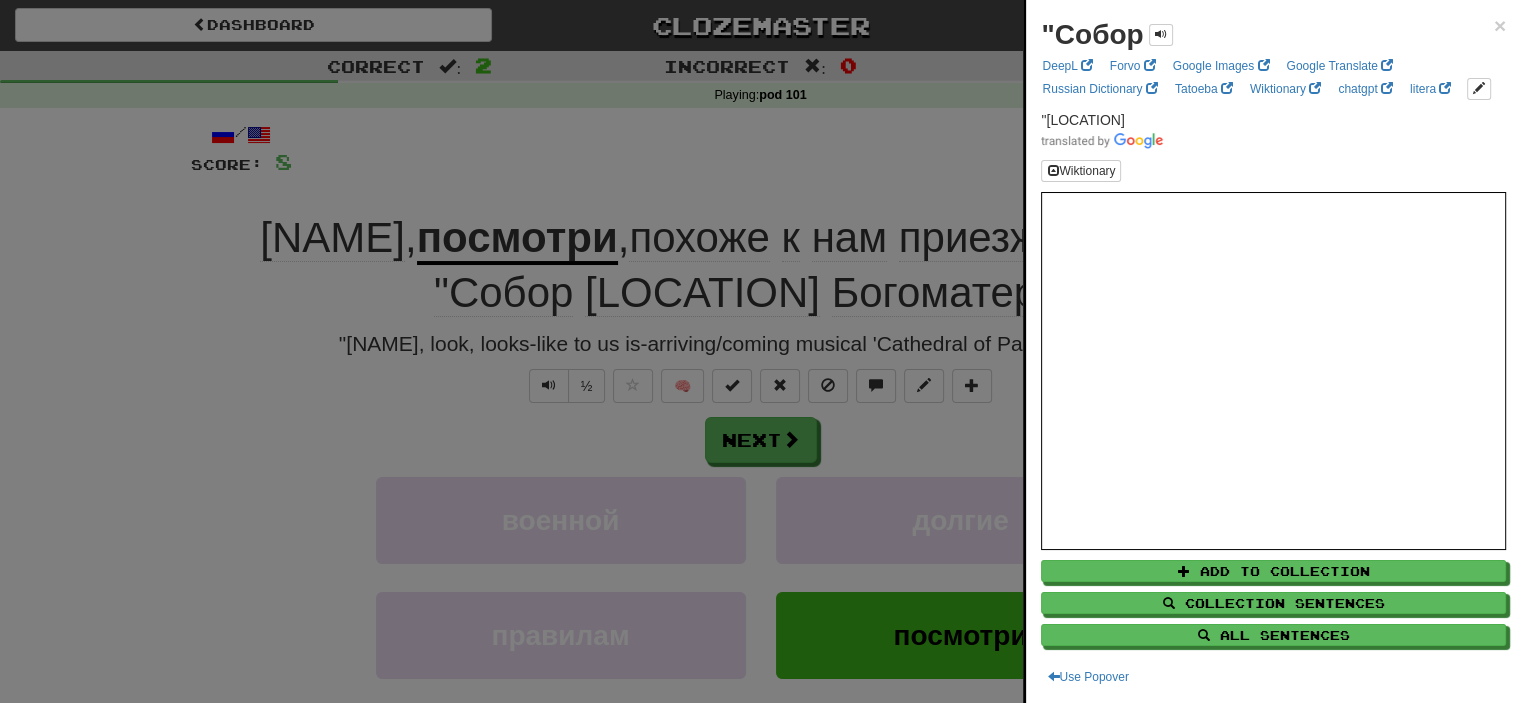 click at bounding box center (760, 351) 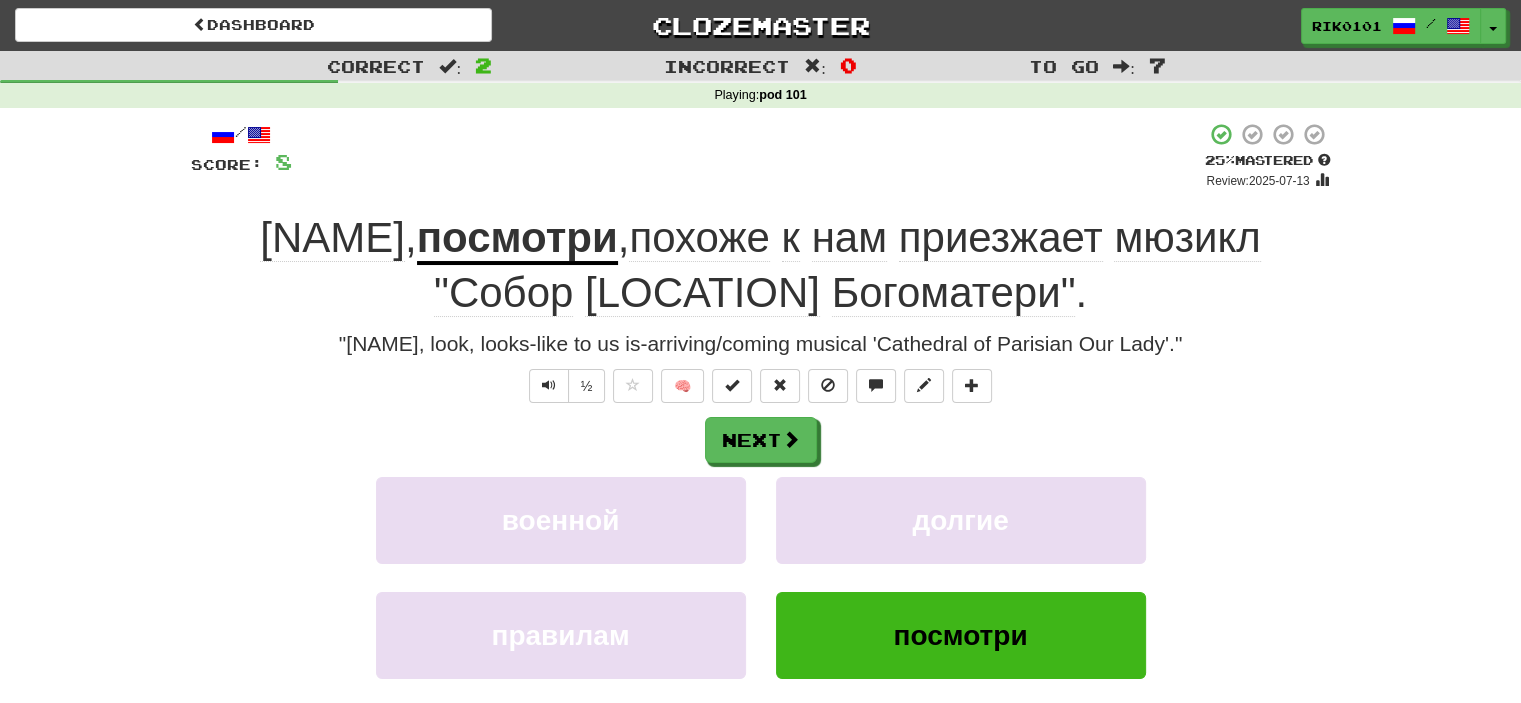click on "Парижской" at bounding box center (702, 293) 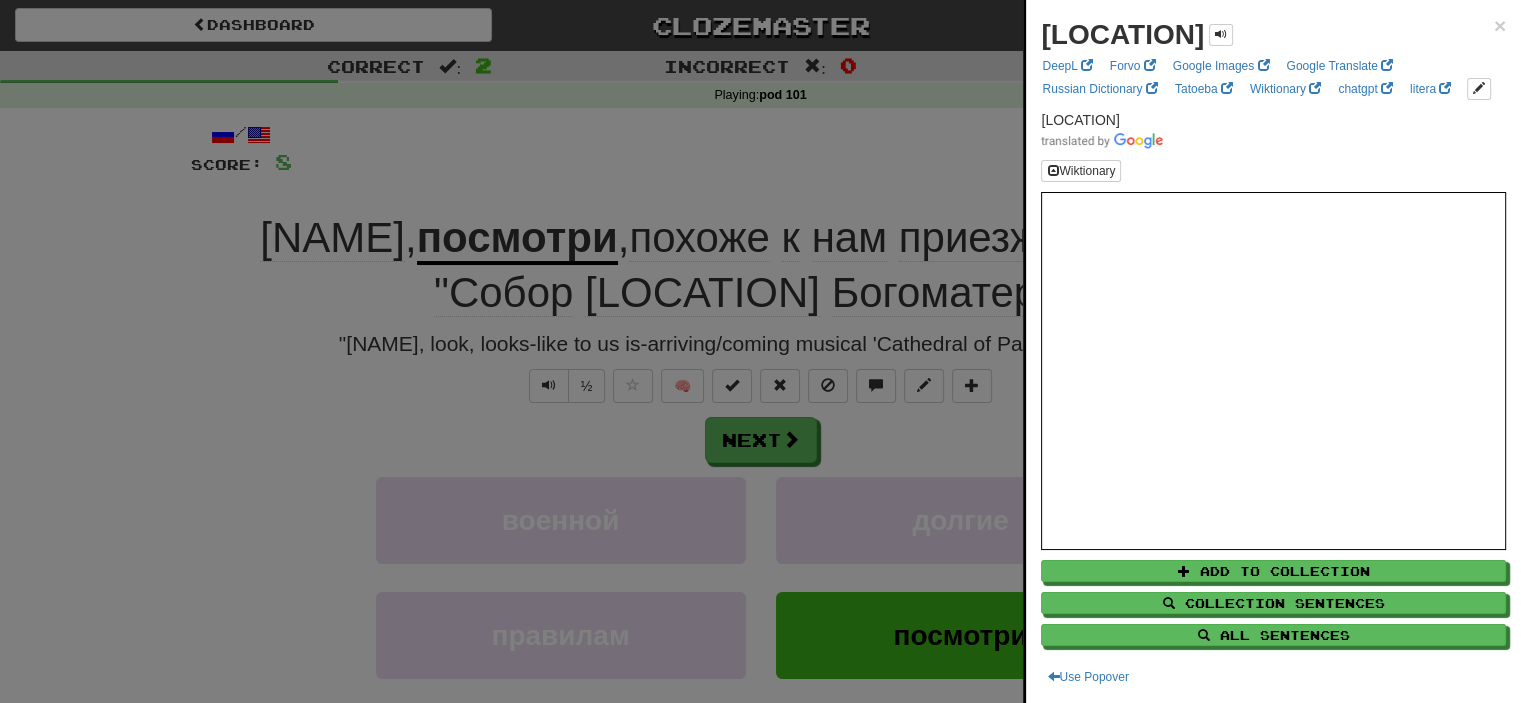 click at bounding box center [760, 351] 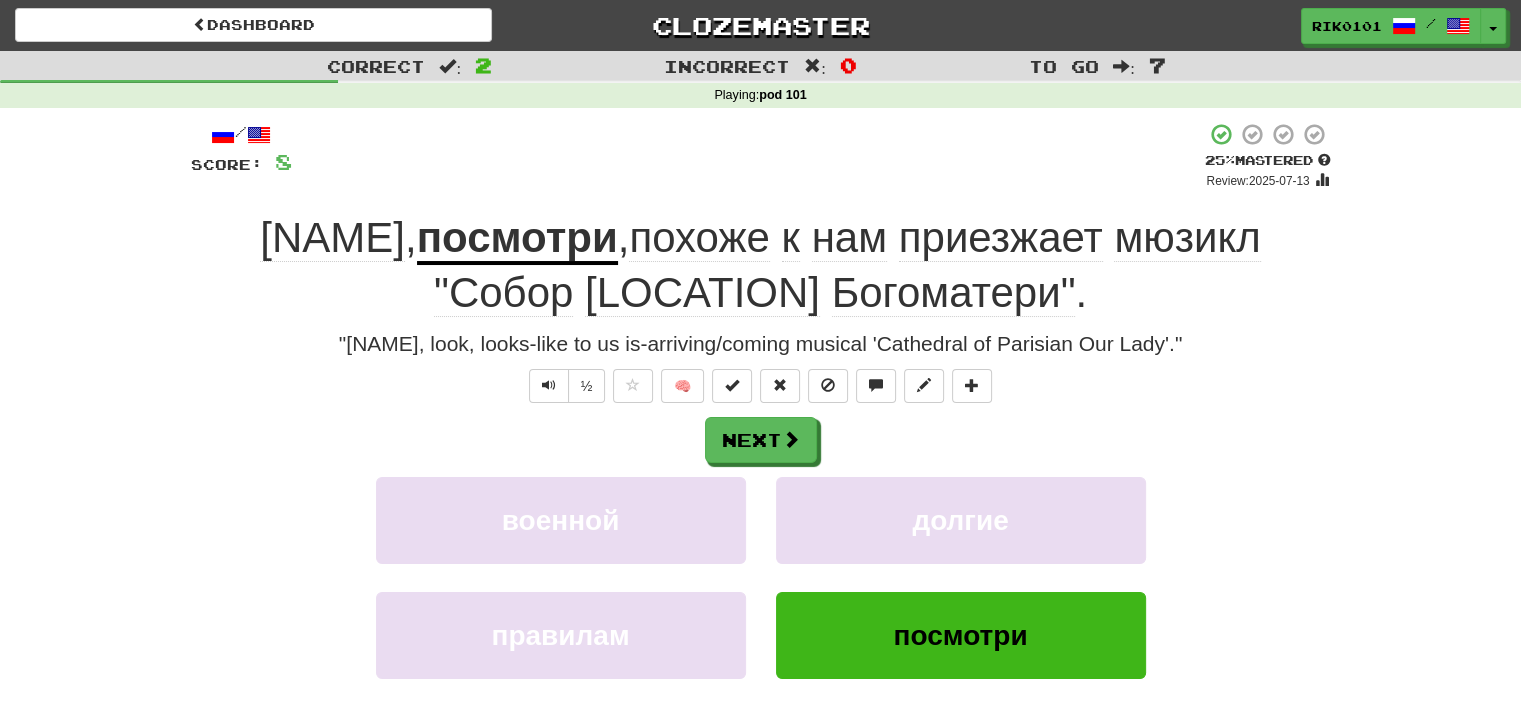 click on "Богоматери"" at bounding box center [954, 293] 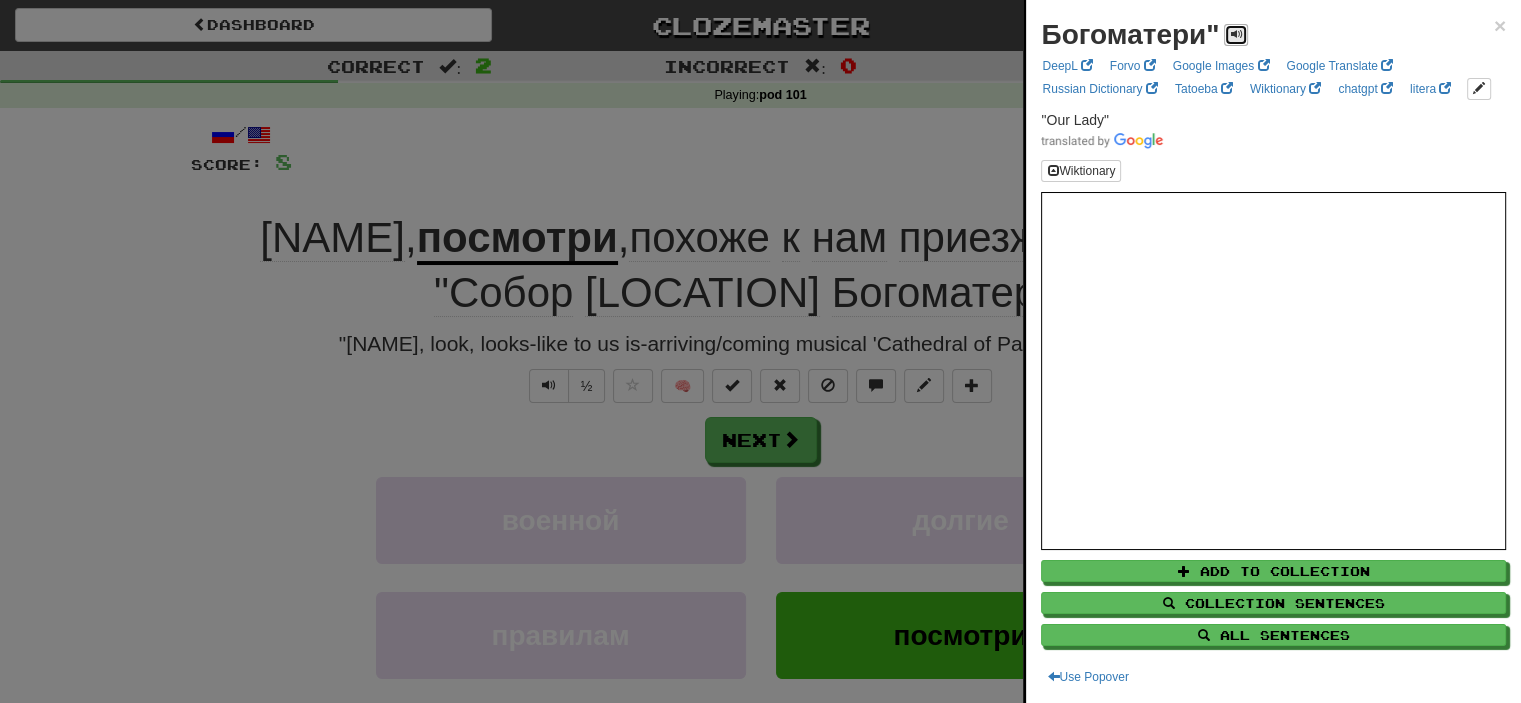 click at bounding box center (1236, 34) 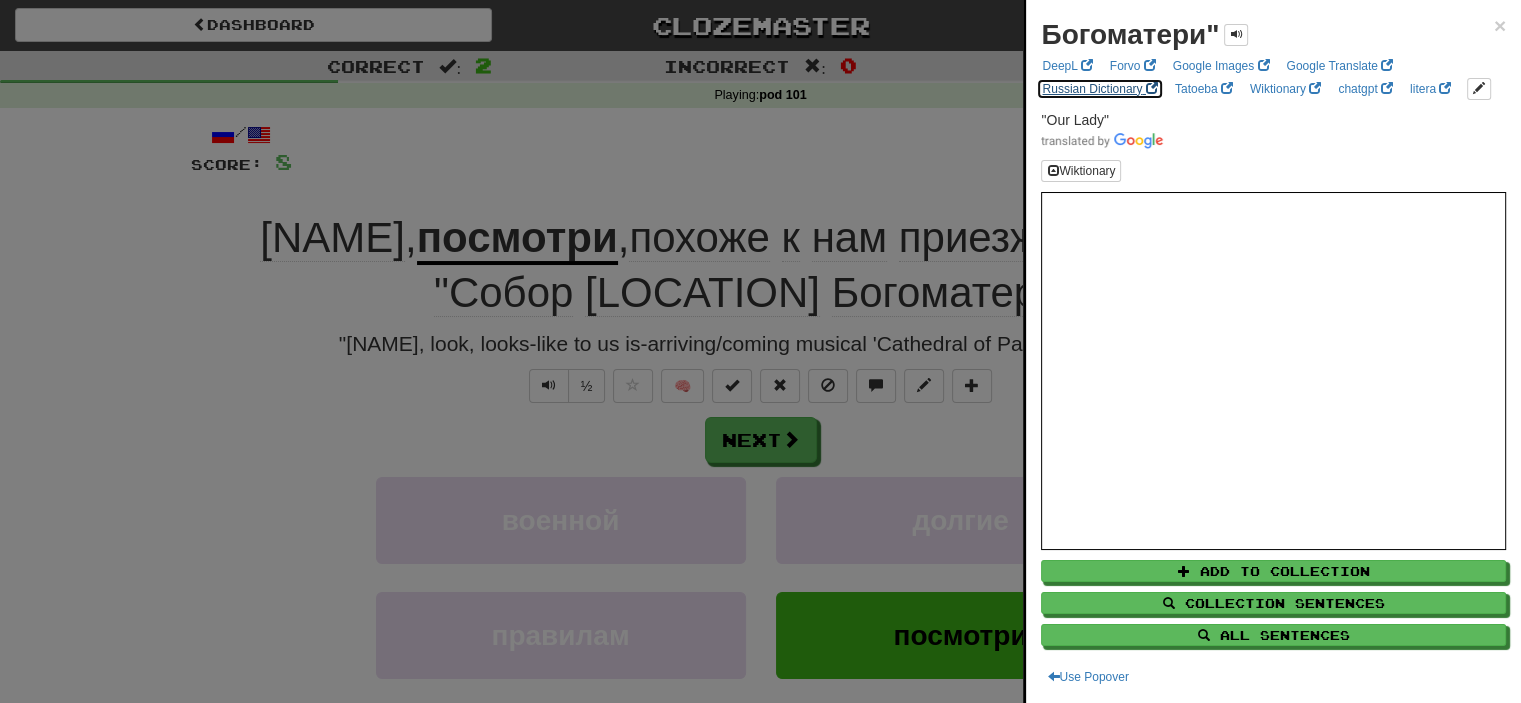 click on "Russian Dictionary" at bounding box center (1099, 89) 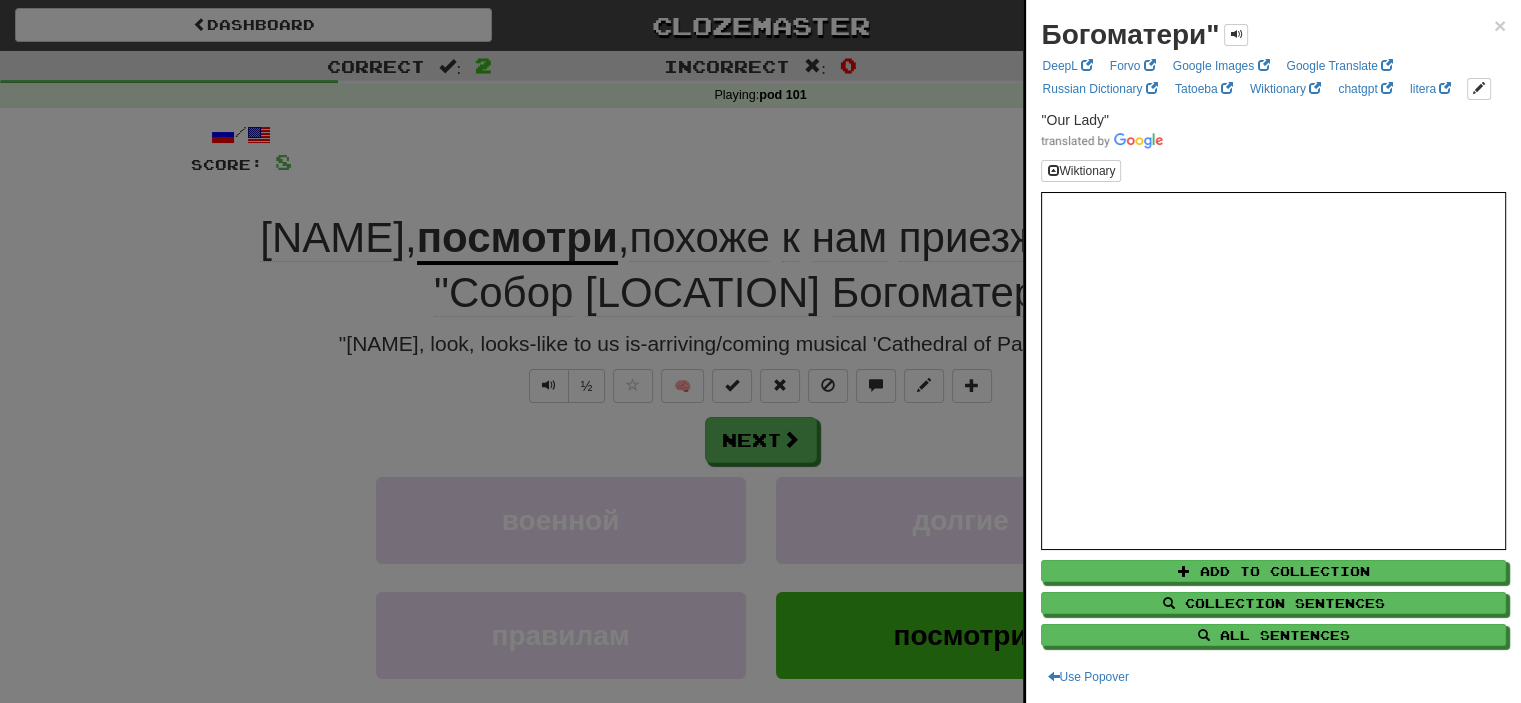 click at bounding box center [760, 351] 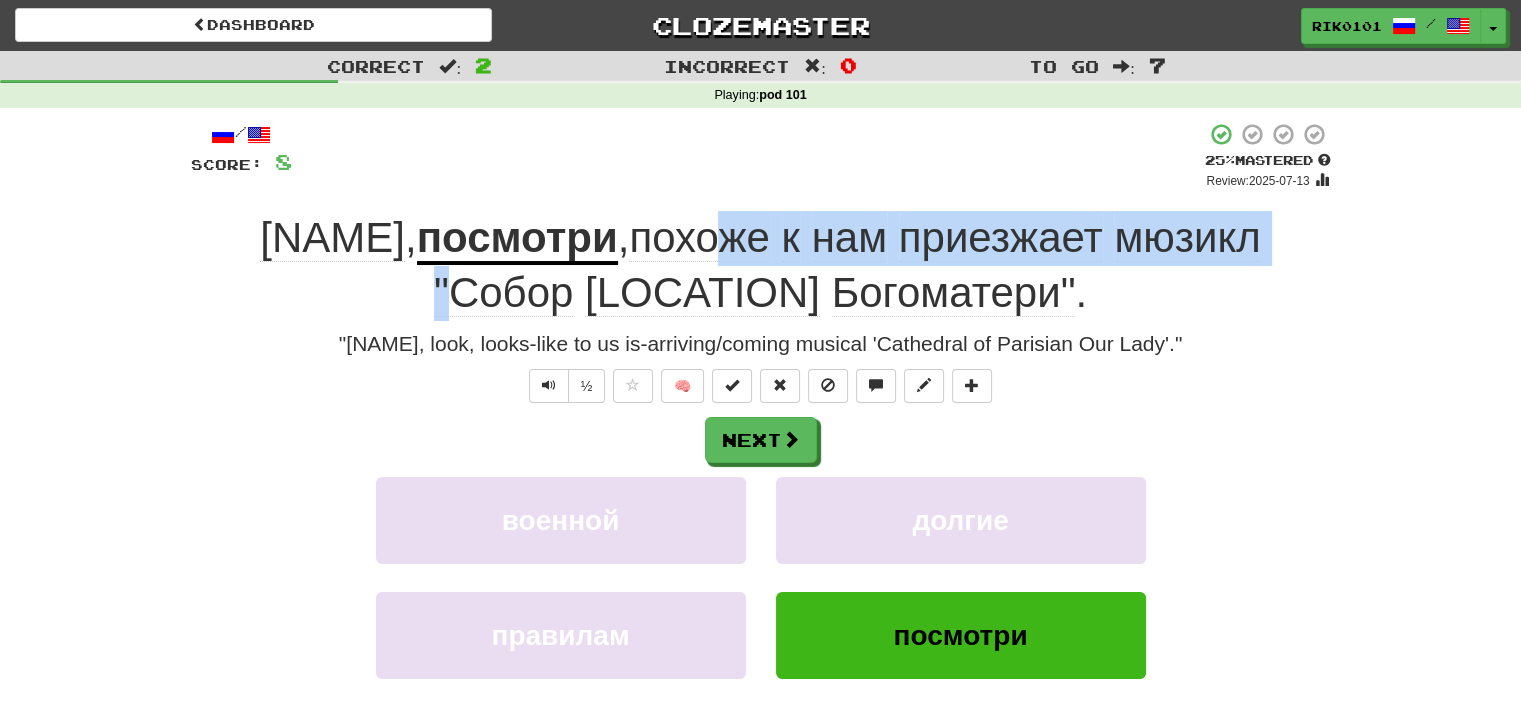 drag, startPoint x: 462, startPoint y: 299, endPoint x: 711, endPoint y: 263, distance: 251.58894 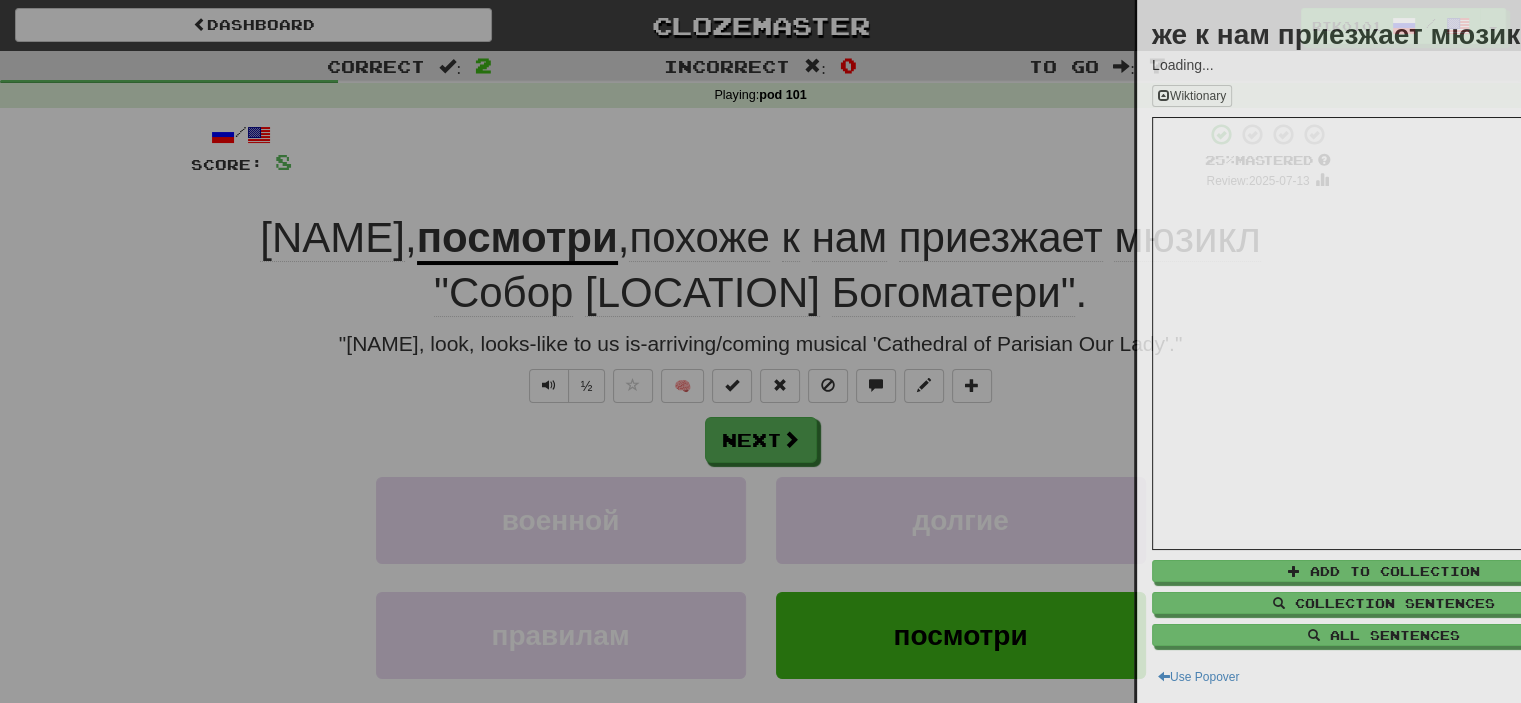 click at bounding box center [760, 351] 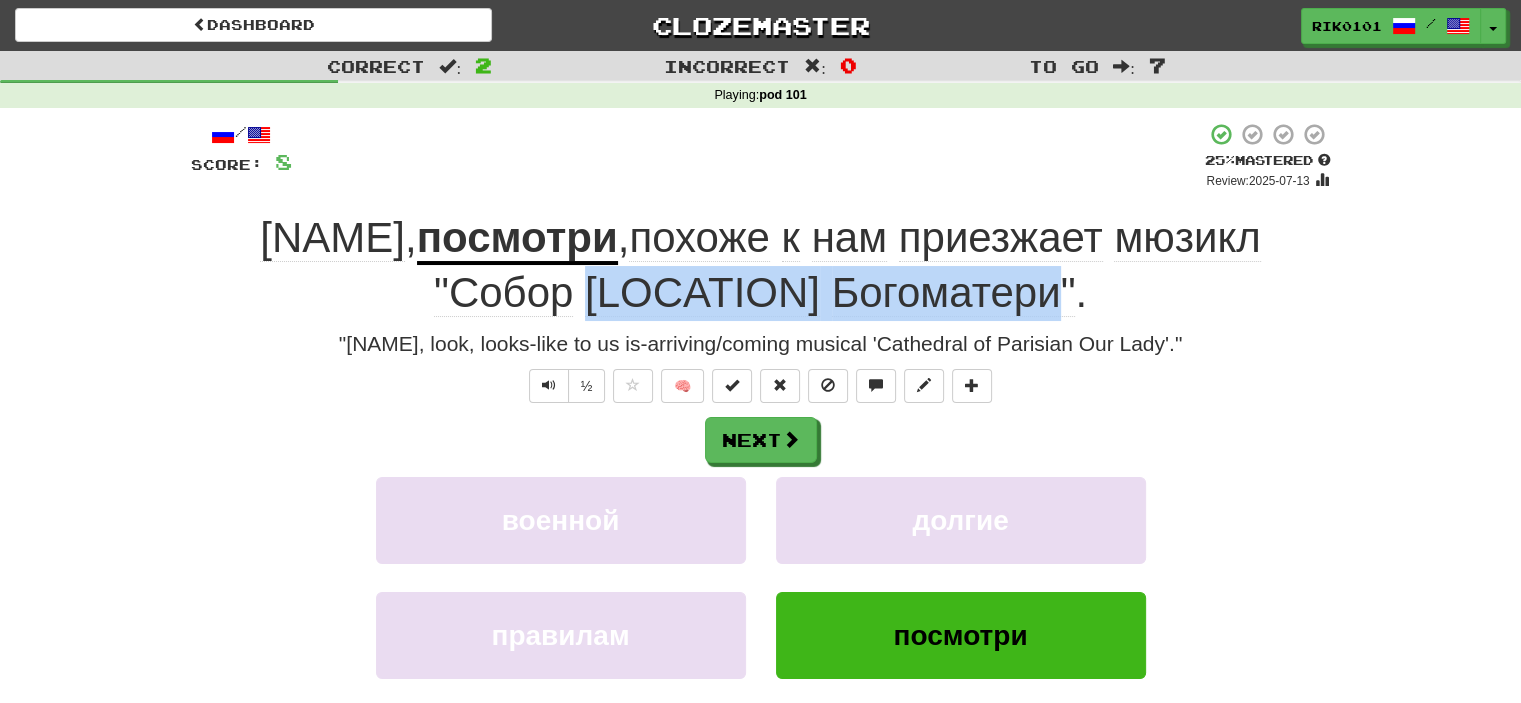 drag, startPoint x: 598, startPoint y: 298, endPoint x: 1040, endPoint y: 301, distance: 442.0102 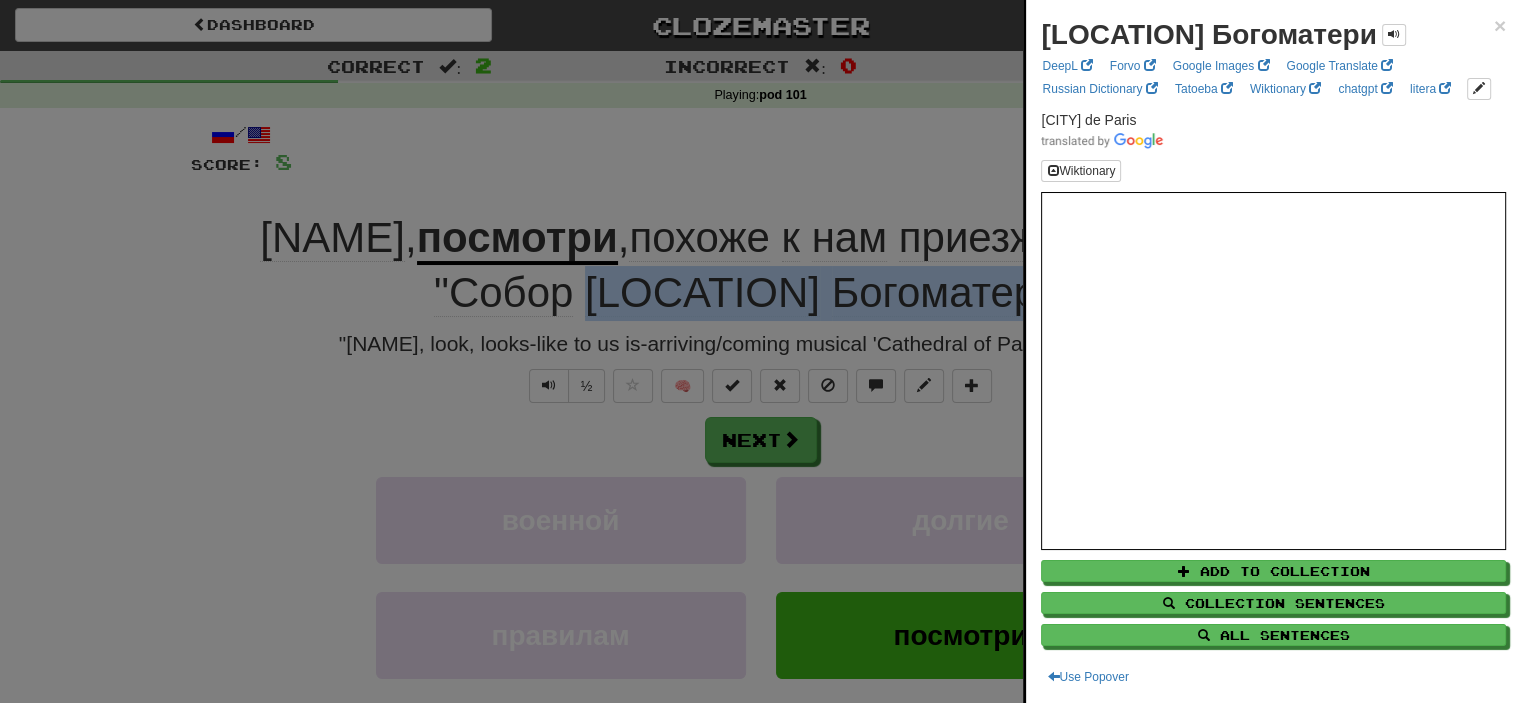 copy on "Парижской   Богоматери" 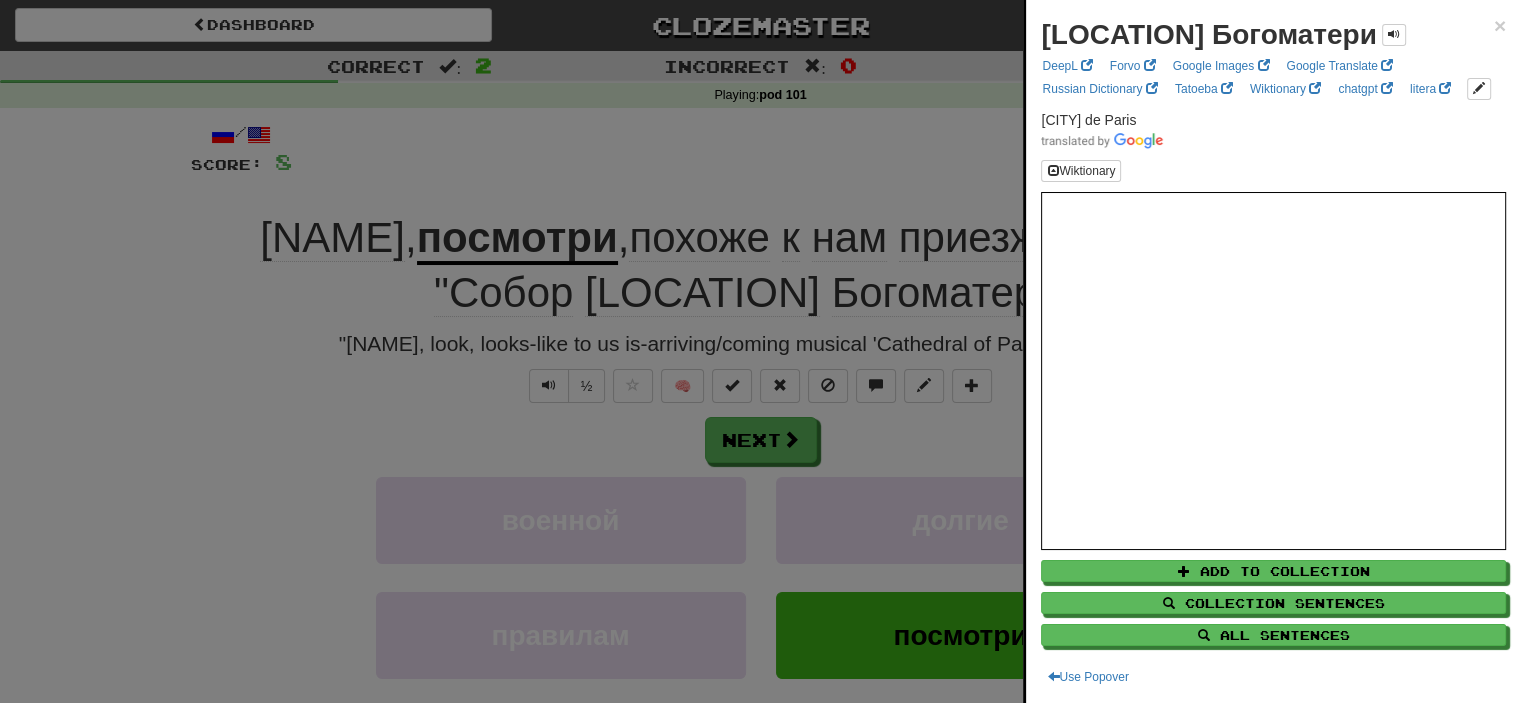 click at bounding box center [760, 351] 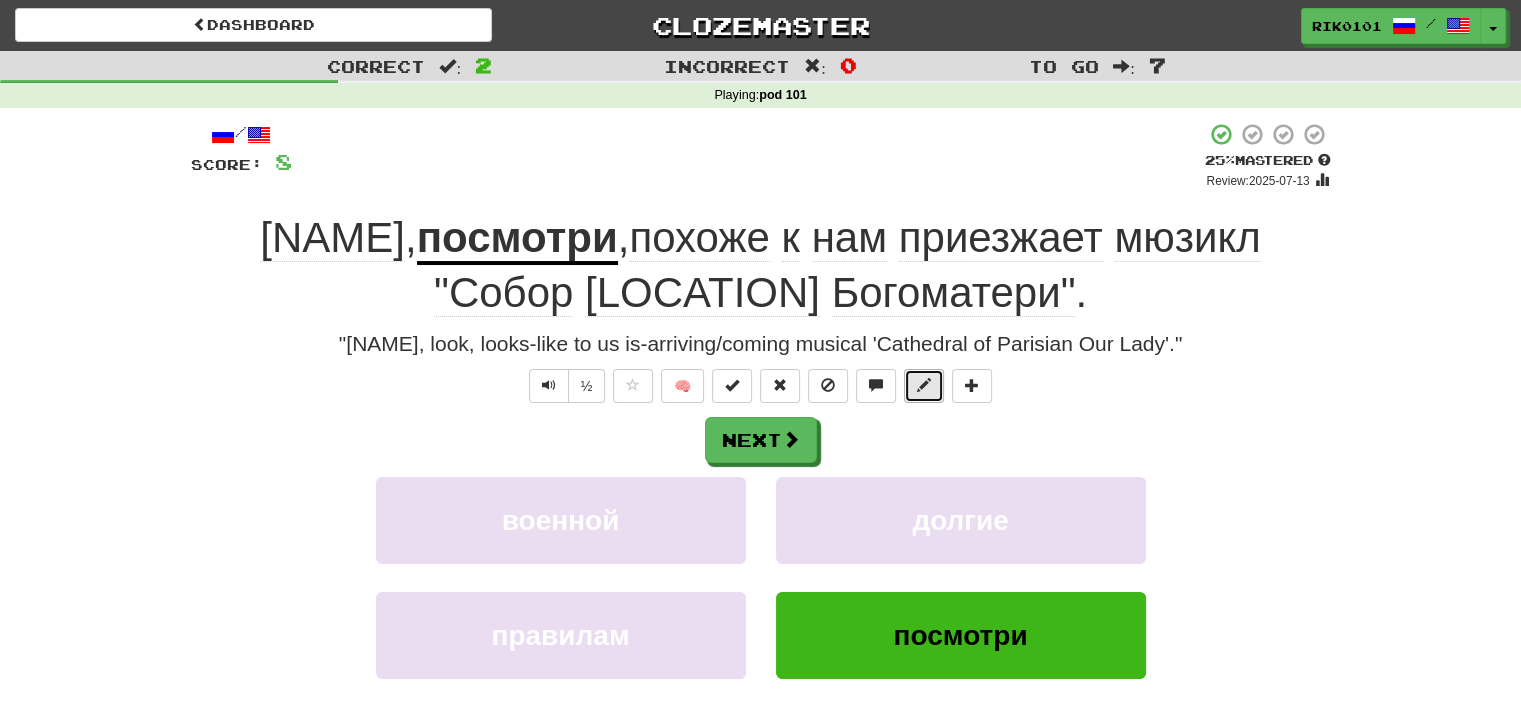 click at bounding box center (924, 386) 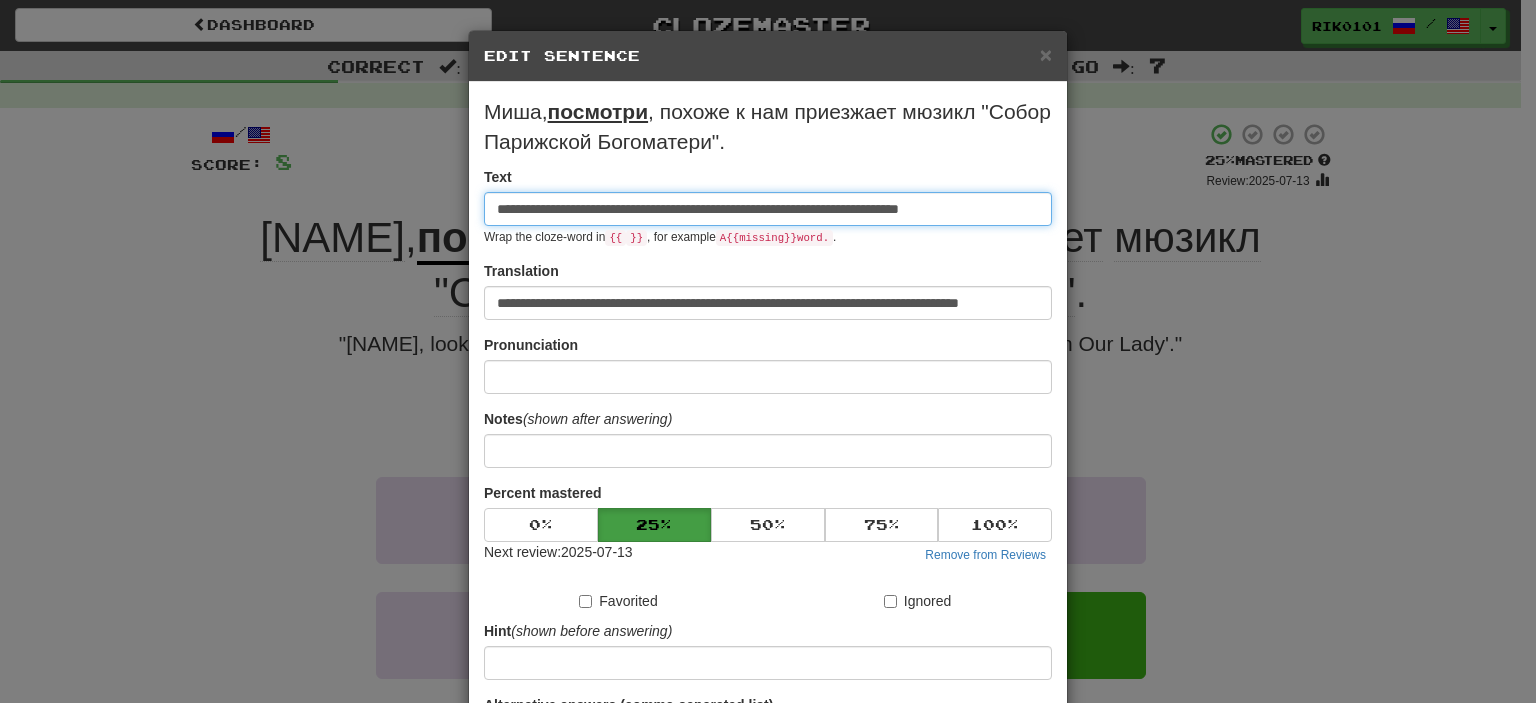 scroll, scrollTop: 0, scrollLeft: 20, axis: horizontal 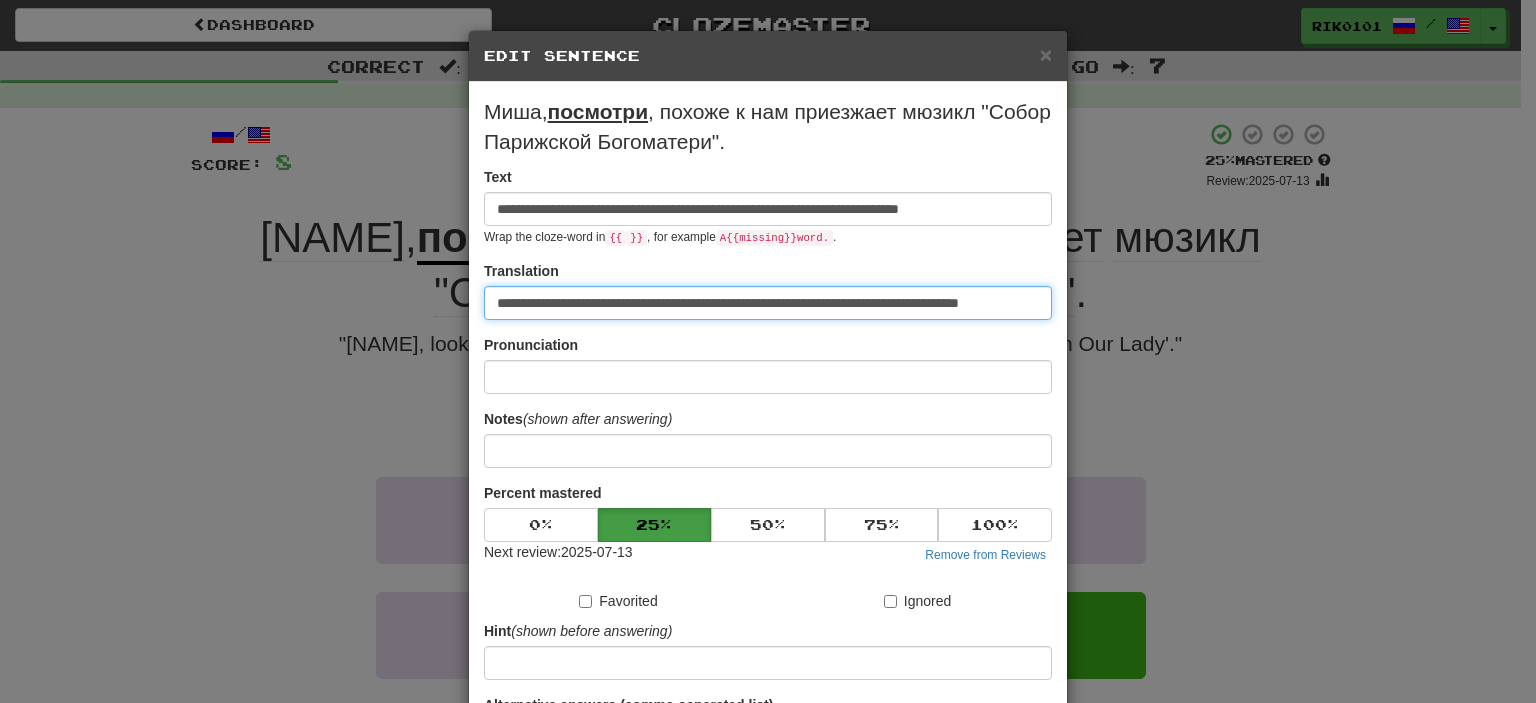 click on "**********" at bounding box center [768, 303] 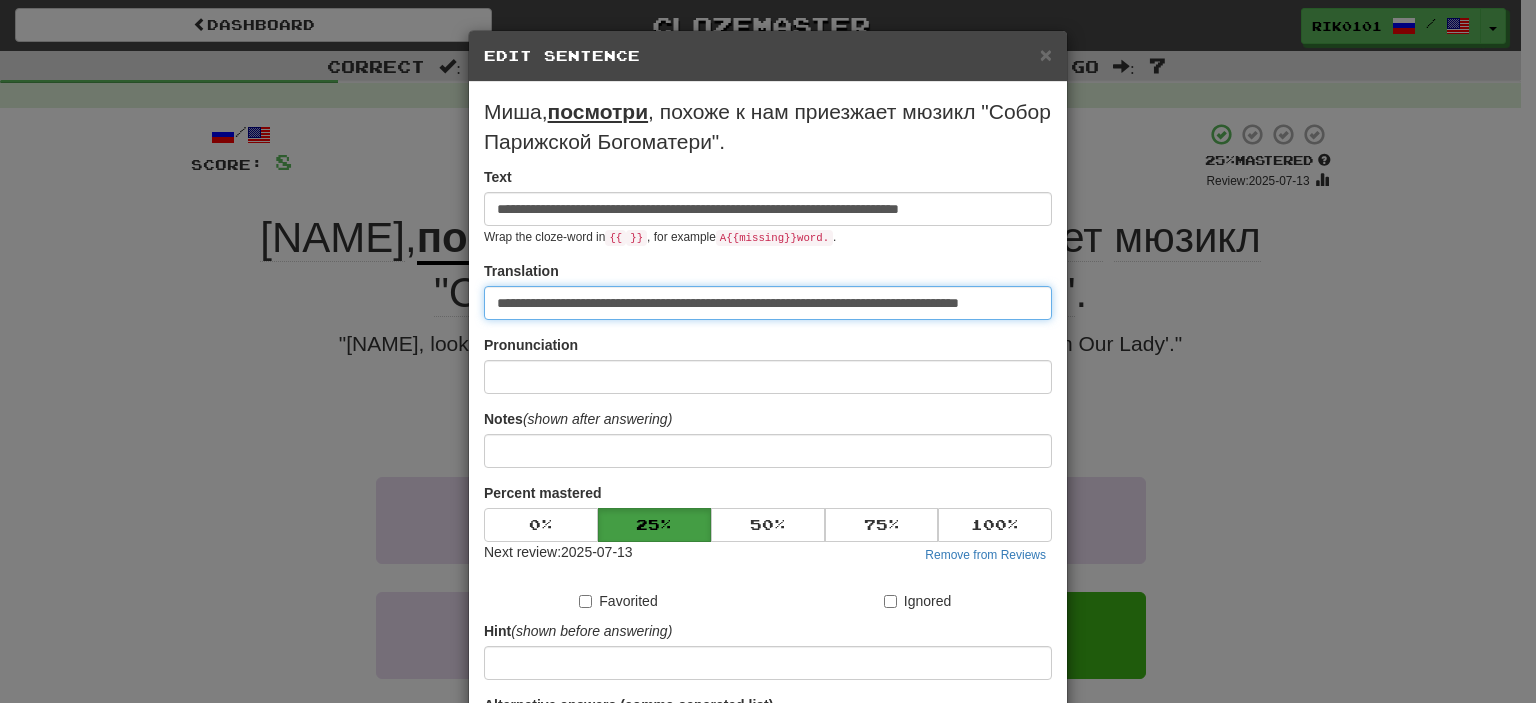 scroll, scrollTop: 0, scrollLeft: 8, axis: horizontal 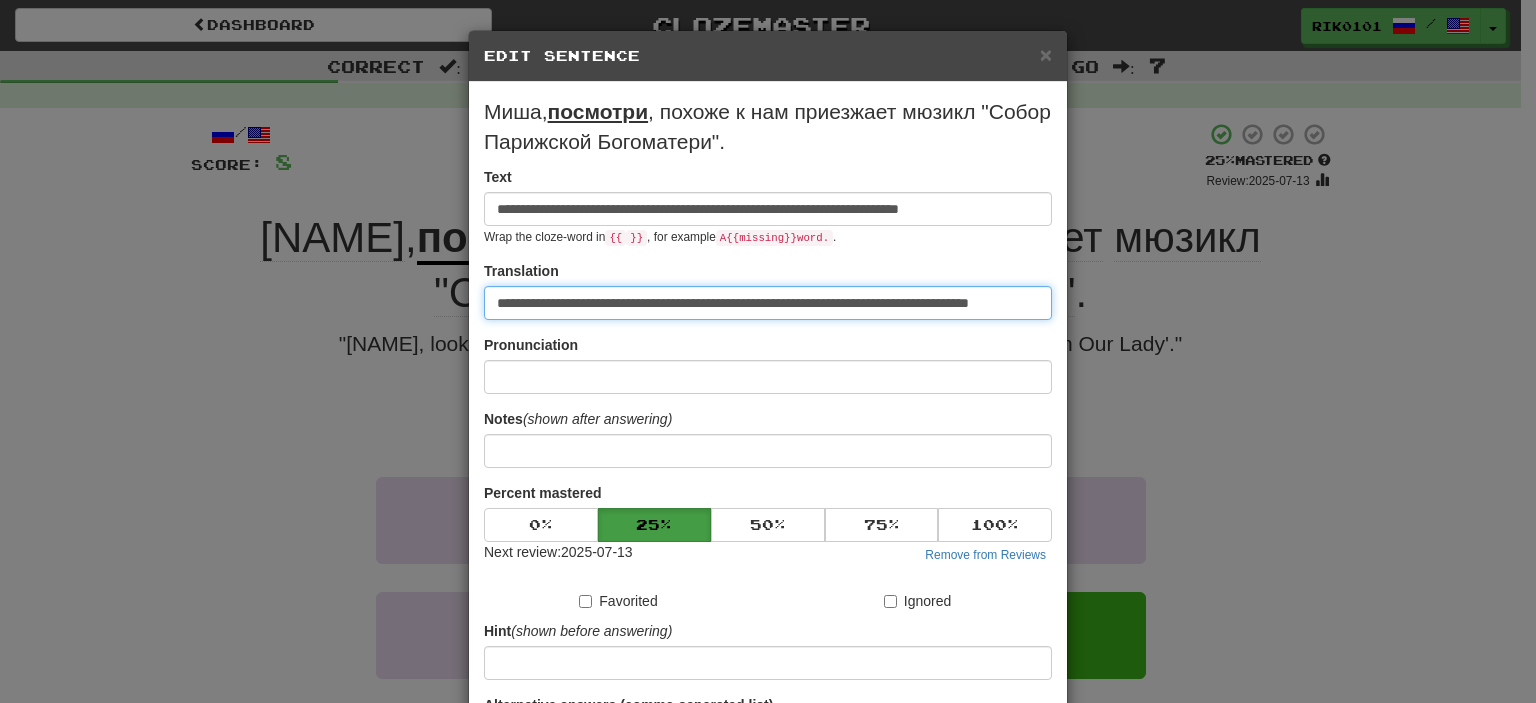 paste on "**********" 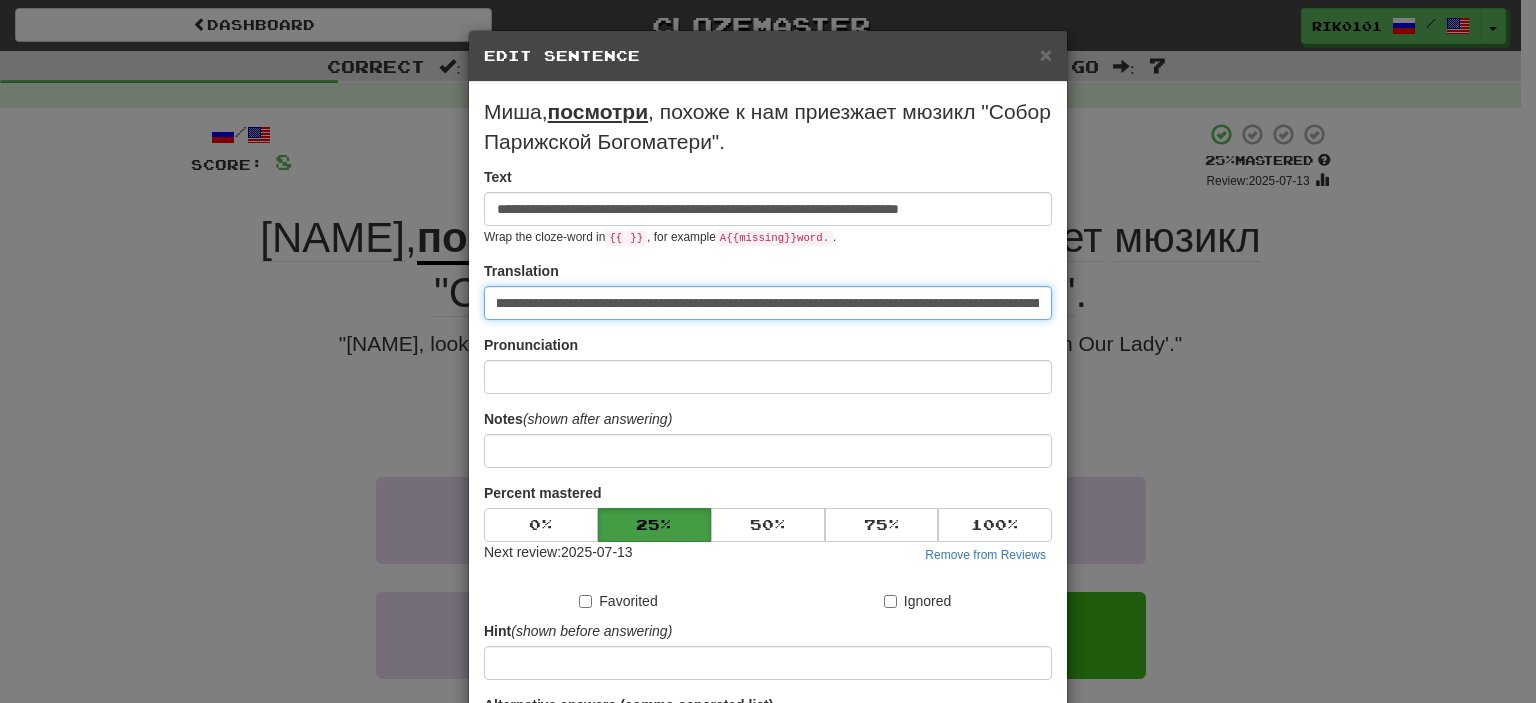 scroll, scrollTop: 0, scrollLeft: 149, axis: horizontal 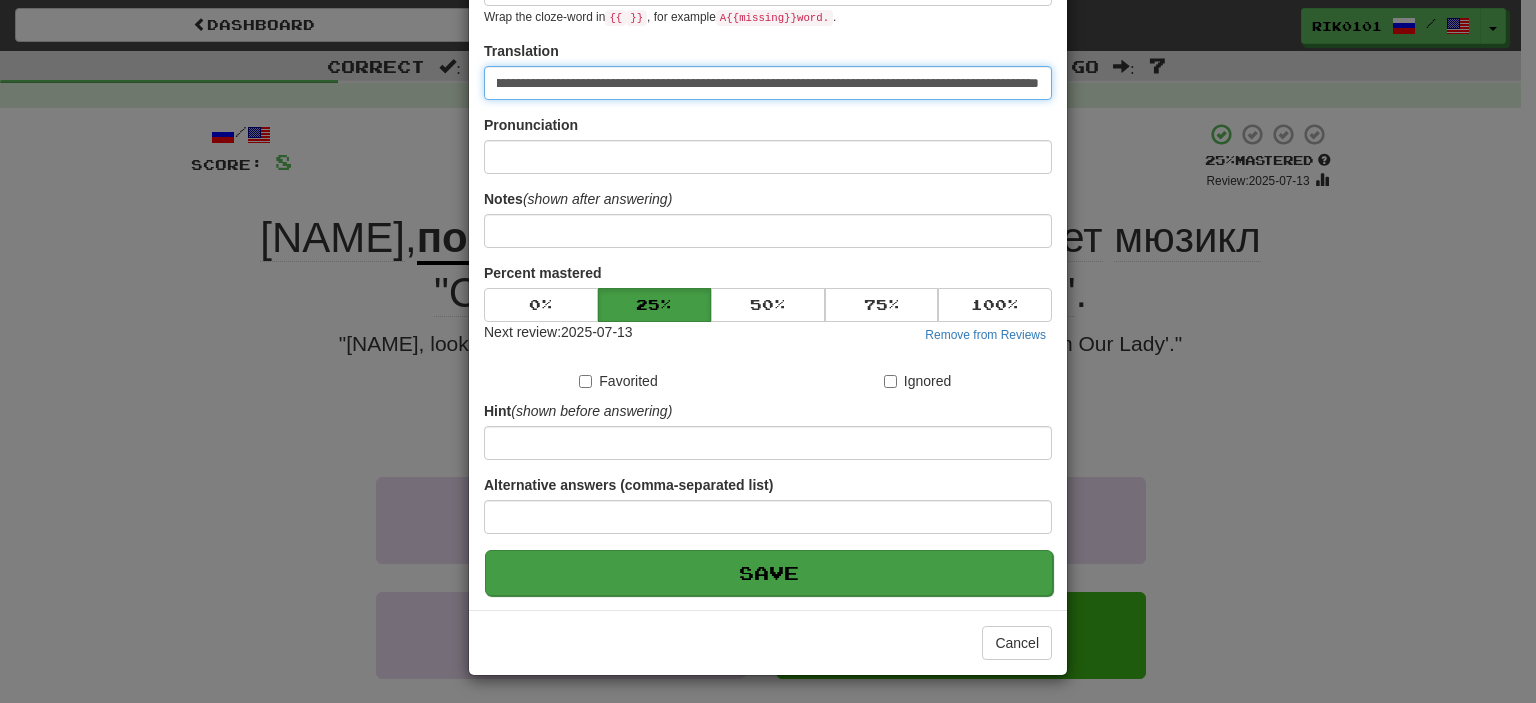 type on "**********" 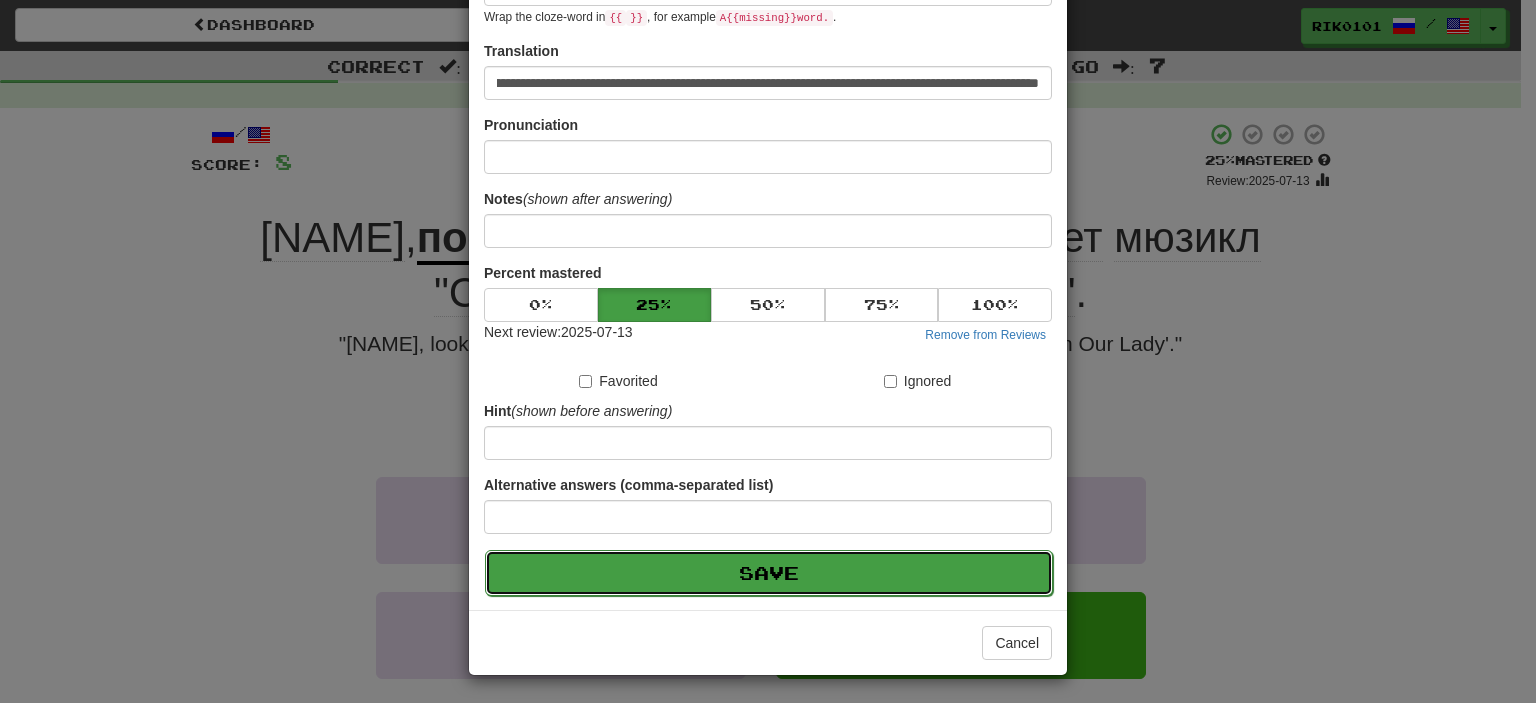 click on "Save" at bounding box center (769, 573) 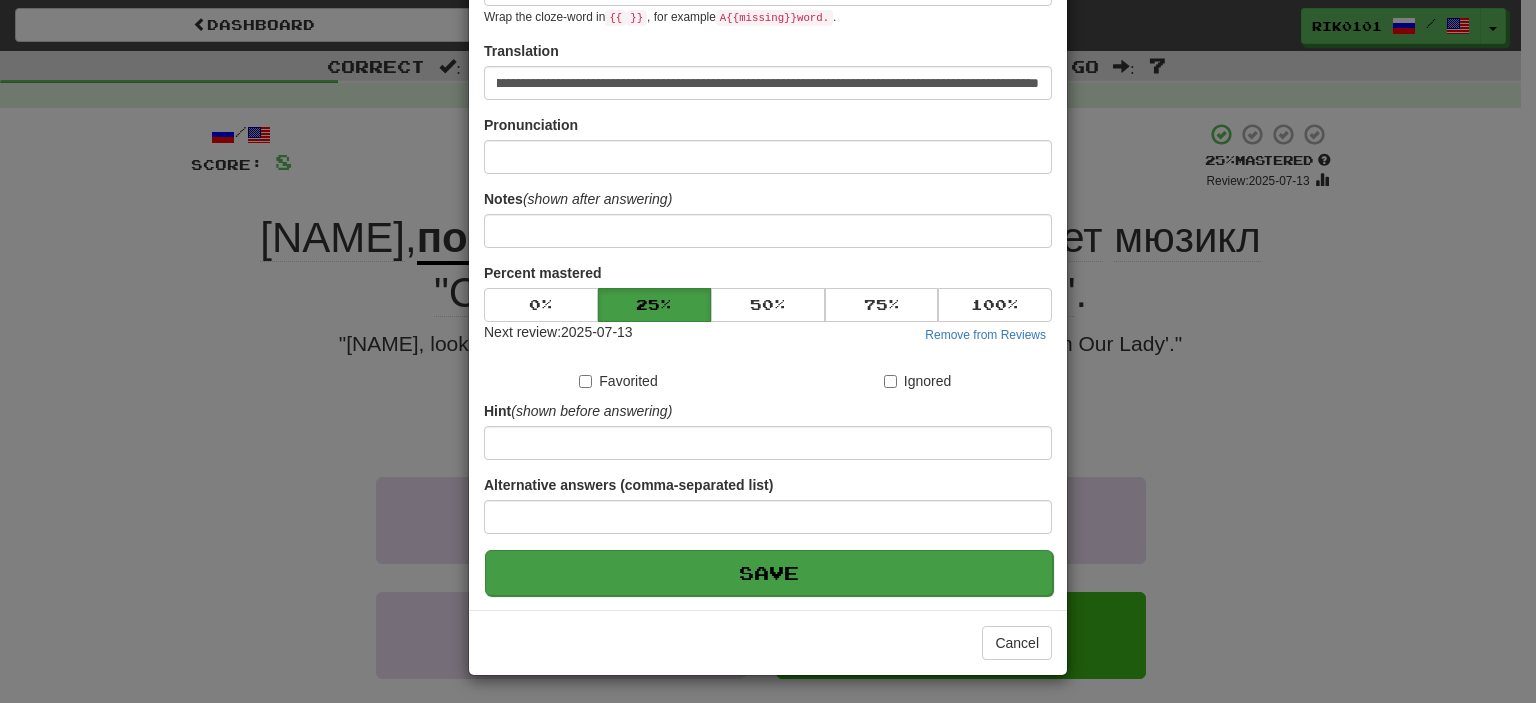 scroll, scrollTop: 0, scrollLeft: 0, axis: both 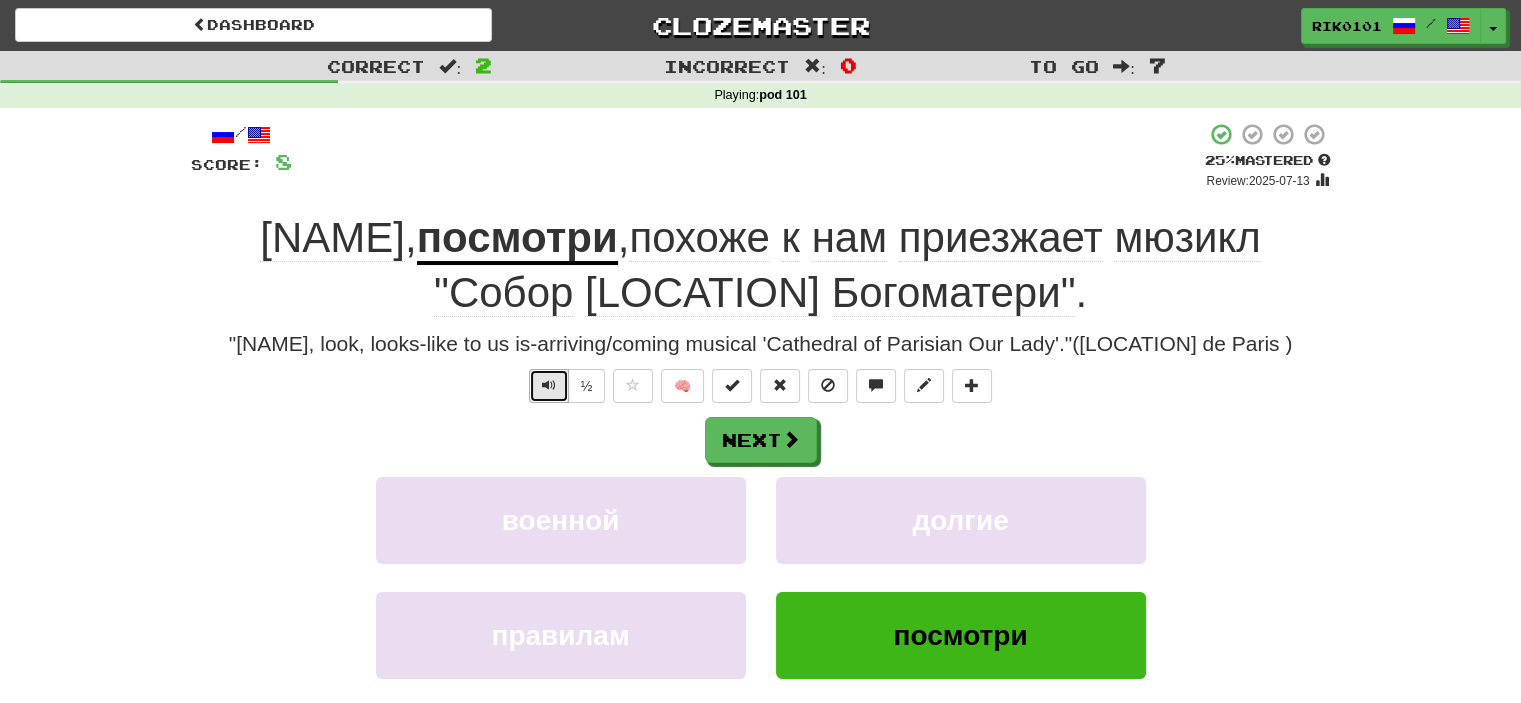 click at bounding box center (549, 386) 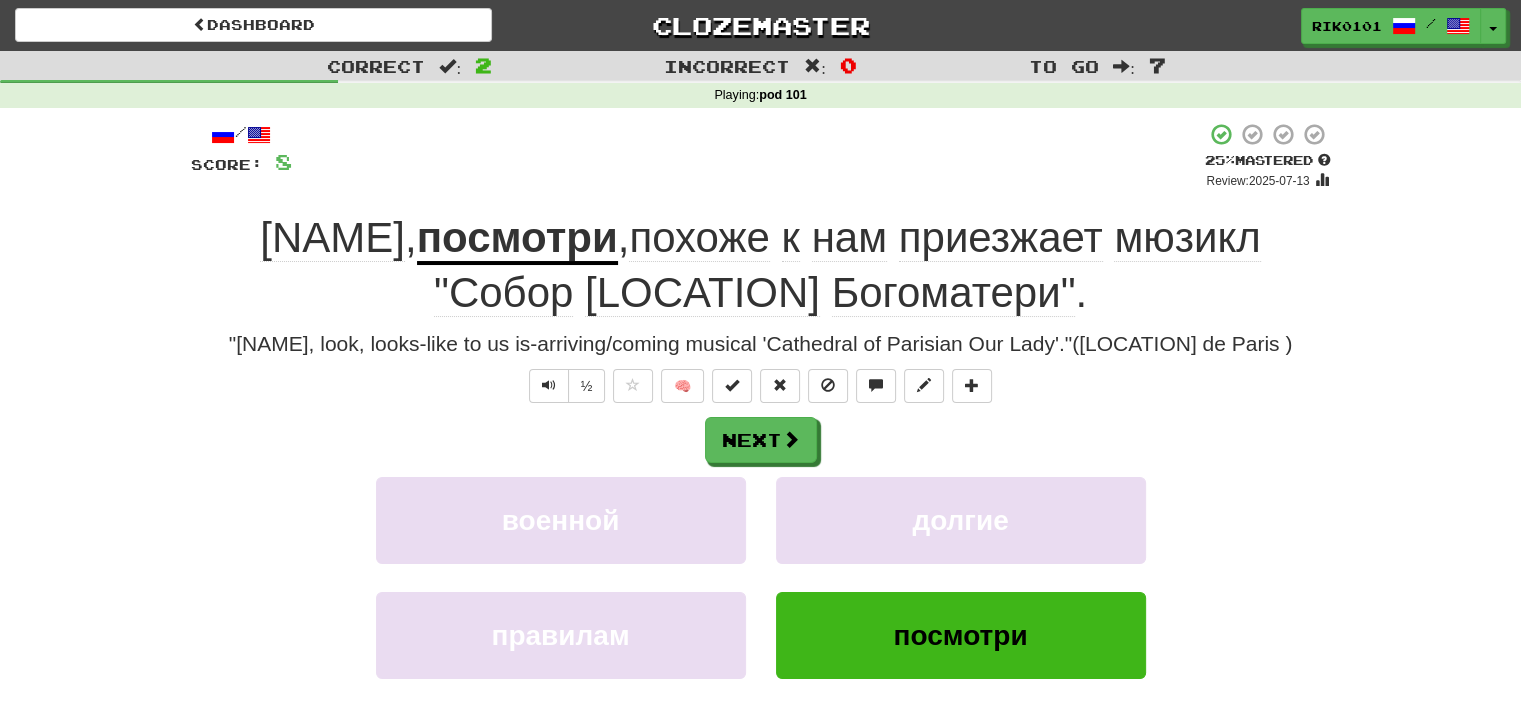 click on "похоже" at bounding box center [699, 238] 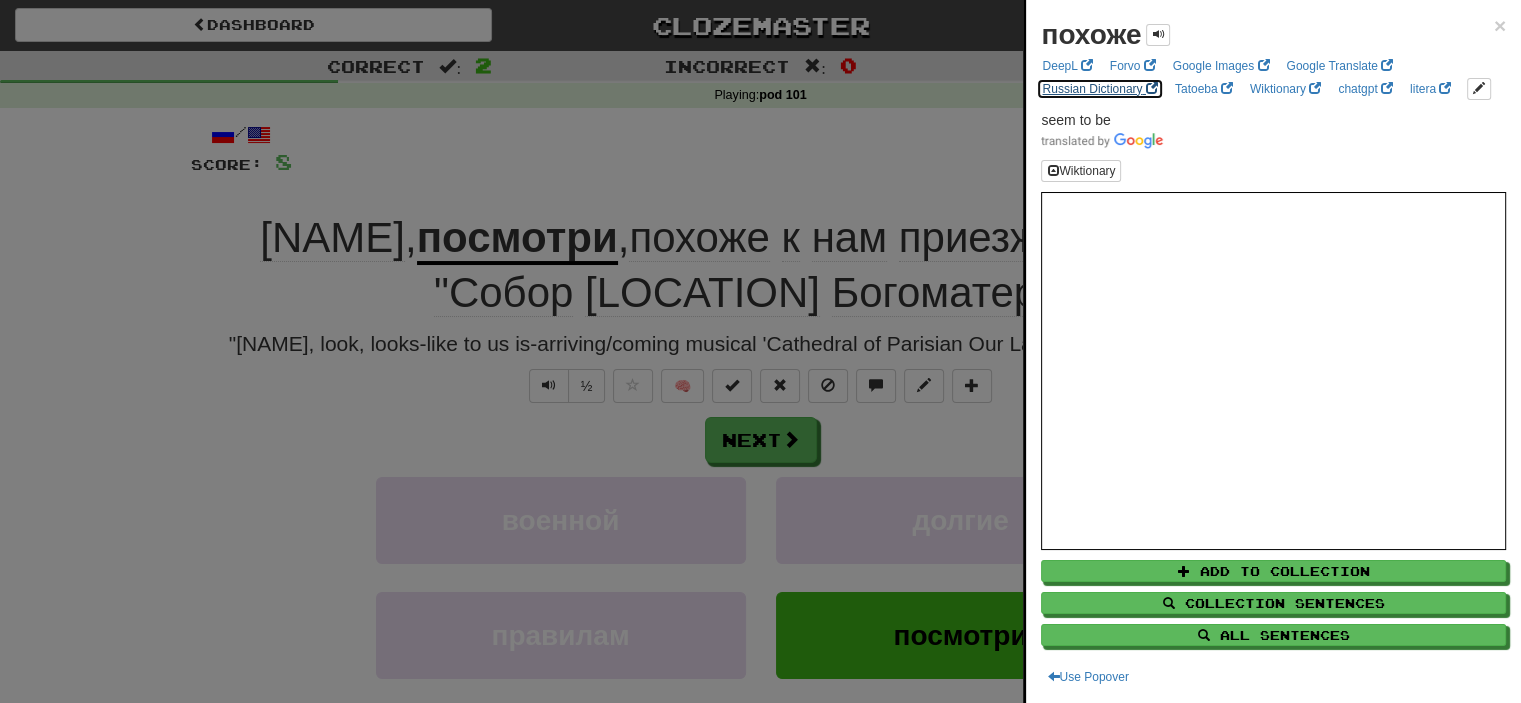 click on "Russian Dictionary" at bounding box center (1099, 89) 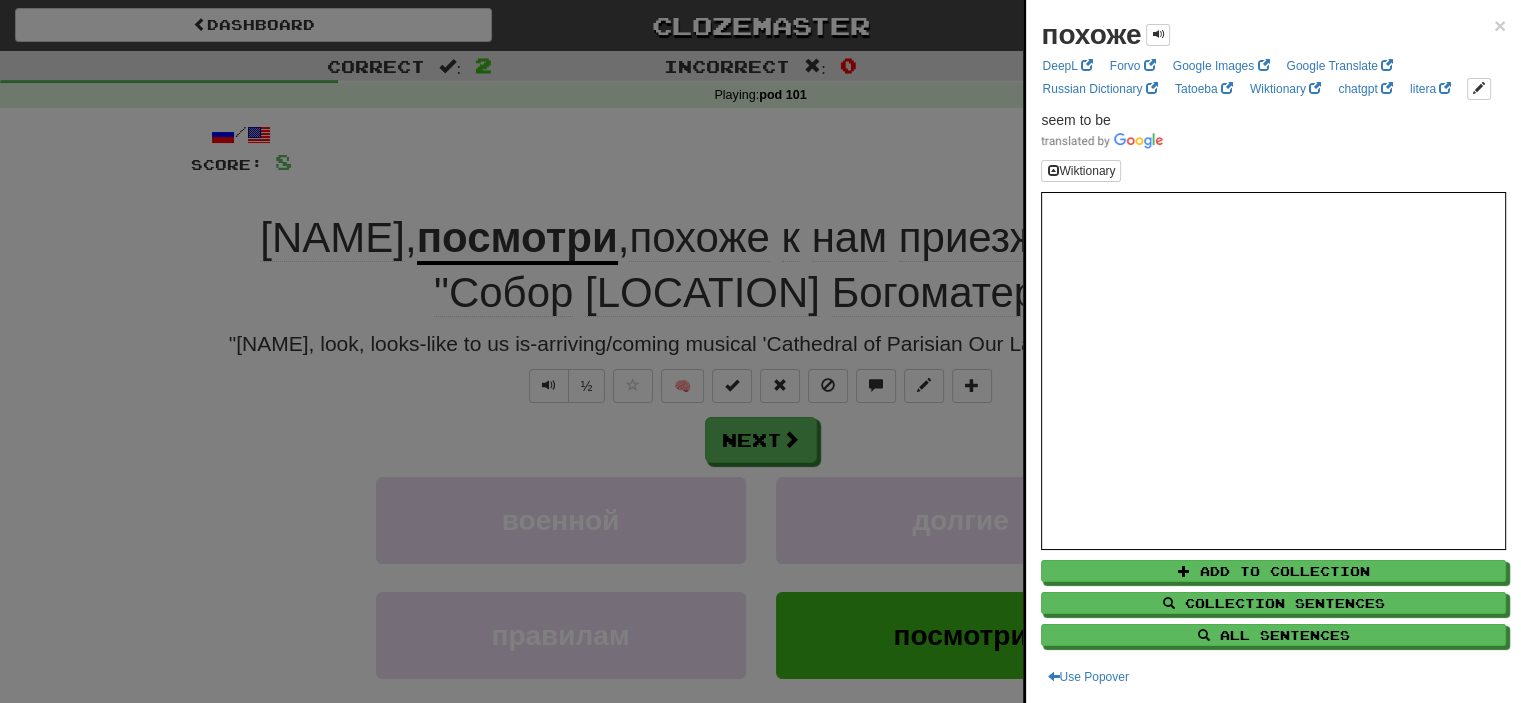 click at bounding box center [760, 351] 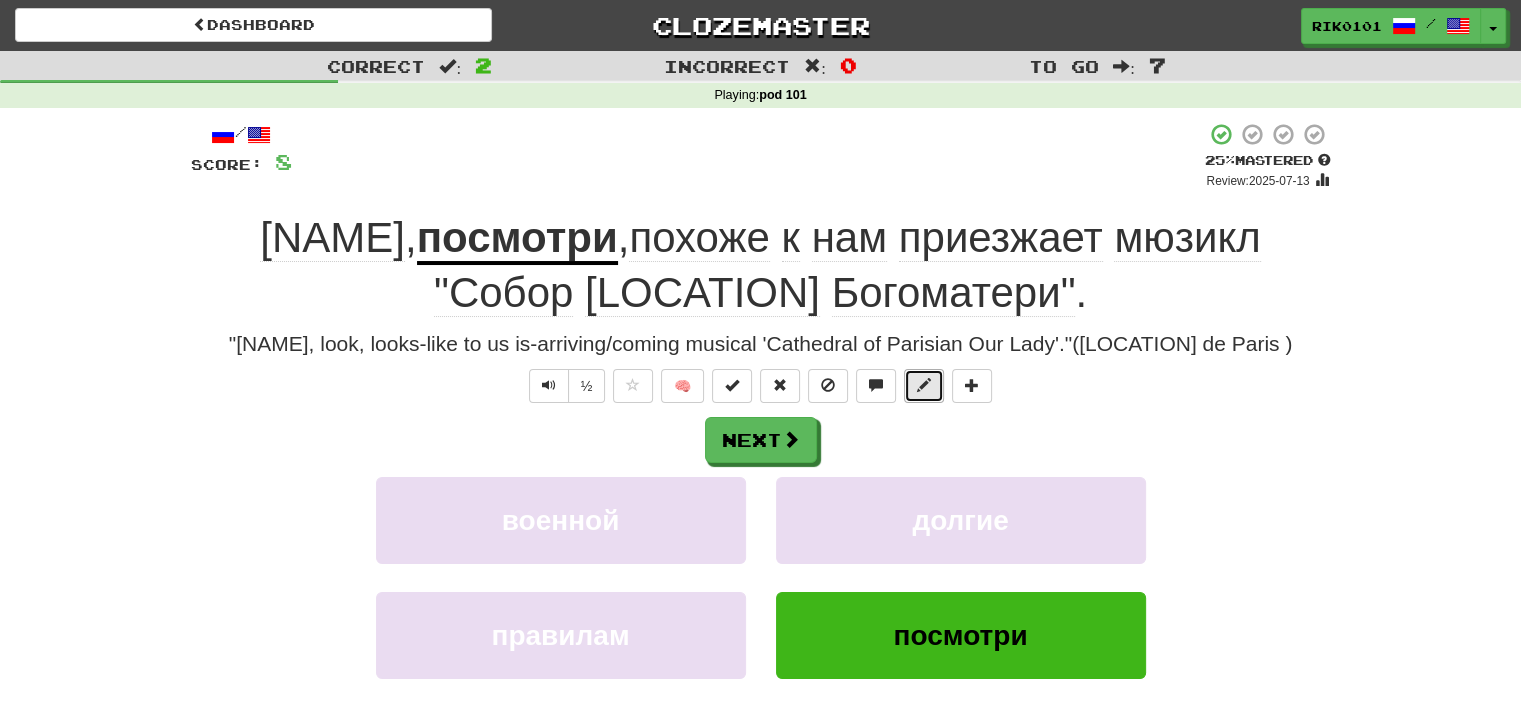 click at bounding box center [924, 385] 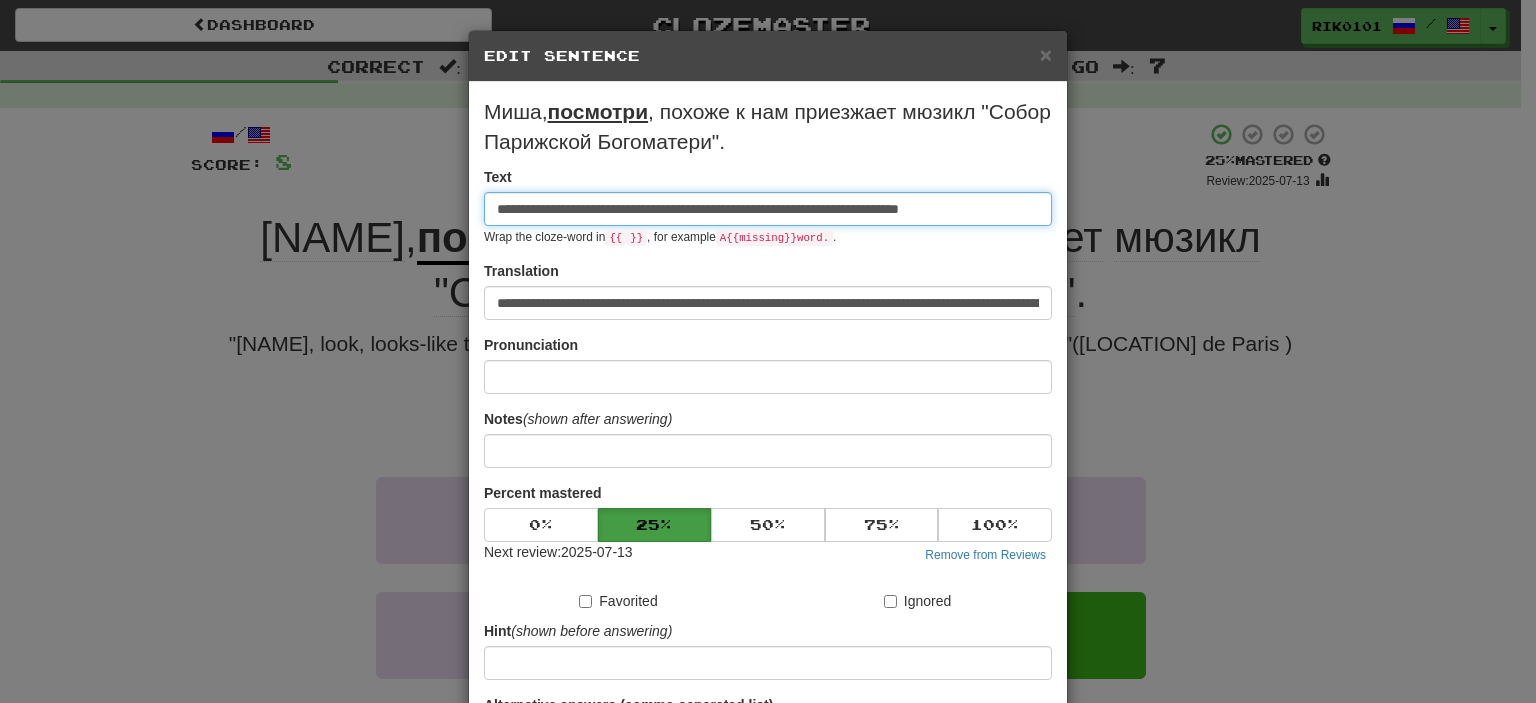 scroll, scrollTop: 0, scrollLeft: 20, axis: horizontal 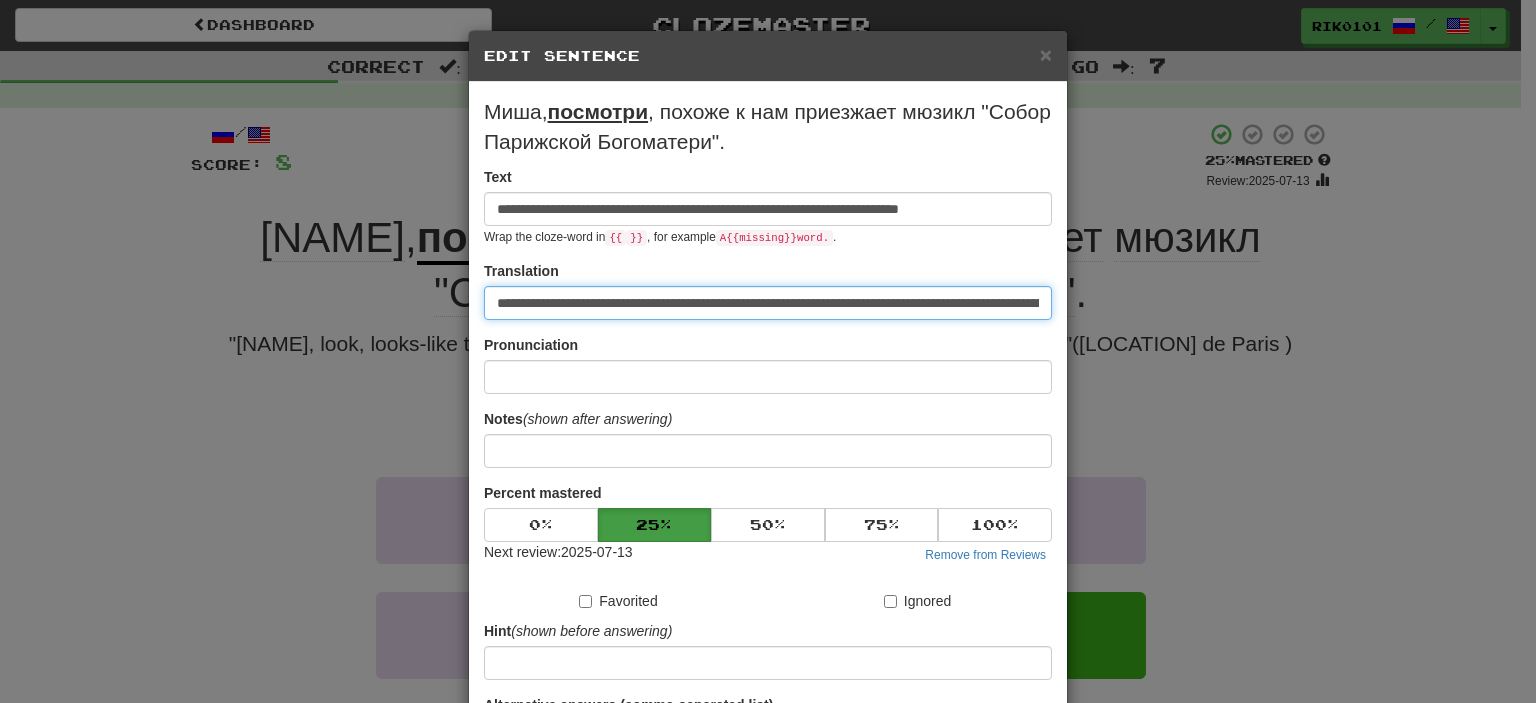 click on "**********" at bounding box center (768, 303) 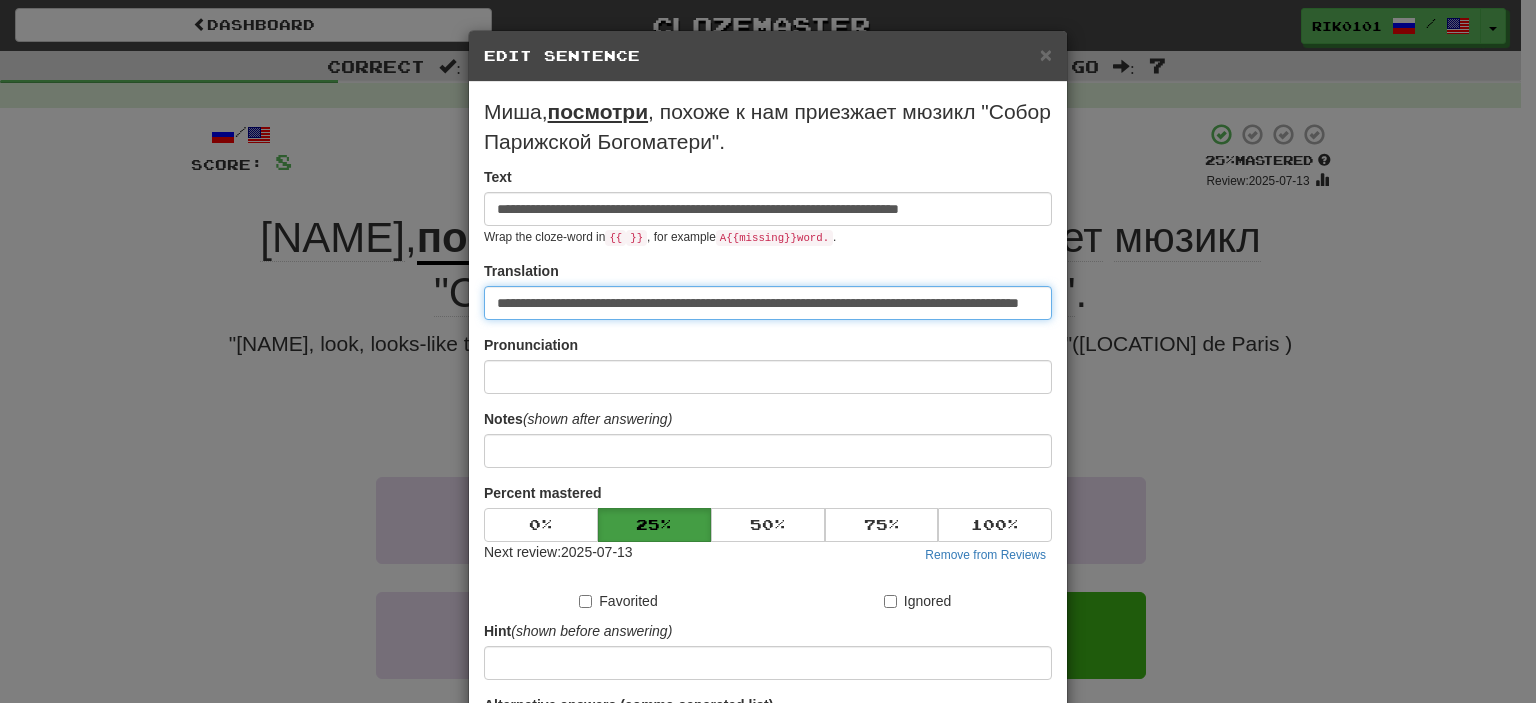 paste on "********" 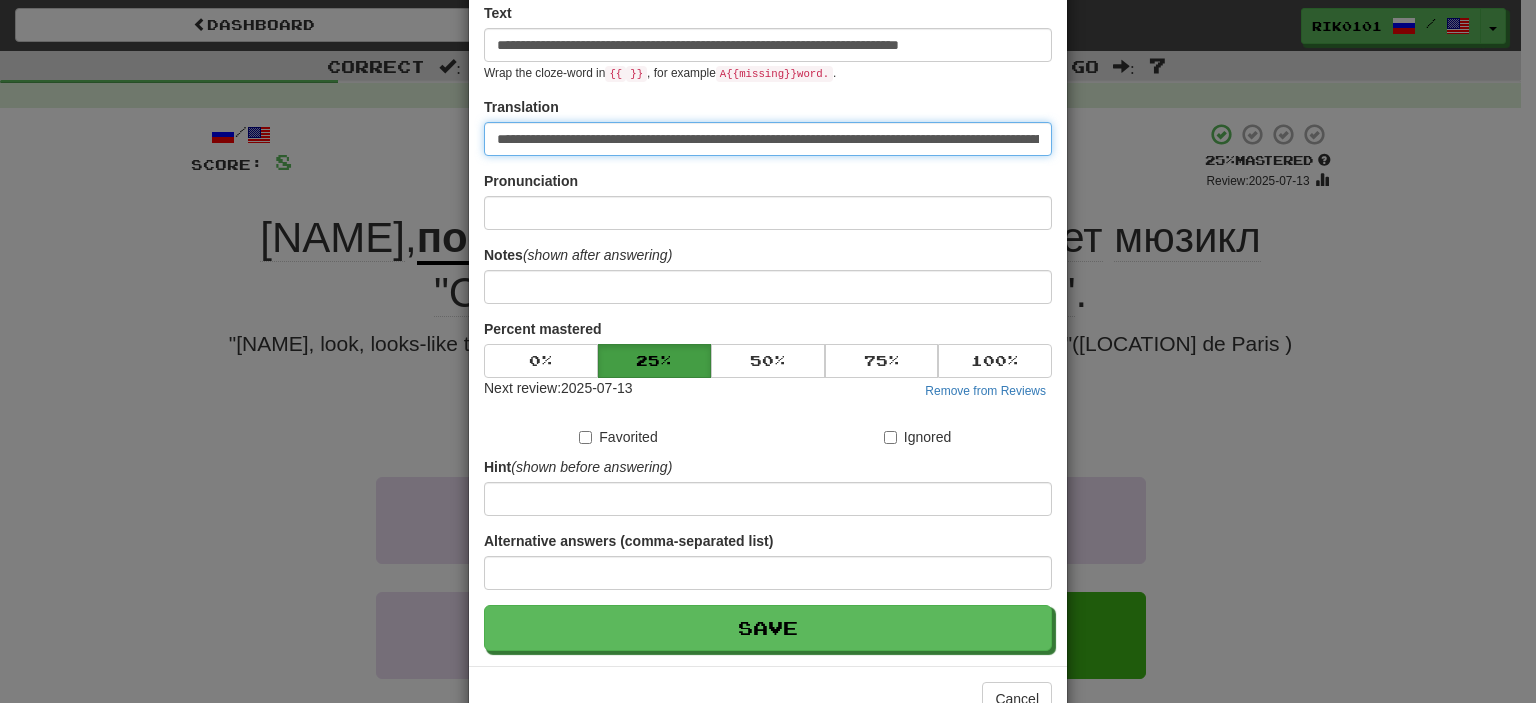scroll, scrollTop: 220, scrollLeft: 0, axis: vertical 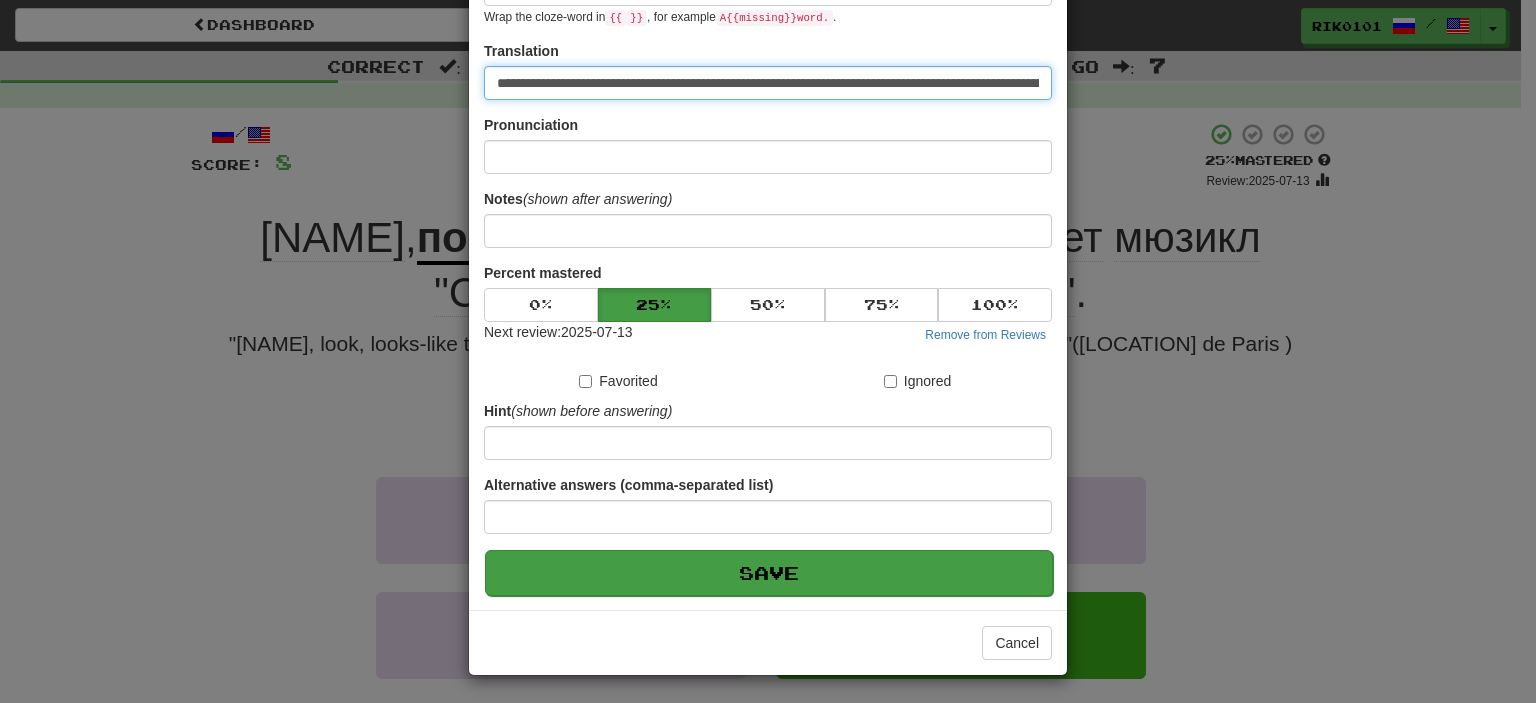 type on "**********" 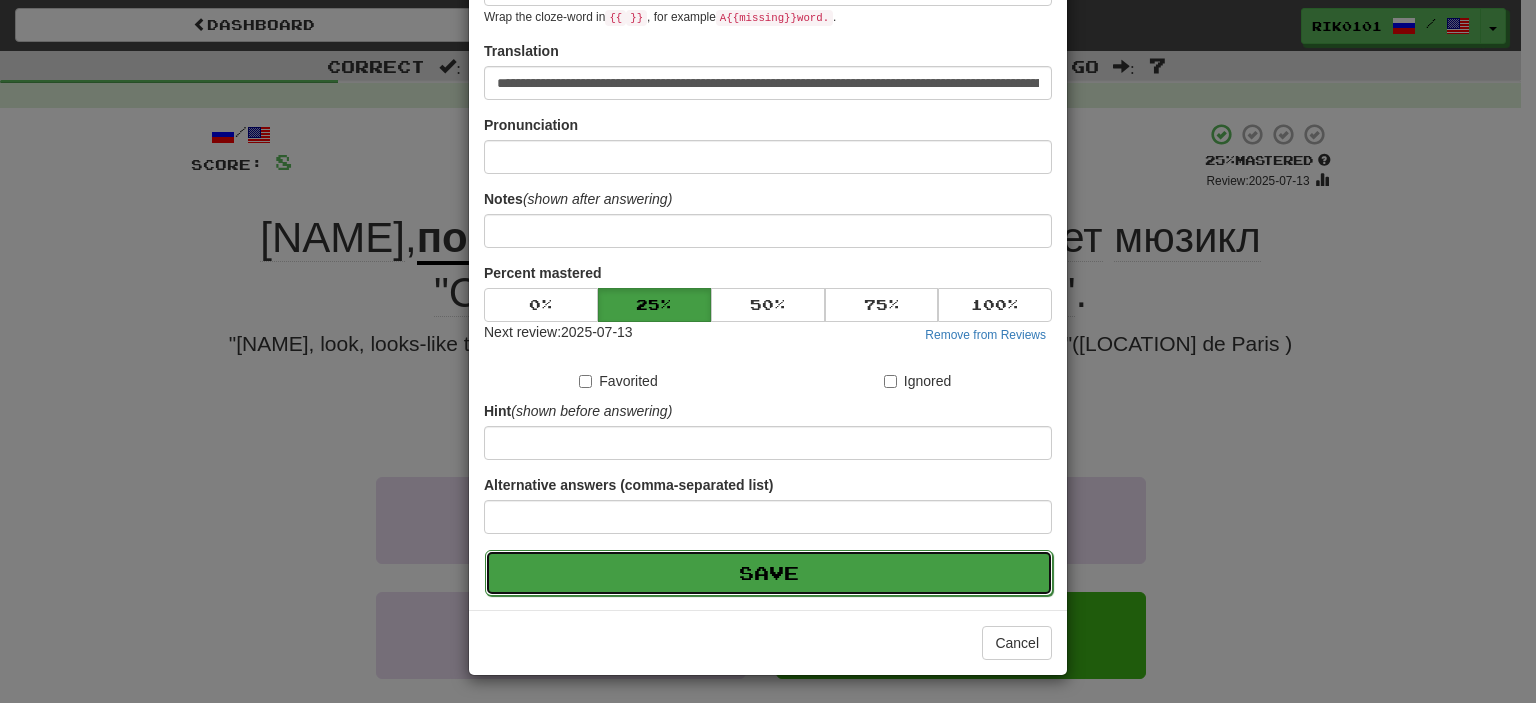 click on "Save" at bounding box center (769, 573) 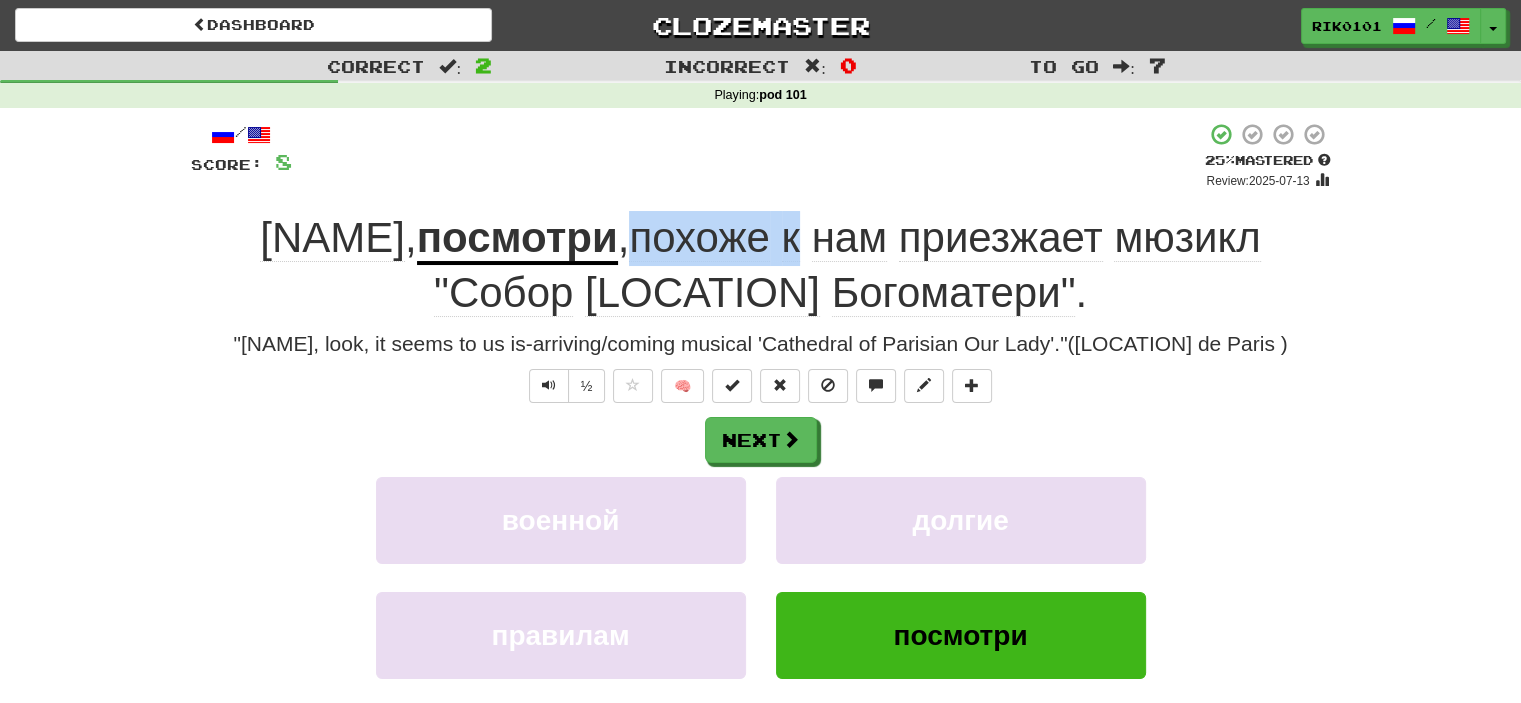 drag, startPoint x: 627, startPoint y: 249, endPoint x: 792, endPoint y: 239, distance: 165.30275 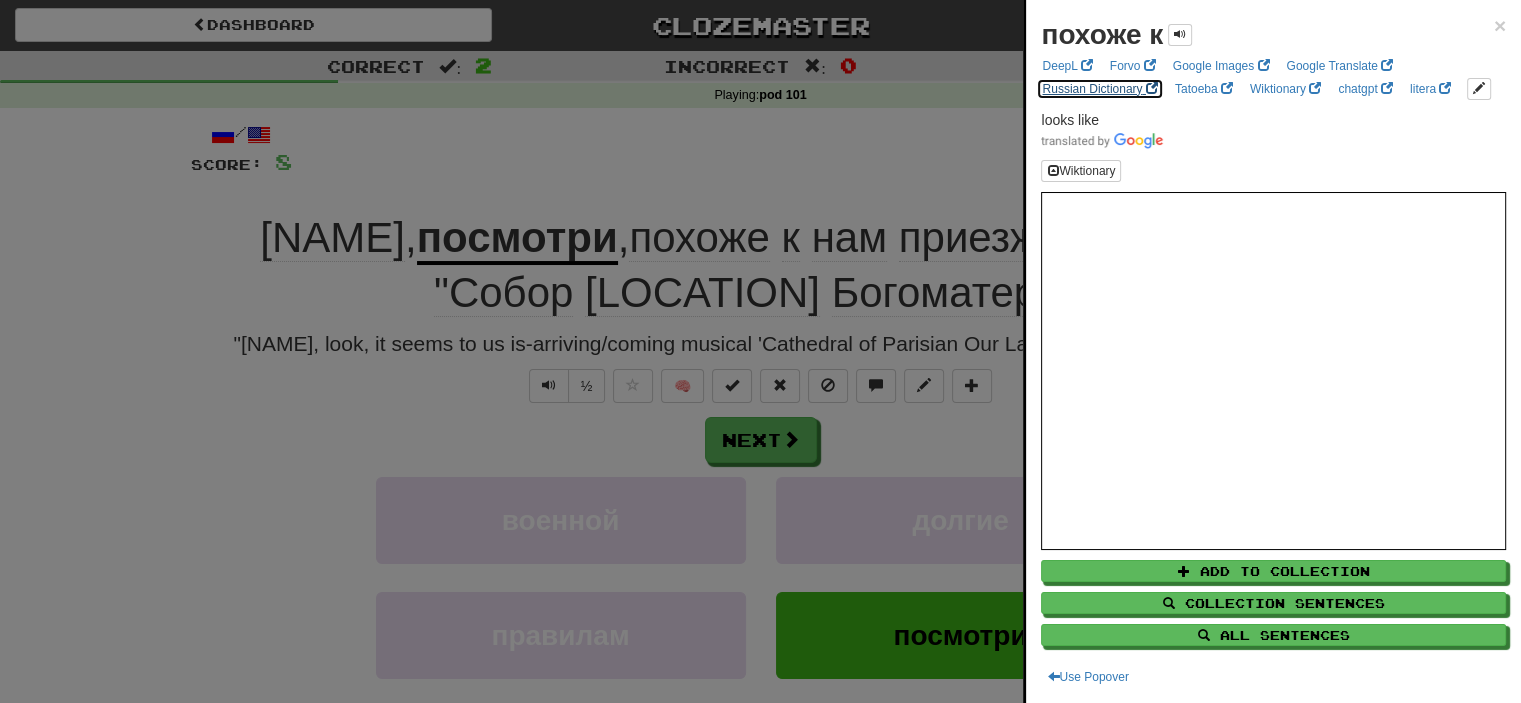 drag, startPoint x: 787, startPoint y: 238, endPoint x: 1128, endPoint y: 87, distance: 372.93698 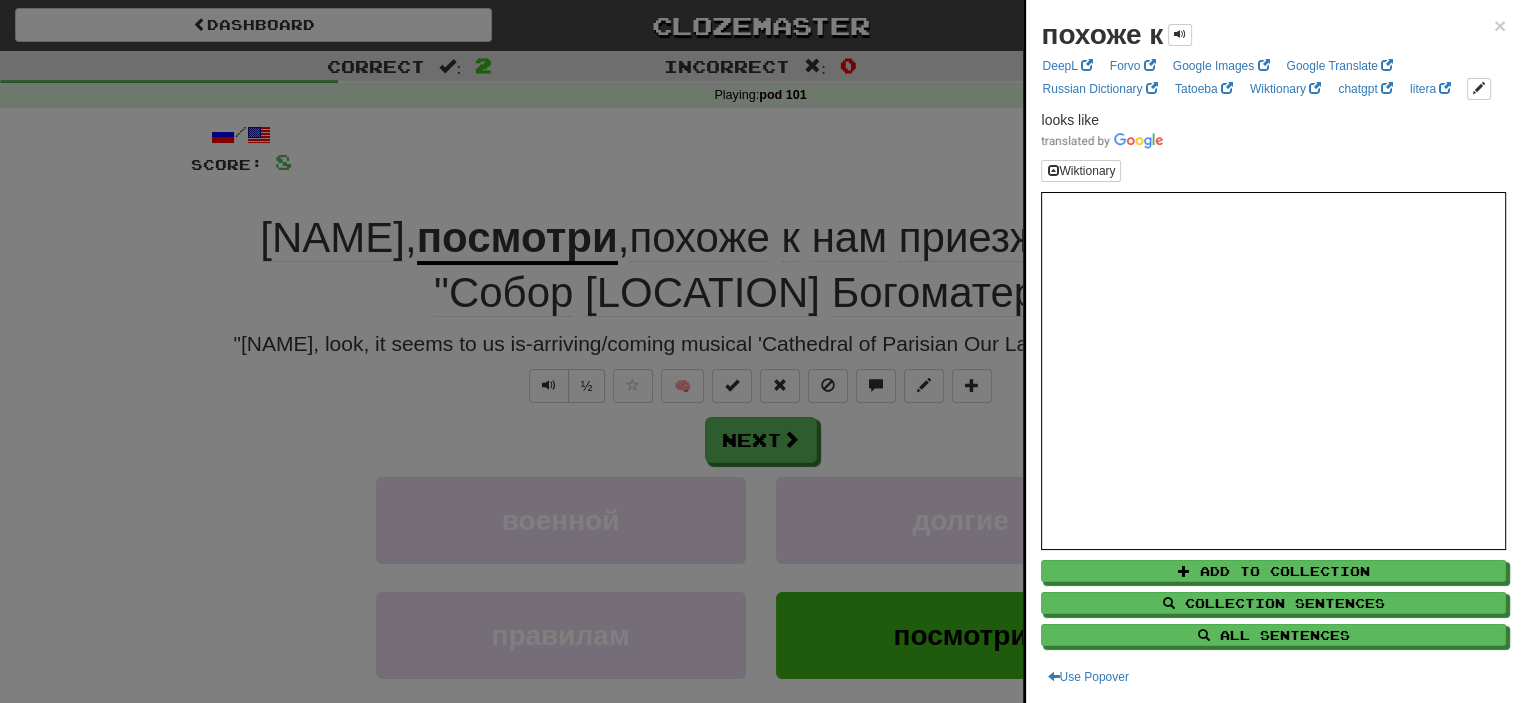 click at bounding box center [760, 351] 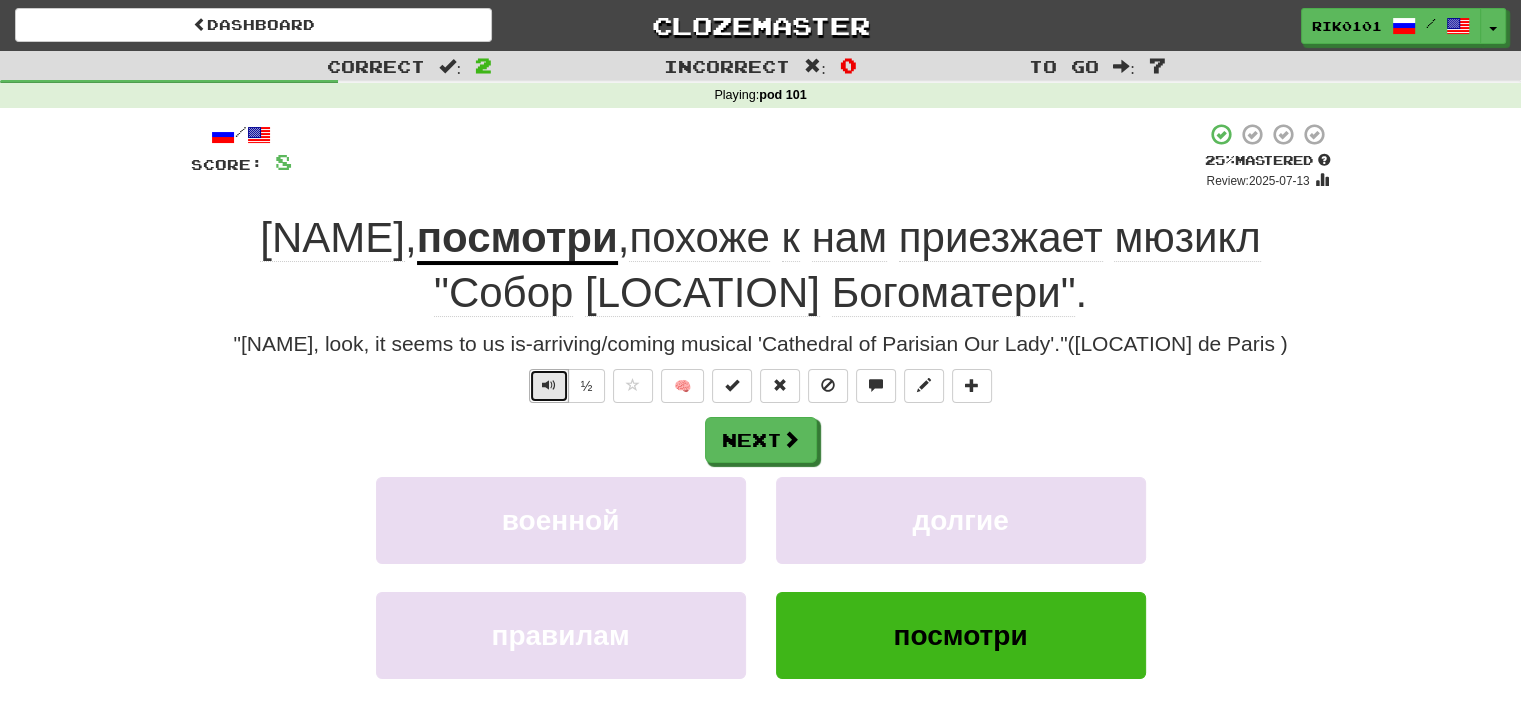 click at bounding box center (549, 386) 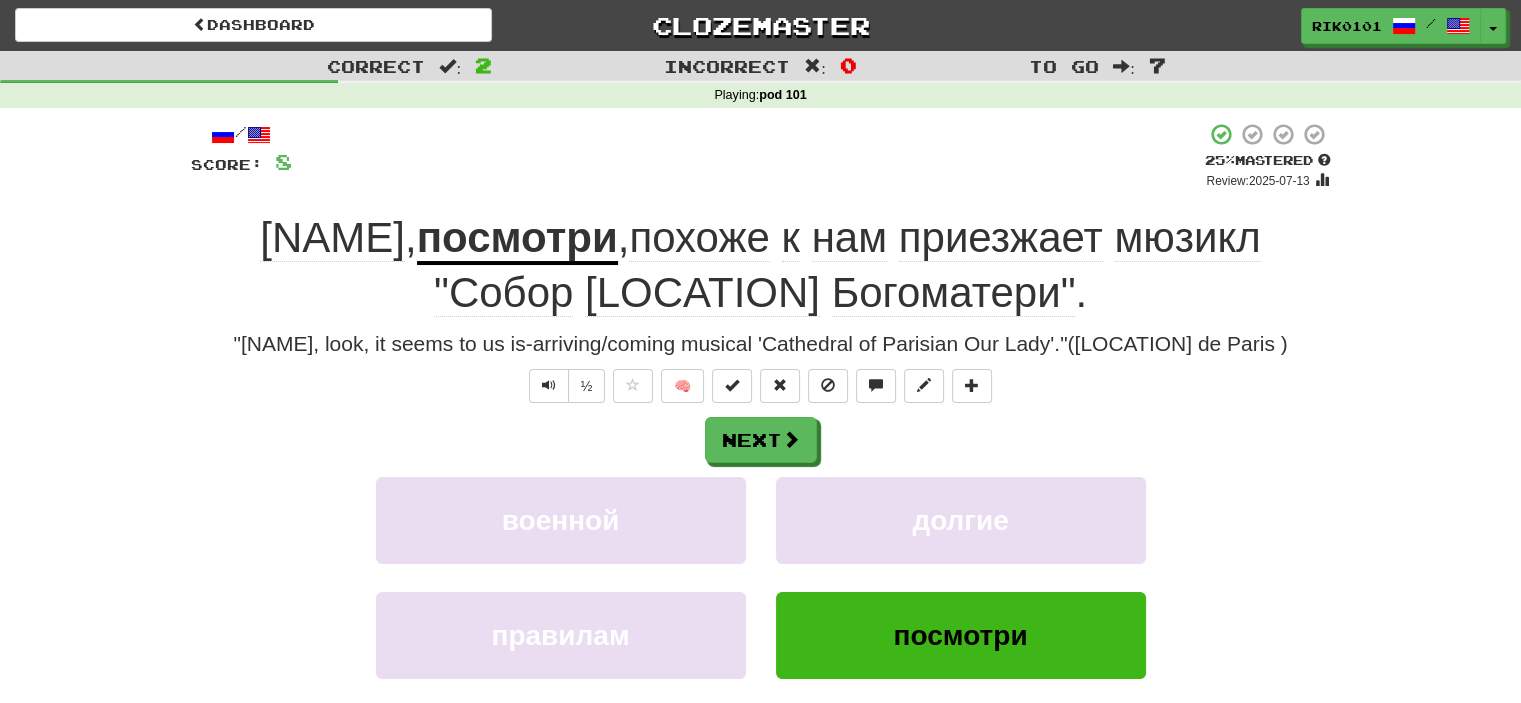 click on ""Собор" at bounding box center [503, 293] 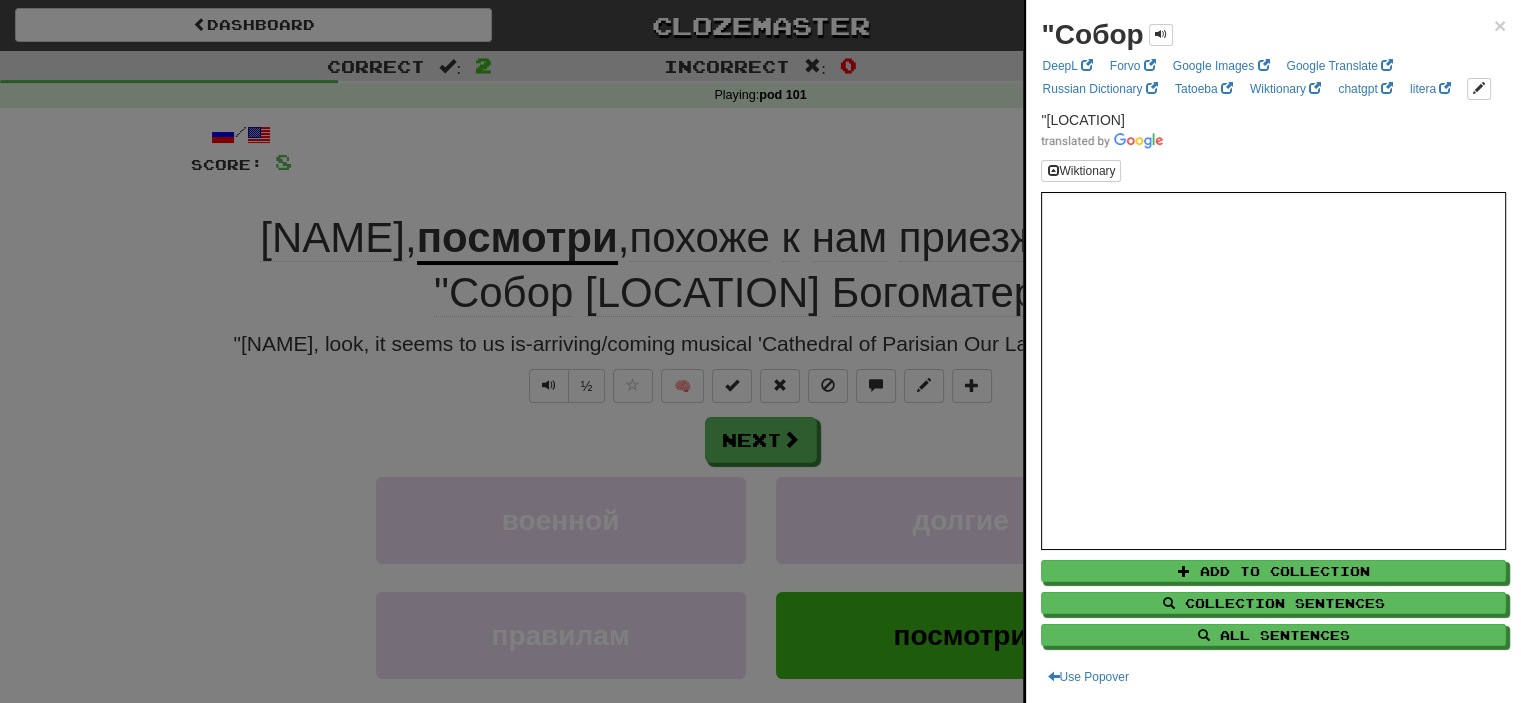 click at bounding box center (760, 351) 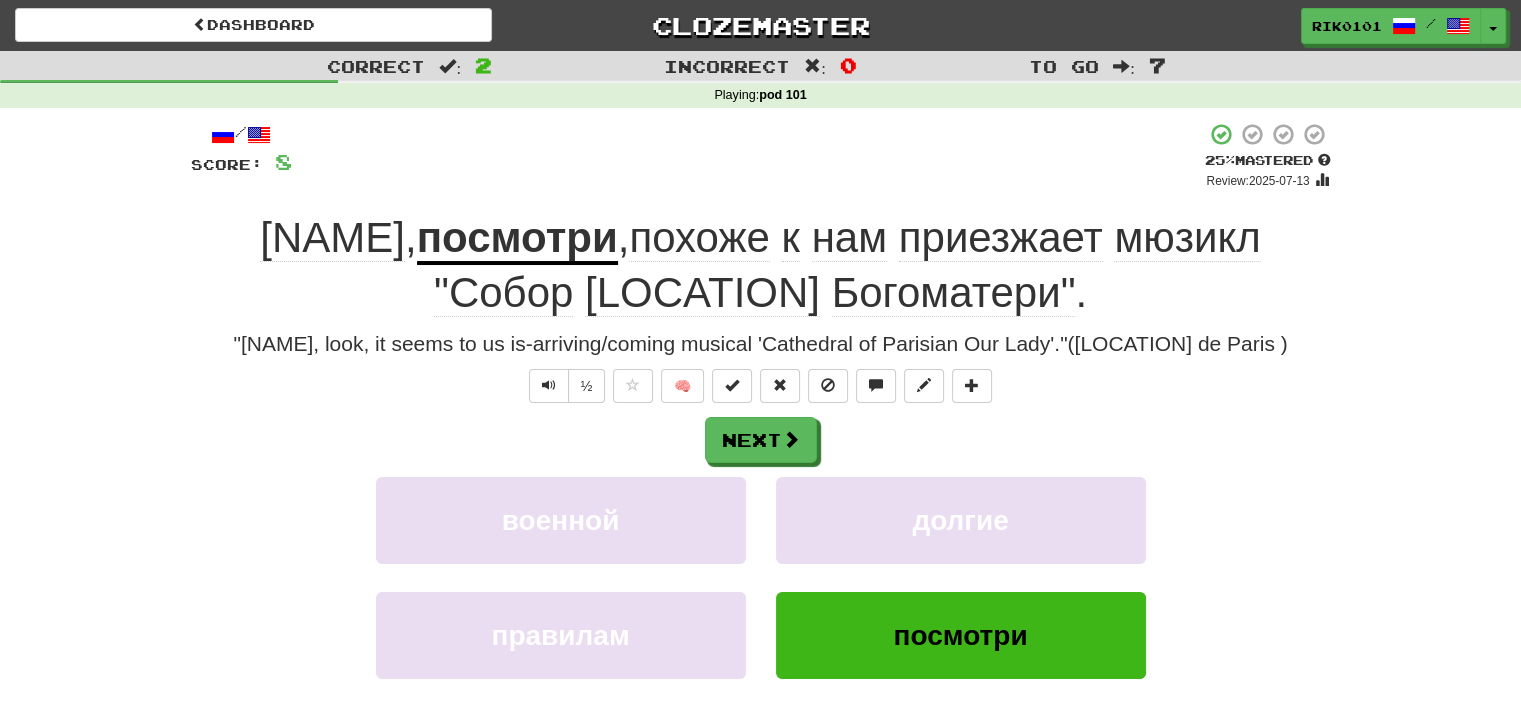 click on "Парижской" at bounding box center (702, 293) 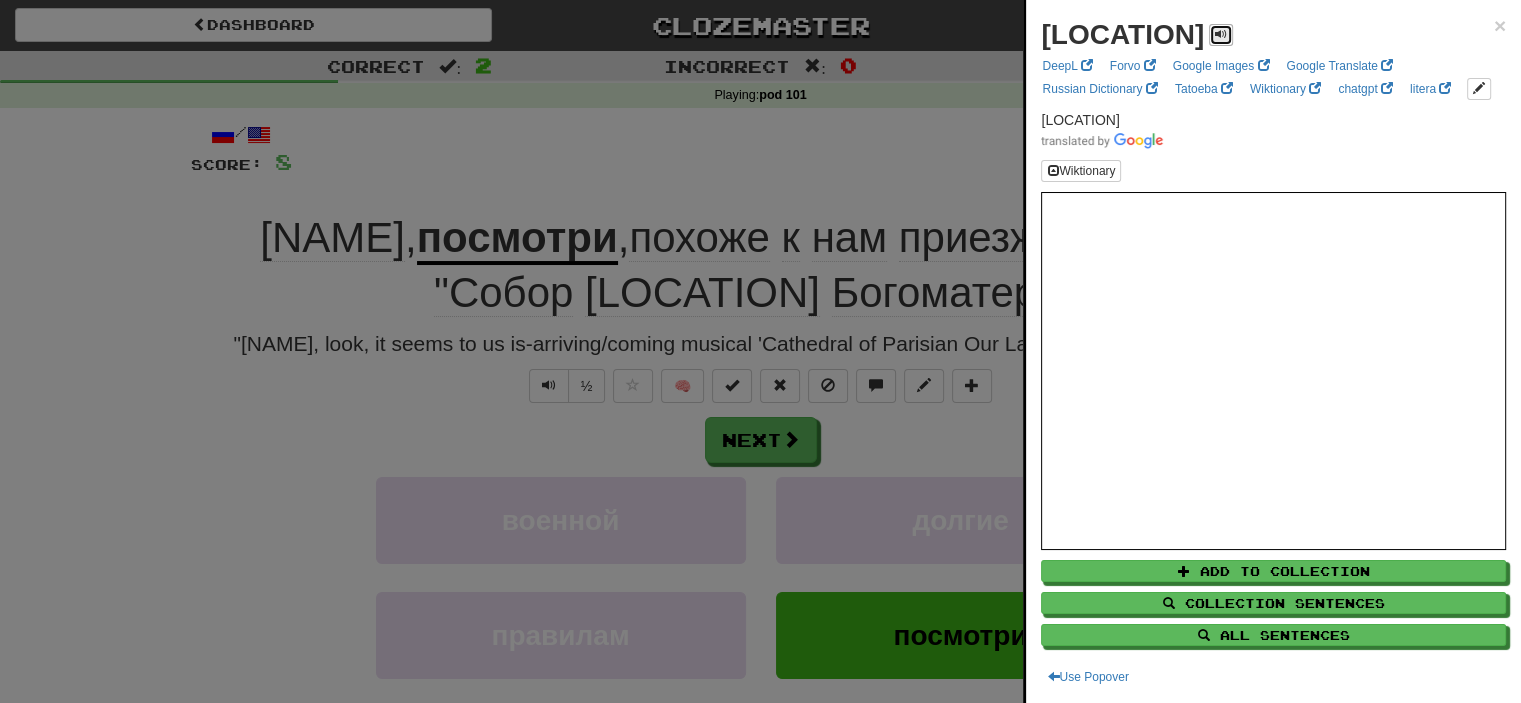 click at bounding box center (1221, 35) 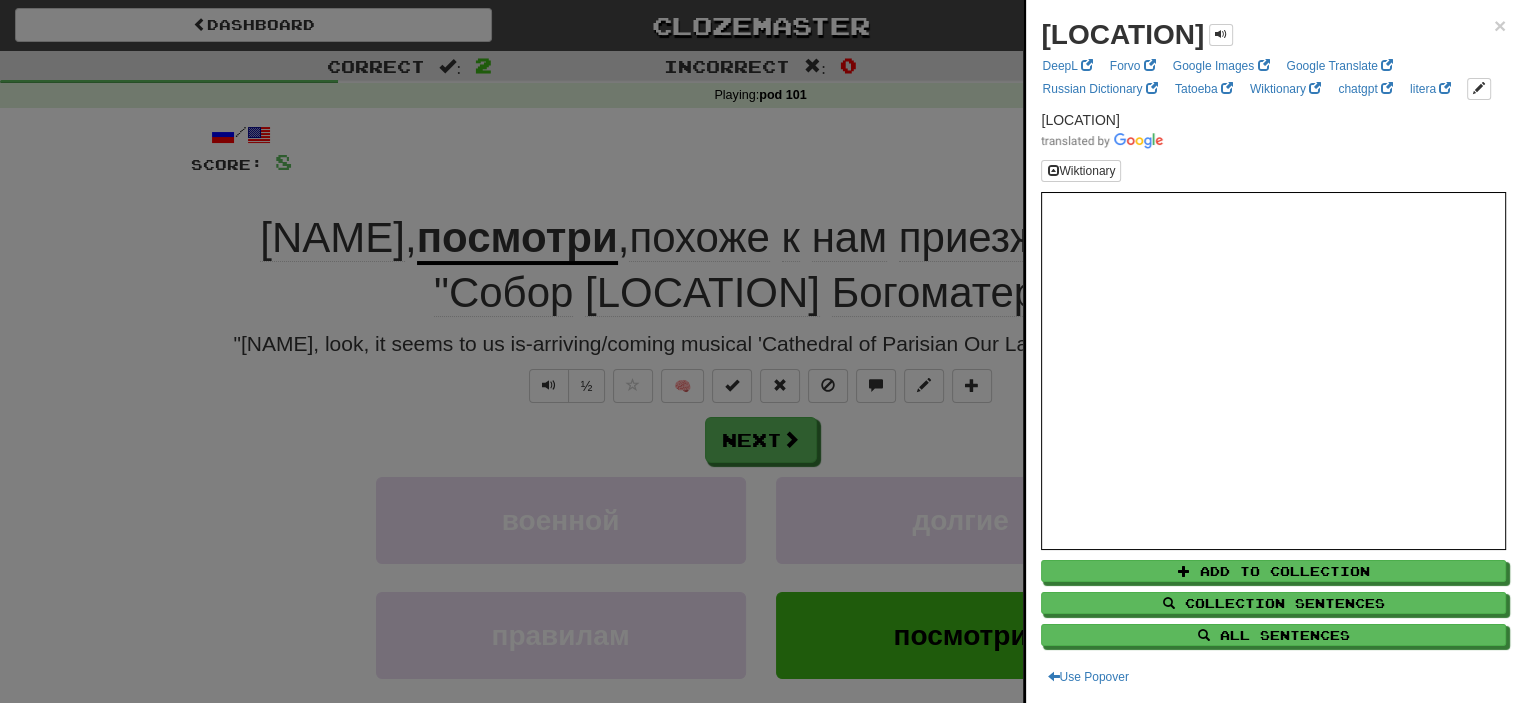 click at bounding box center (760, 351) 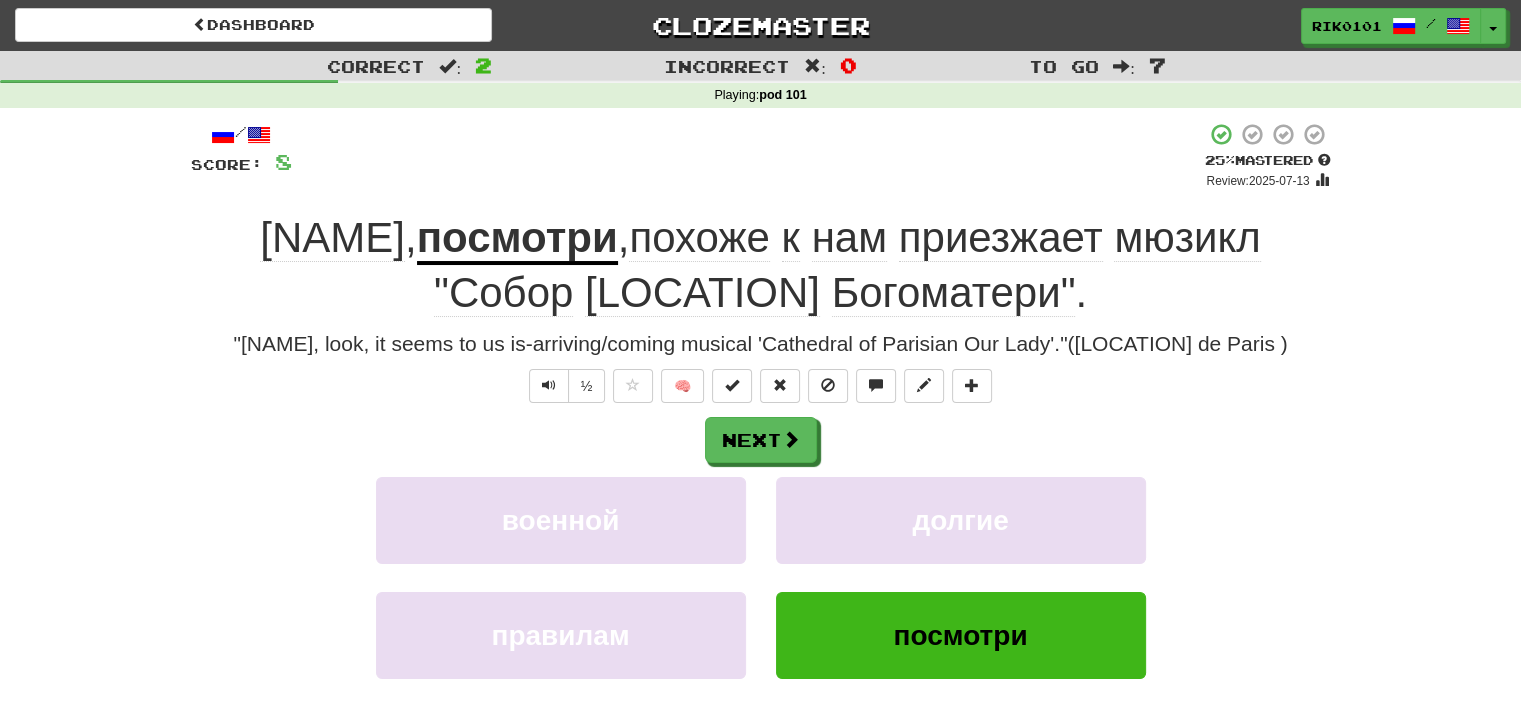 click on "Богоматери"" at bounding box center (954, 293) 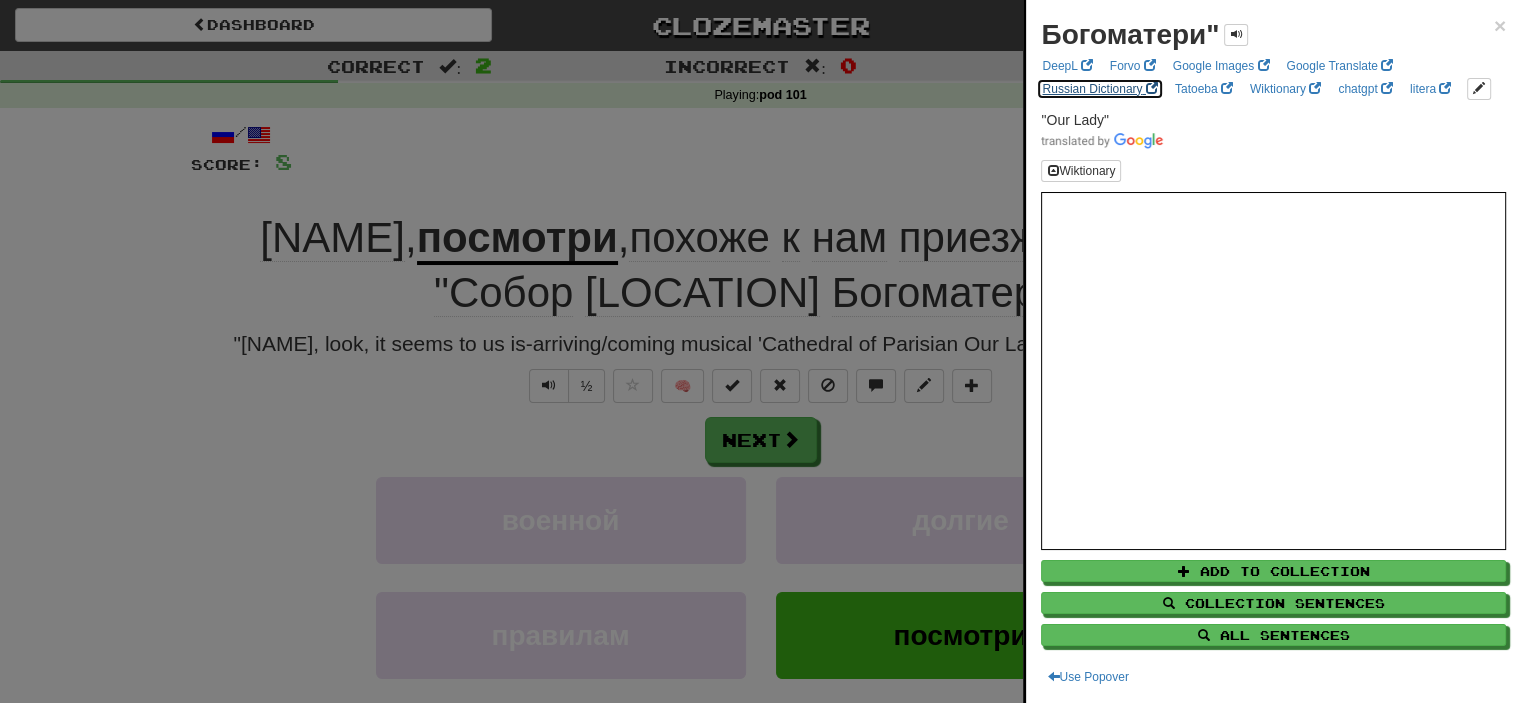 click on "Russian Dictionary" at bounding box center (1099, 89) 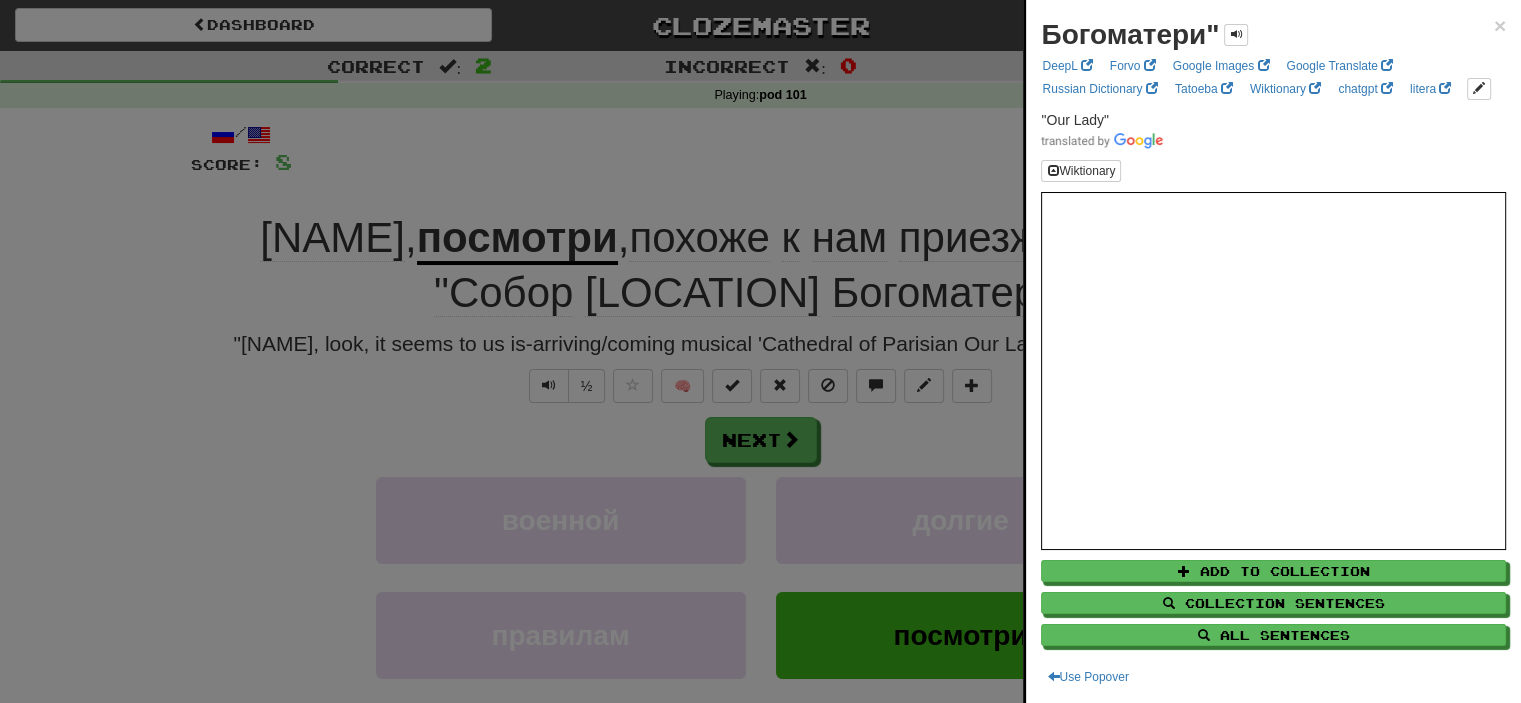 click at bounding box center [760, 351] 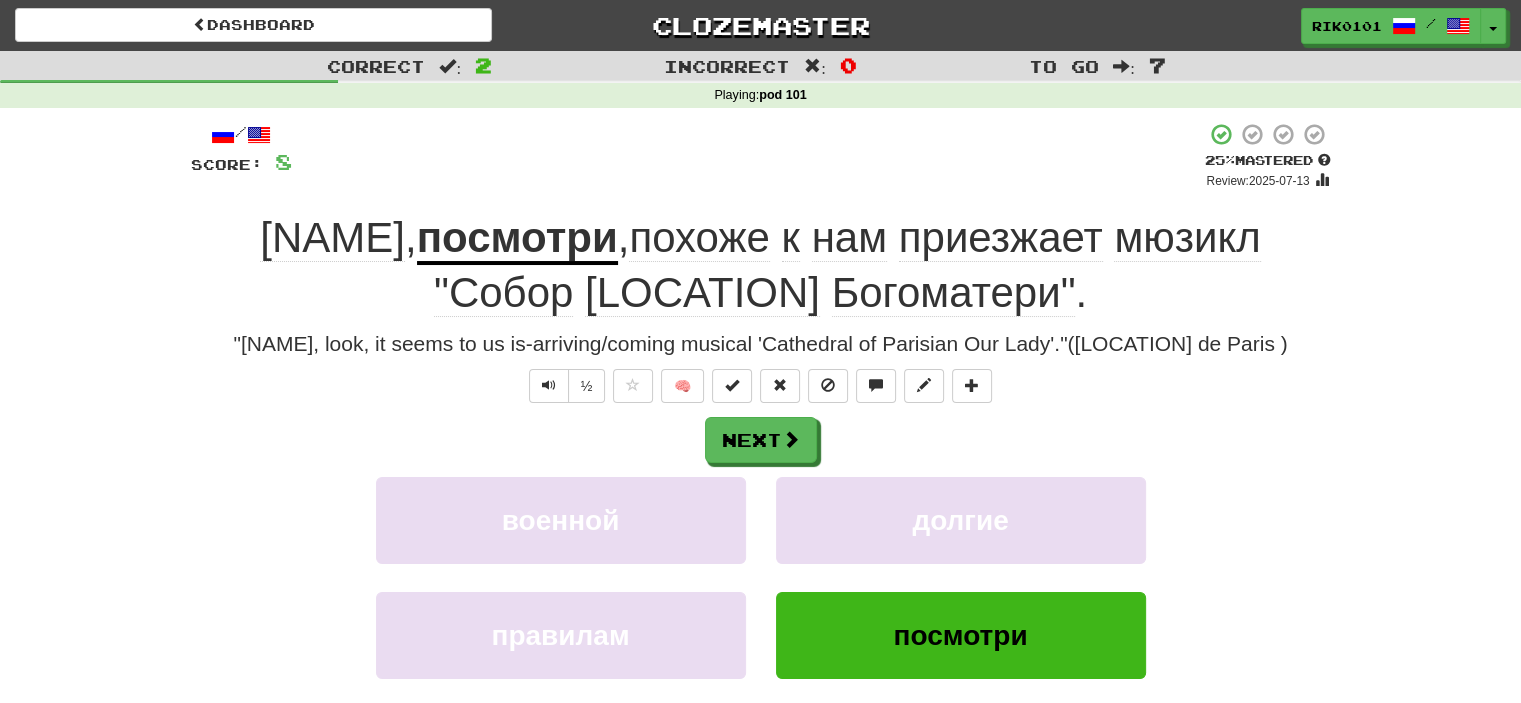 click on "Богоматери"" at bounding box center (954, 293) 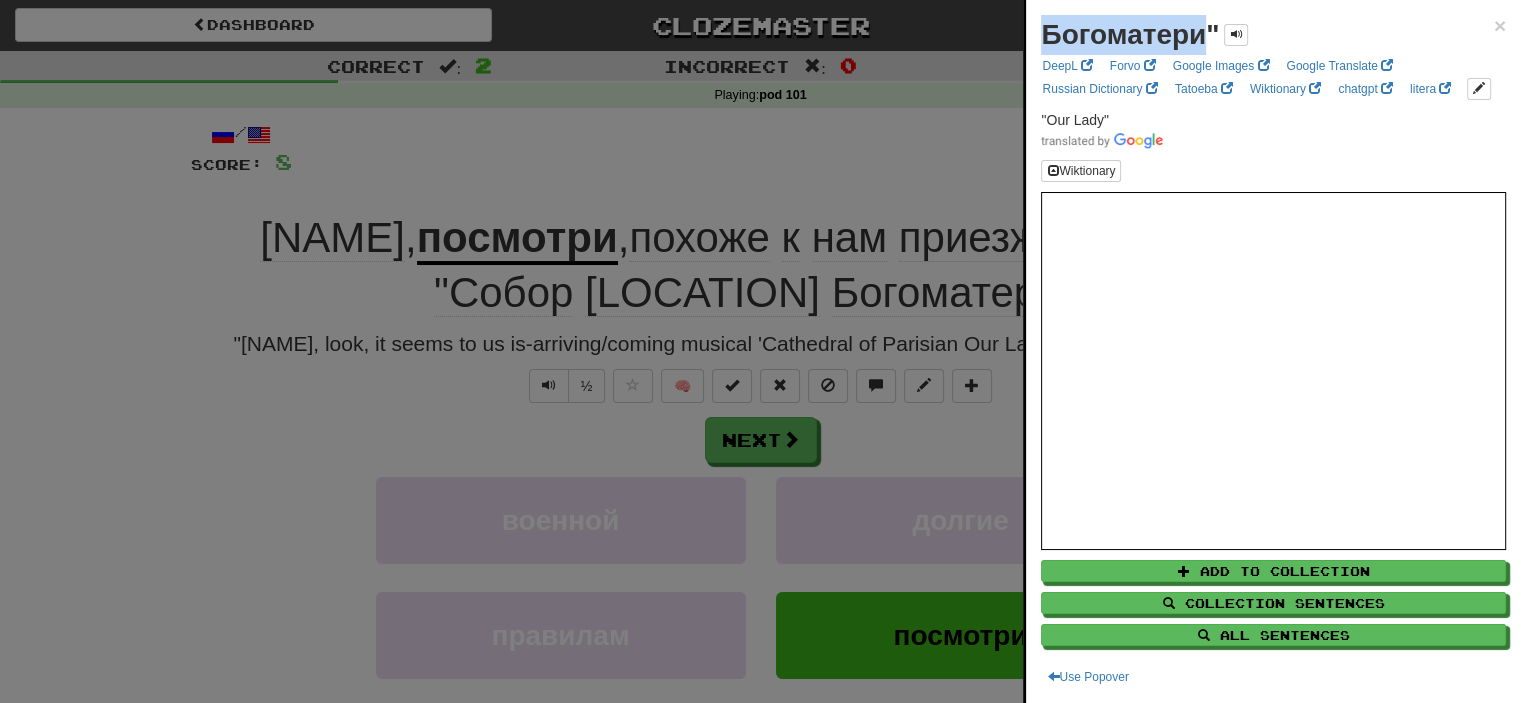 drag, startPoint x: 1041, startPoint y: 39, endPoint x: 1207, endPoint y: 35, distance: 166.04819 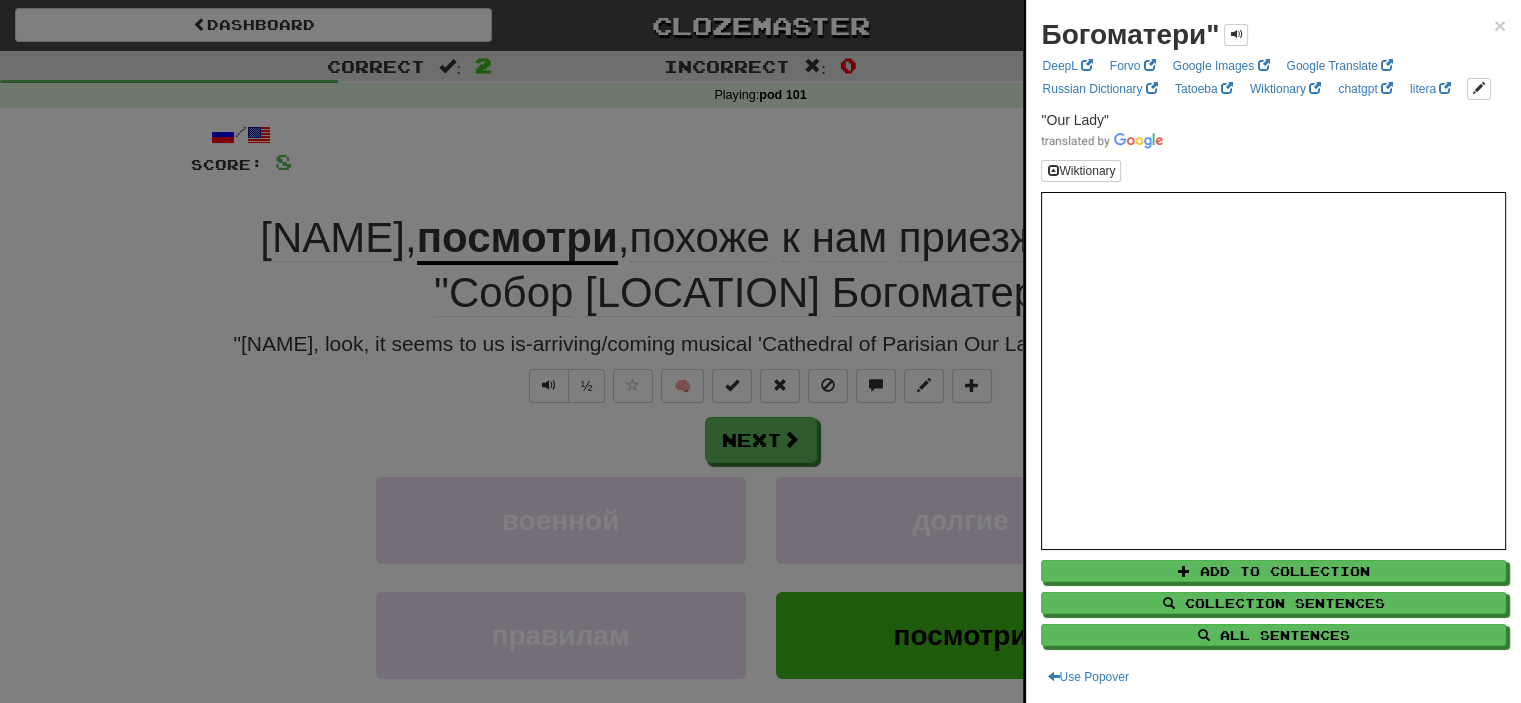 click at bounding box center (760, 351) 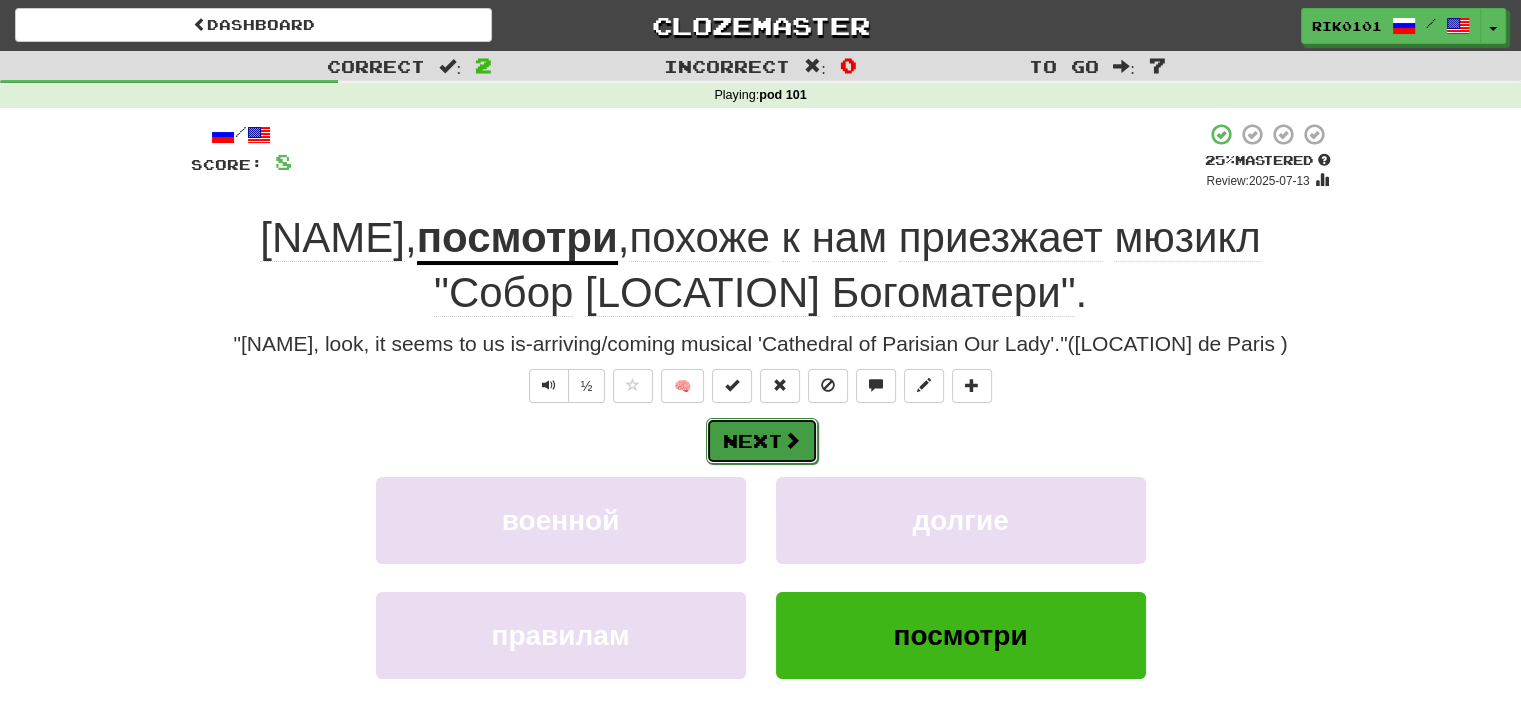click on "Next" at bounding box center (762, 441) 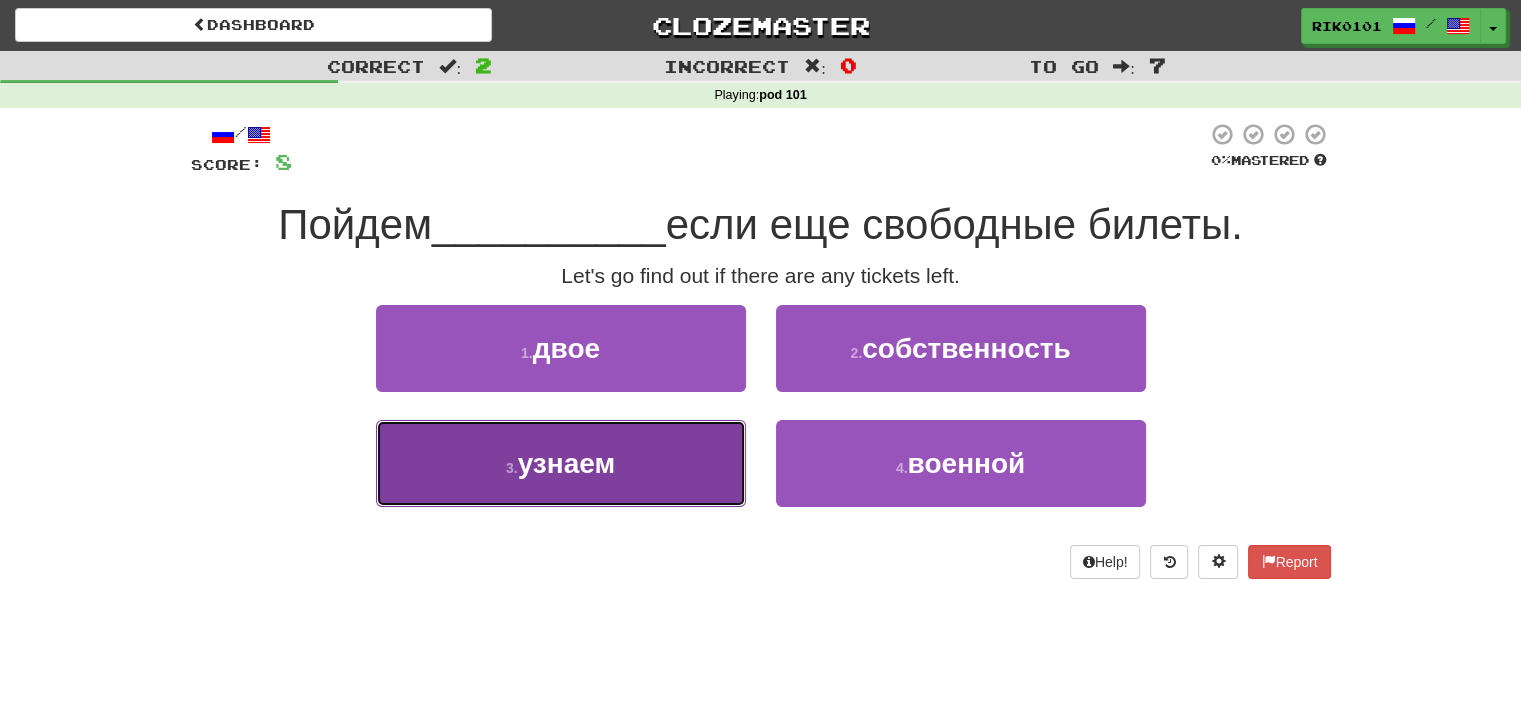click on "3 .  узнаем" at bounding box center (561, 463) 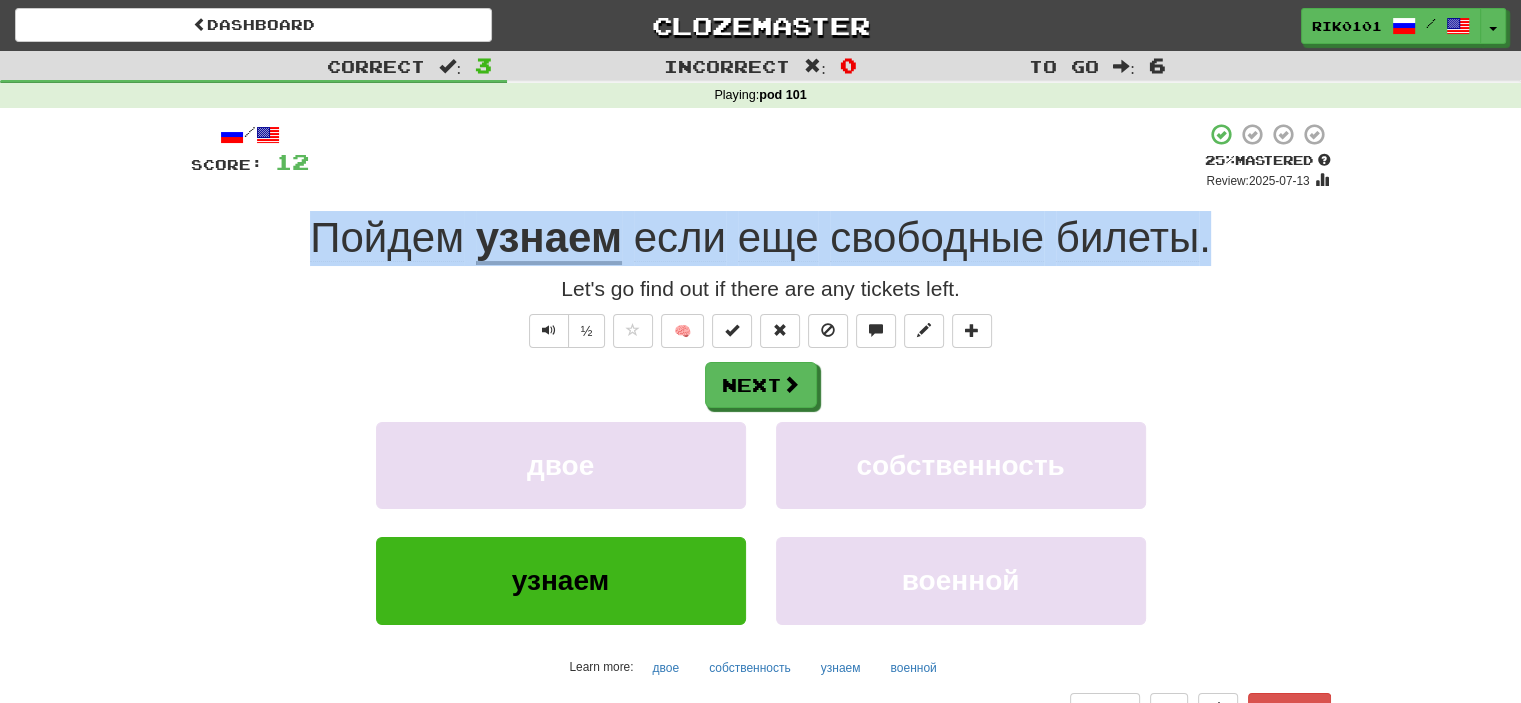 drag, startPoint x: 308, startPoint y: 235, endPoint x: 1222, endPoint y: 242, distance: 914.0268 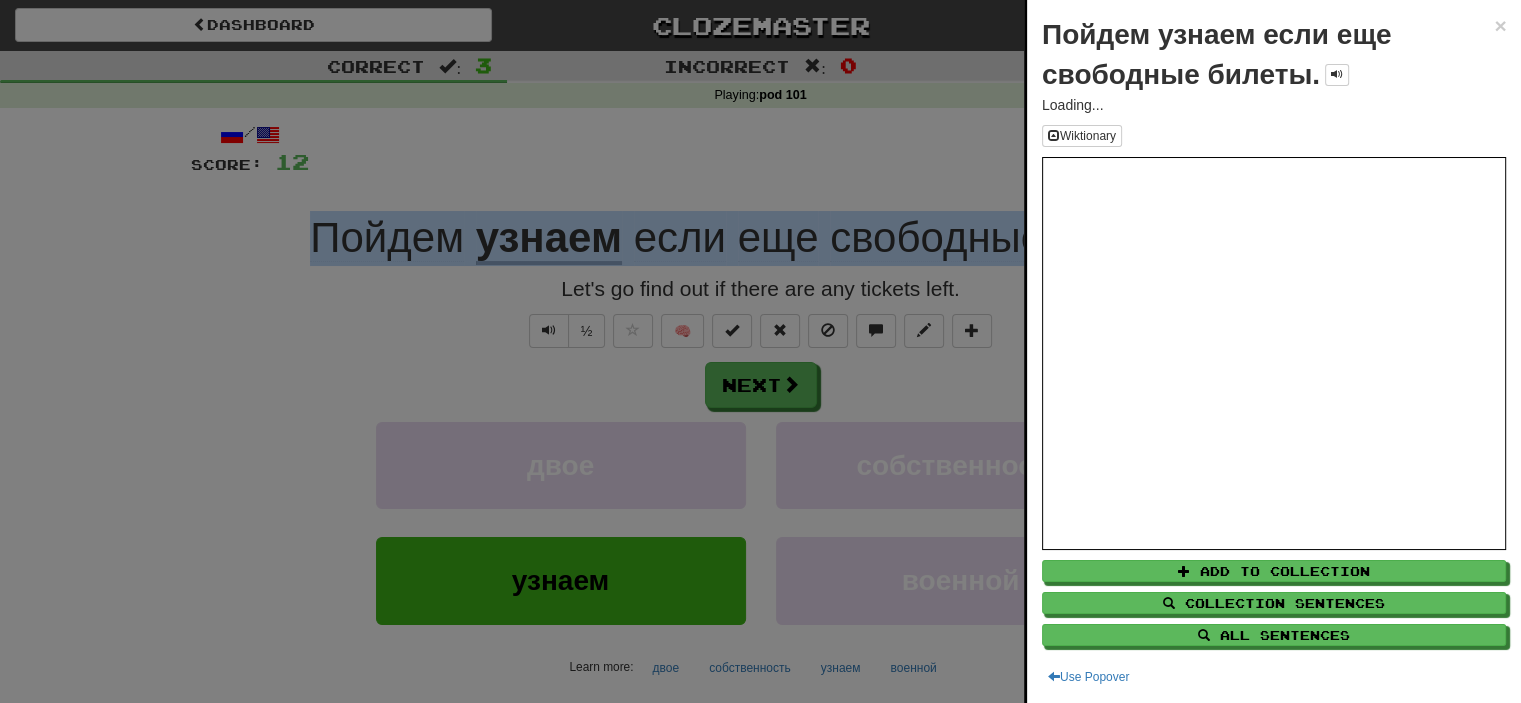 copy on "Пойдем   узнаем   если   еще   свободные   билеты ." 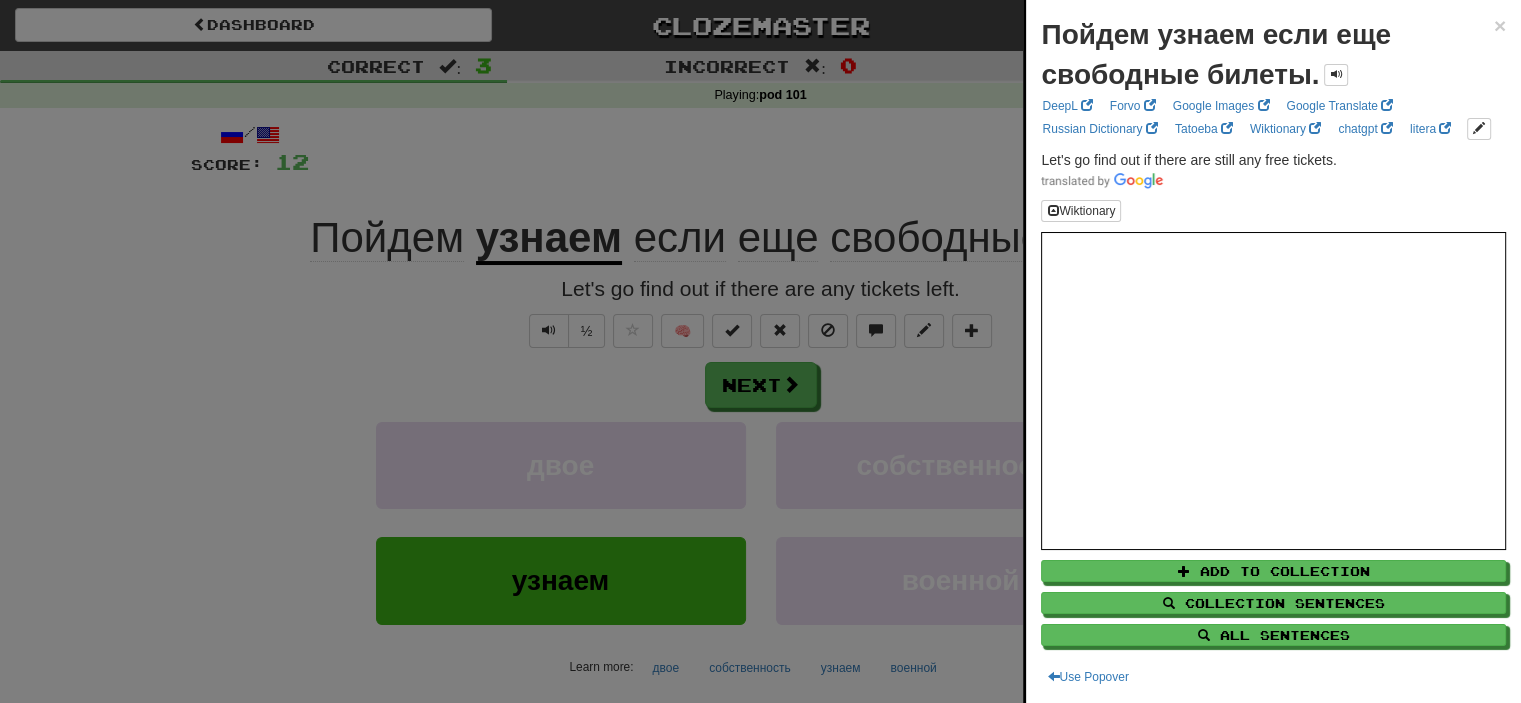 click at bounding box center (760, 351) 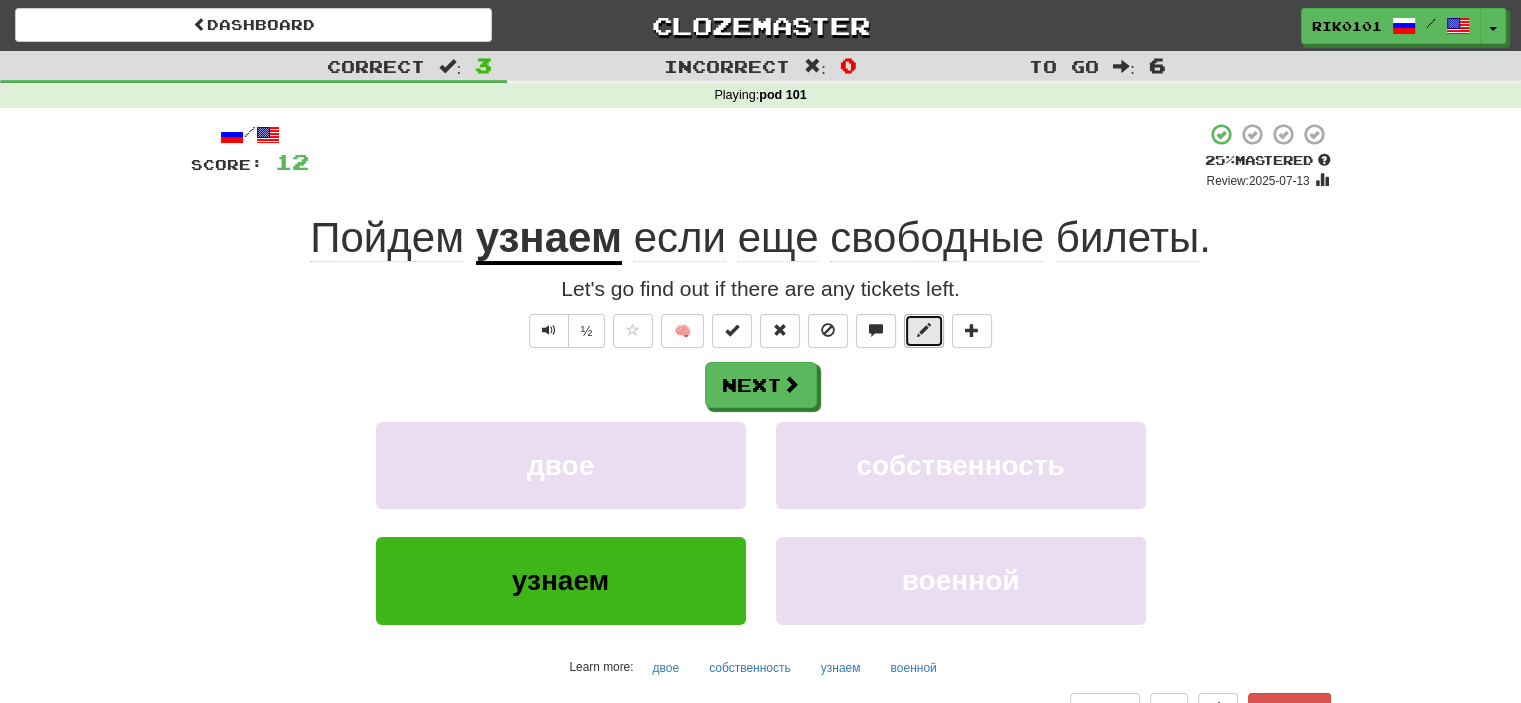 click at bounding box center [924, 331] 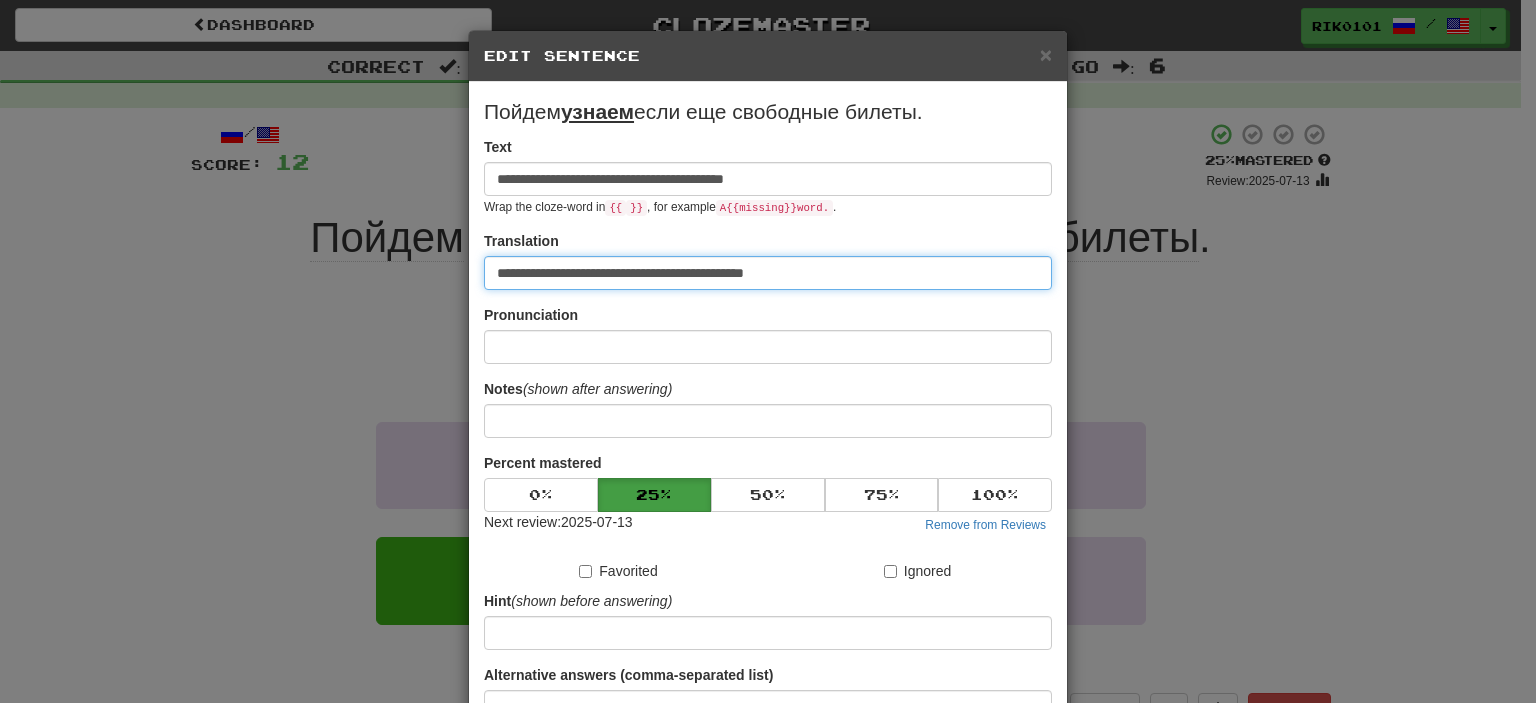 click on "**********" at bounding box center (768, 273) 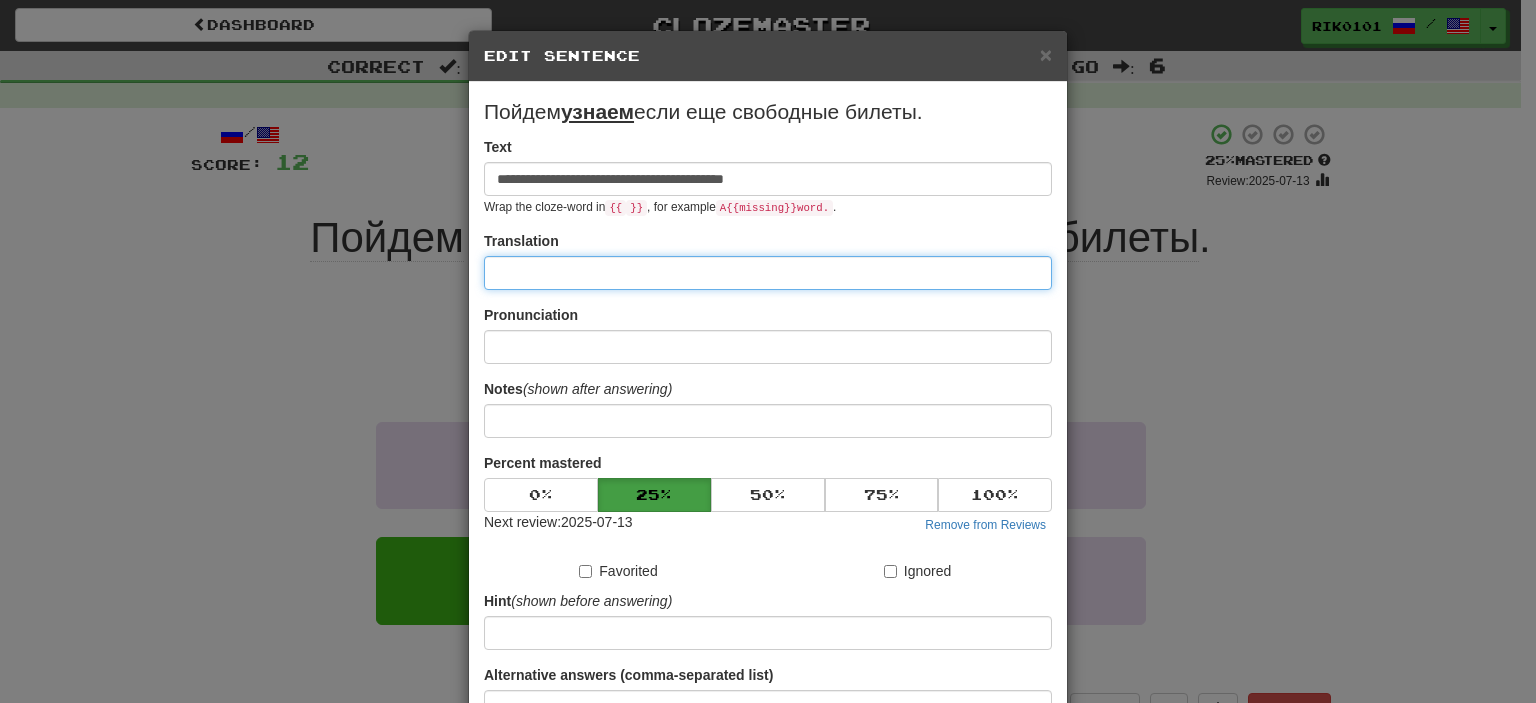 paste on "**********" 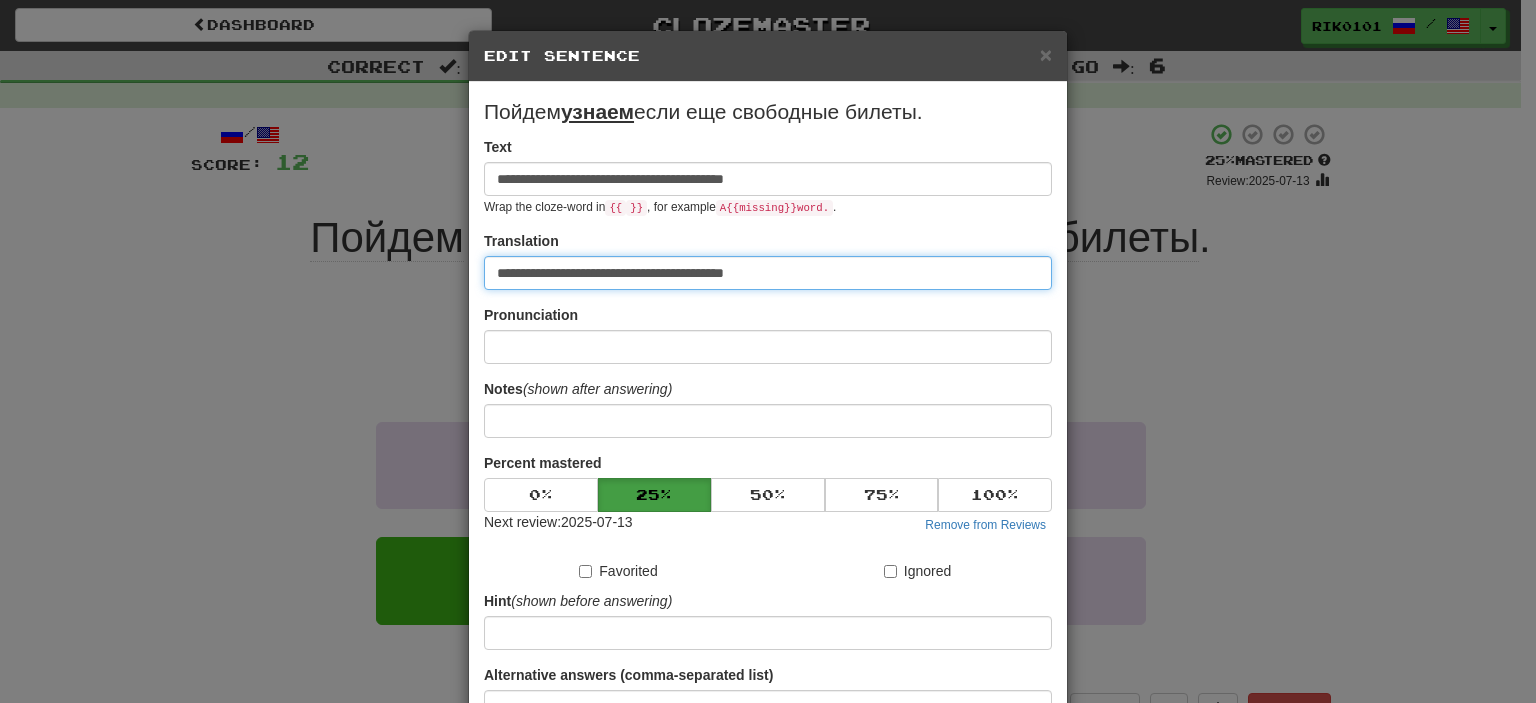 scroll, scrollTop: 190, scrollLeft: 0, axis: vertical 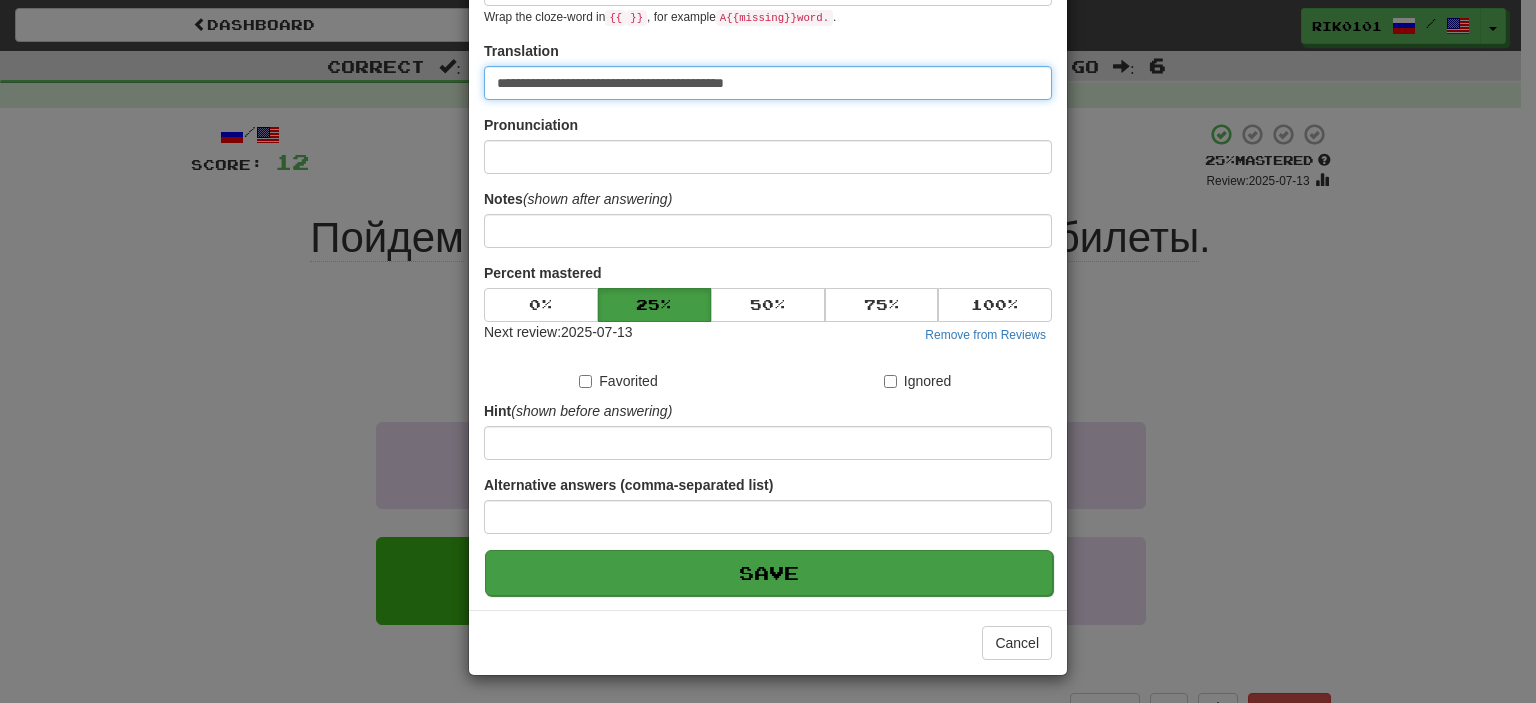 type on "**********" 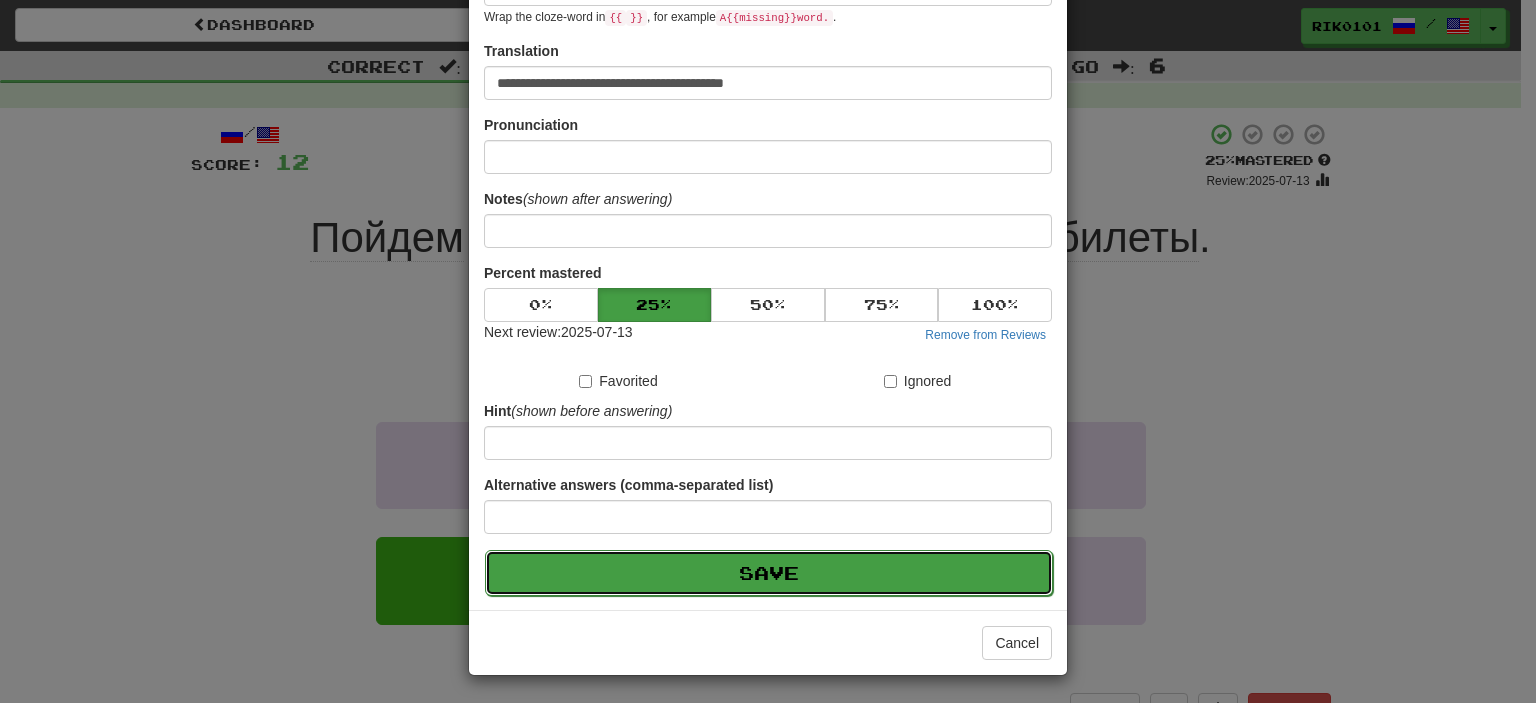 click on "Save" at bounding box center (769, 573) 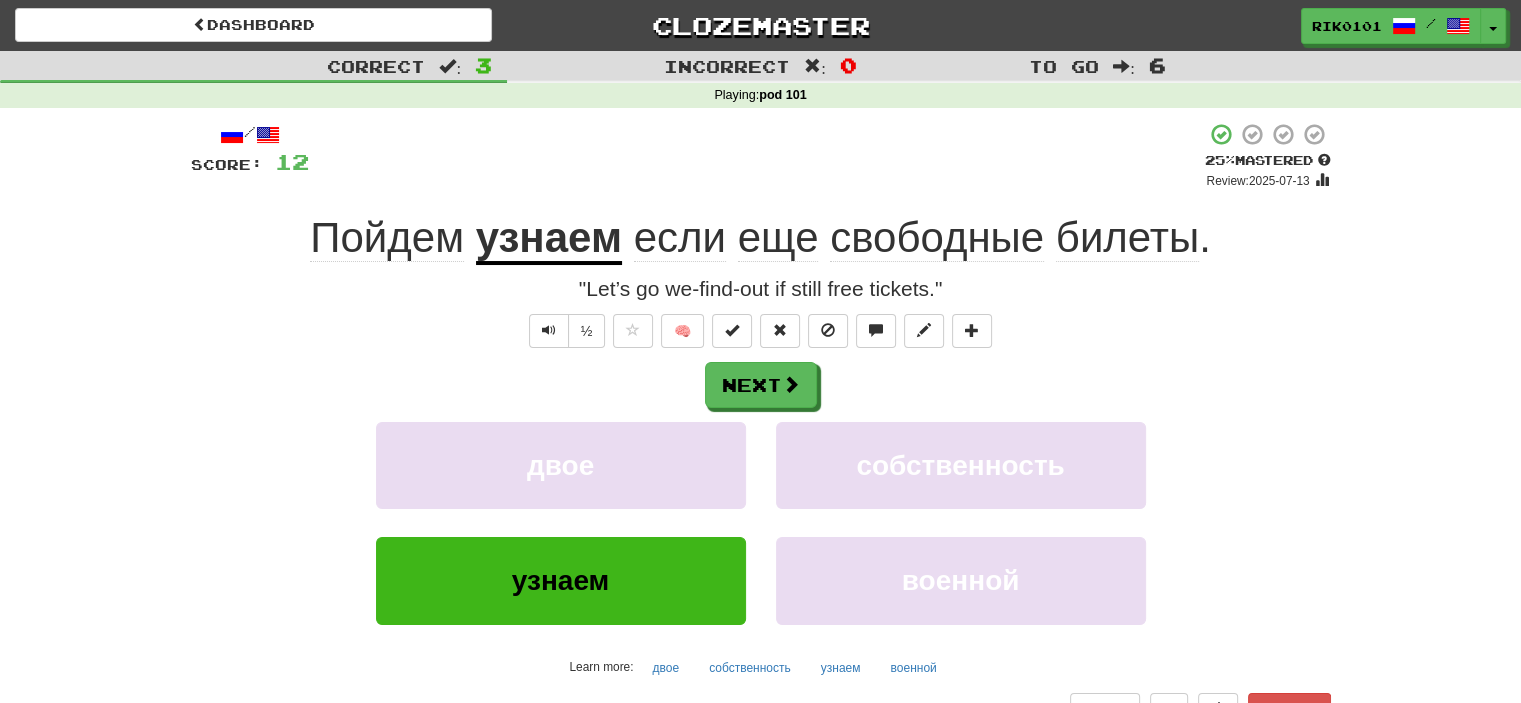 click on "Пойдем" 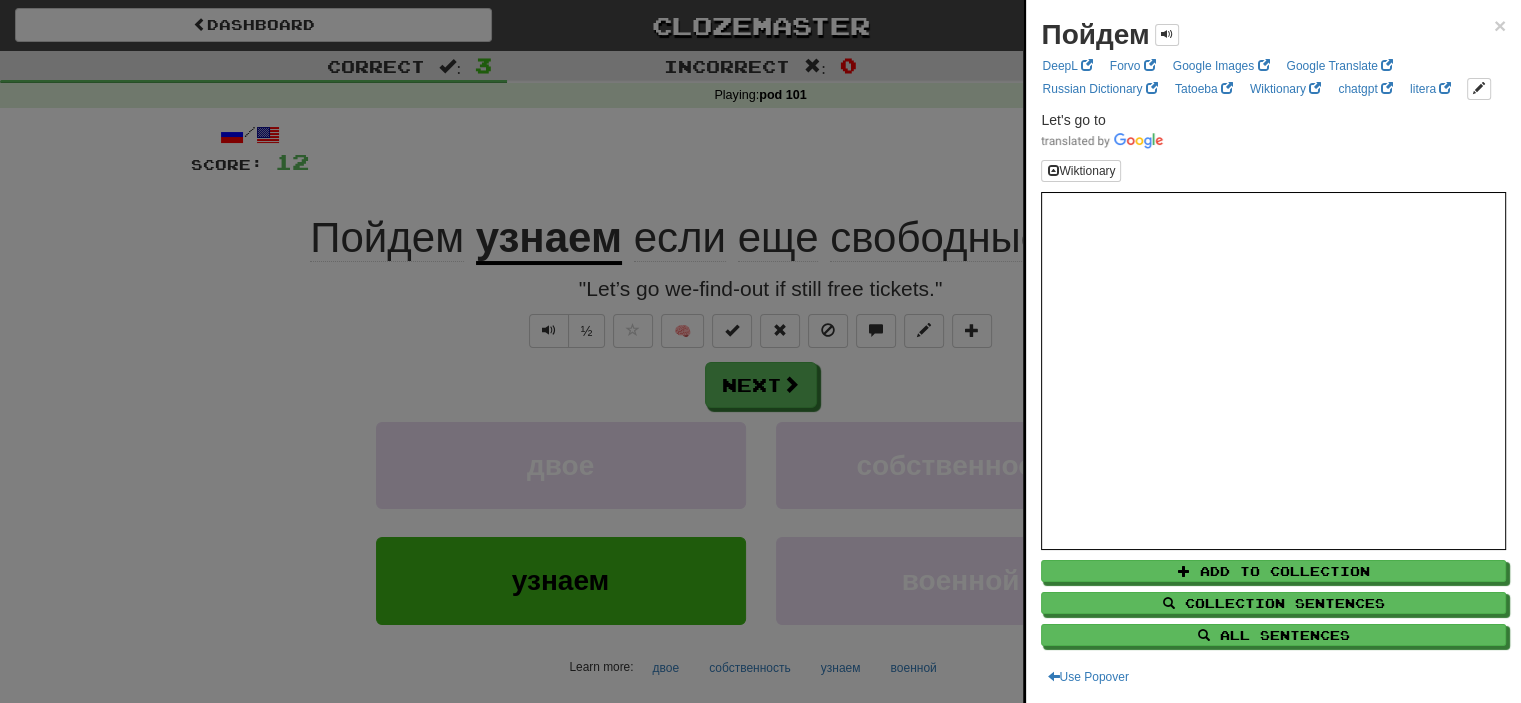 click at bounding box center [760, 351] 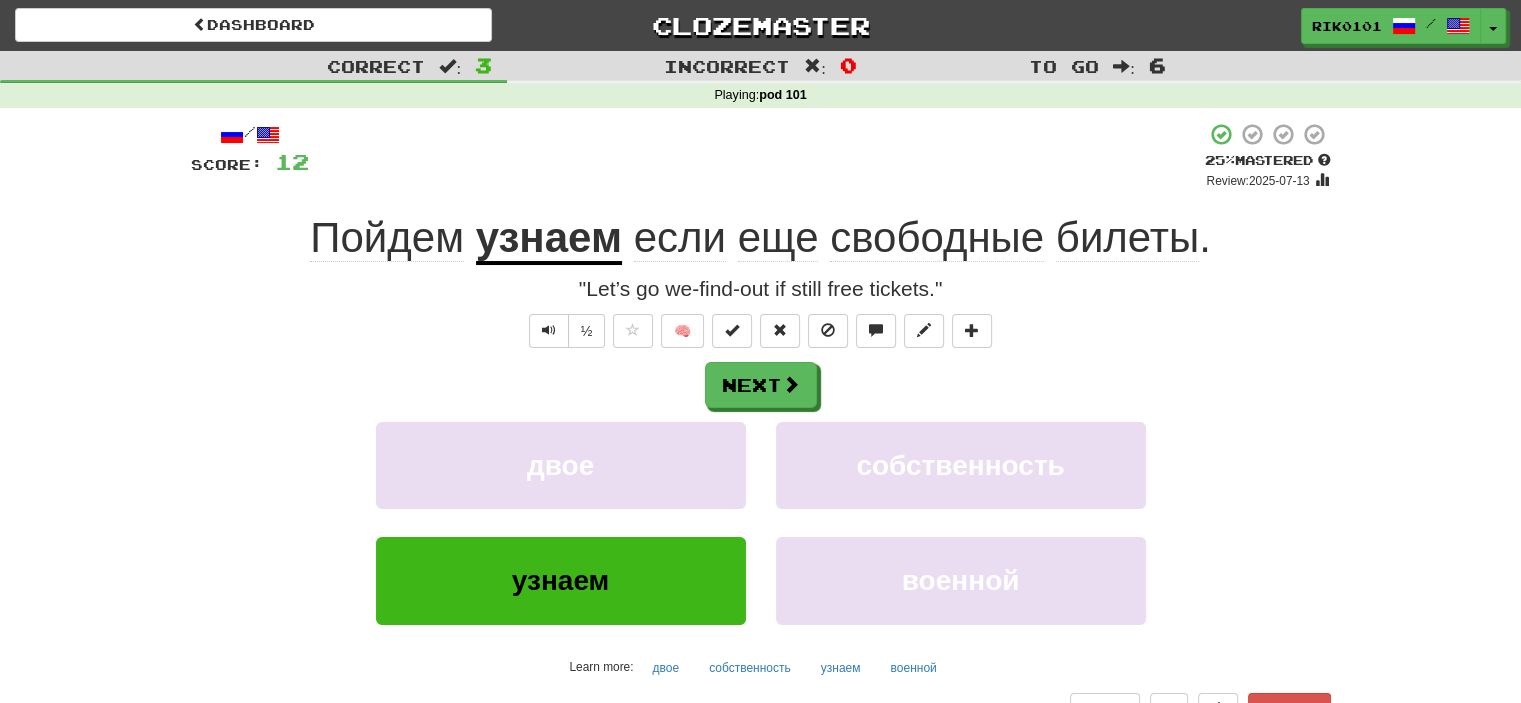 click on "узнаем" at bounding box center (549, 239) 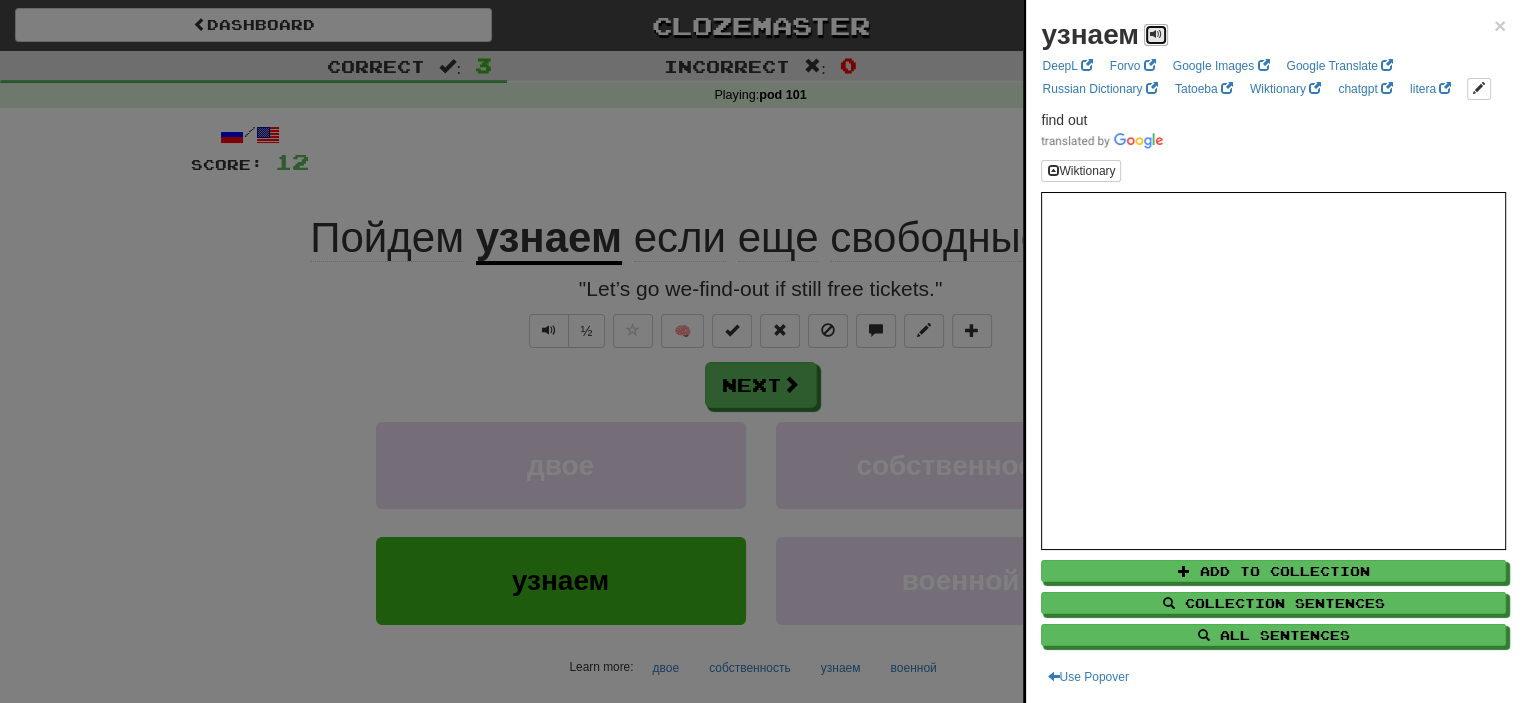 click at bounding box center (1156, 34) 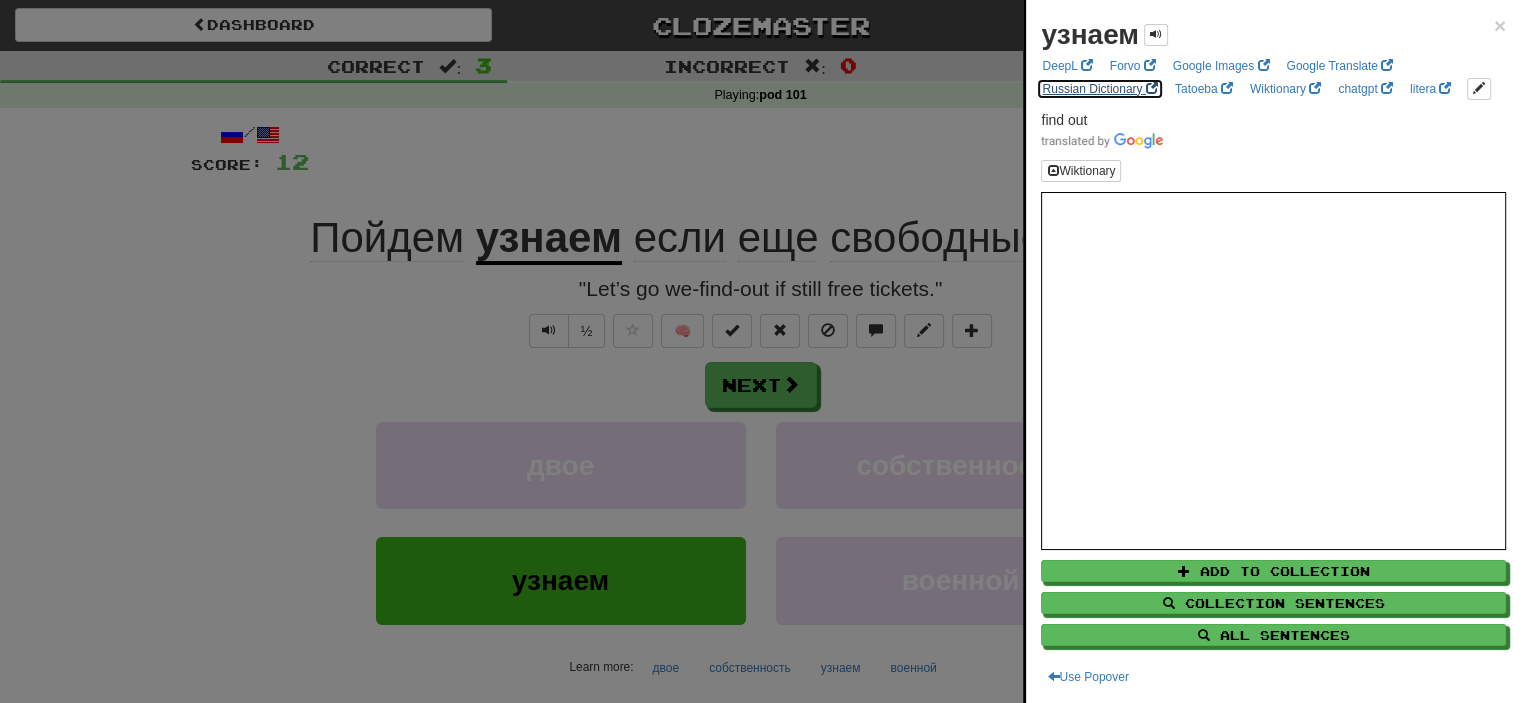 click on "Russian Dictionary" at bounding box center [1099, 89] 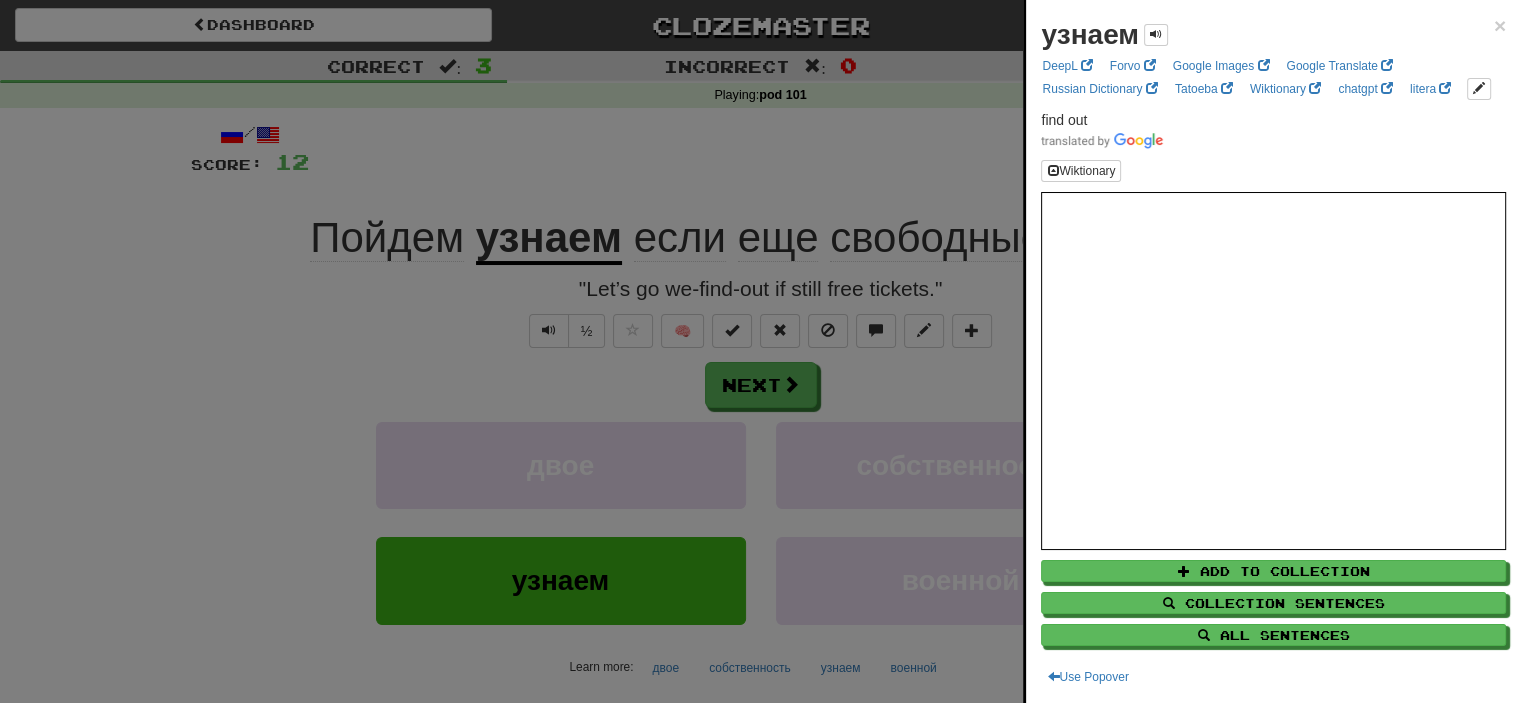click at bounding box center (760, 351) 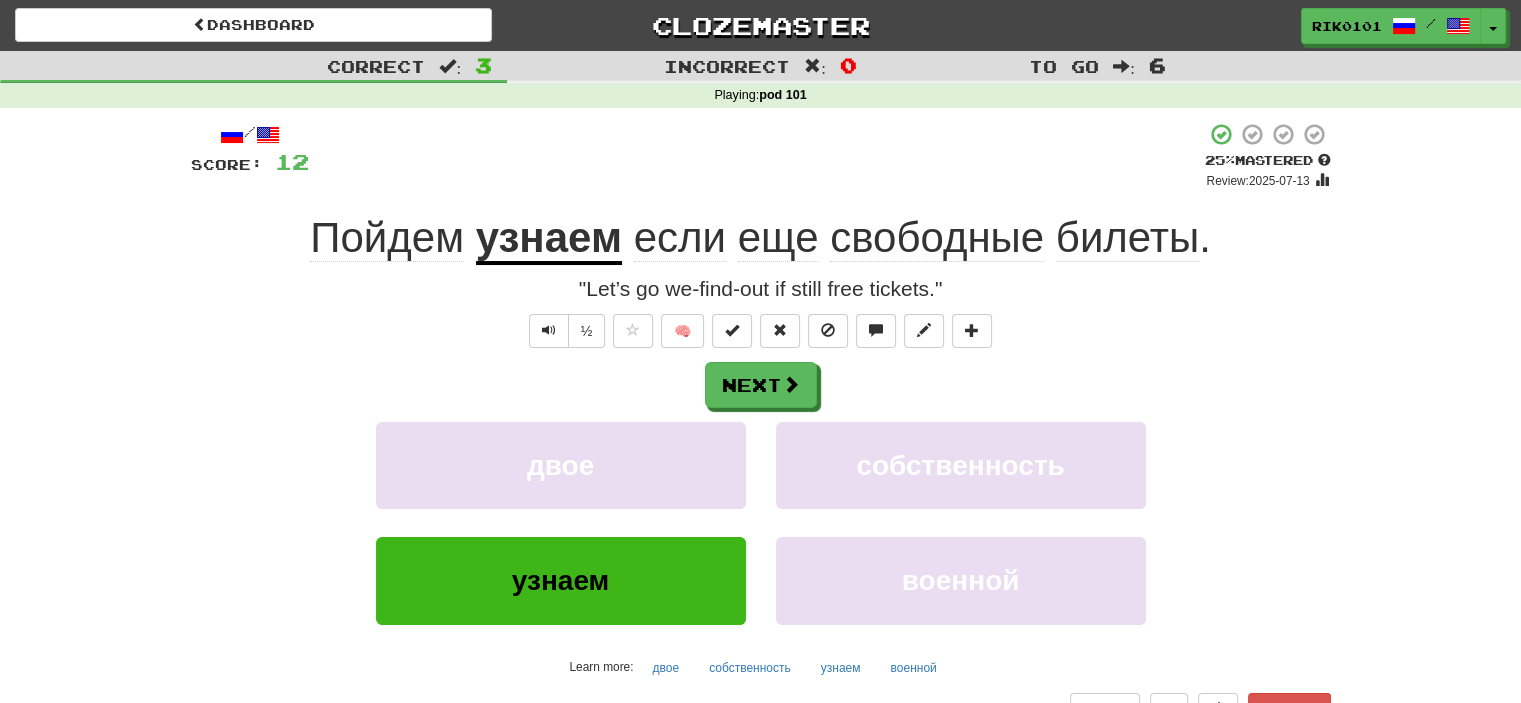 click on "свободные" at bounding box center (937, 238) 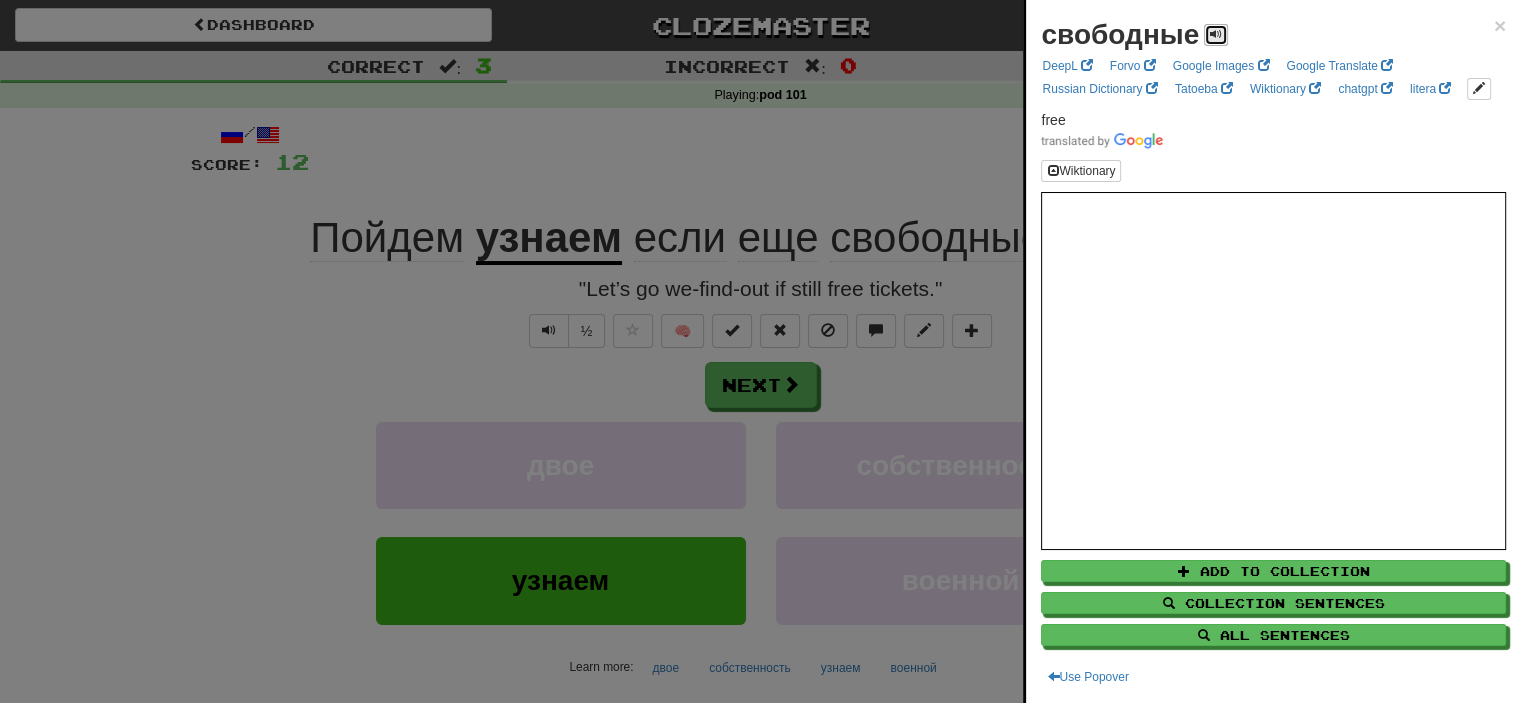 click at bounding box center (1216, 35) 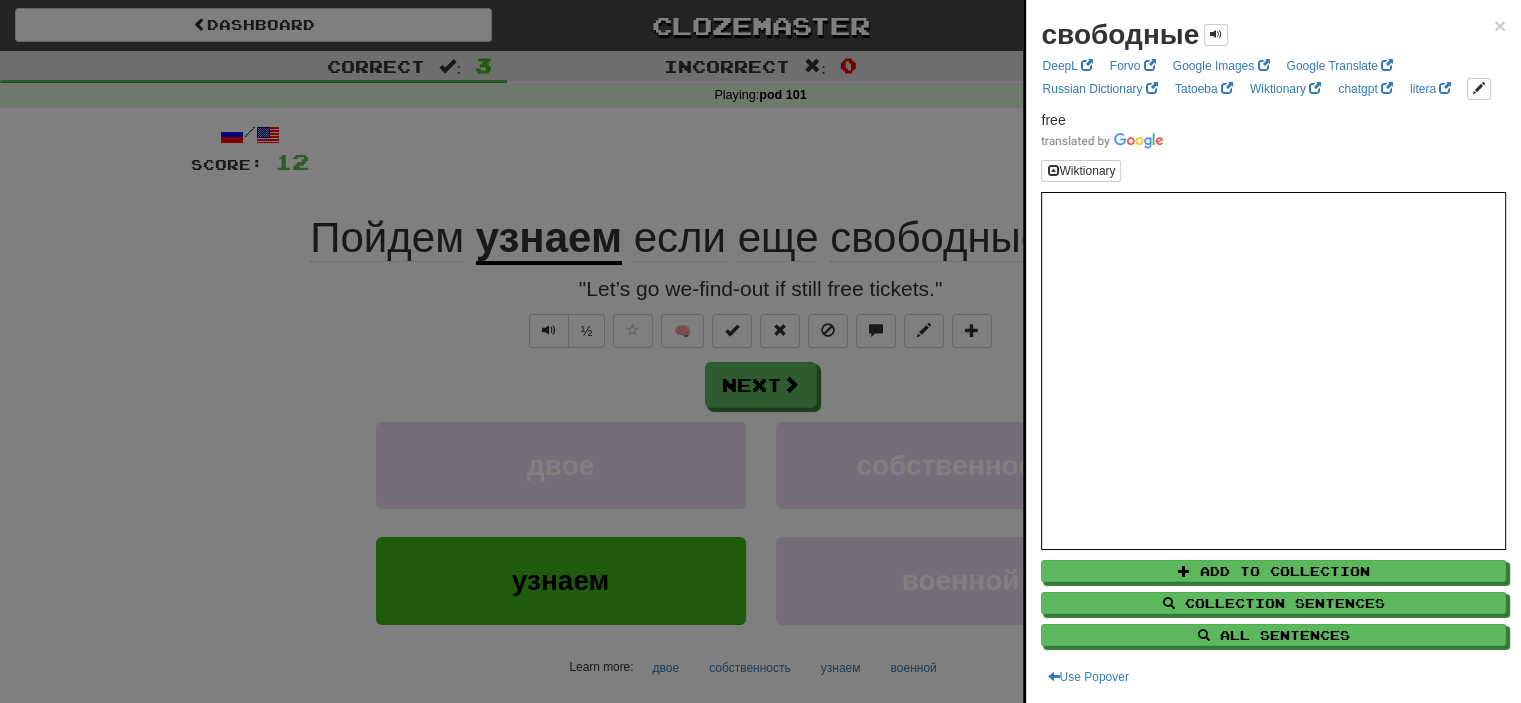 click at bounding box center (760, 351) 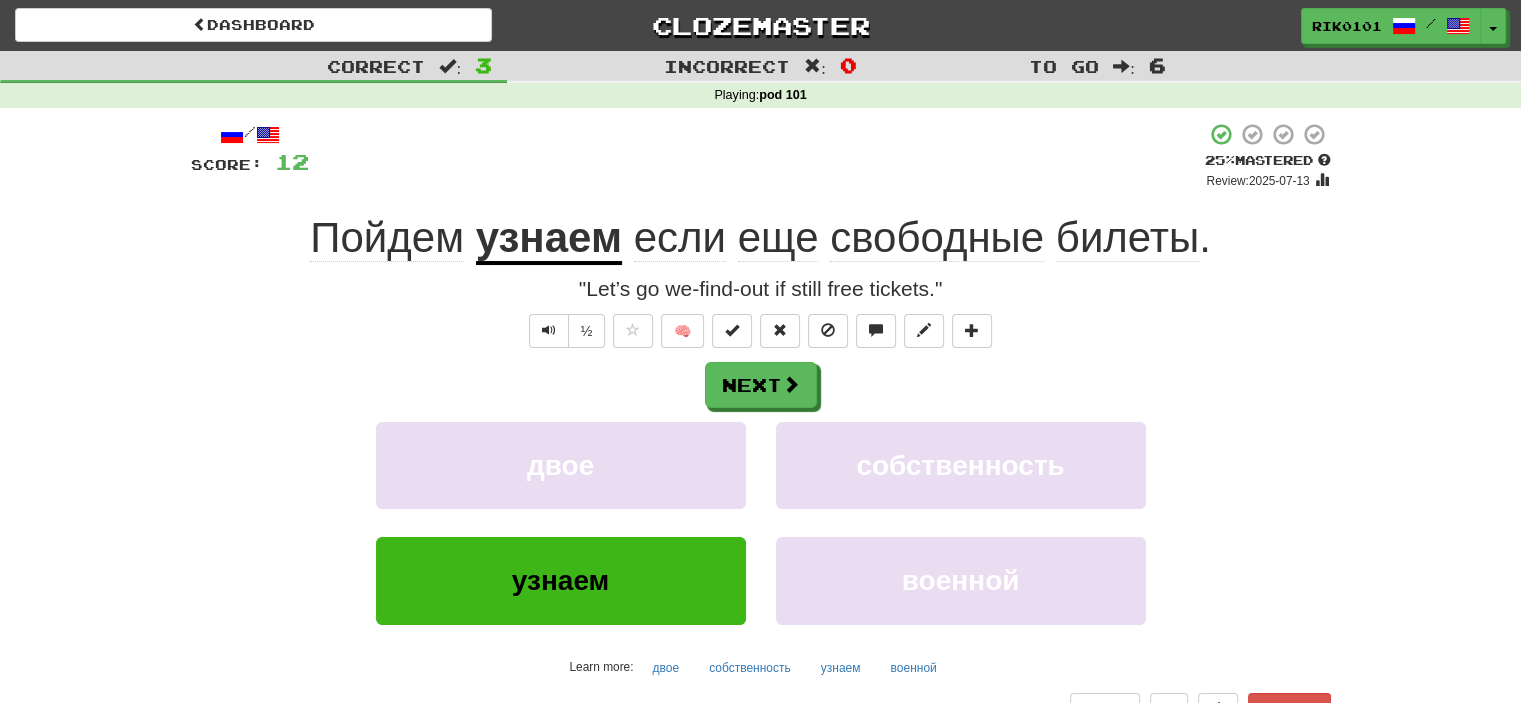 click on "билеты" at bounding box center [1127, 238] 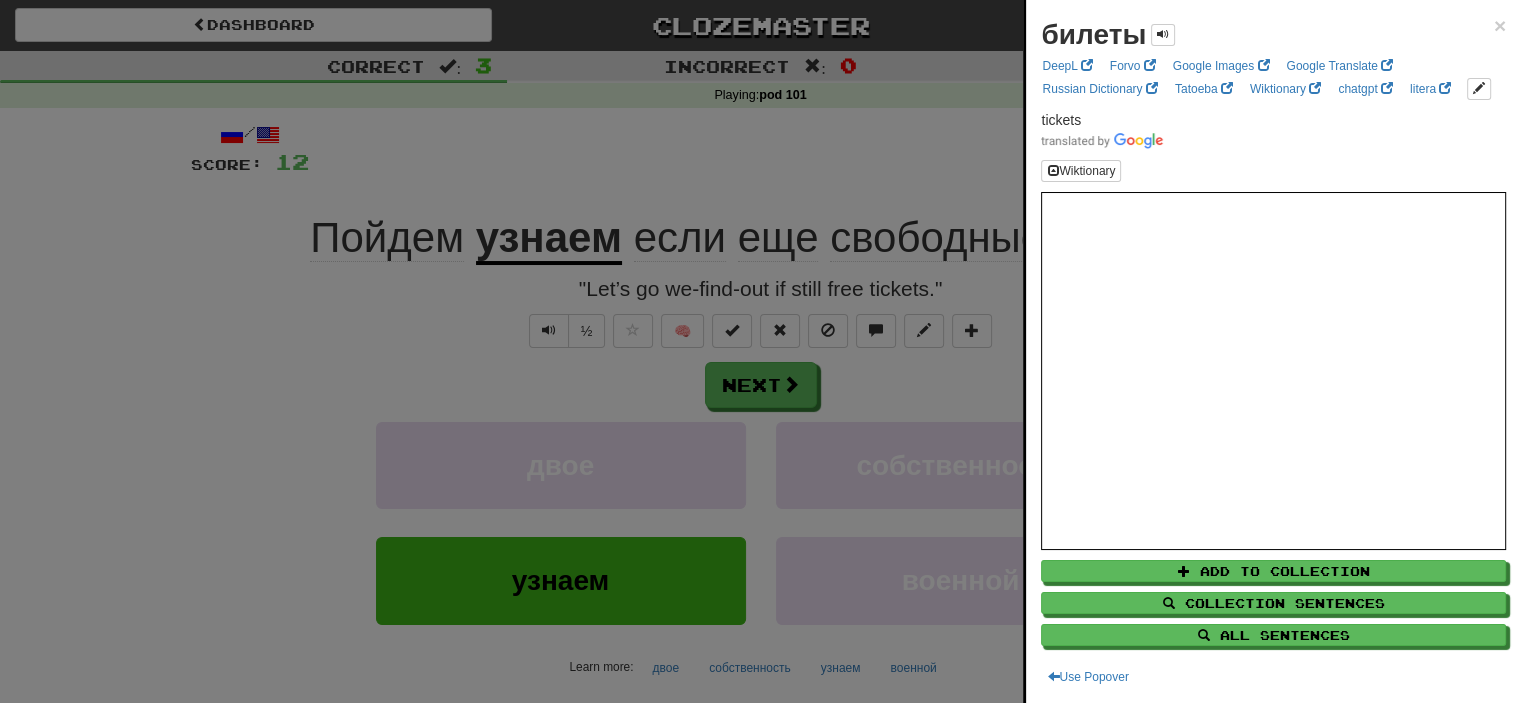 click at bounding box center [760, 351] 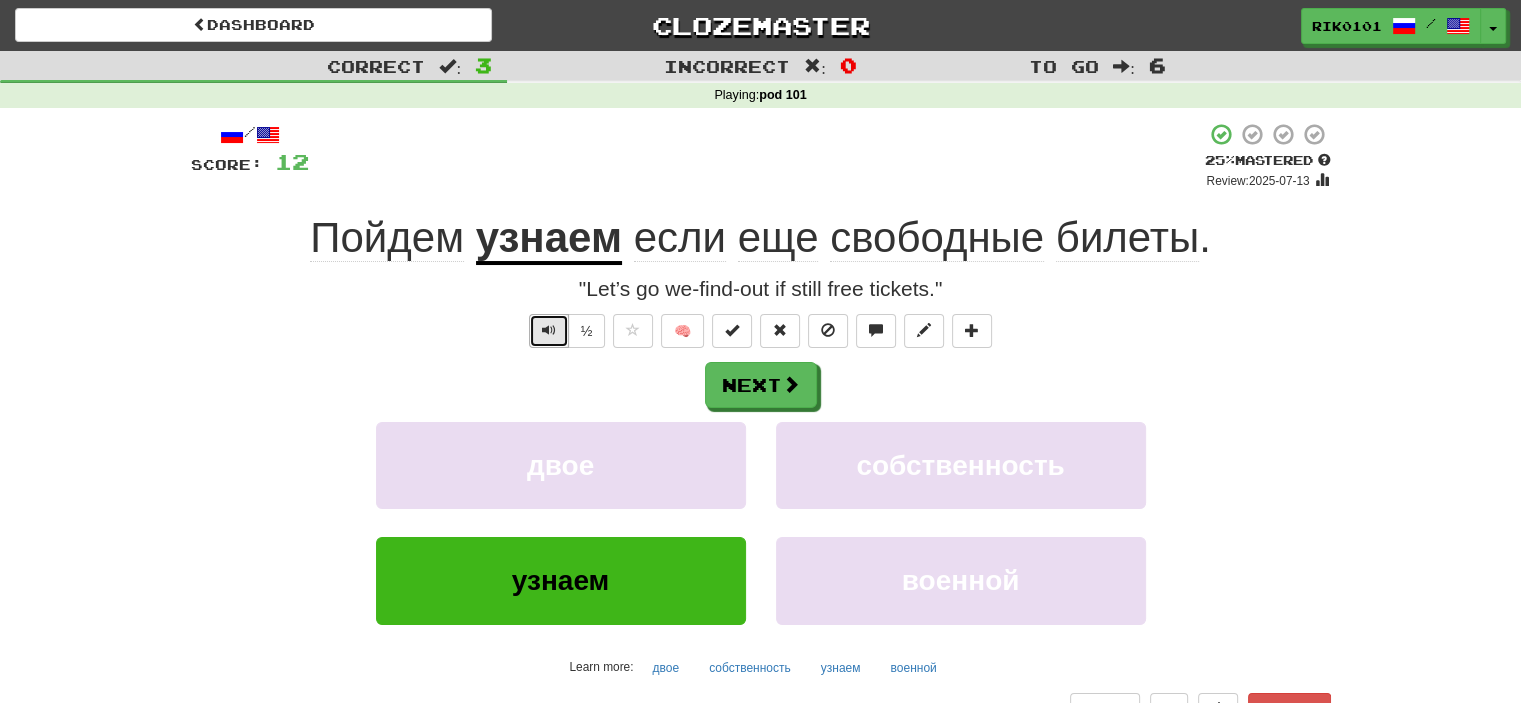 click at bounding box center [549, 331] 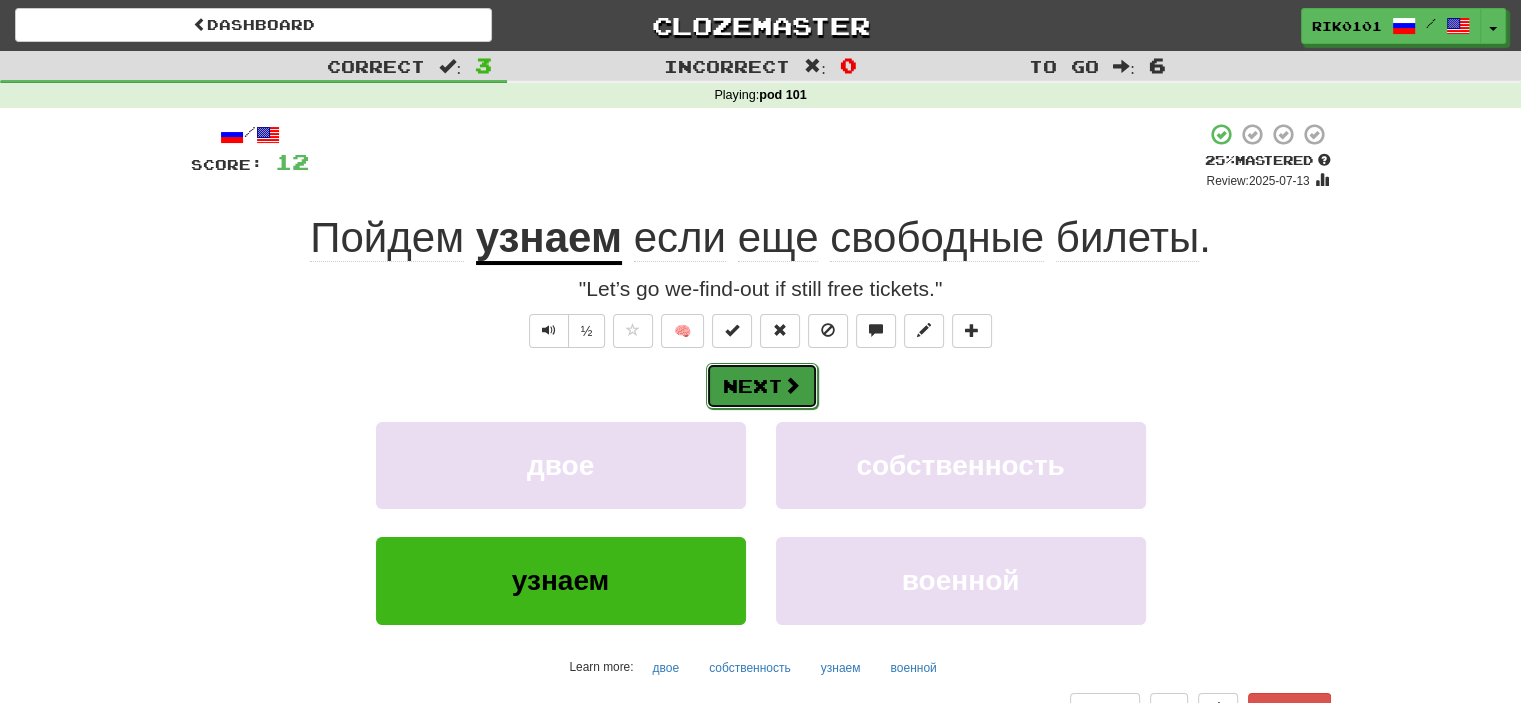 click on "Next" at bounding box center [762, 386] 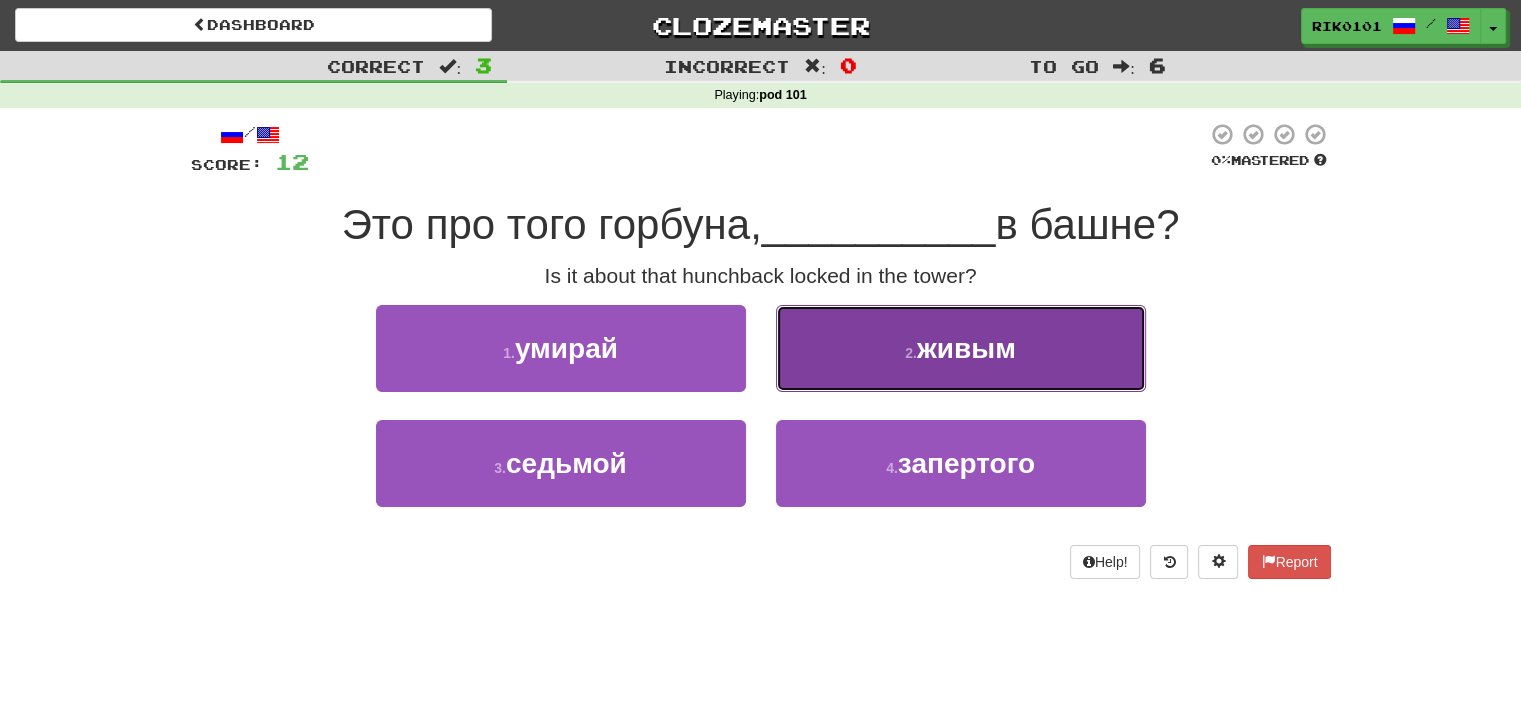 click on "2 ." at bounding box center (911, 353) 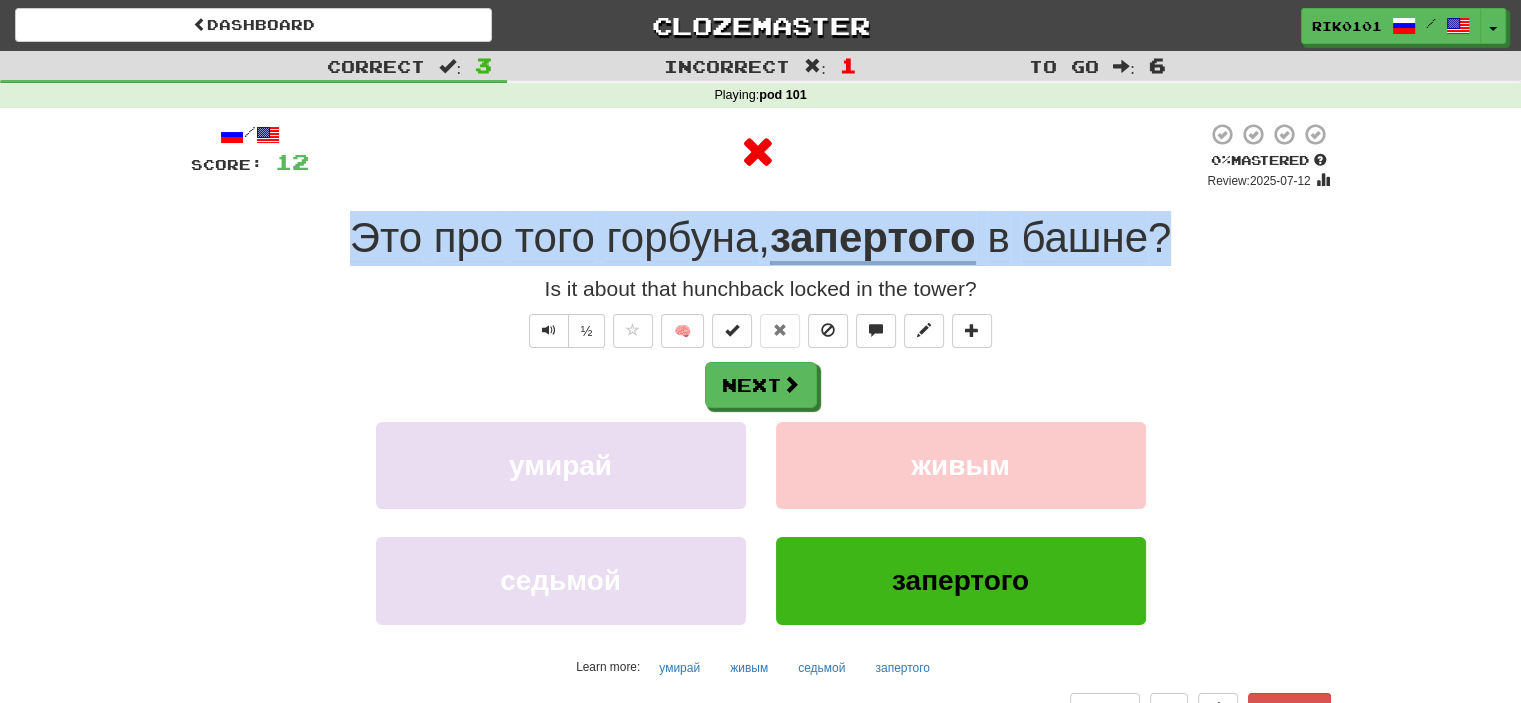 drag, startPoint x: 318, startPoint y: 246, endPoint x: 1215, endPoint y: 246, distance: 897 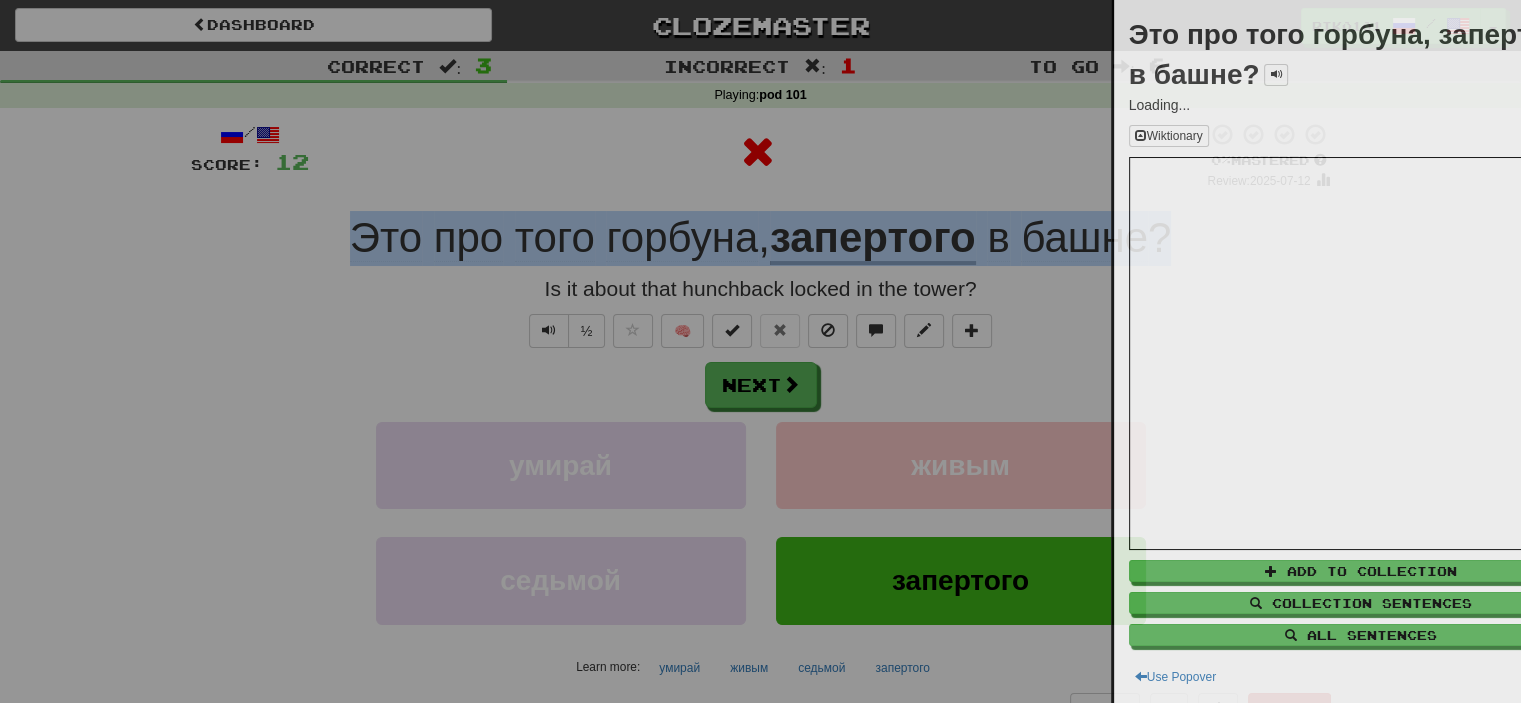 copy on "Это   про   того   горбуна ,  запертого   в   башне ?" 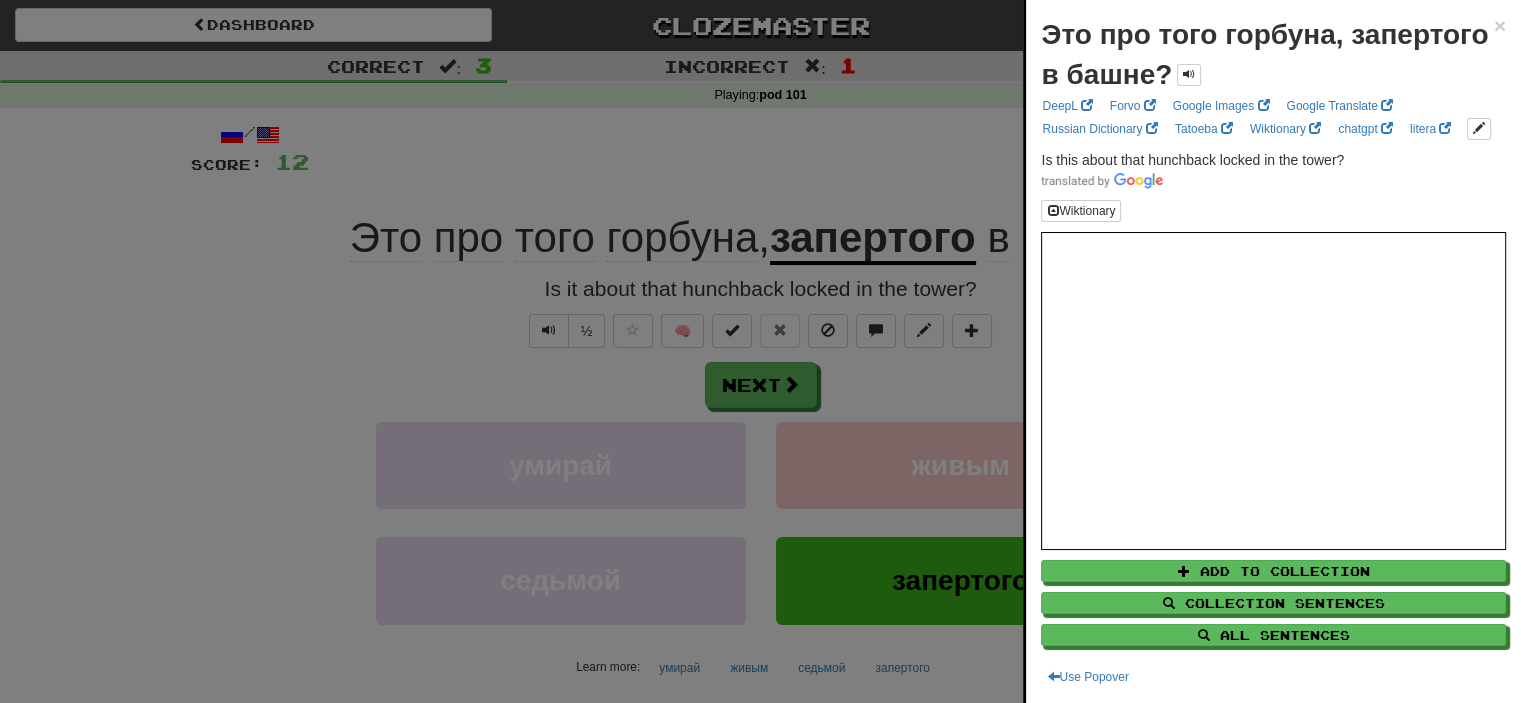 click at bounding box center [760, 351] 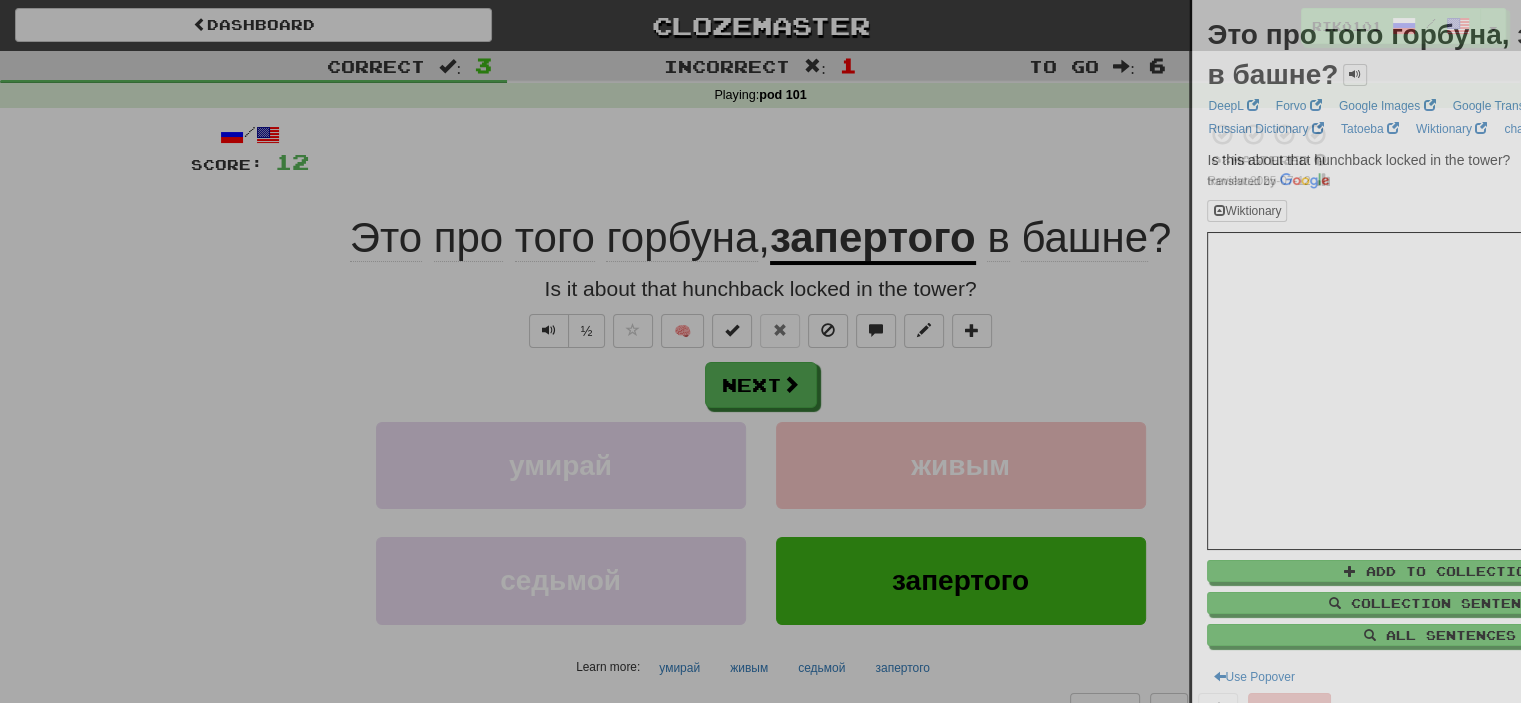click at bounding box center [760, 351] 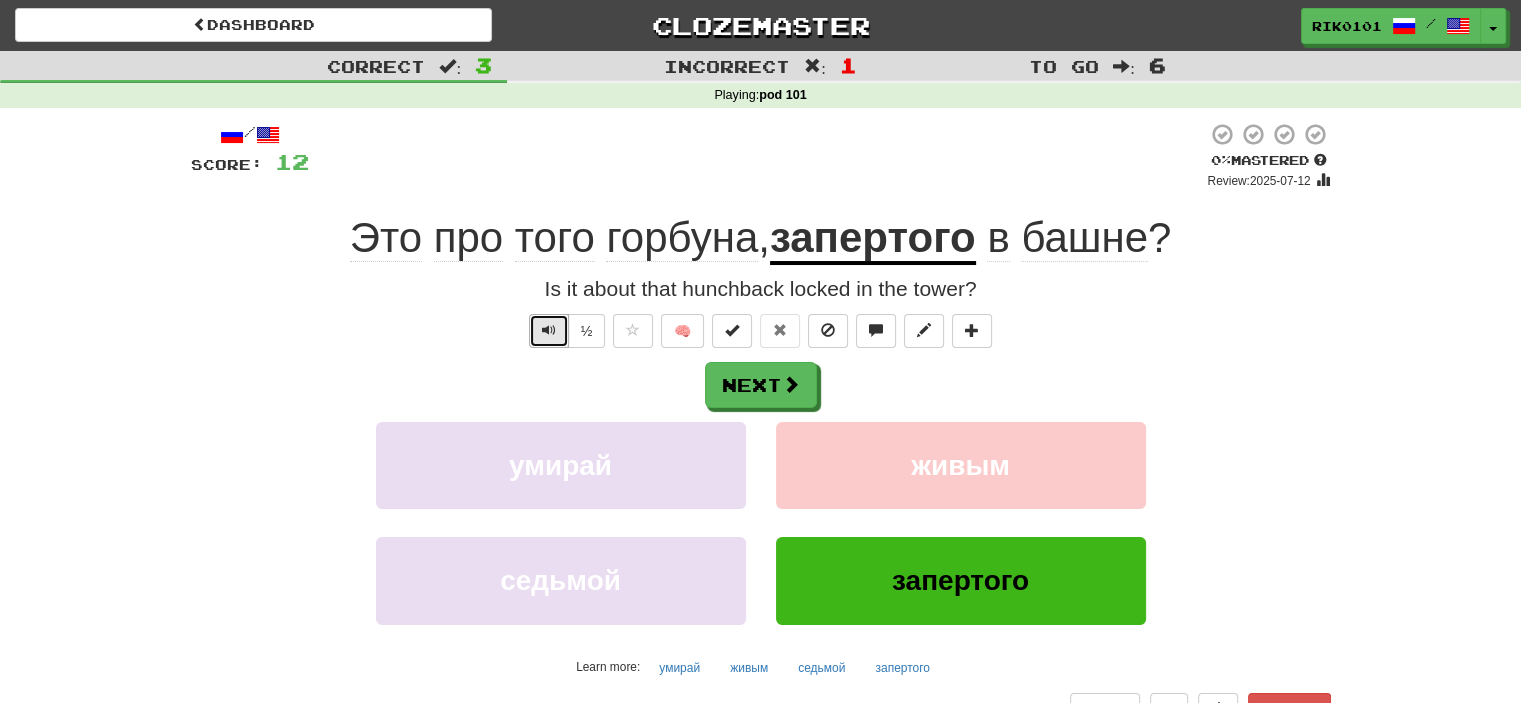 click at bounding box center (549, 330) 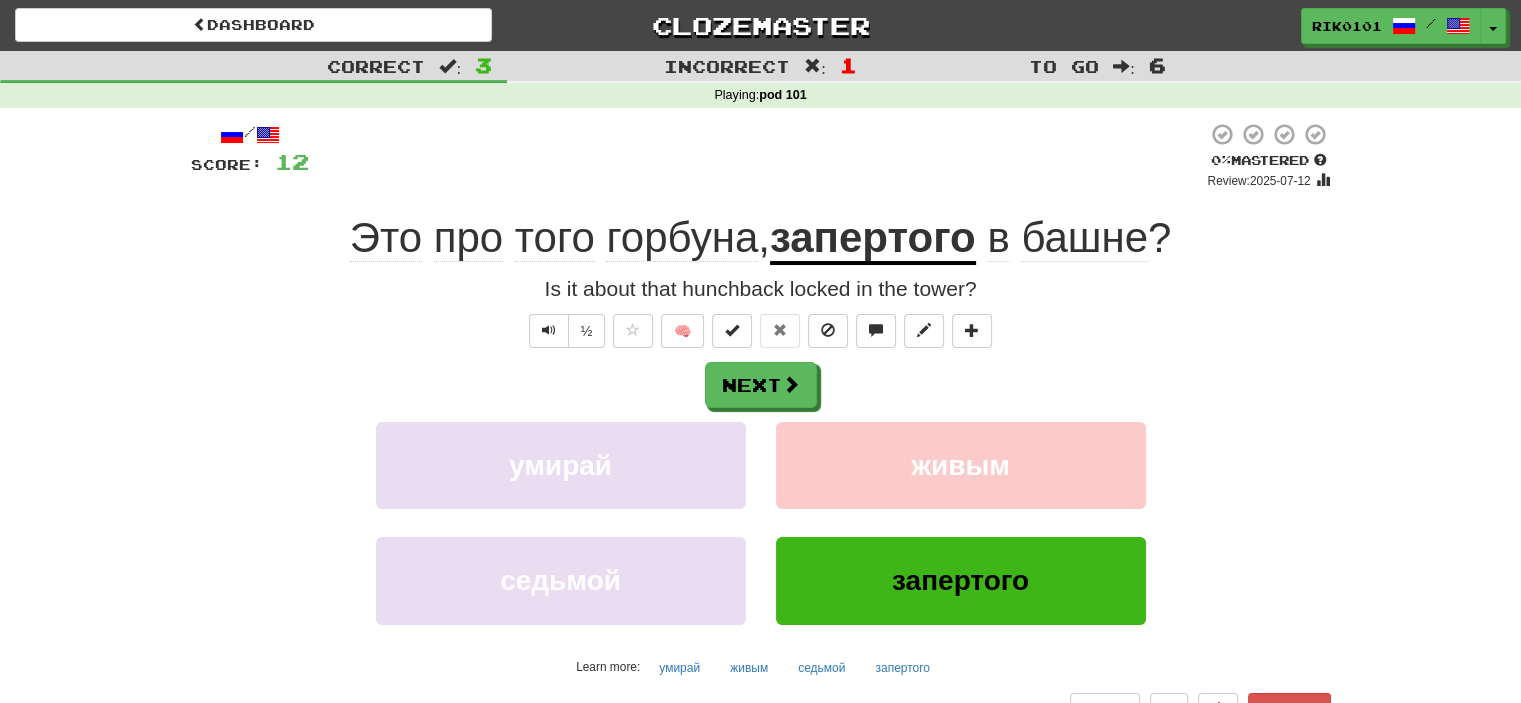 click at bounding box center (758, 156) 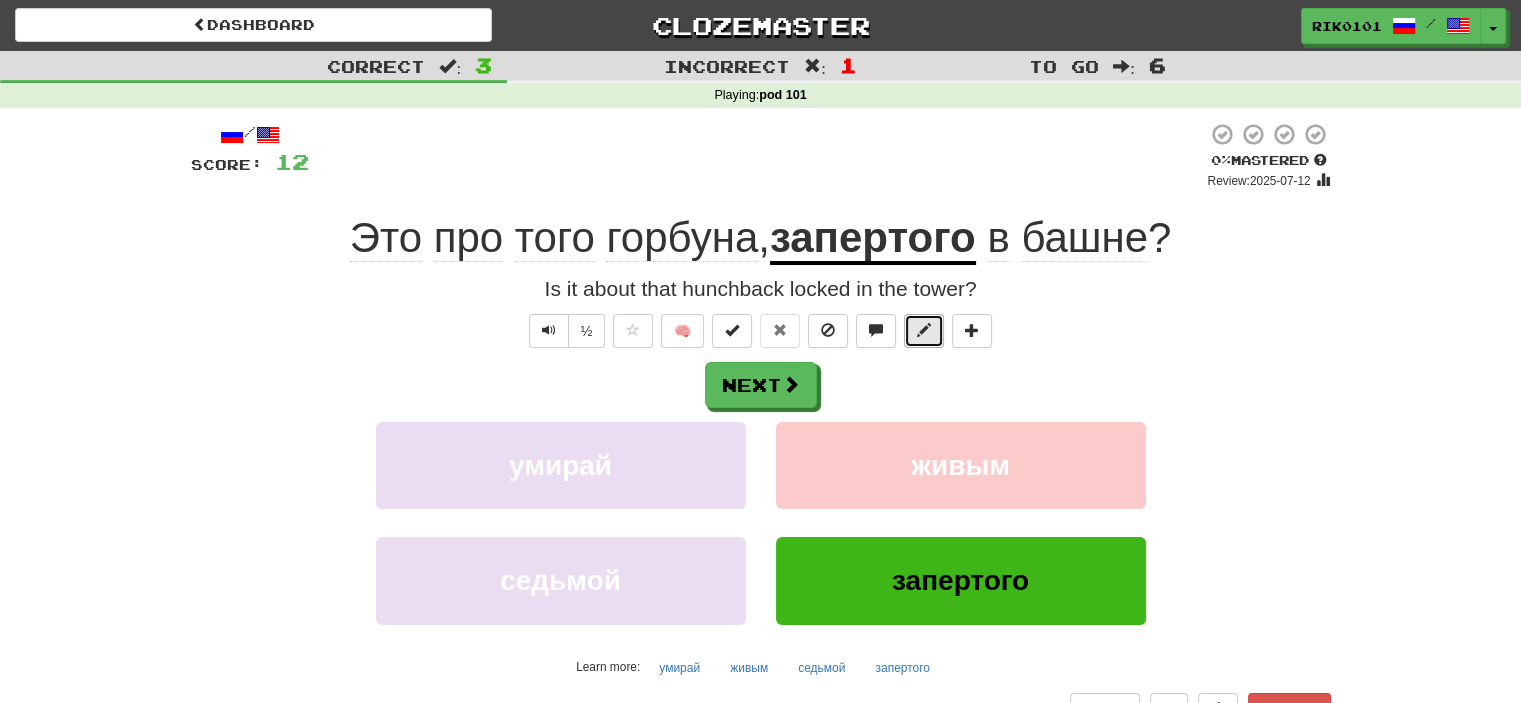 click at bounding box center (924, 331) 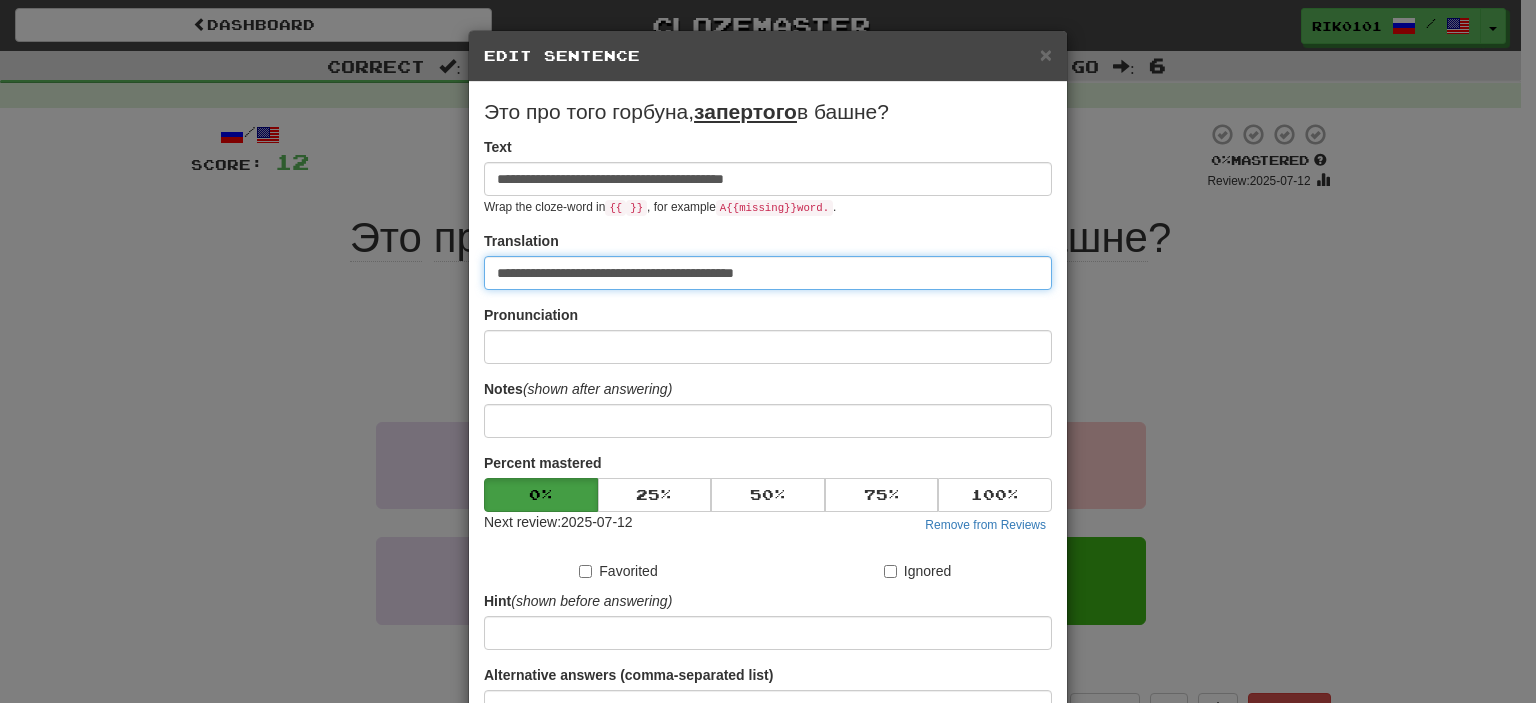 drag, startPoint x: 813, startPoint y: 281, endPoint x: 366, endPoint y: 322, distance: 448.87637 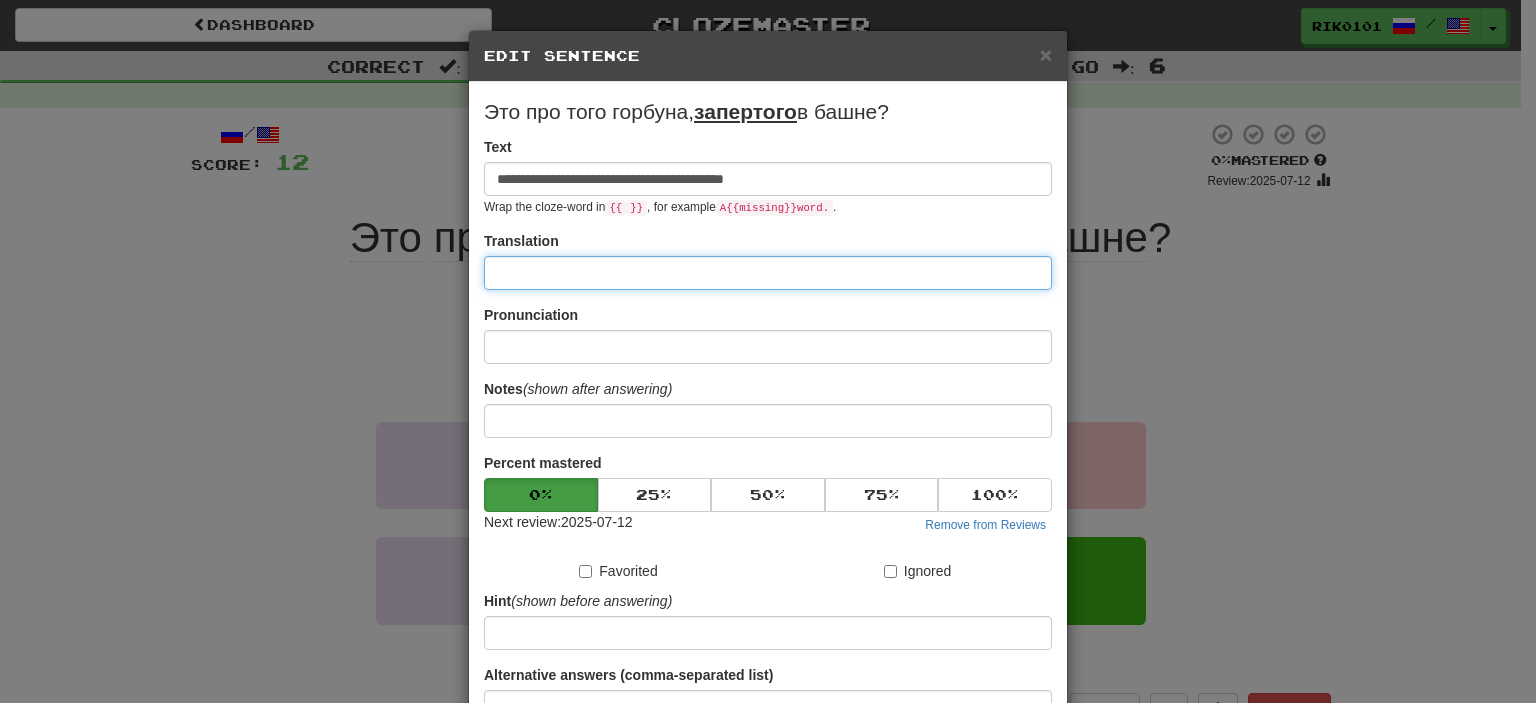 paste on "**********" 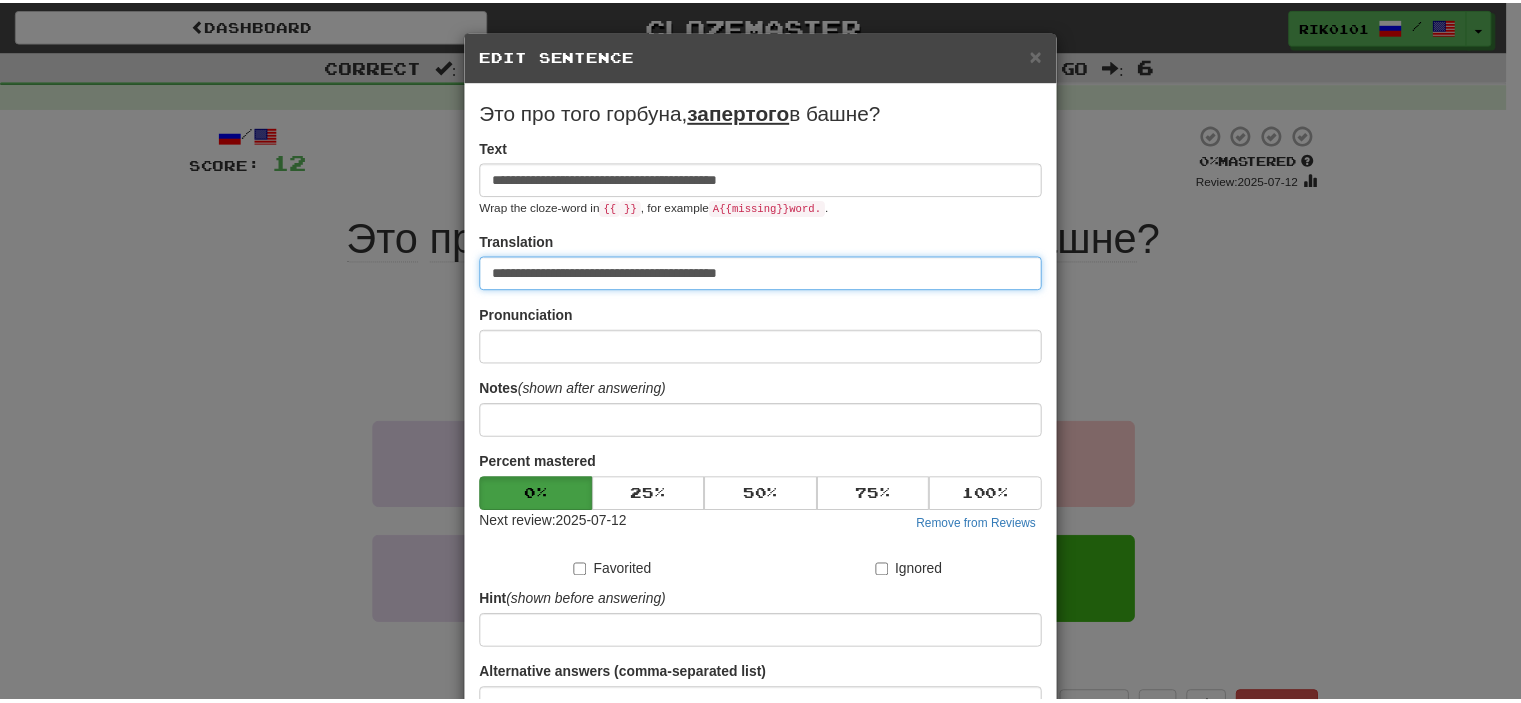 scroll, scrollTop: 190, scrollLeft: 0, axis: vertical 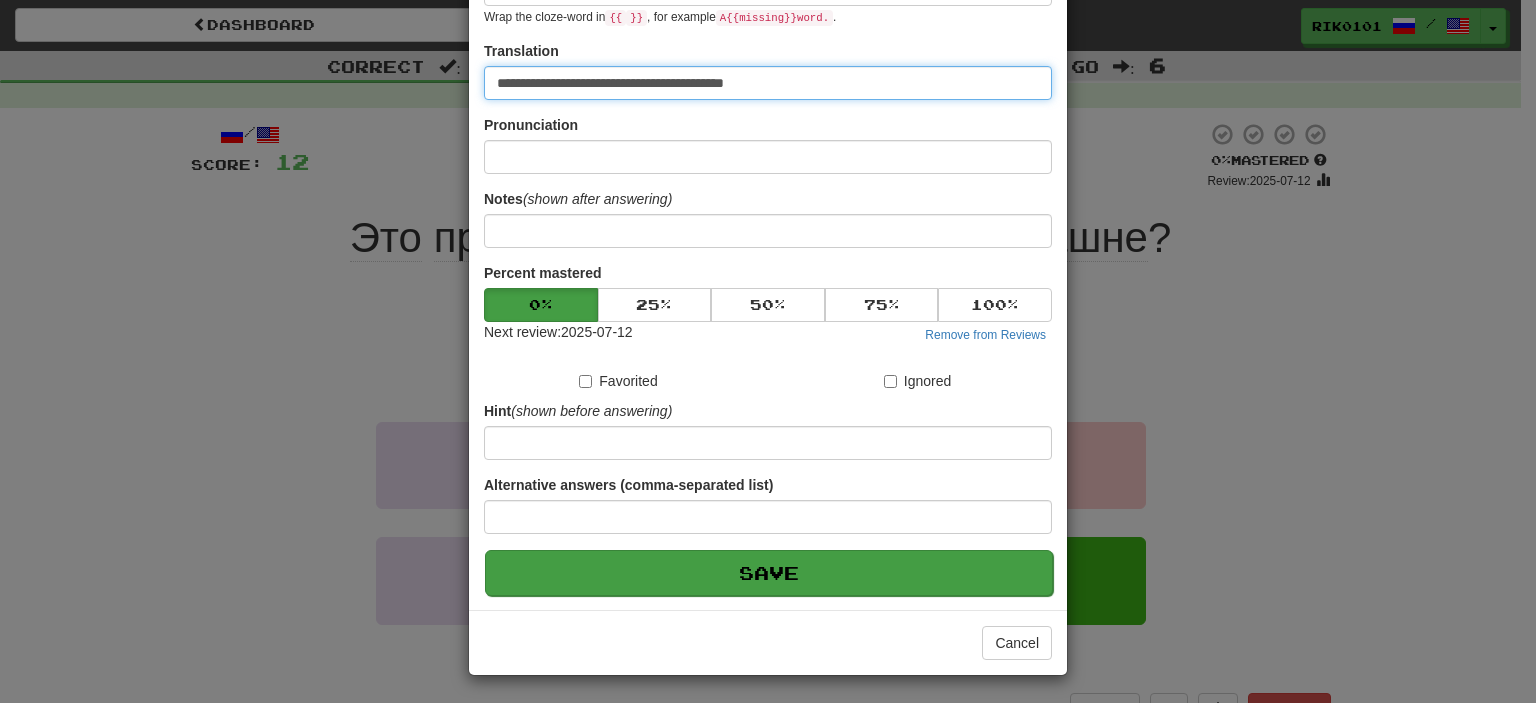 type on "**********" 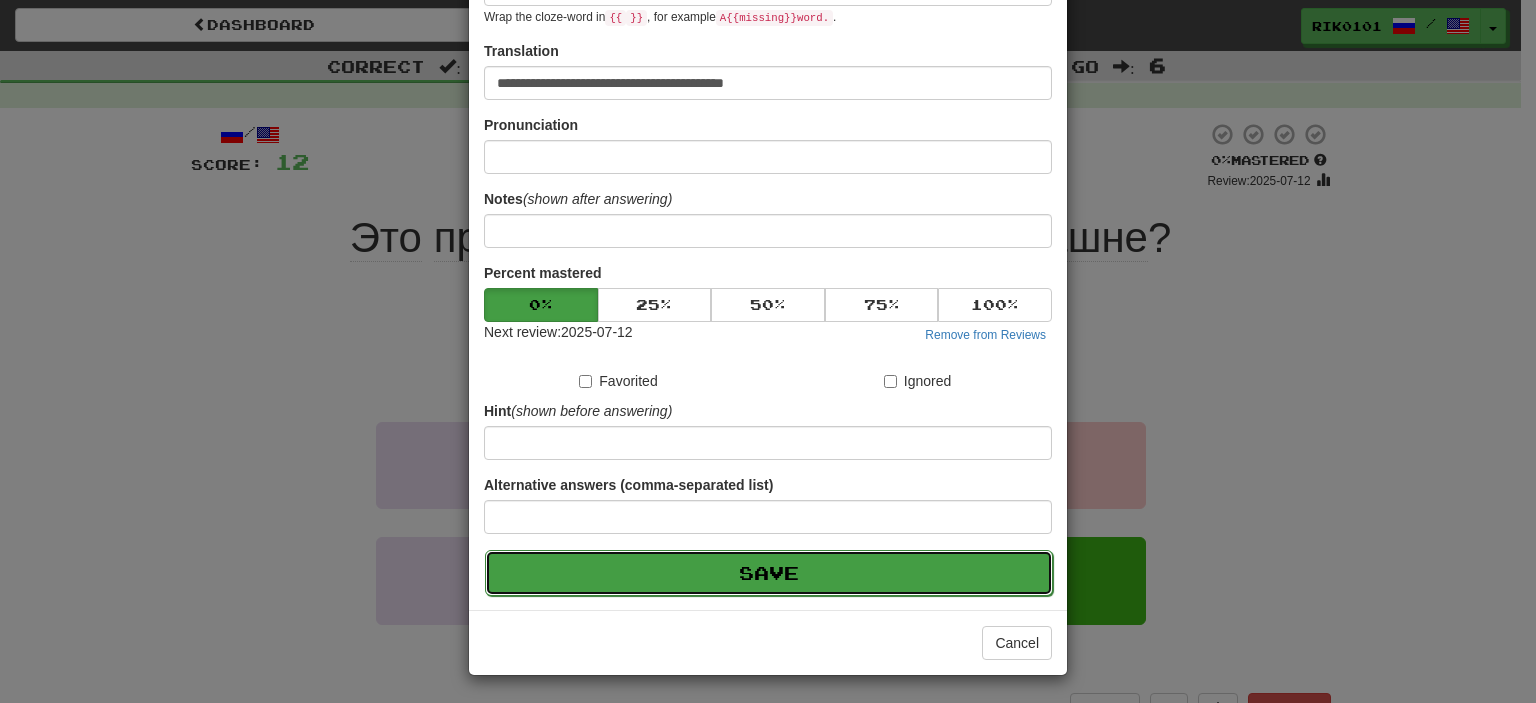 click on "Save" at bounding box center [769, 573] 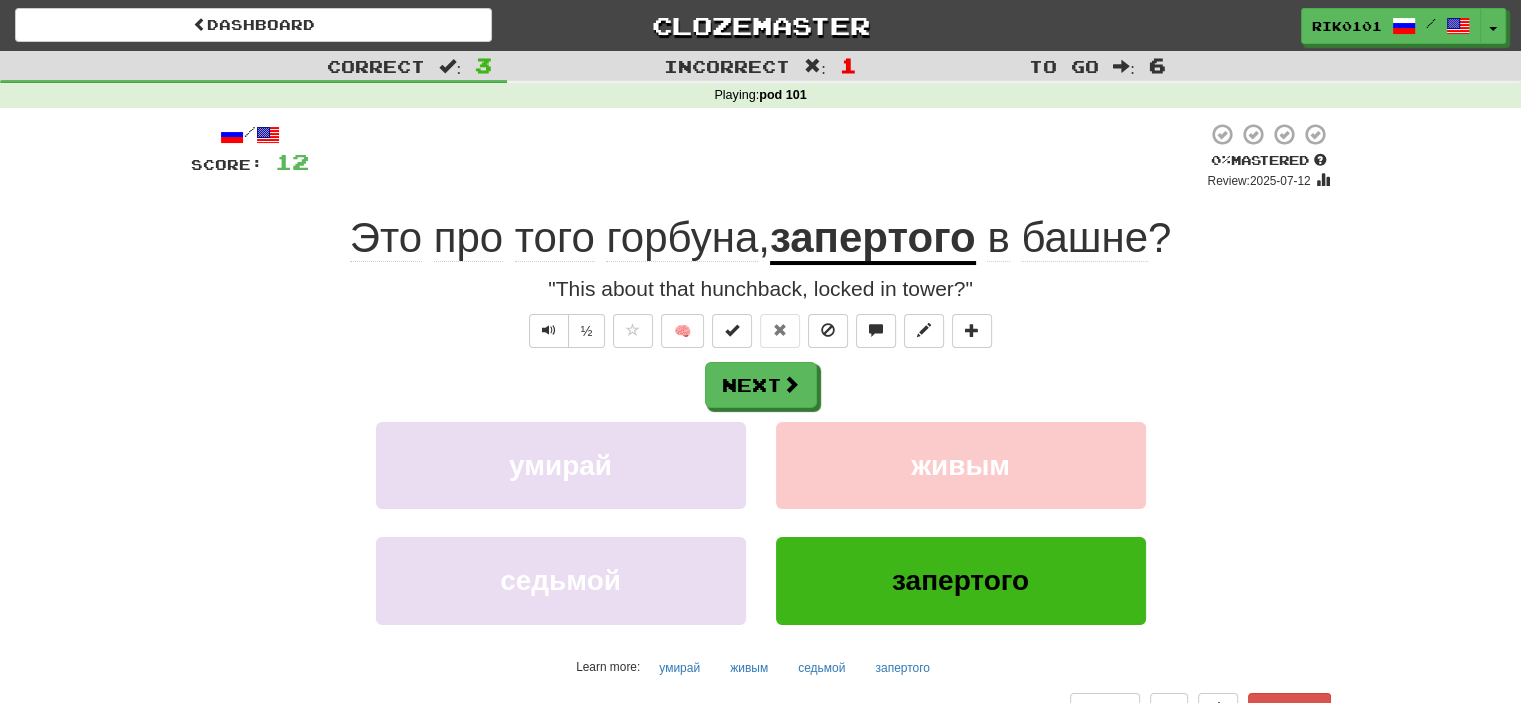 click on "горбуна" 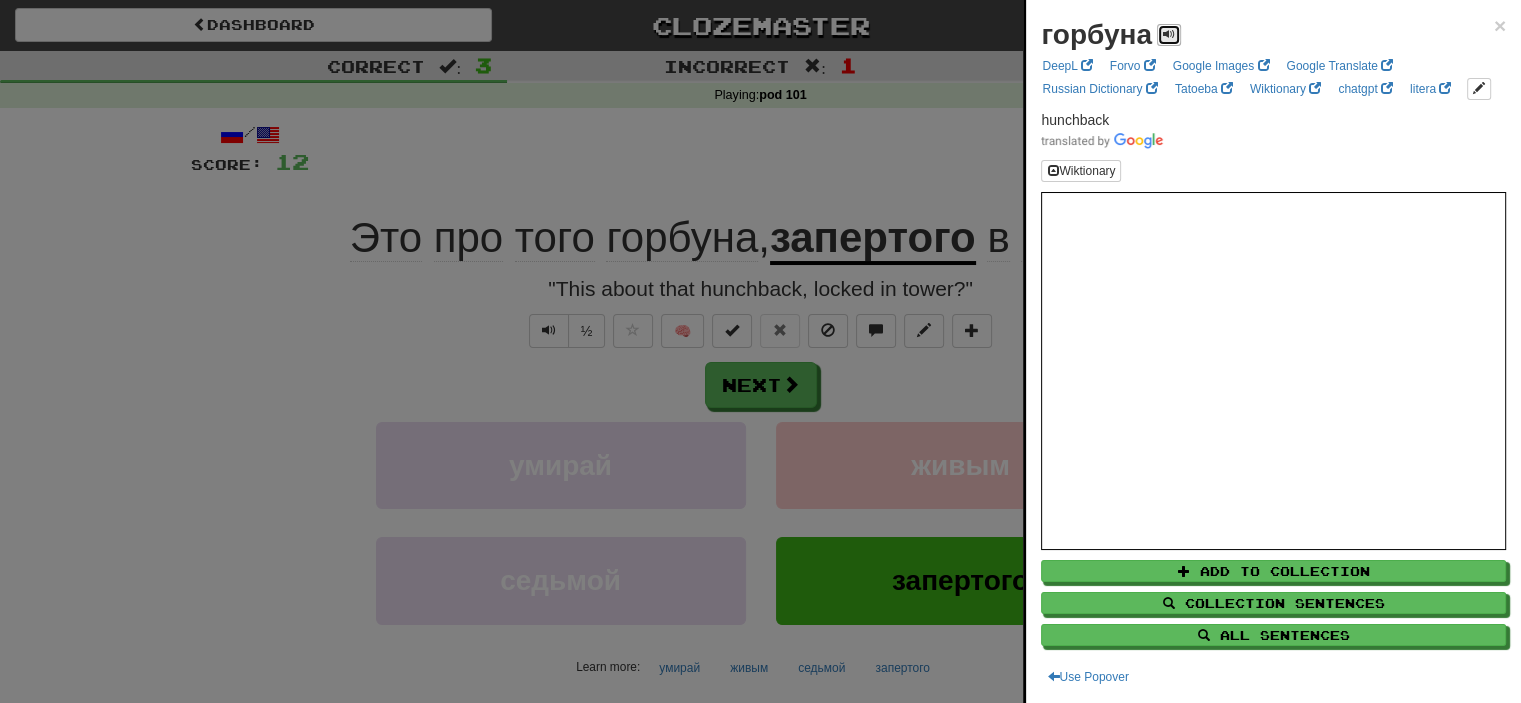 click at bounding box center (1169, 35) 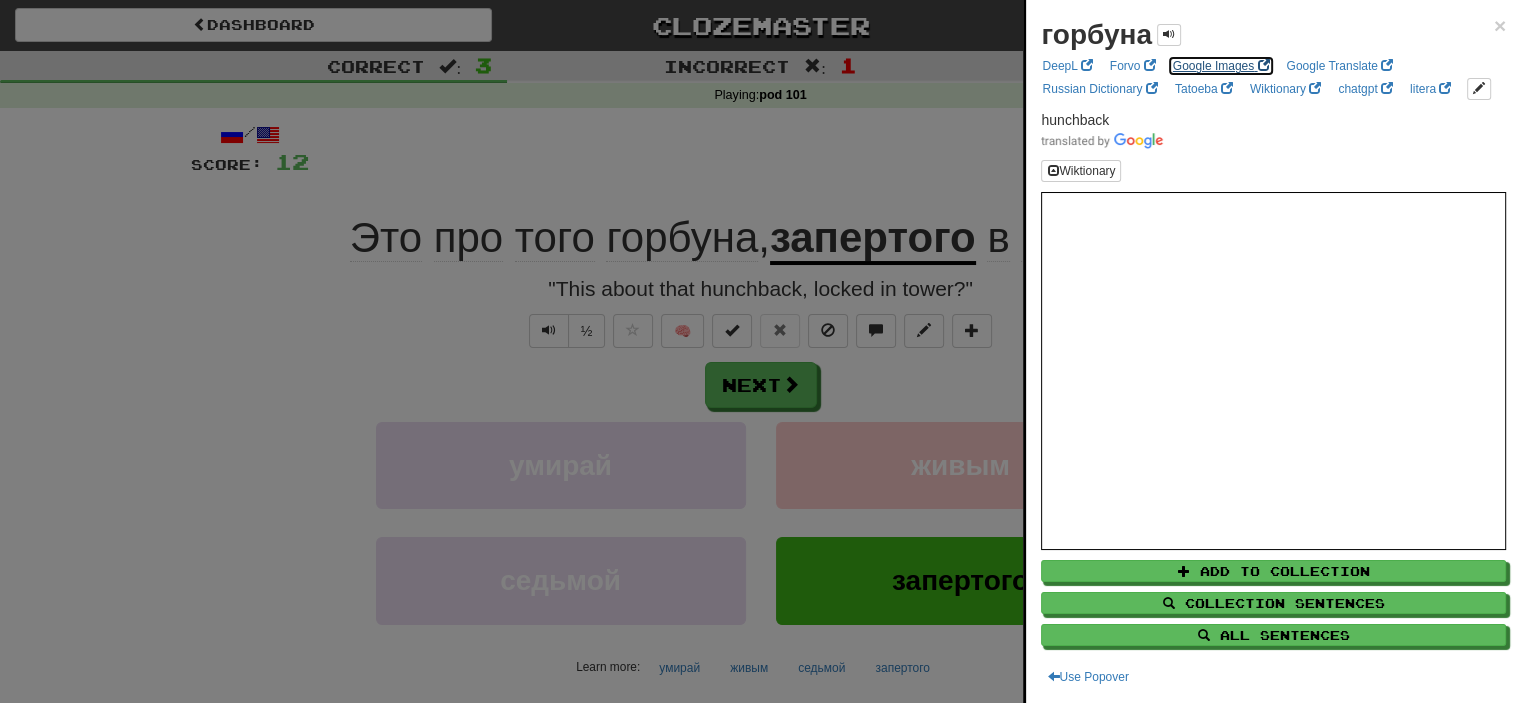click on "Google Images" at bounding box center (1221, 66) 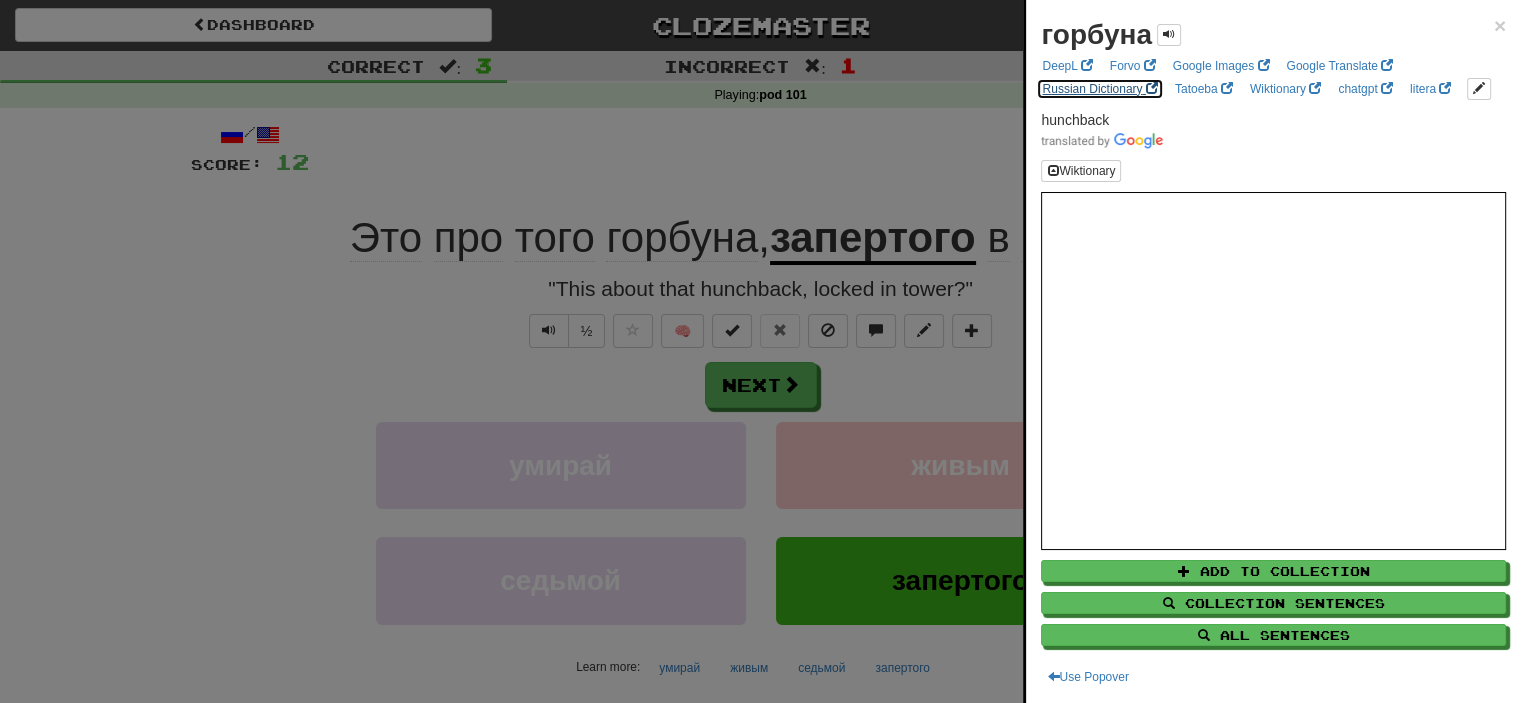 click on "Russian Dictionary" at bounding box center [1099, 89] 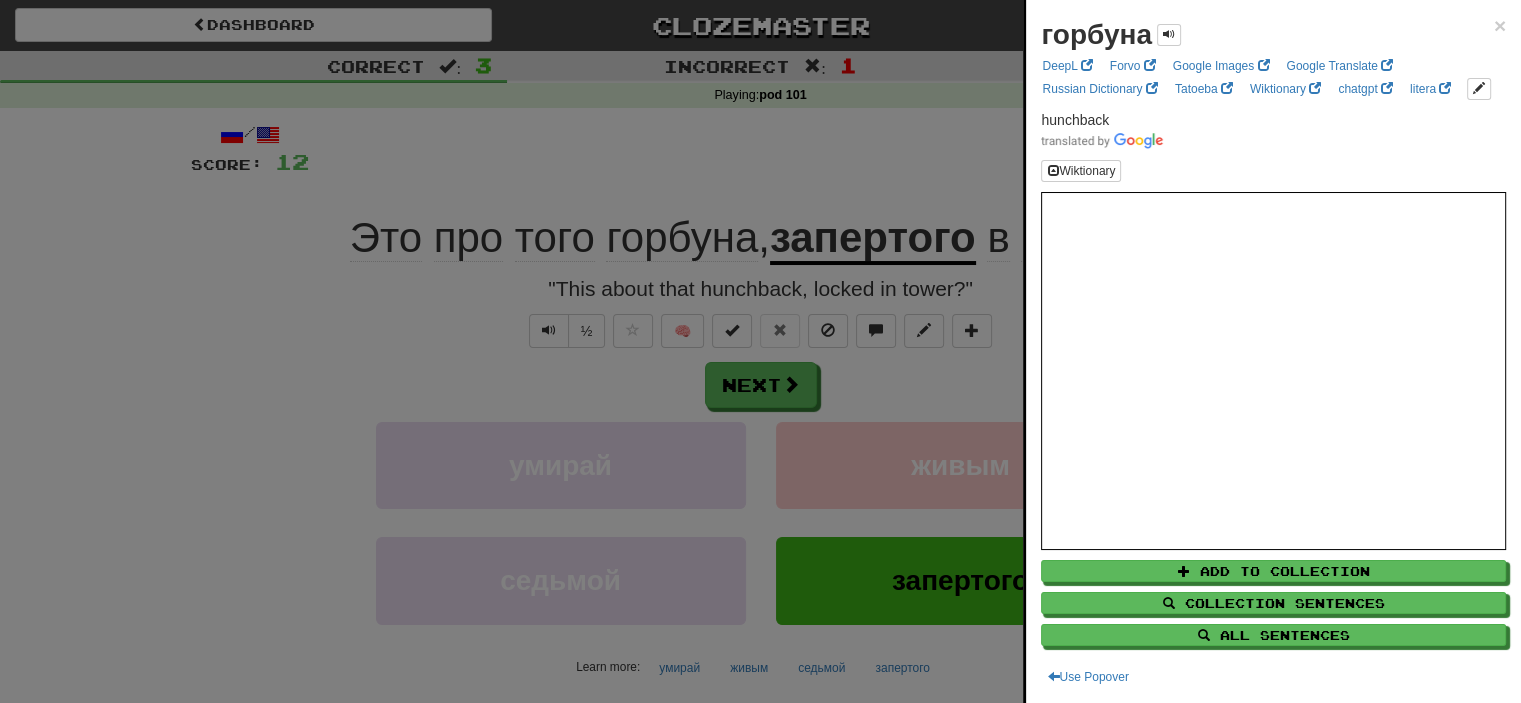 click at bounding box center (760, 351) 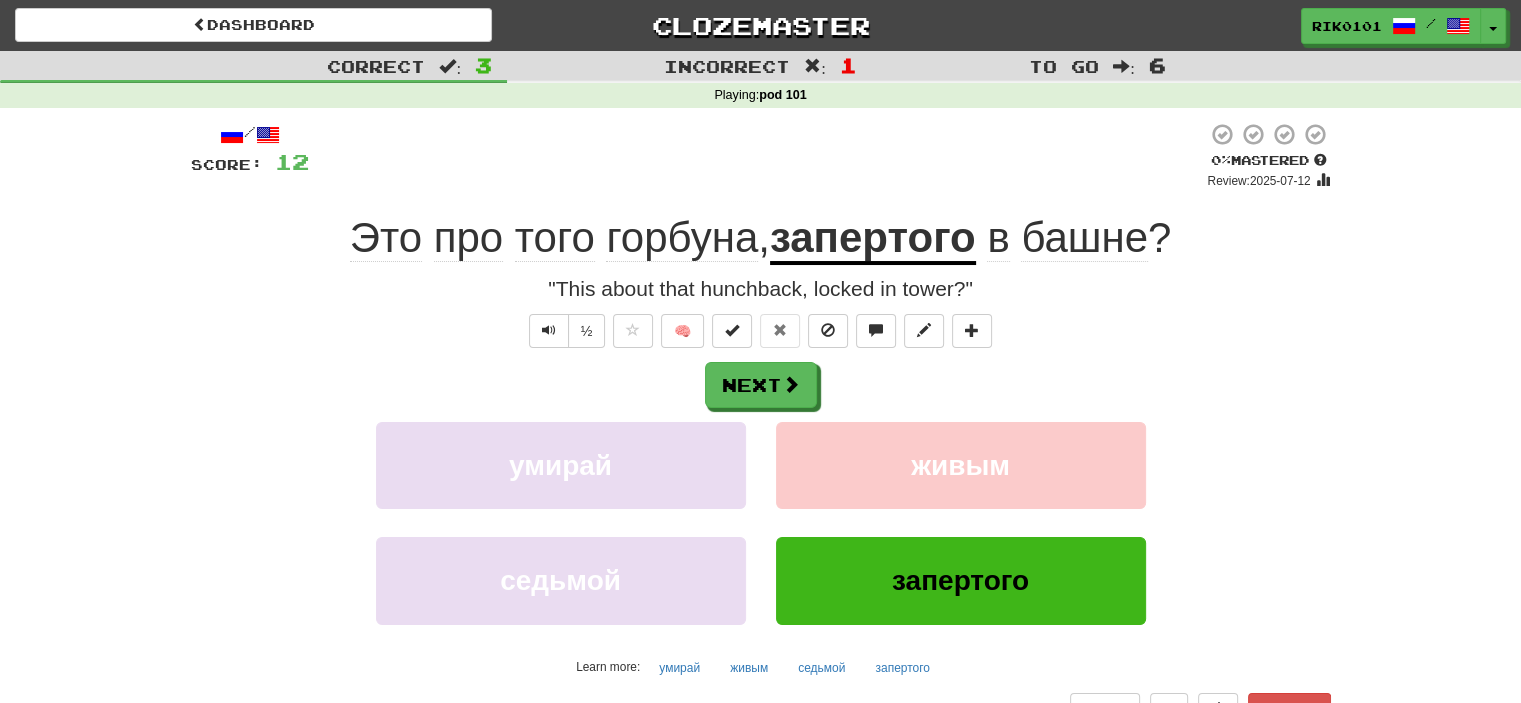 click on "запертого" at bounding box center (873, 239) 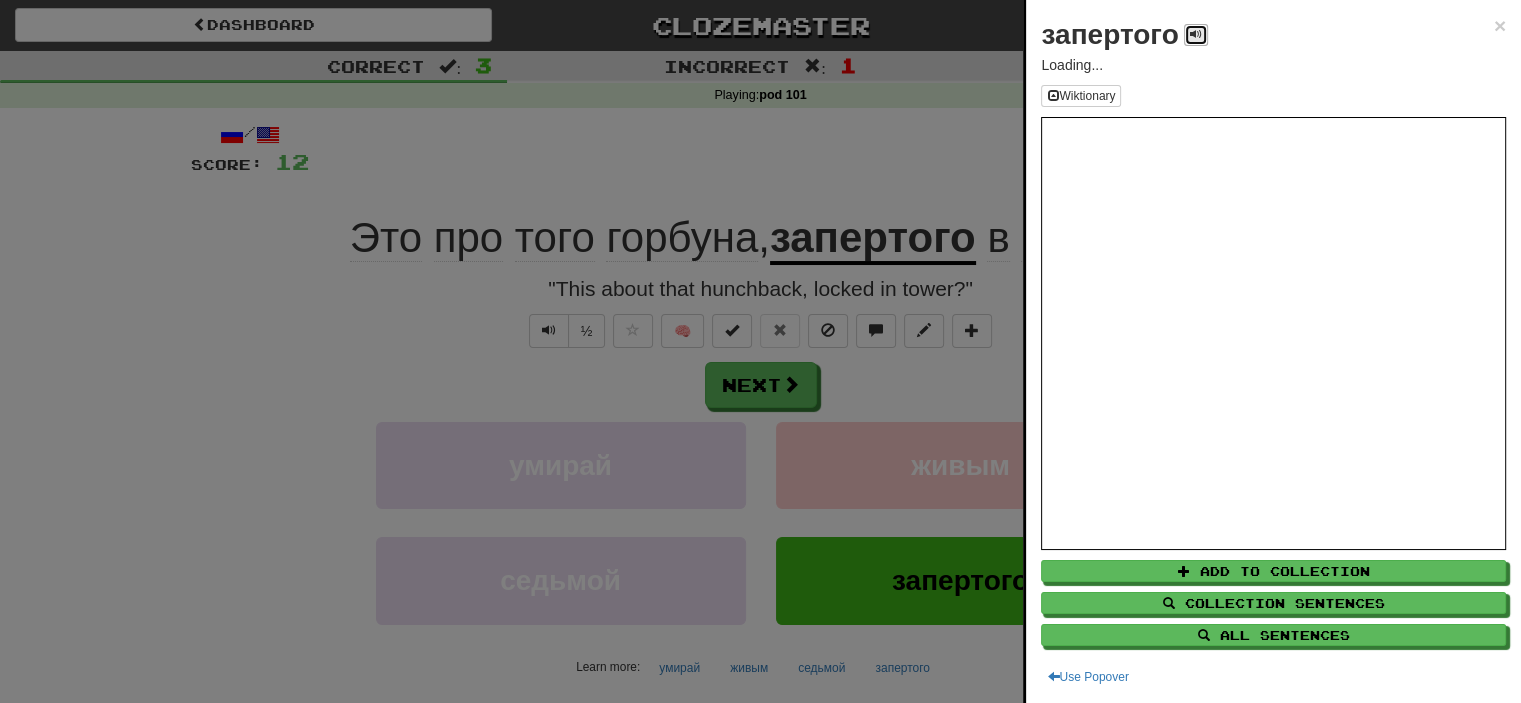click at bounding box center (1196, 34) 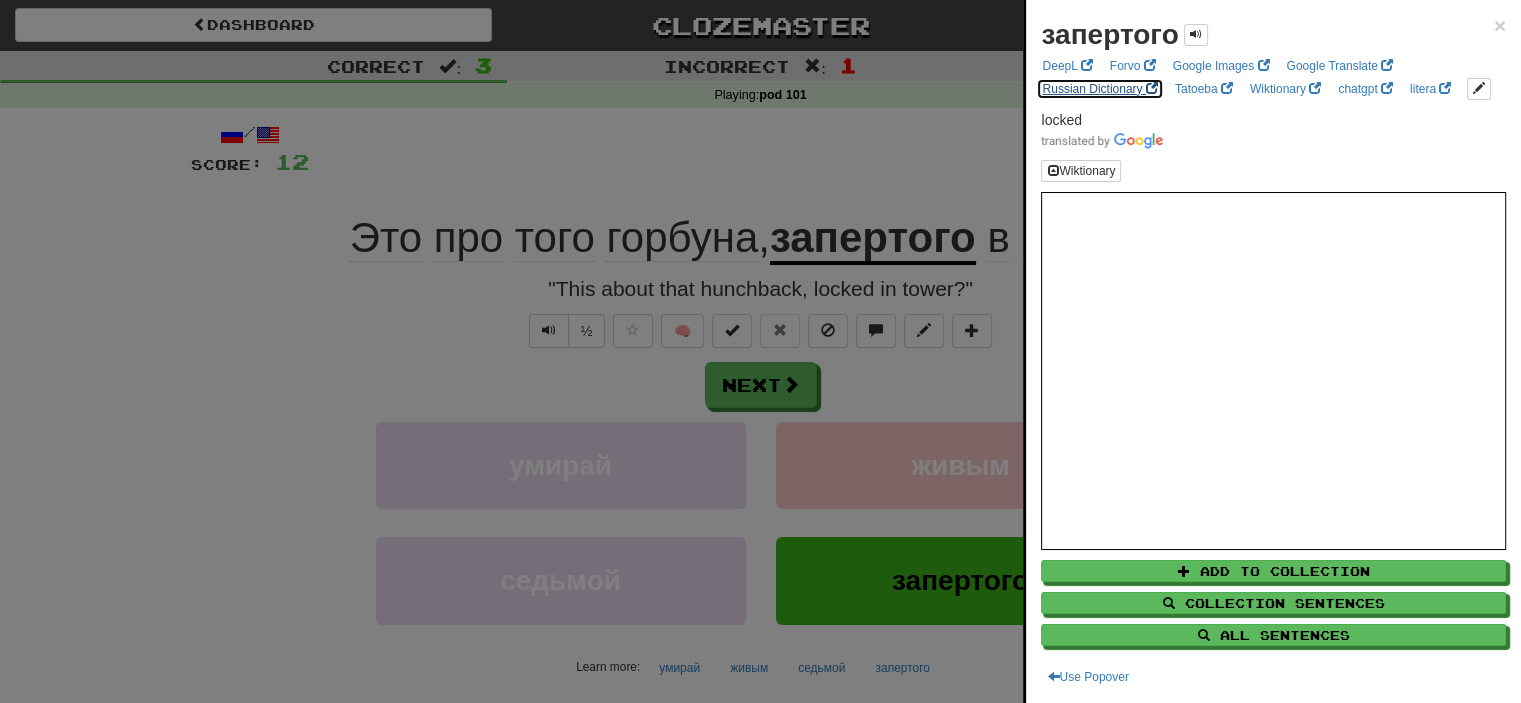 click on "Russian Dictionary" at bounding box center (1099, 89) 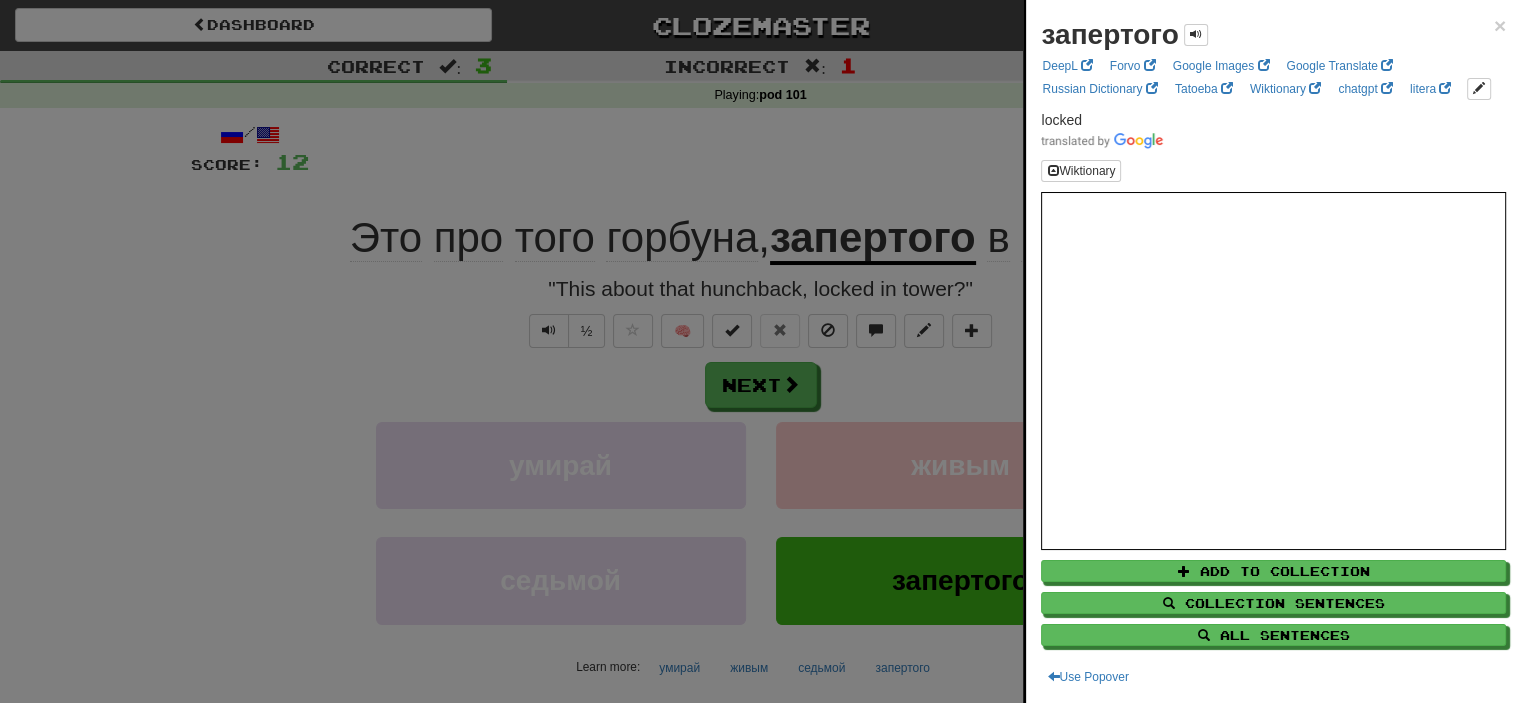 click at bounding box center [760, 351] 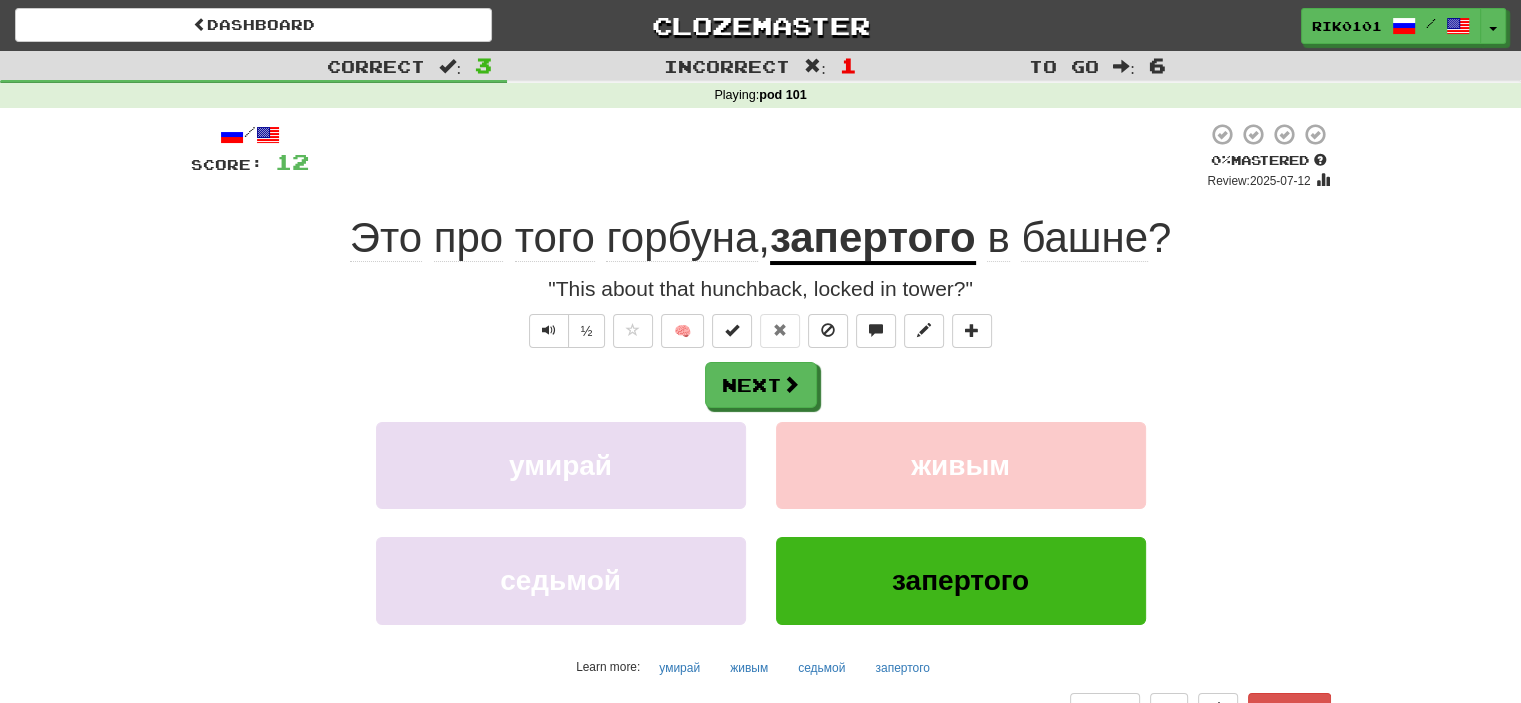 click on "башне" at bounding box center (1084, 238) 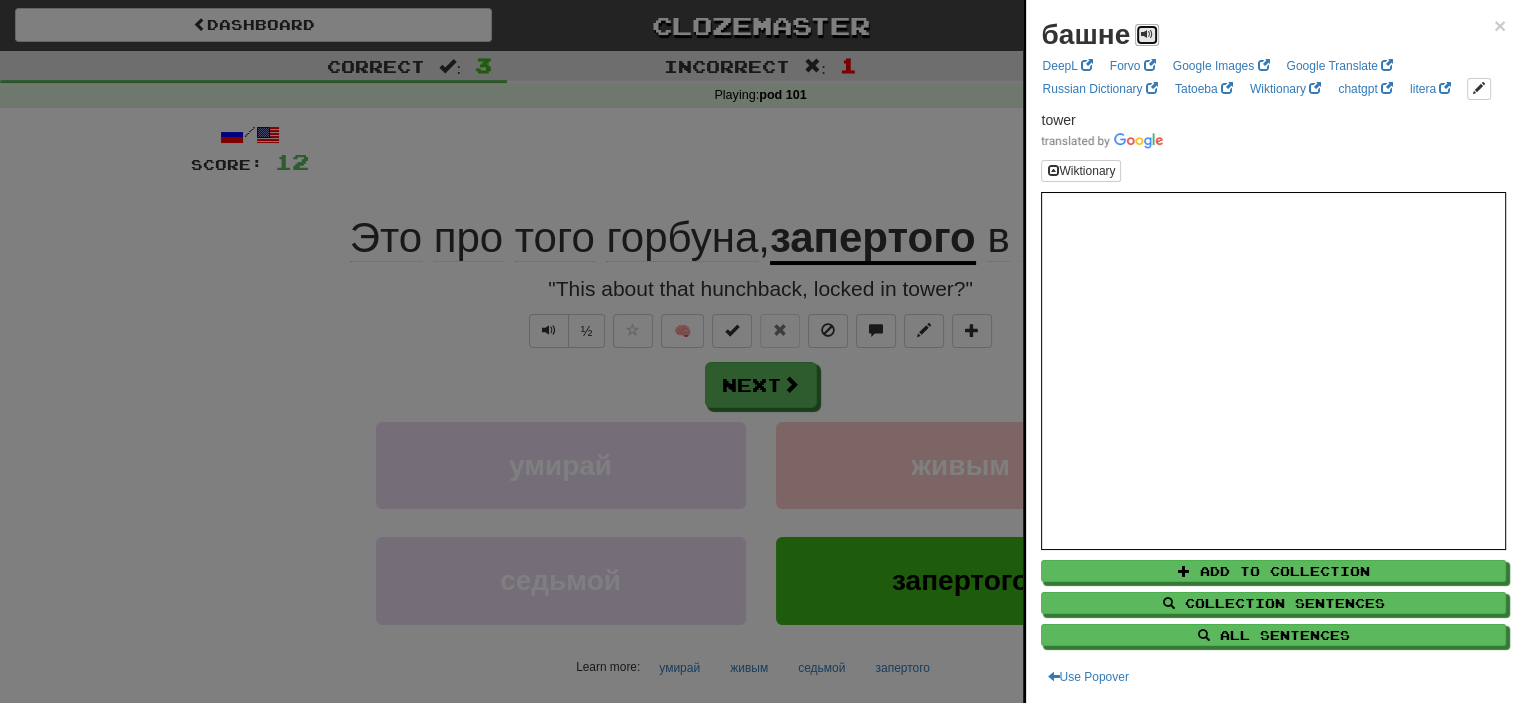 click at bounding box center [1147, 34] 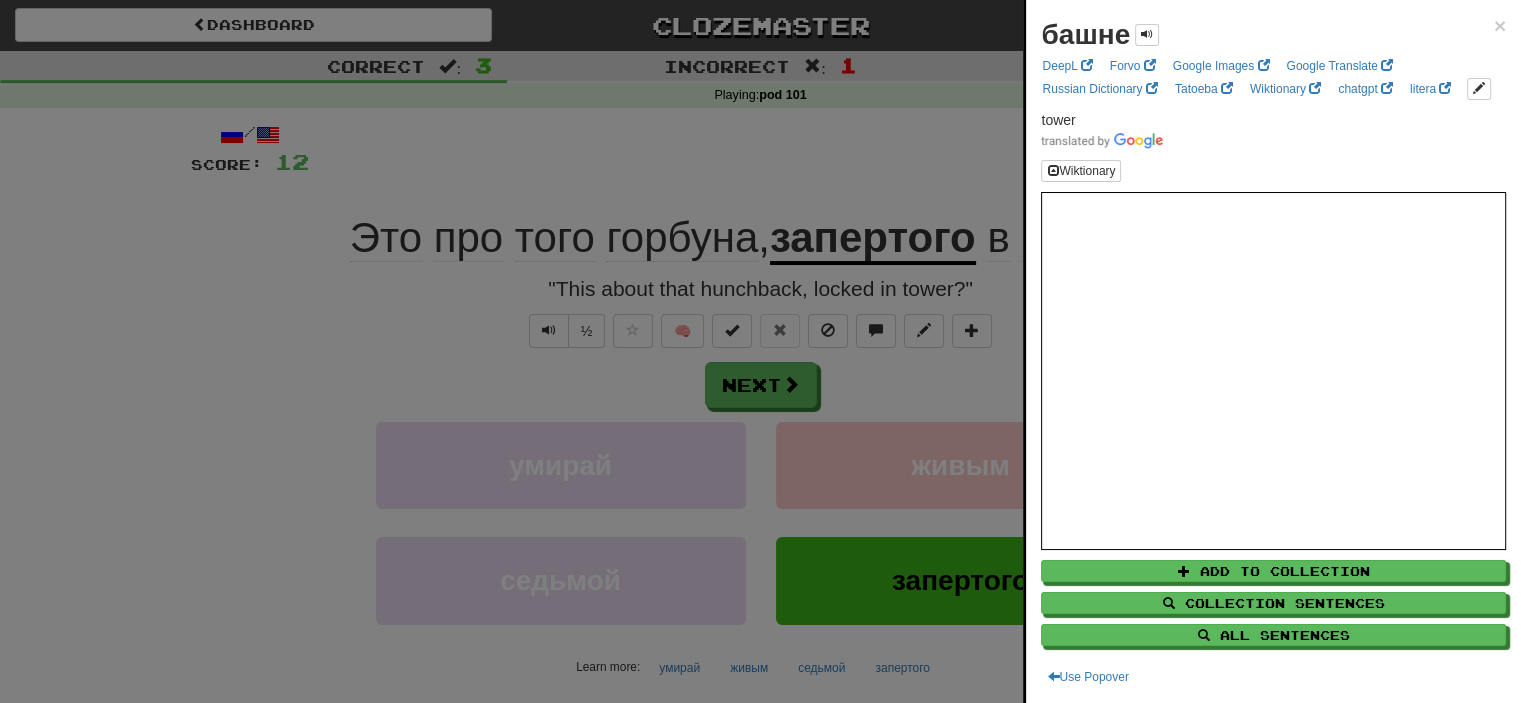 click at bounding box center (760, 351) 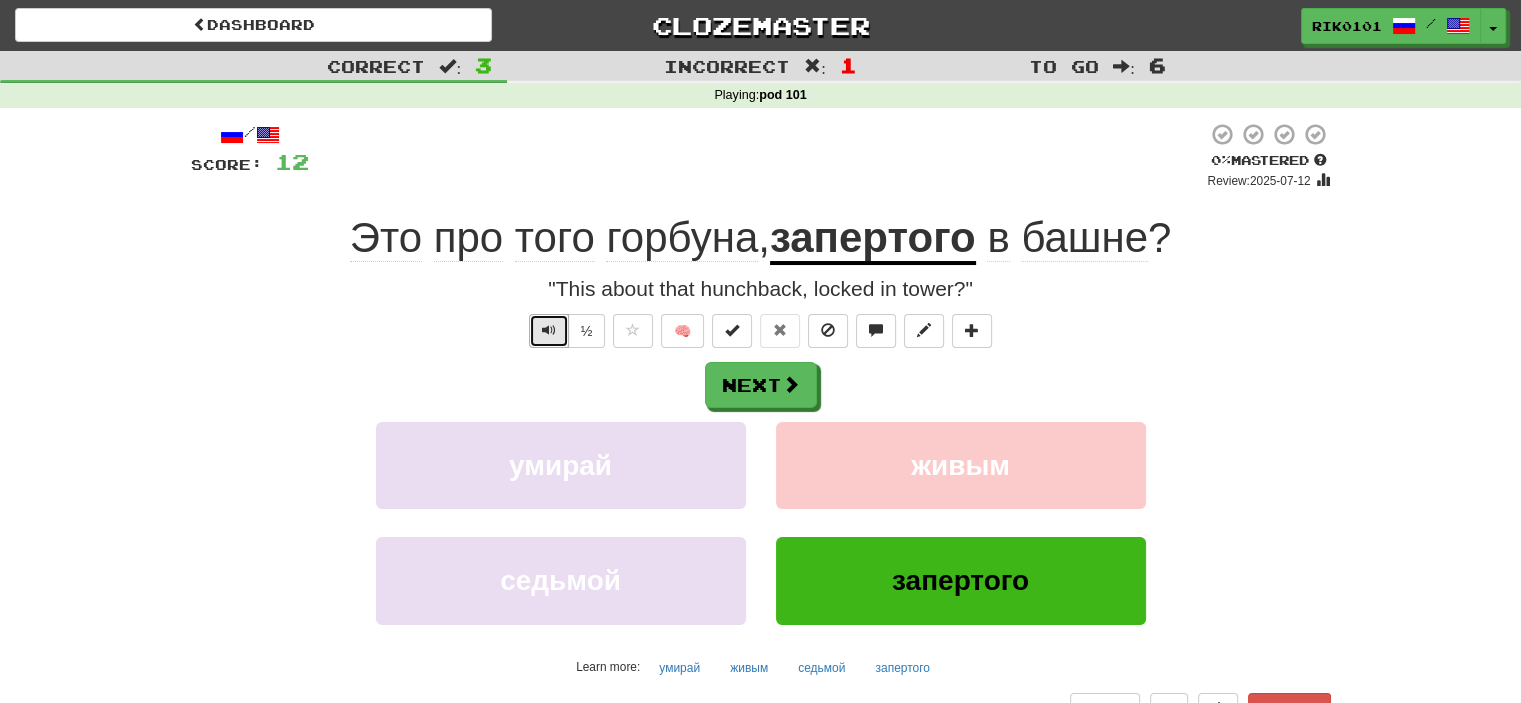 click at bounding box center [549, 330] 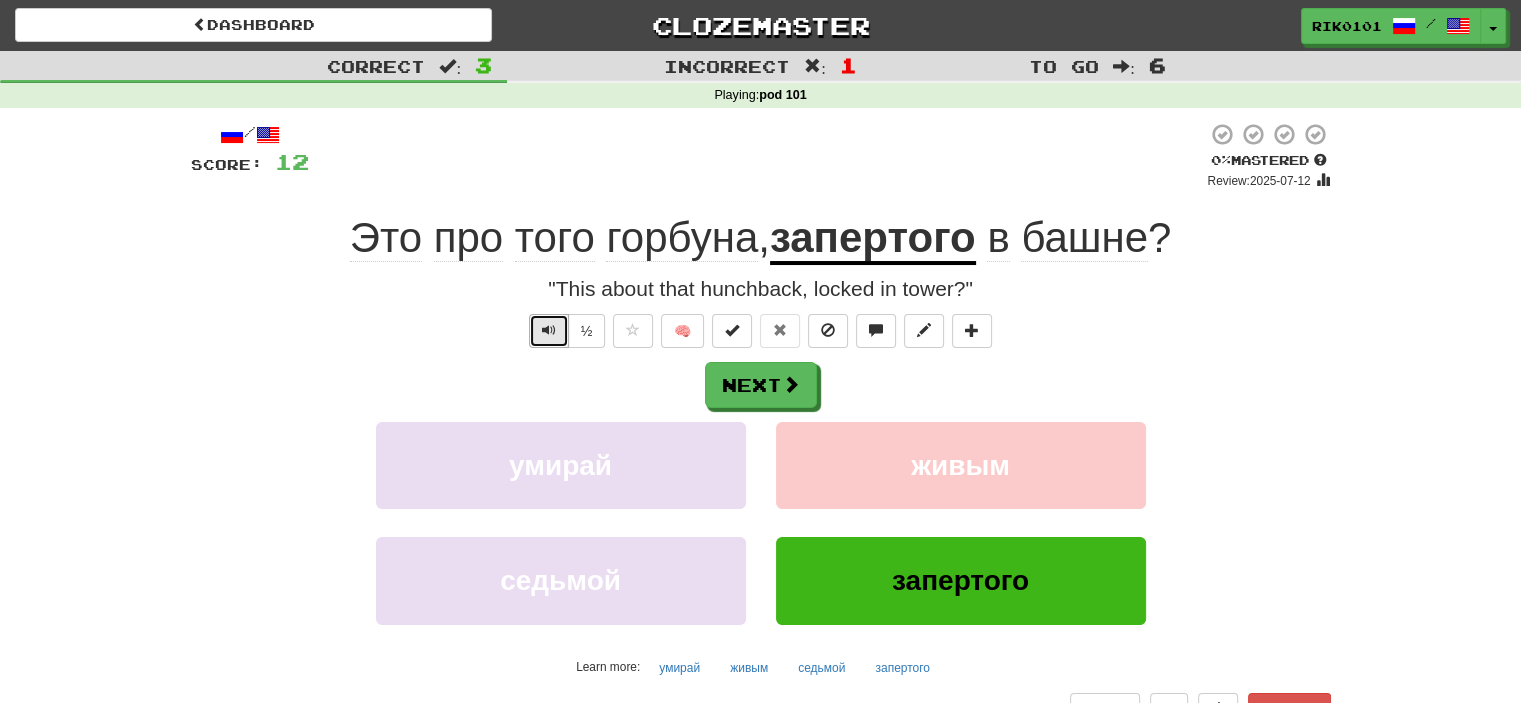 click at bounding box center (549, 330) 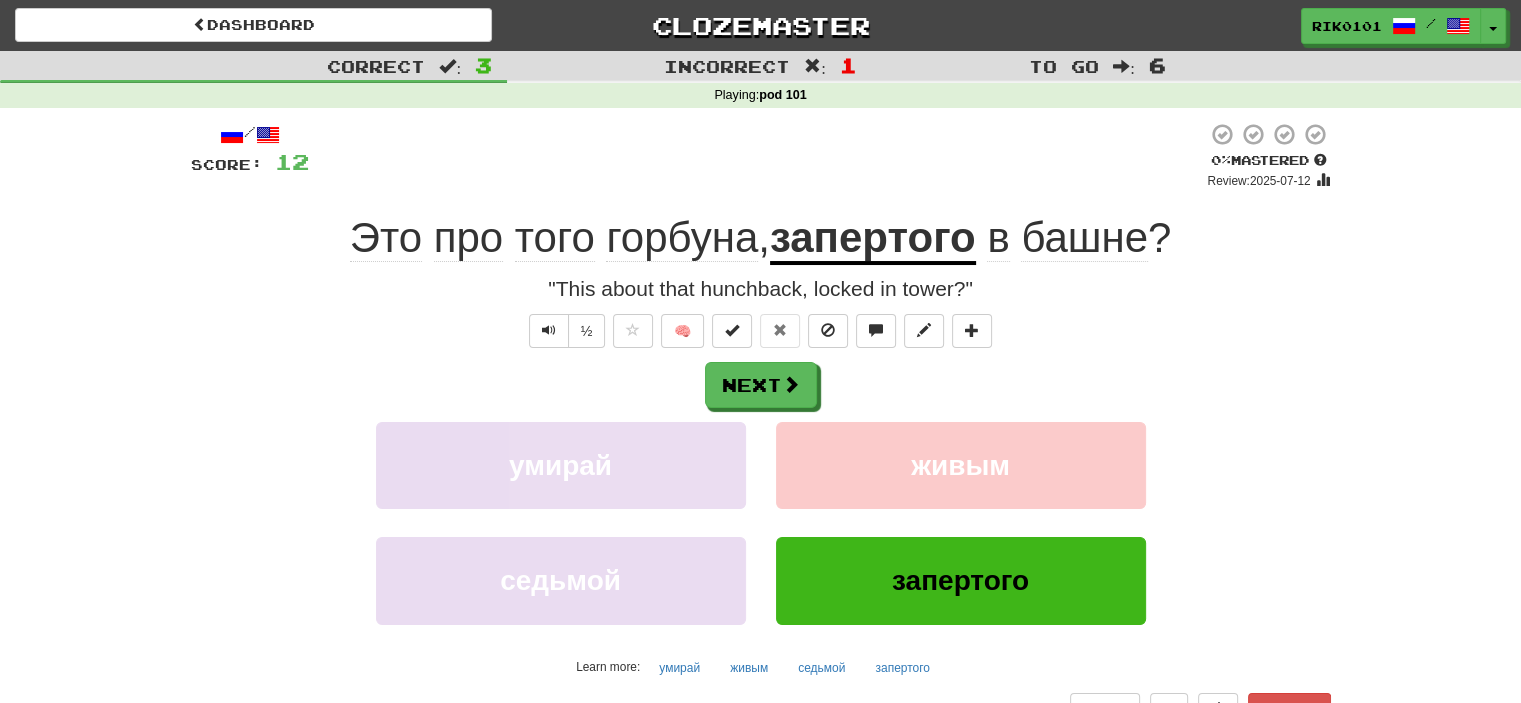 click at bounding box center (758, 156) 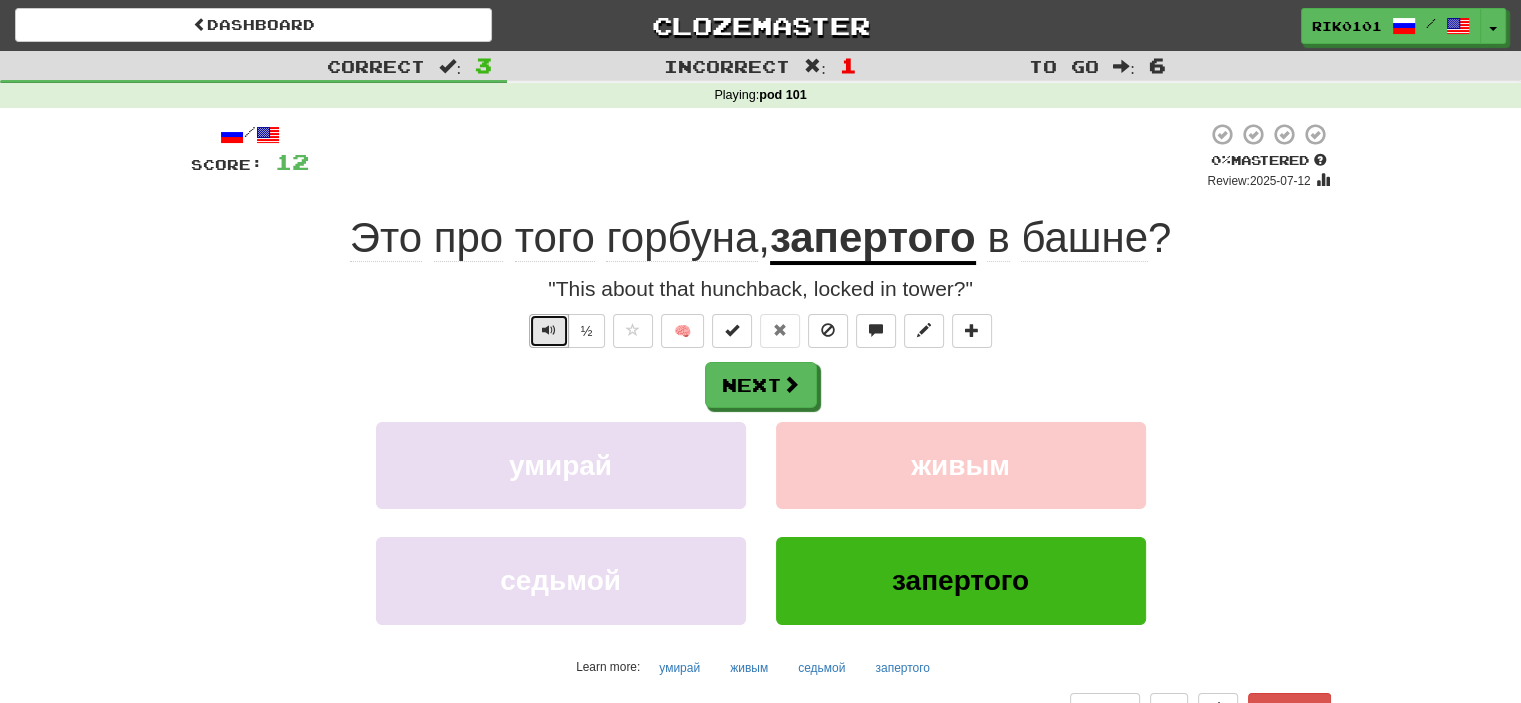 click at bounding box center [549, 330] 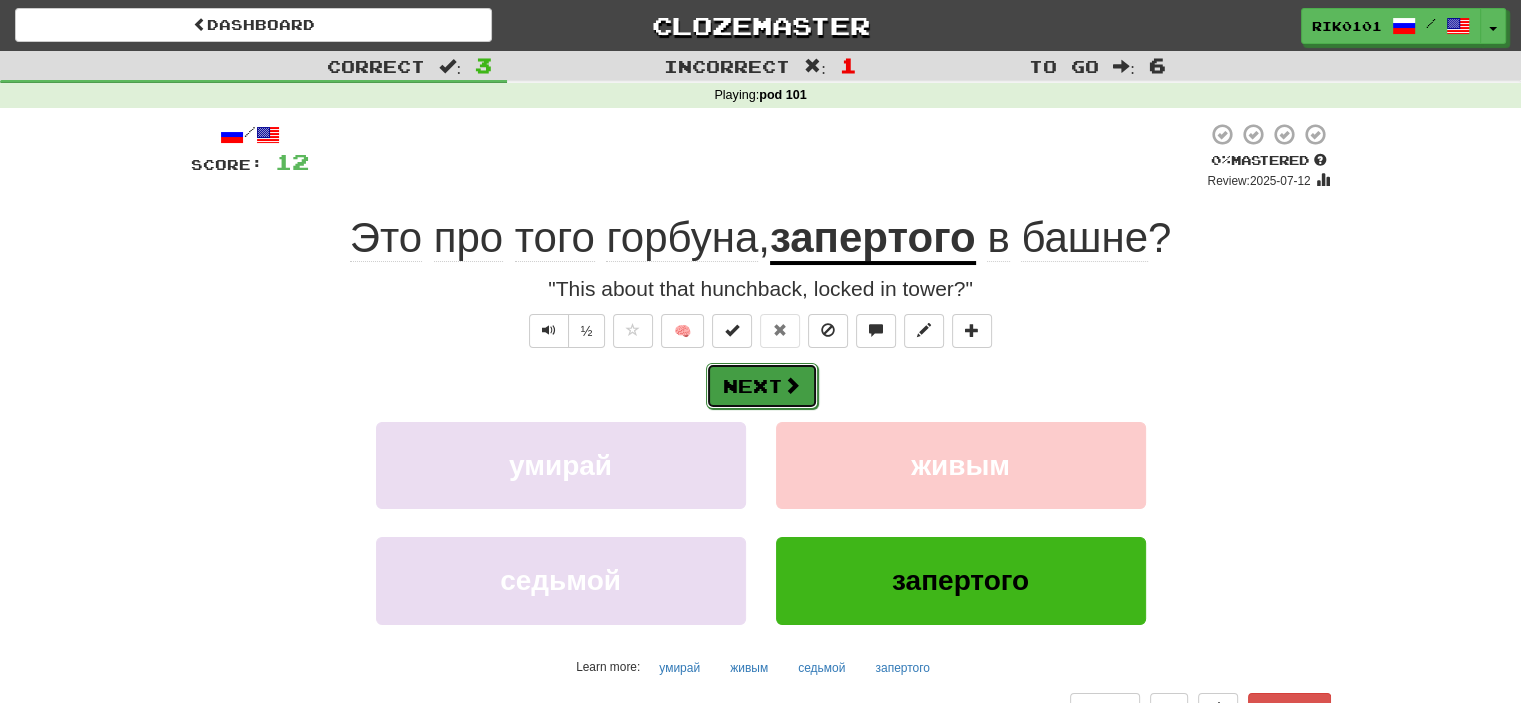 click on "Next" at bounding box center (762, 386) 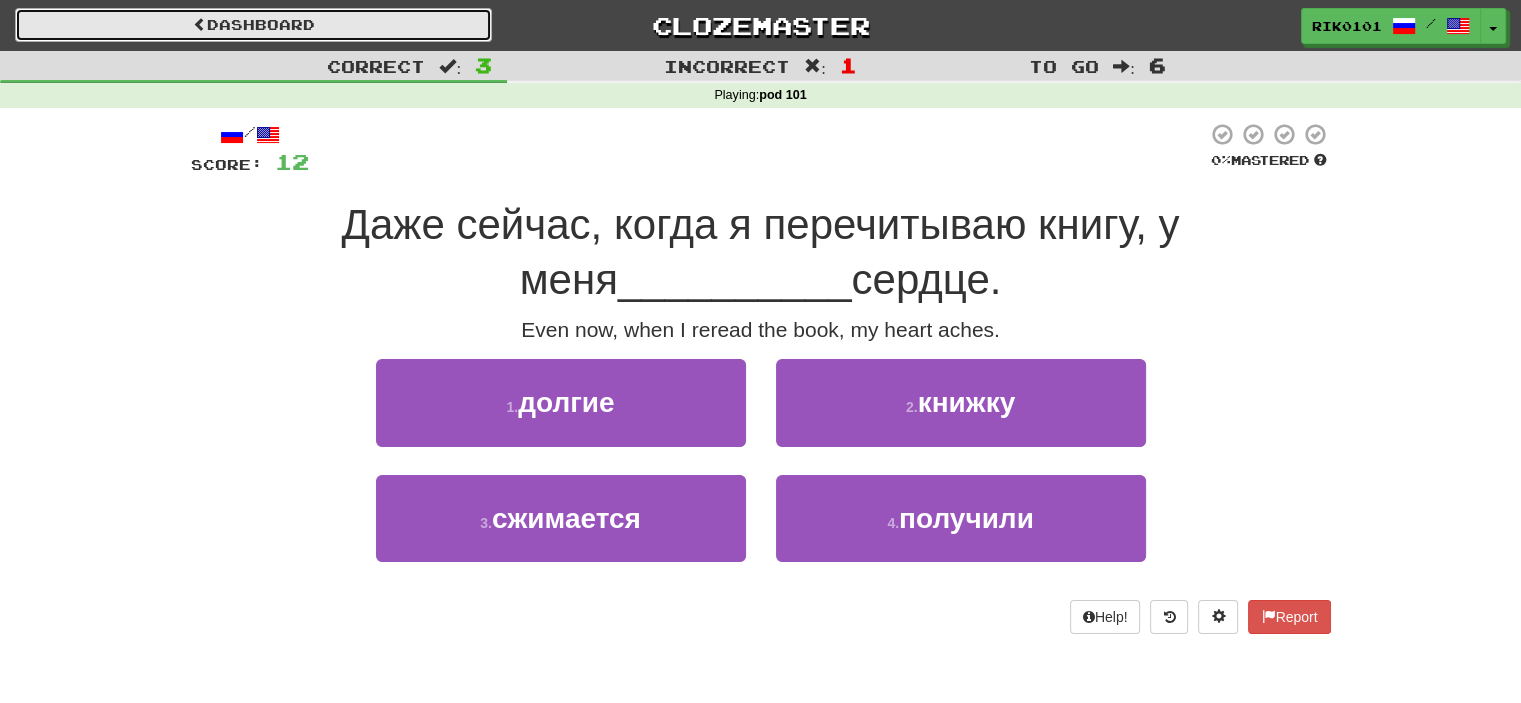 click on "Dashboard" at bounding box center (253, 25) 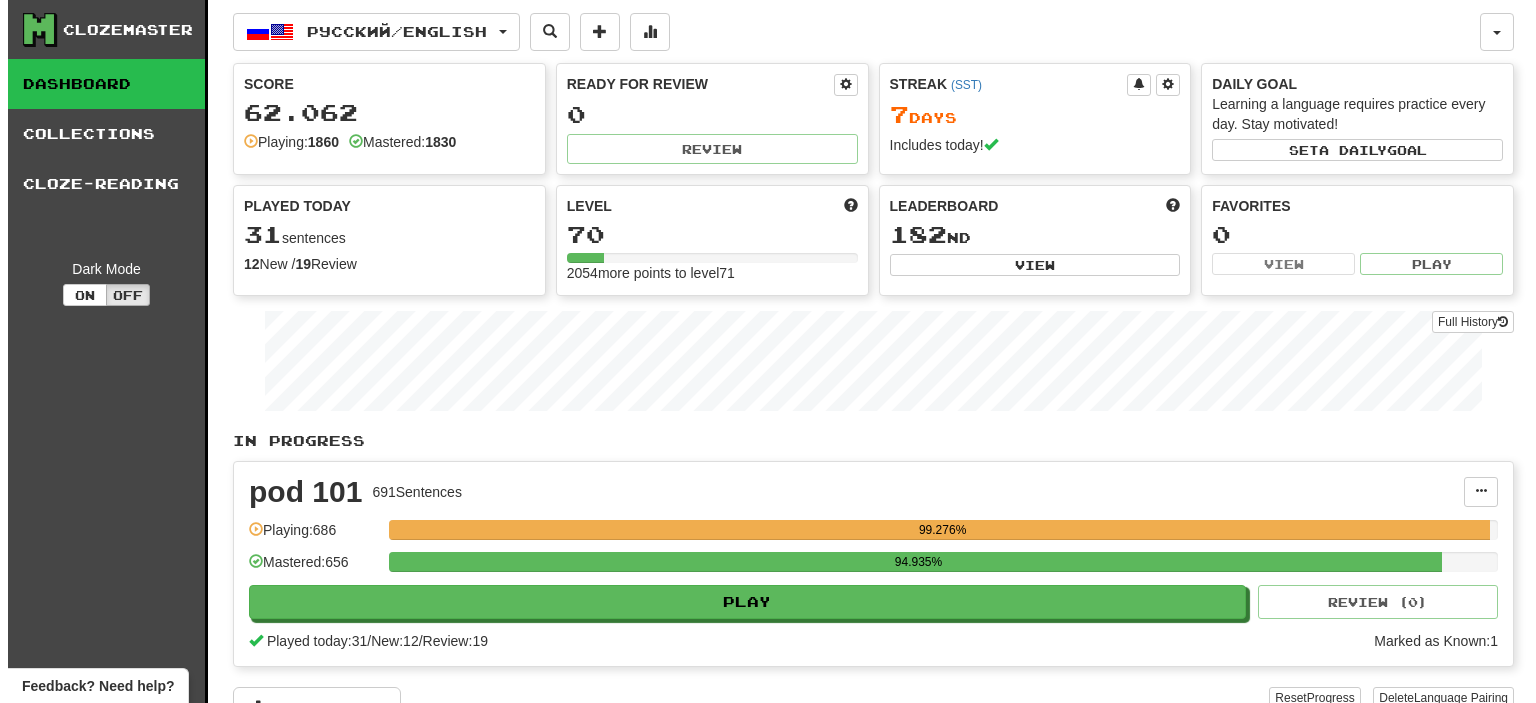 scroll, scrollTop: 0, scrollLeft: 0, axis: both 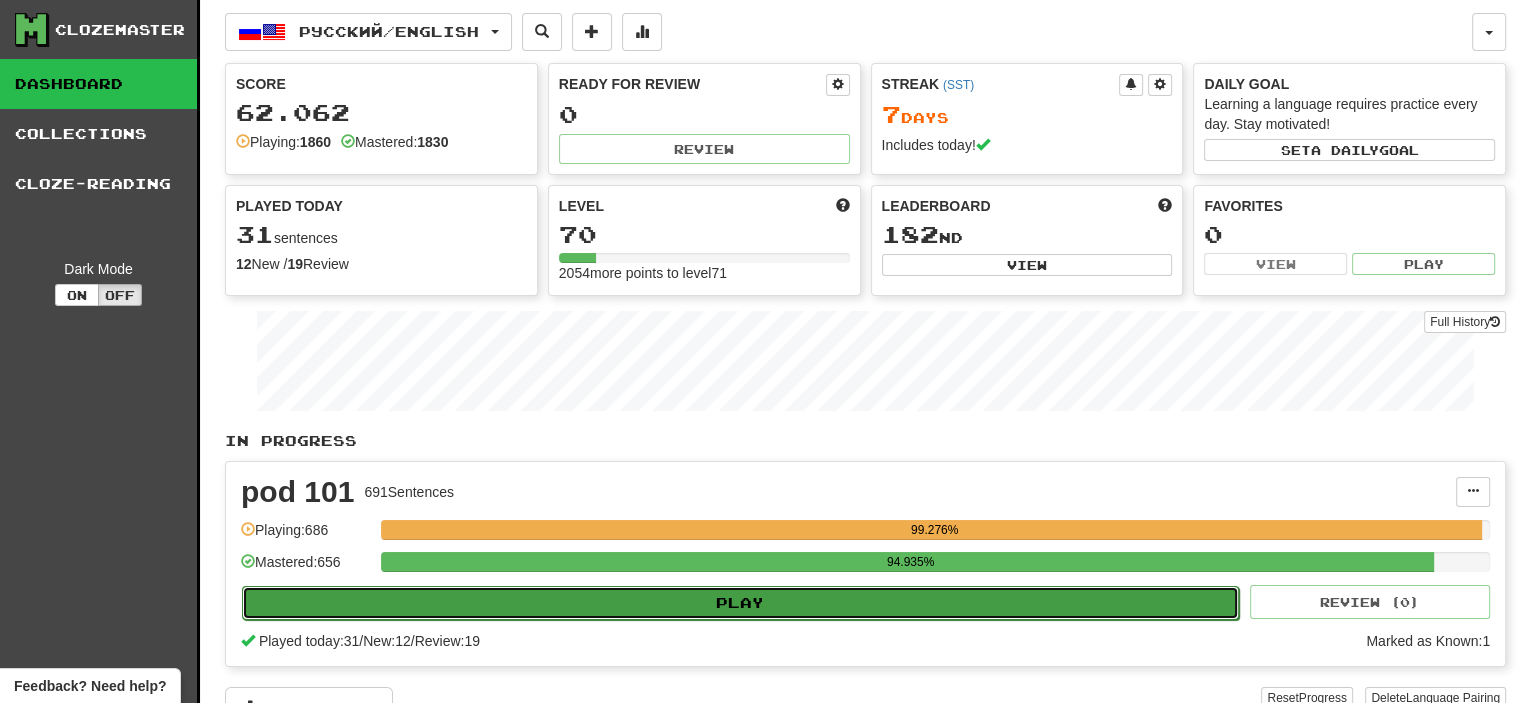 click on "Play" at bounding box center [740, 603] 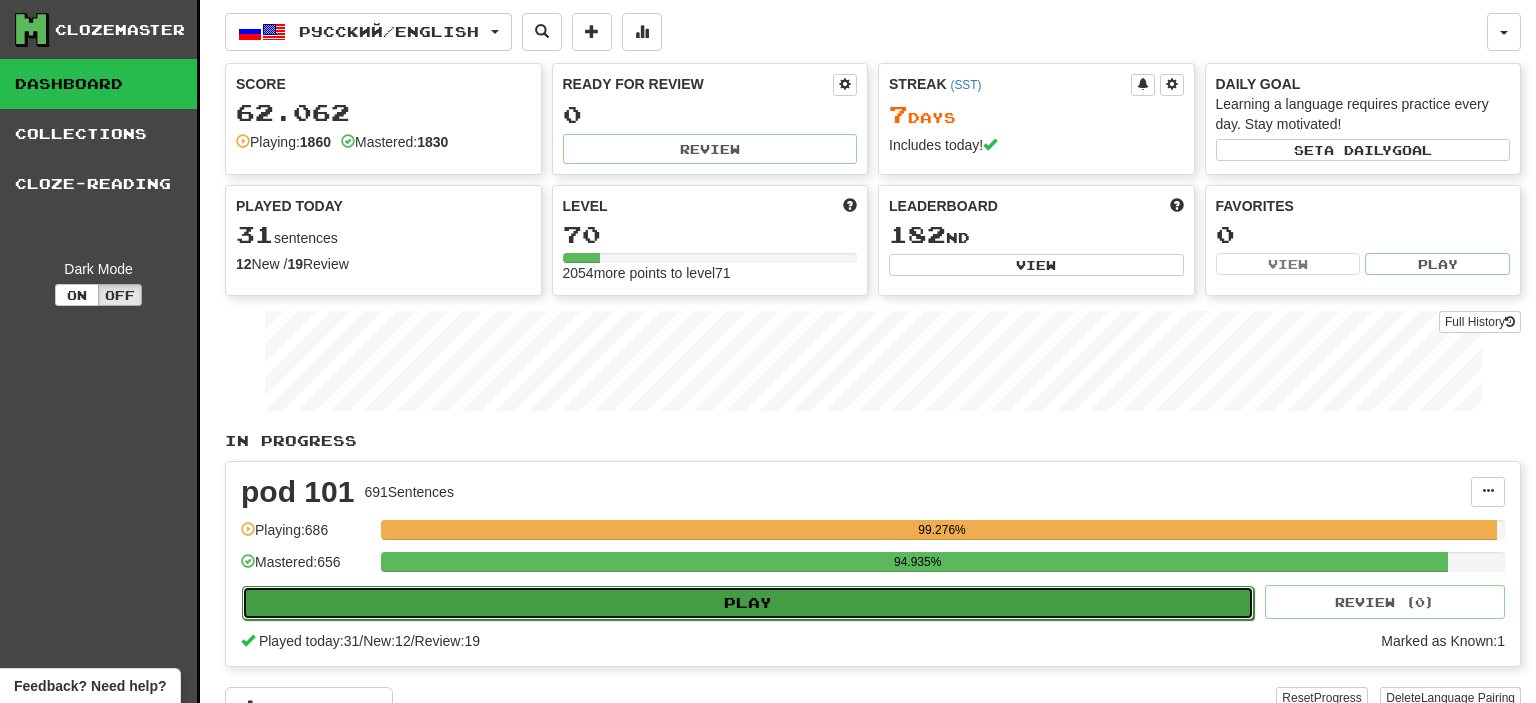 select on "**" 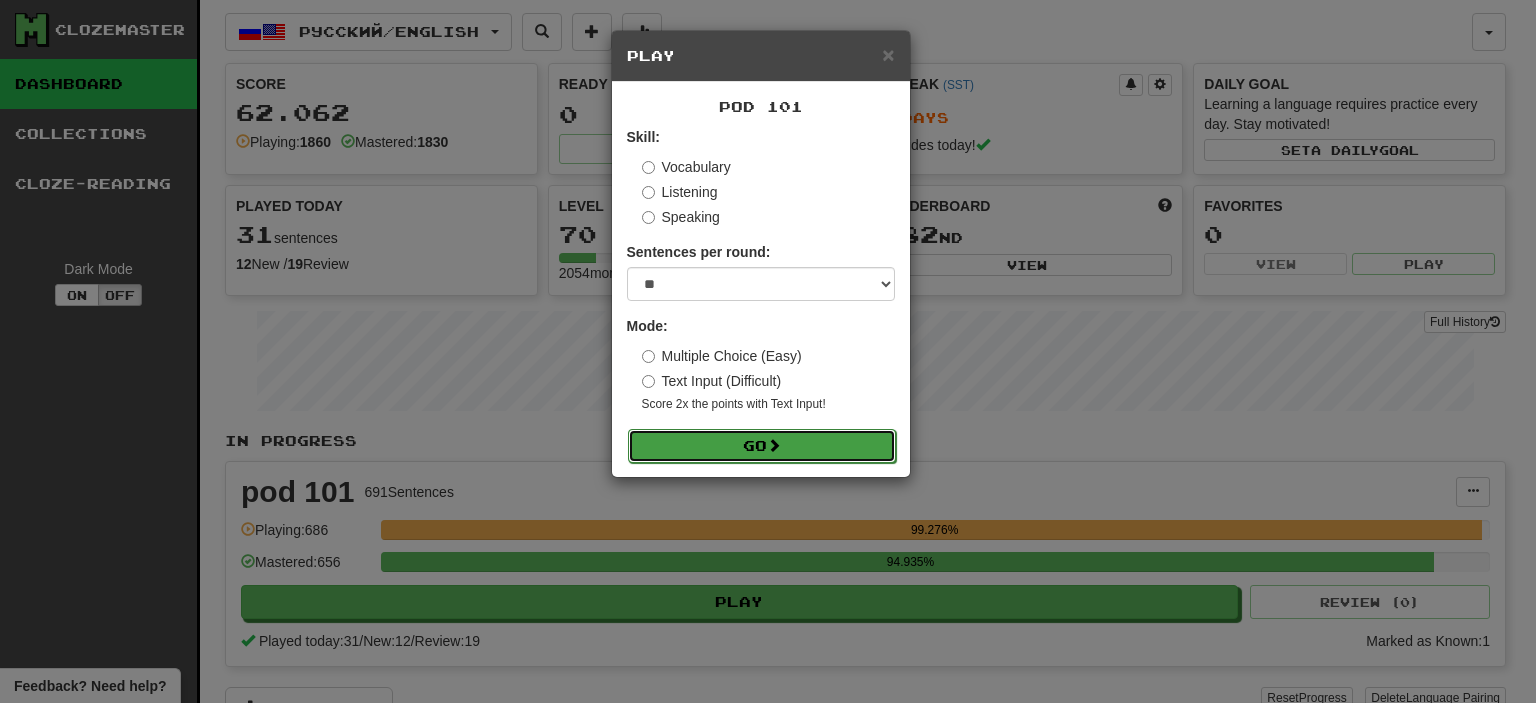 drag, startPoint x: 811, startPoint y: 455, endPoint x: 810, endPoint y: 438, distance: 17.029387 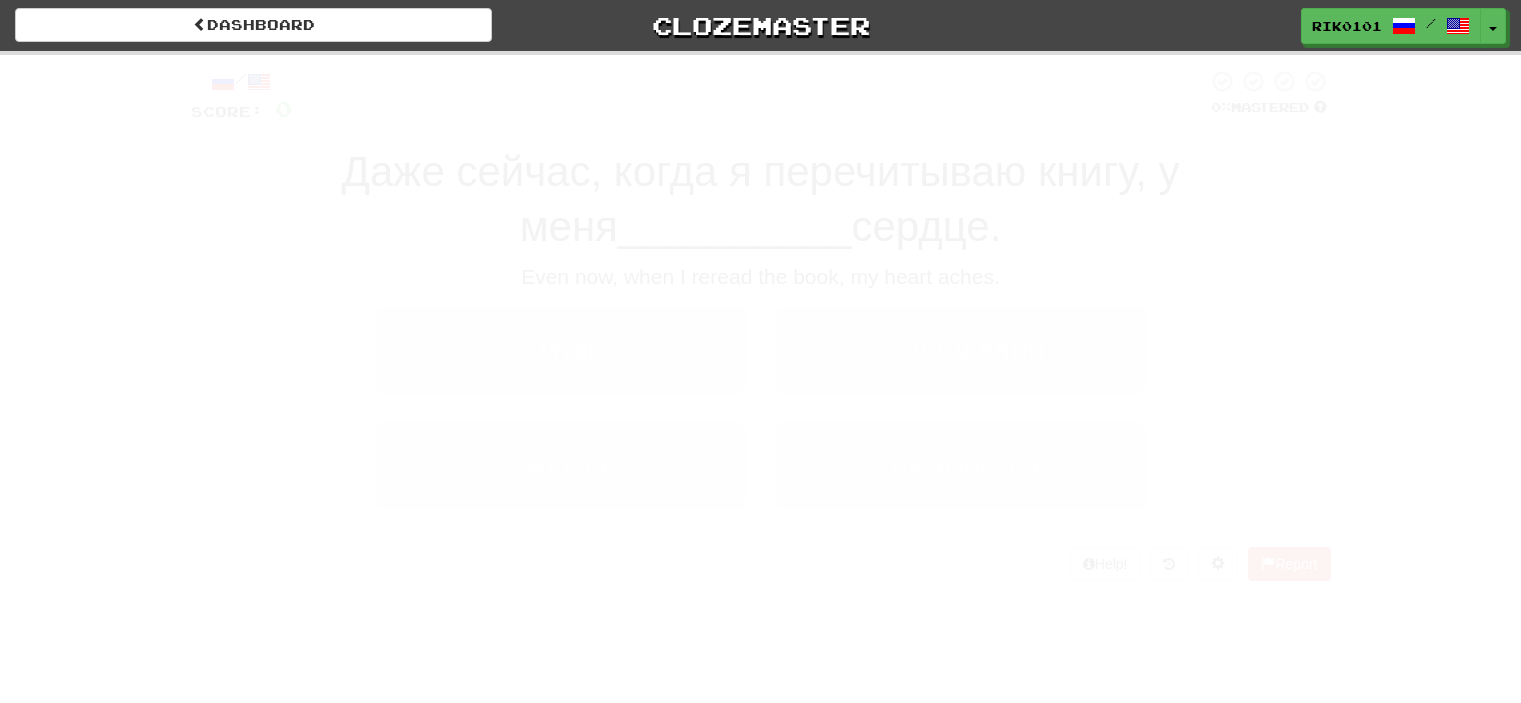 scroll, scrollTop: 0, scrollLeft: 0, axis: both 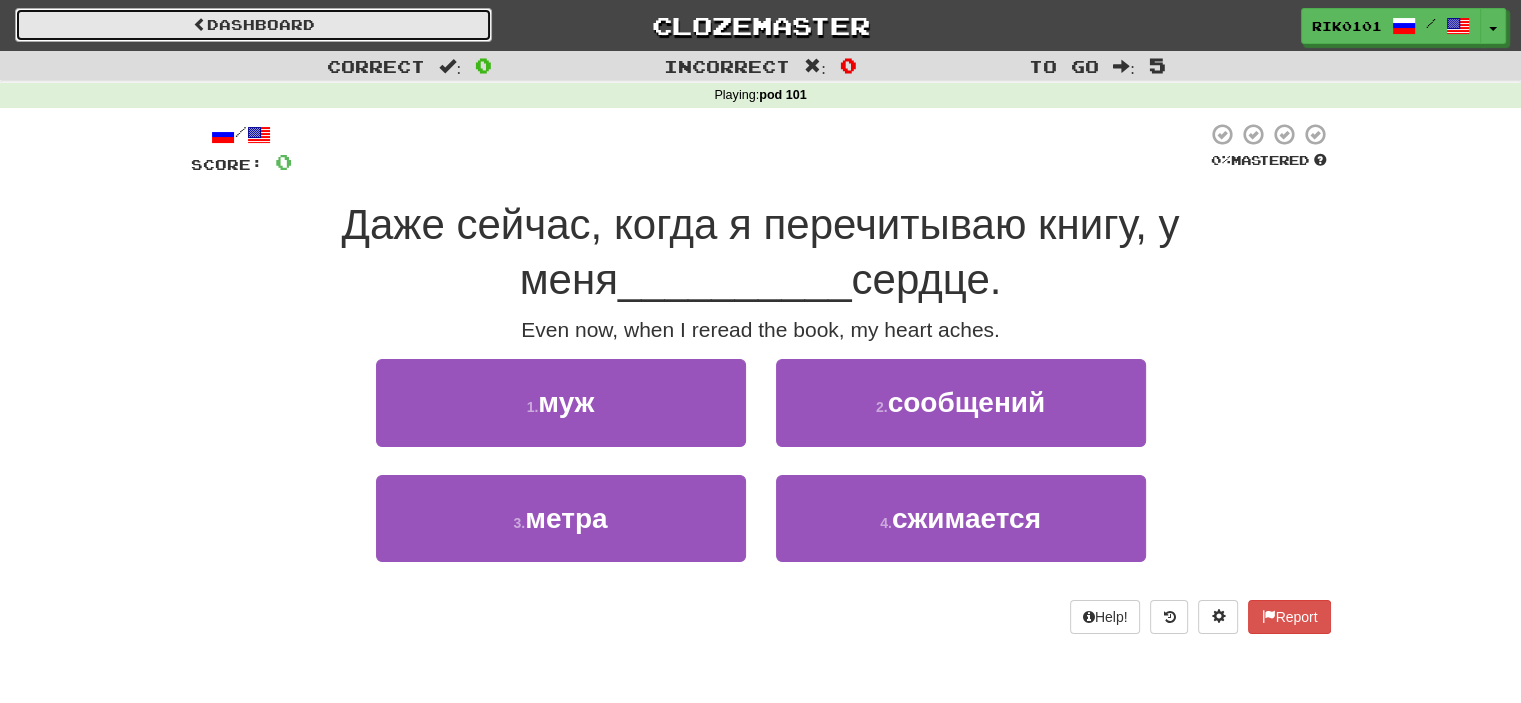 click on "Dashboard" at bounding box center [253, 25] 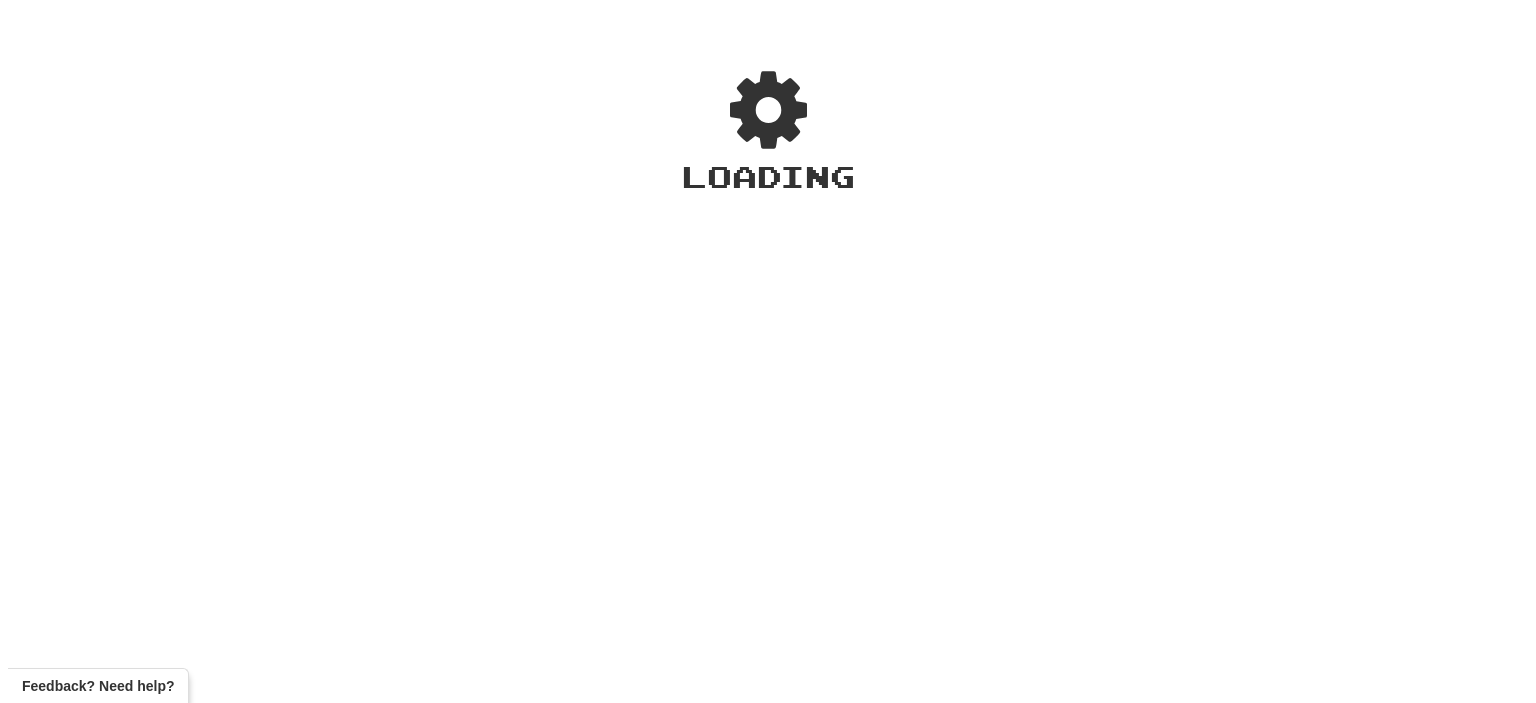 scroll, scrollTop: 0, scrollLeft: 0, axis: both 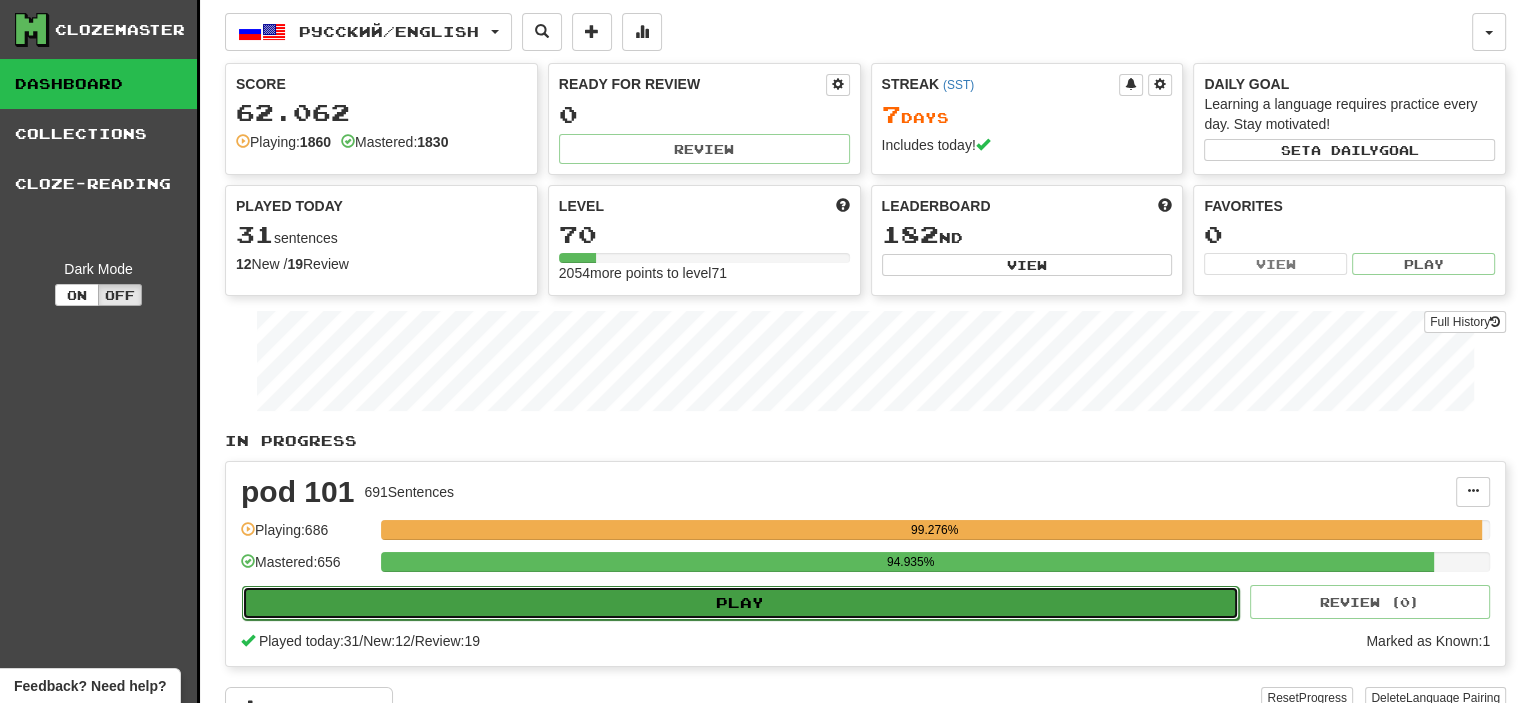 click on "Play" at bounding box center (740, 603) 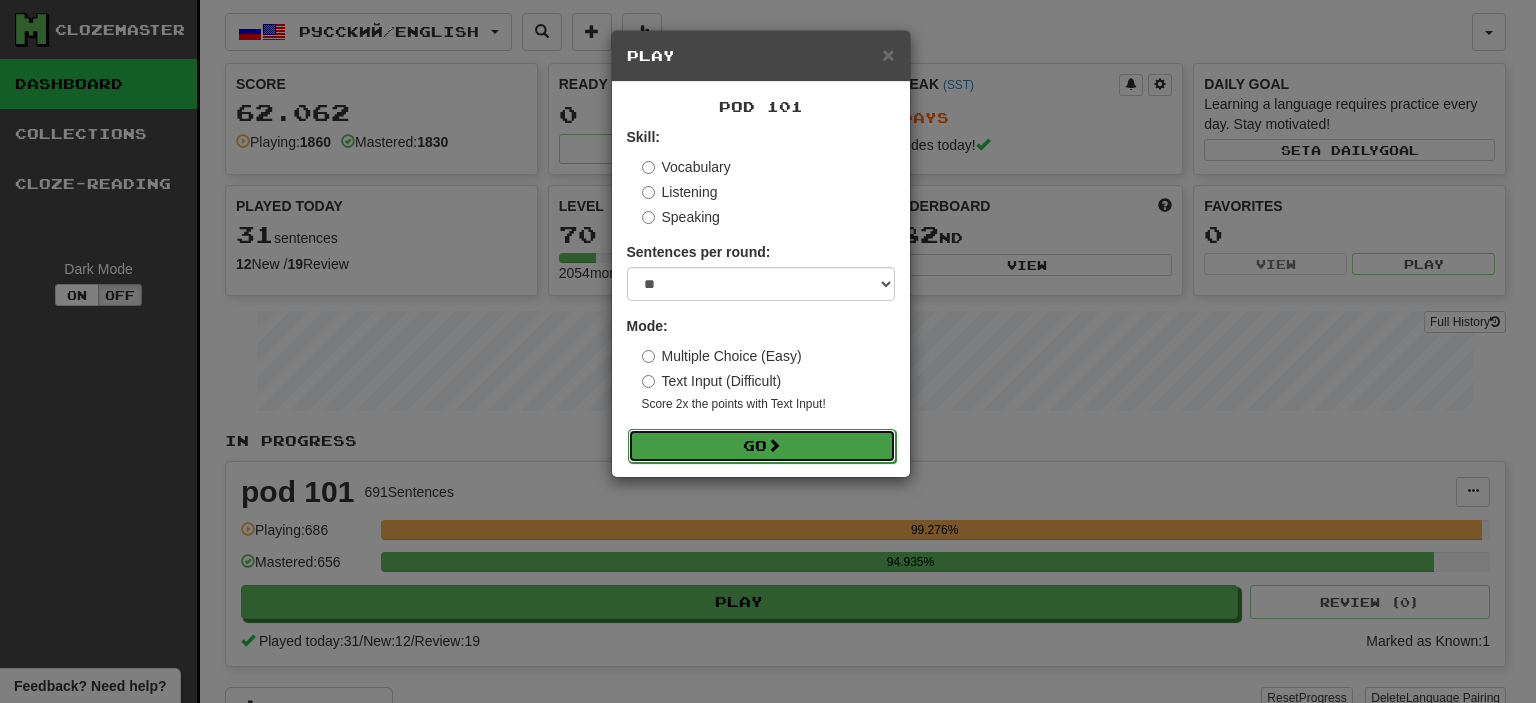 click at bounding box center (774, 445) 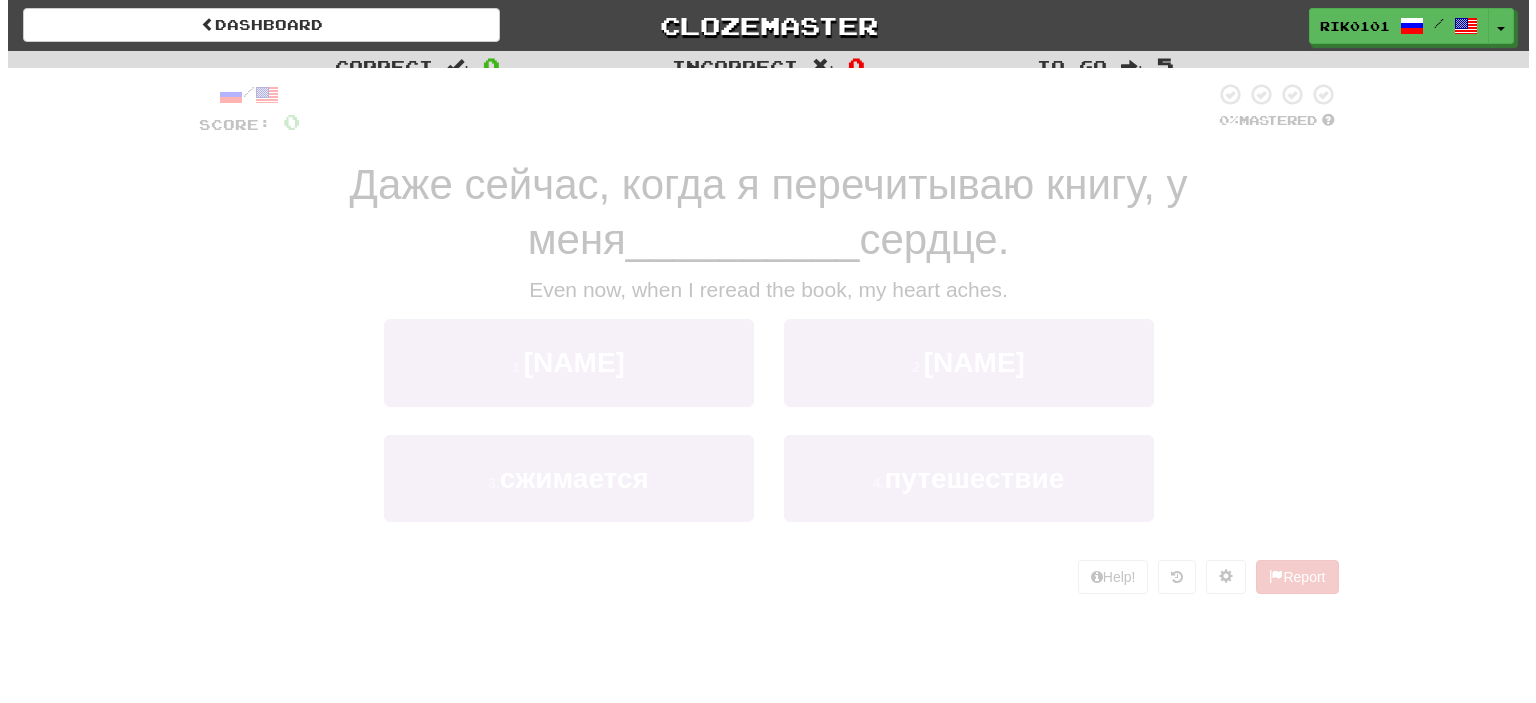 scroll, scrollTop: 0, scrollLeft: 0, axis: both 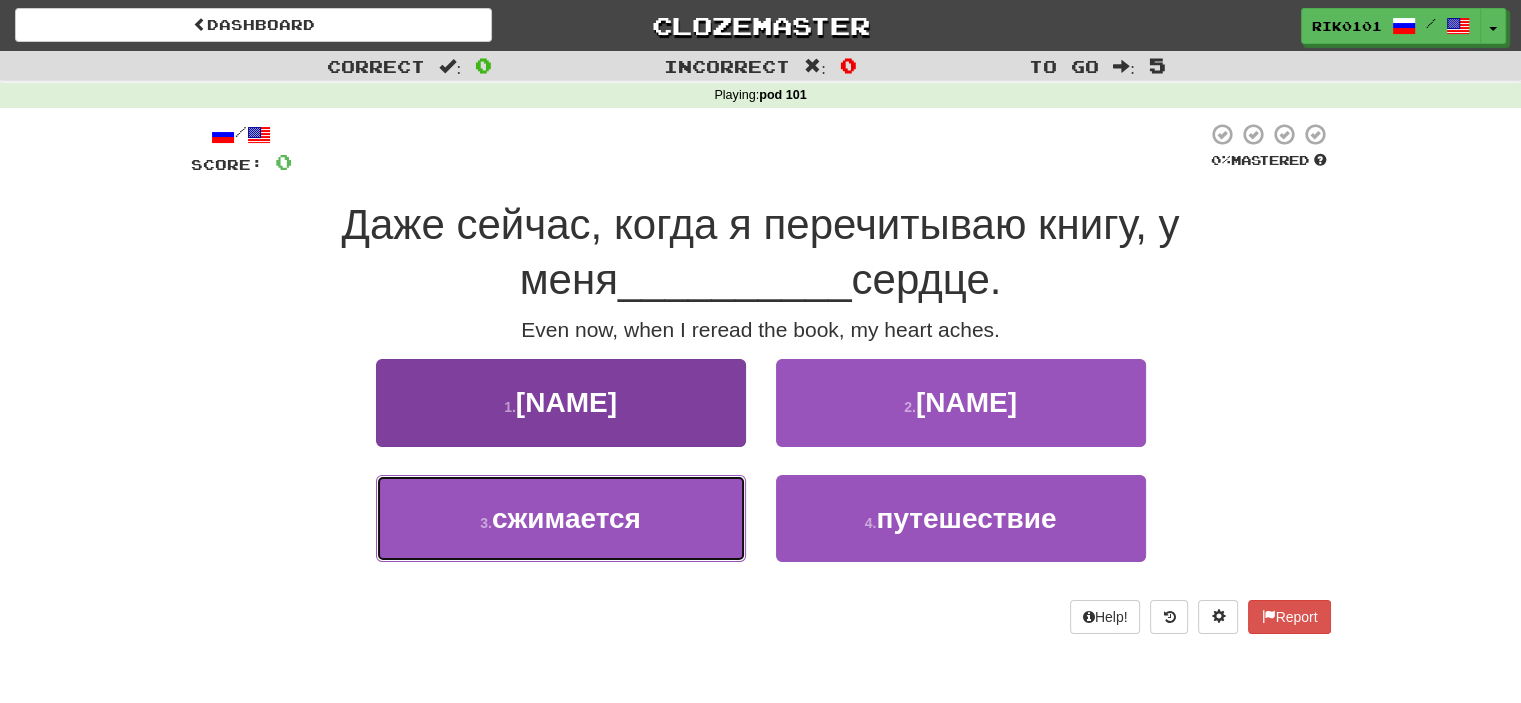 click on "3 .  сжимается" at bounding box center [561, 518] 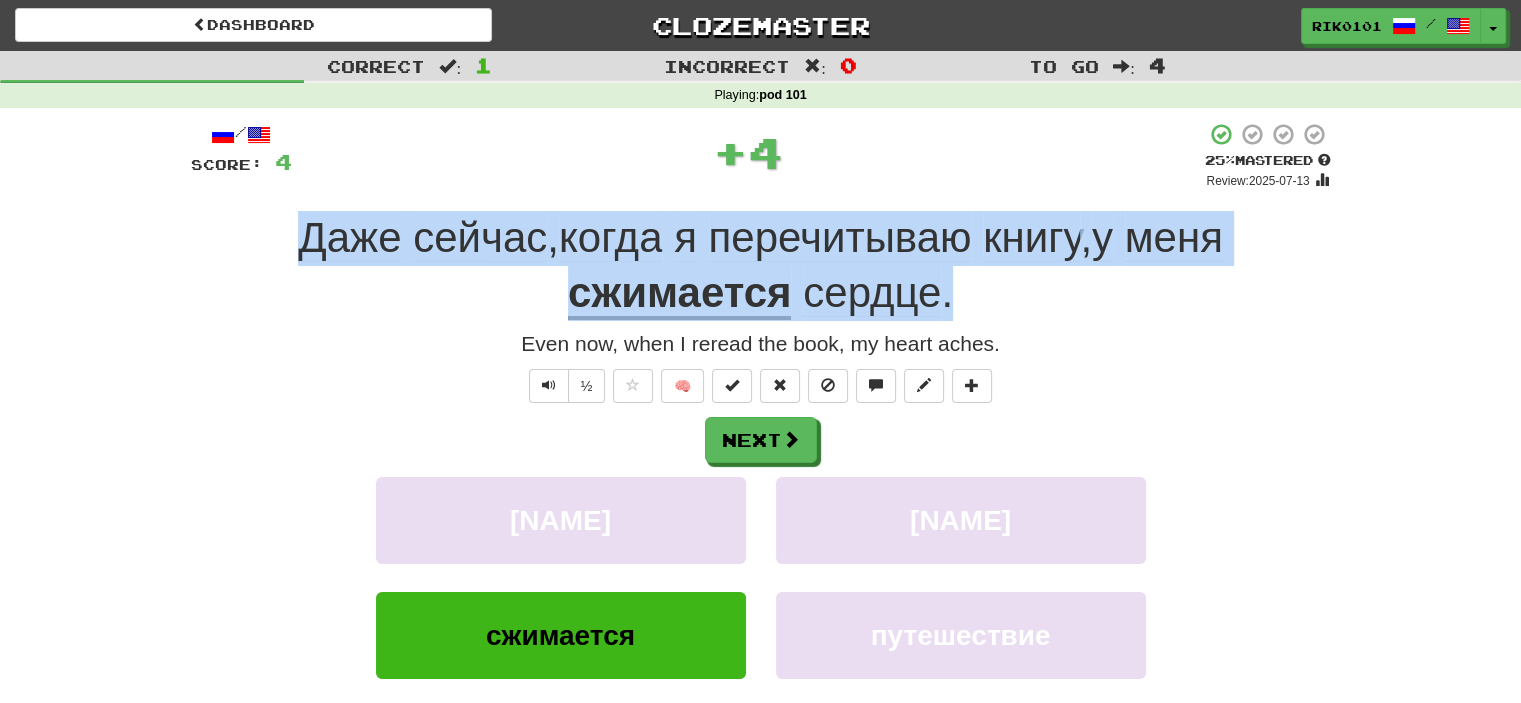 drag, startPoint x: 271, startPoint y: 232, endPoint x: 948, endPoint y: 288, distance: 679.31213 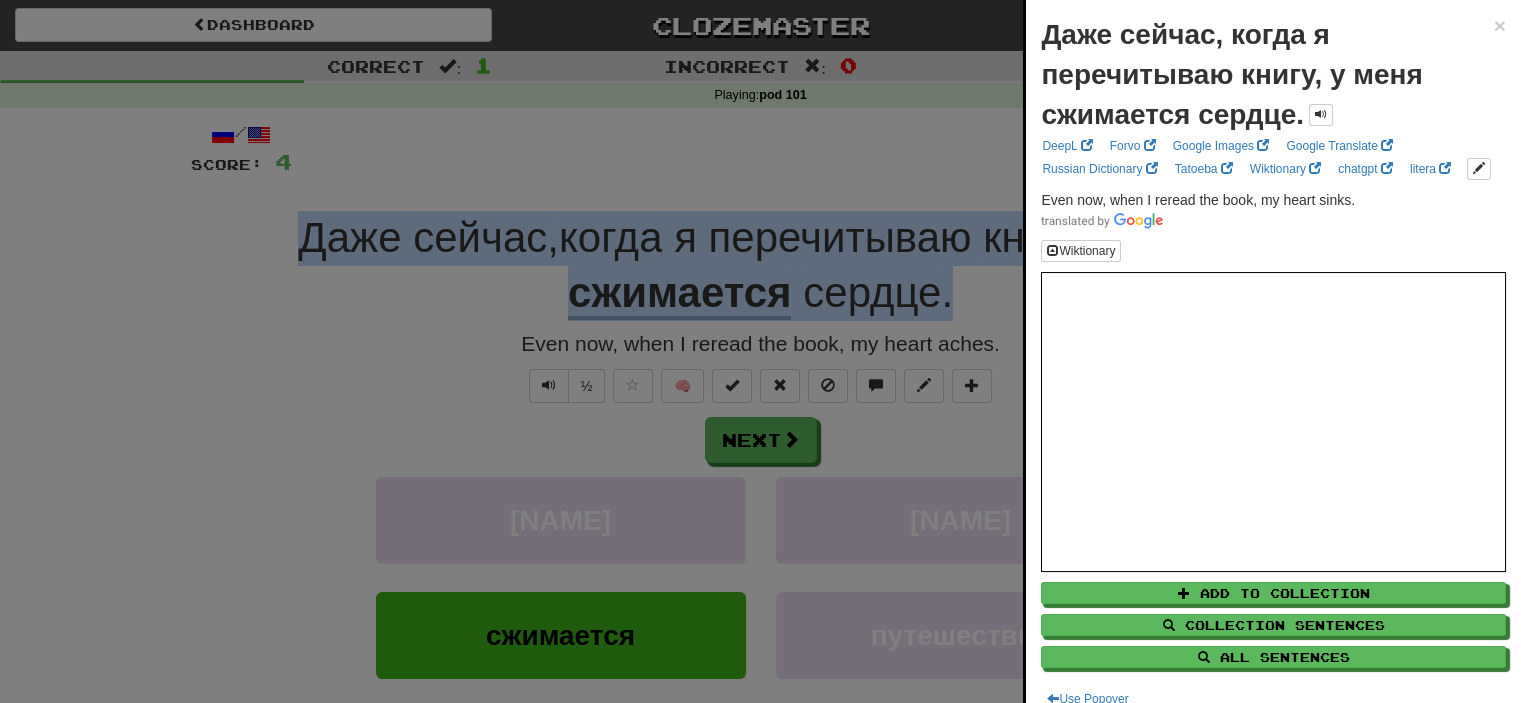 copy on "Даже   сейчас ,  когда   я   перечитываю   книгу ,  у   меня   сжимается   сердце ." 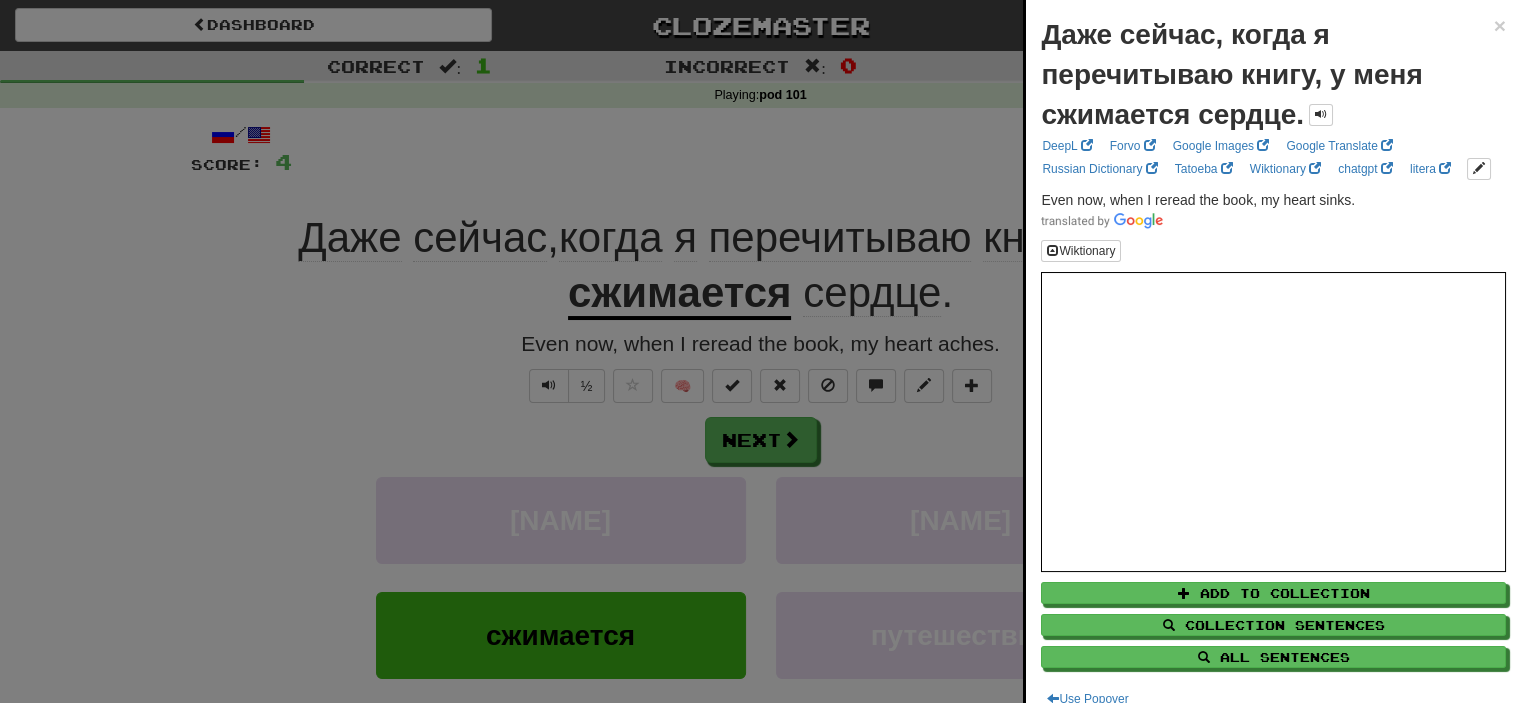 click at bounding box center [760, 351] 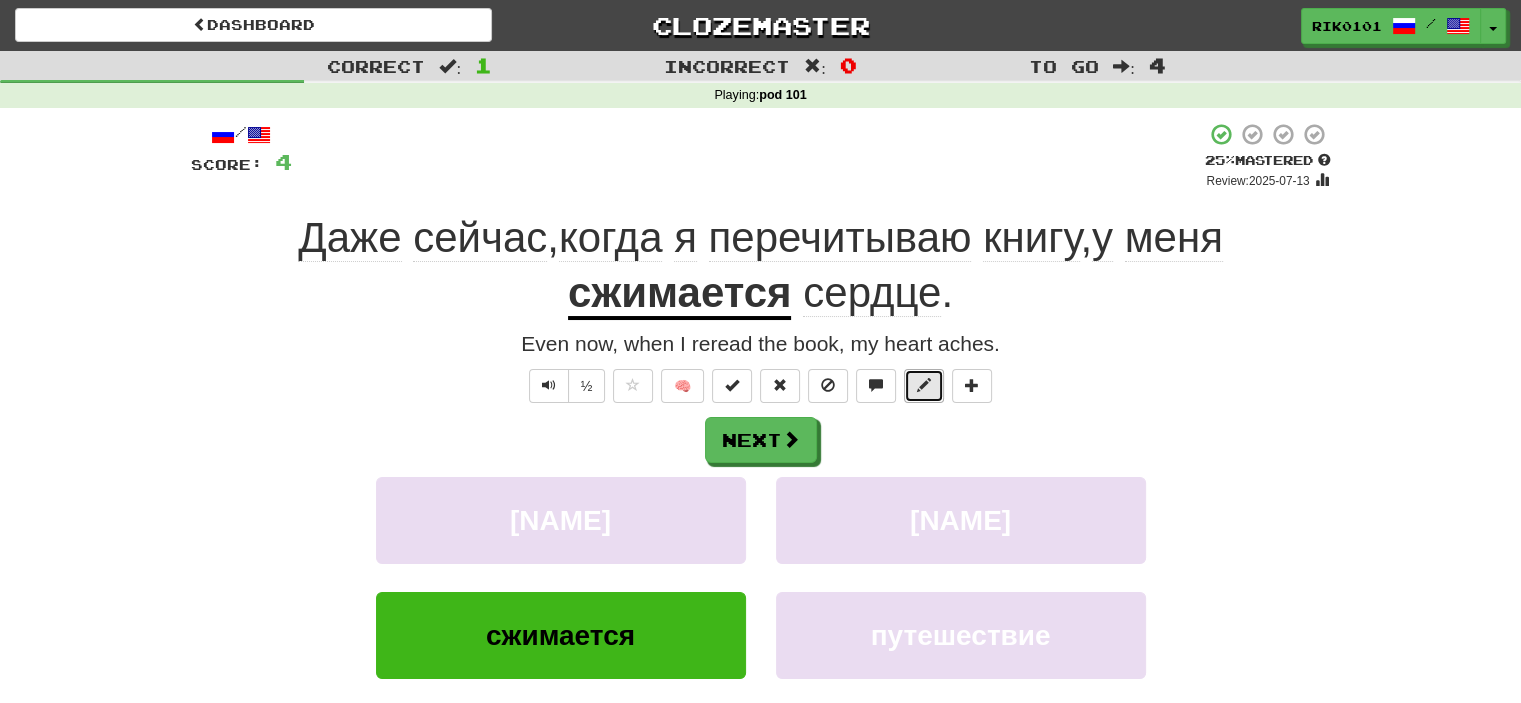 click at bounding box center [924, 386] 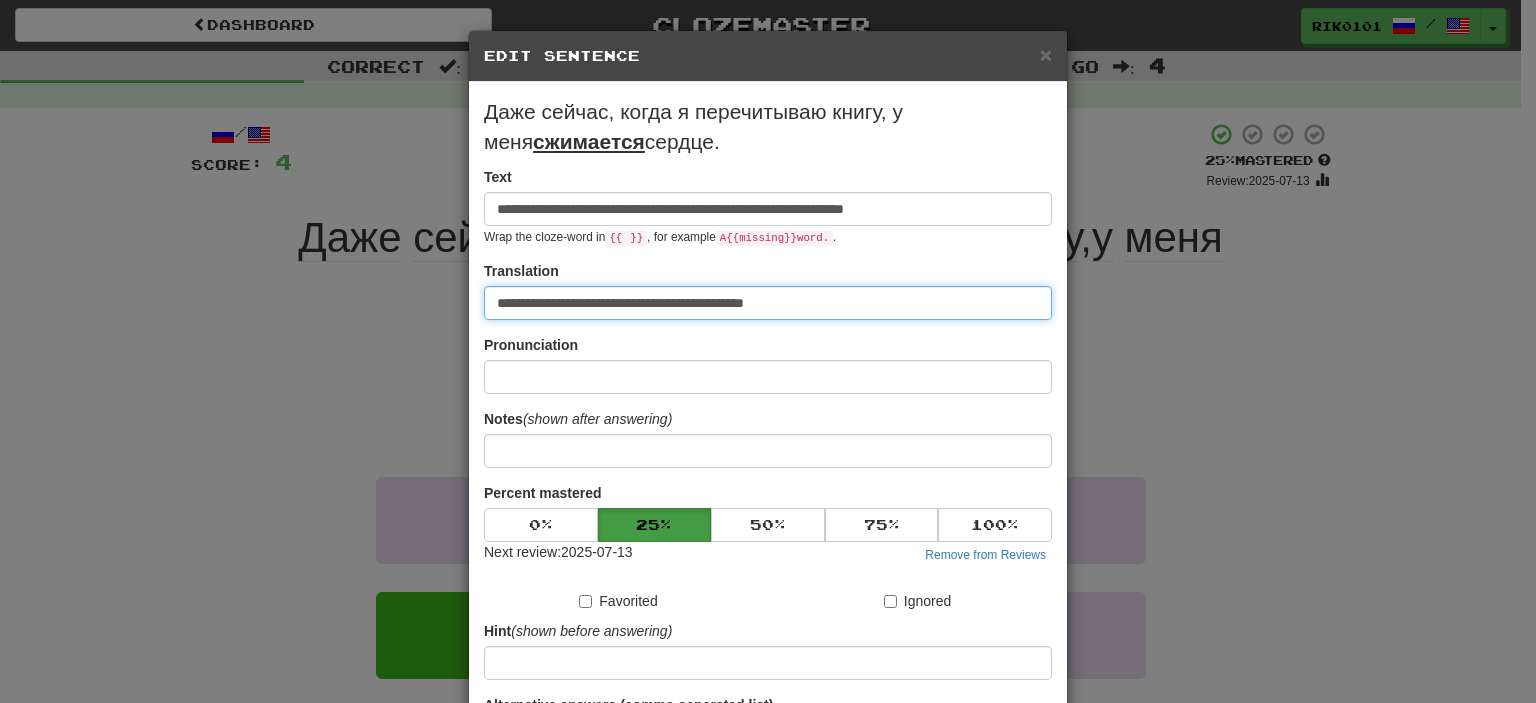 drag, startPoint x: 832, startPoint y: 308, endPoint x: 400, endPoint y: 392, distance: 440.0909 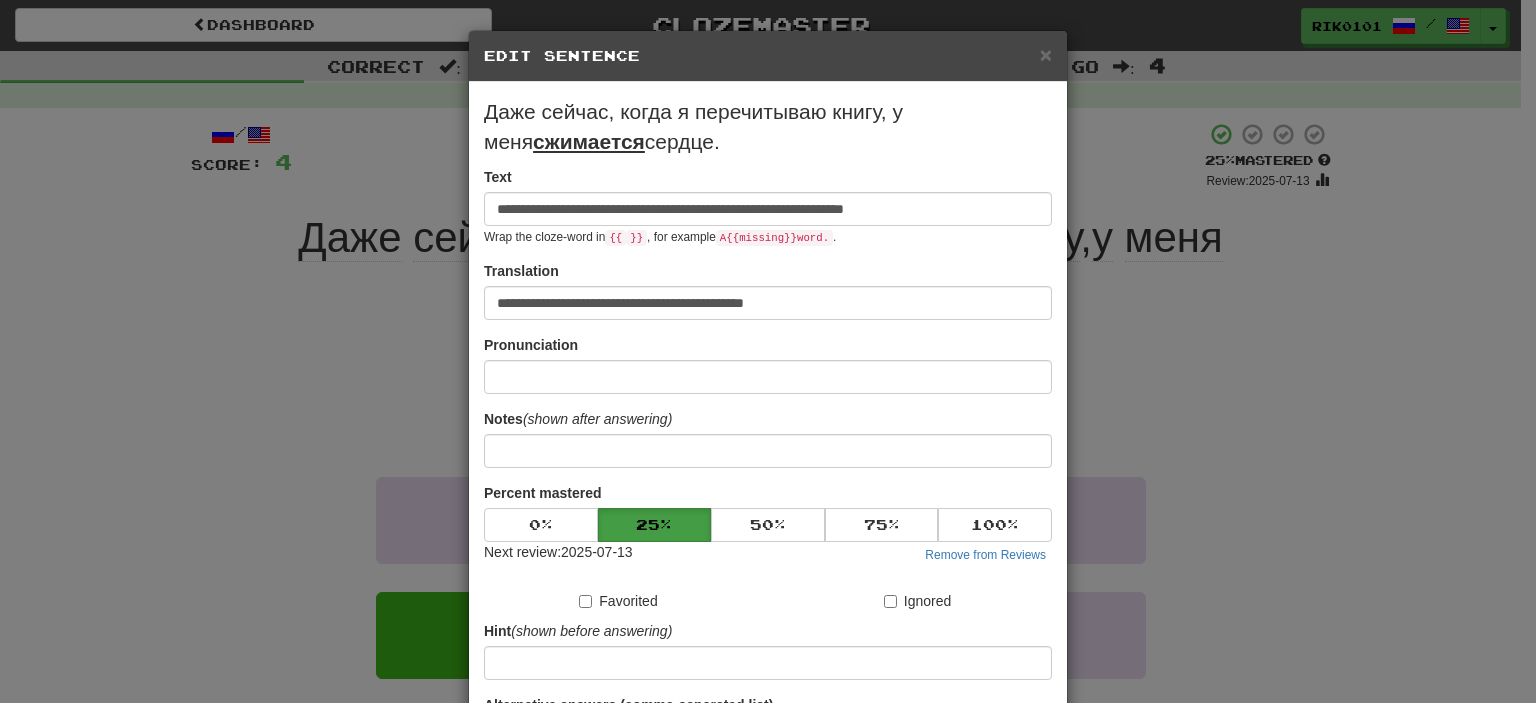 click on "**********" at bounding box center [768, 351] 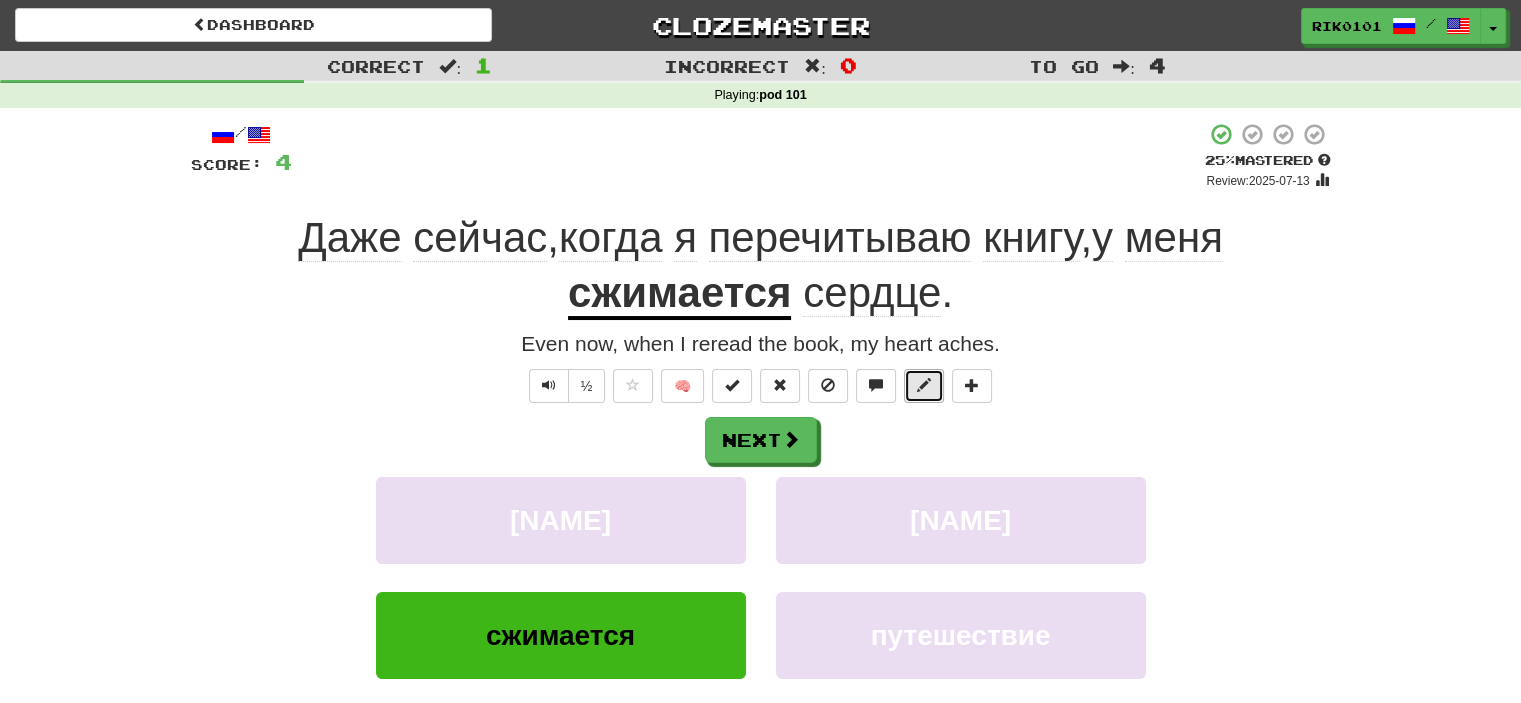 click at bounding box center [924, 386] 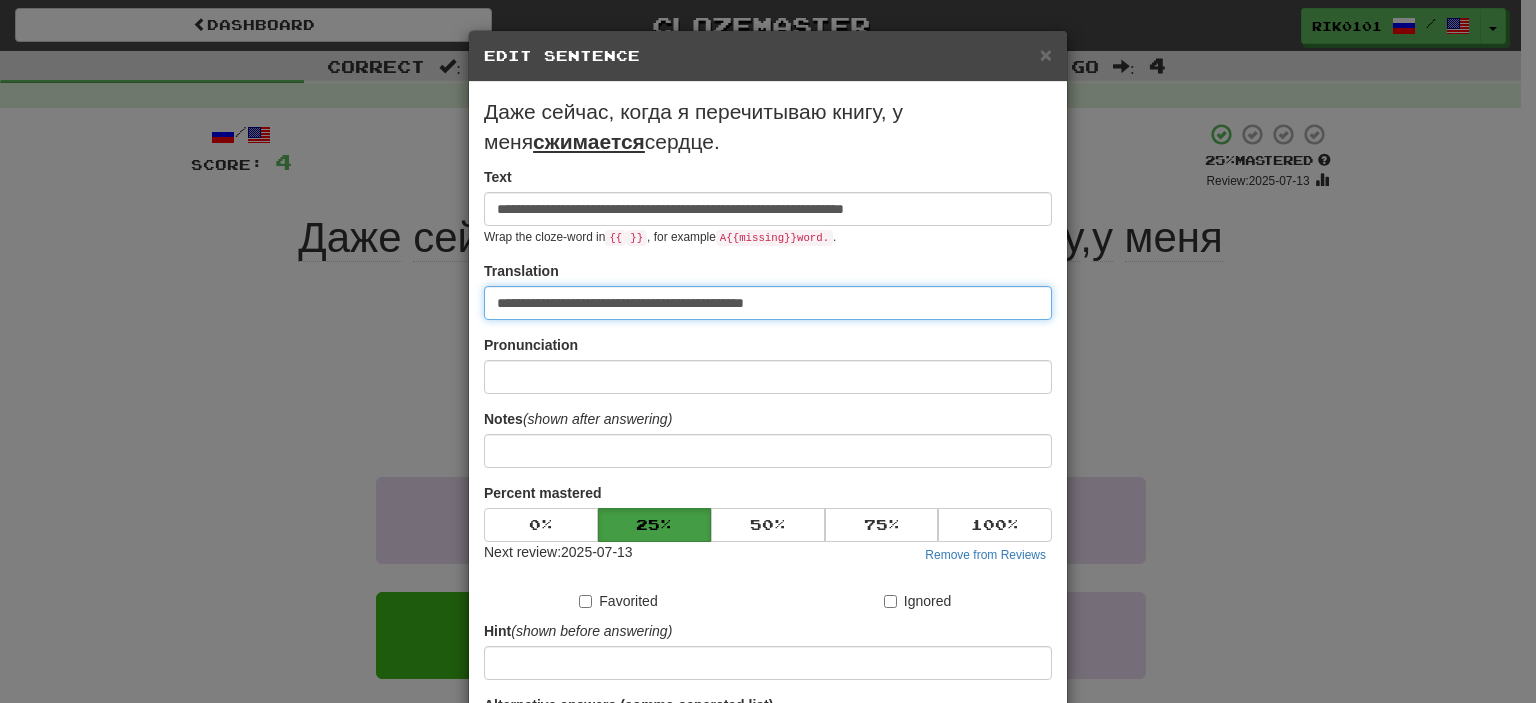 drag, startPoint x: 841, startPoint y: 304, endPoint x: 301, endPoint y: 372, distance: 544.26465 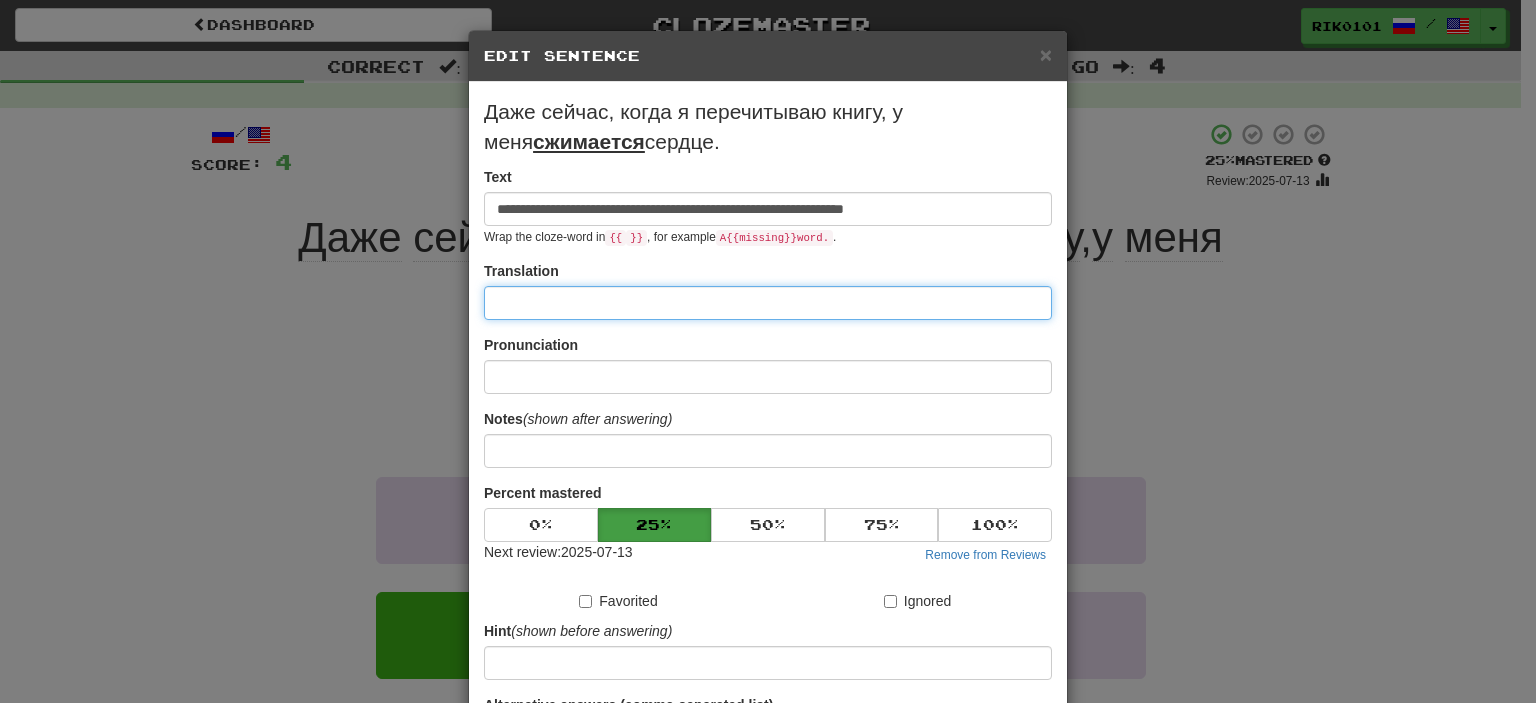paste on "**********" 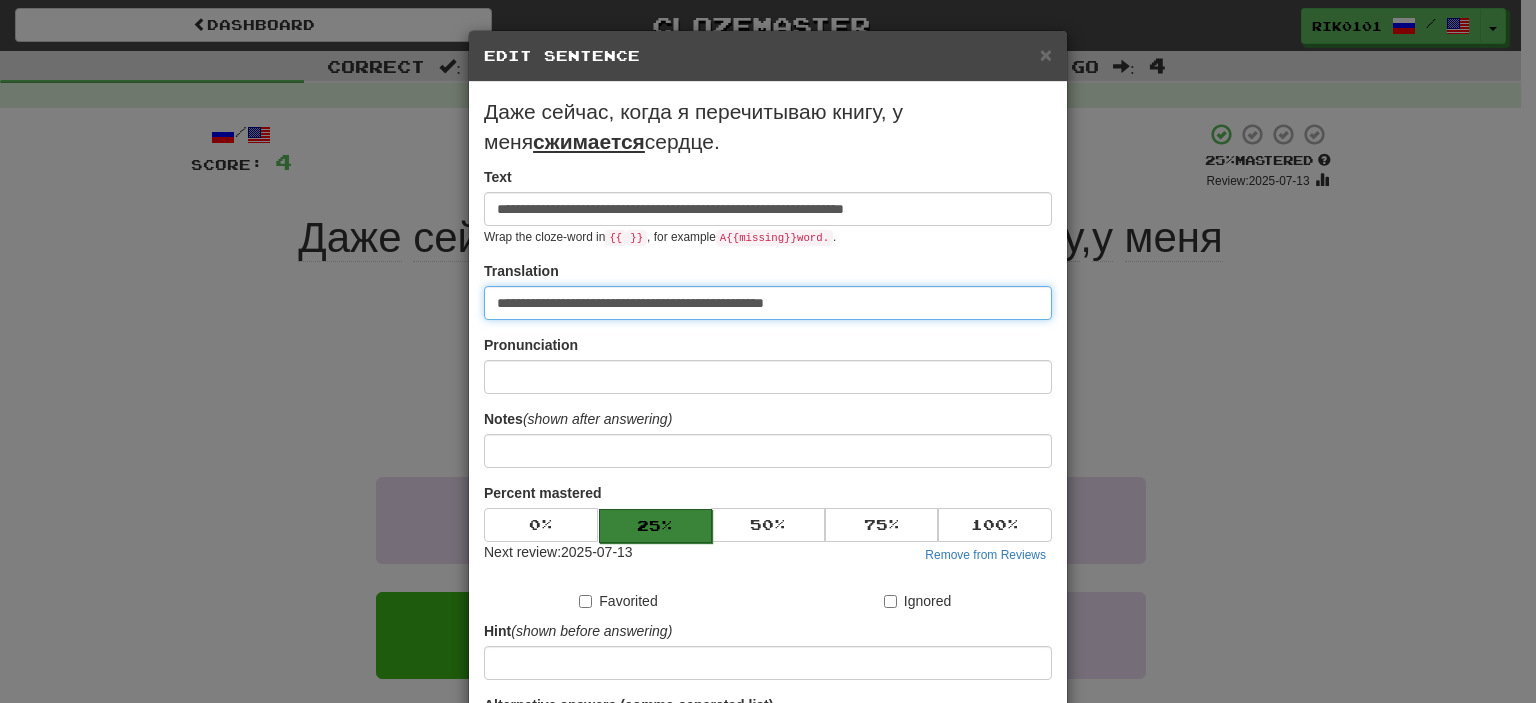 scroll, scrollTop: 220, scrollLeft: 0, axis: vertical 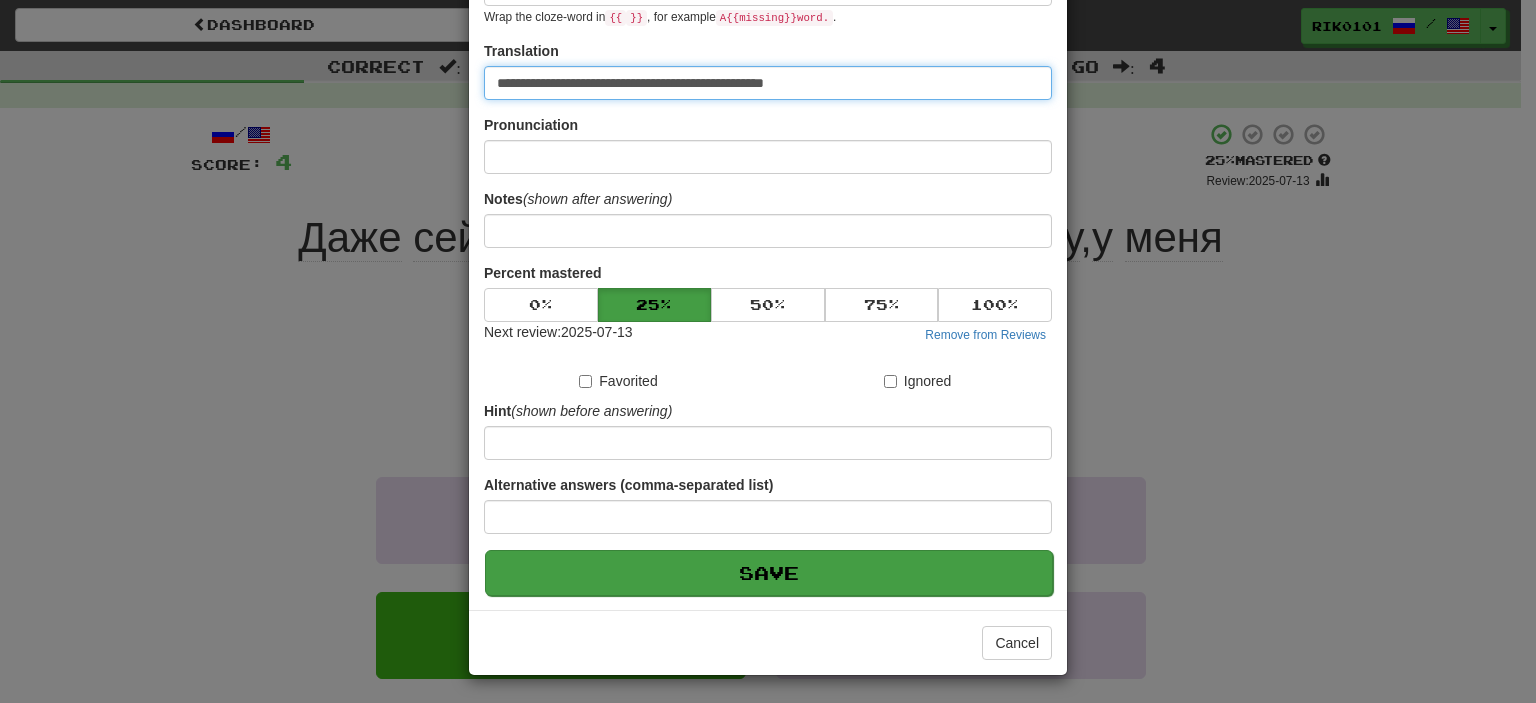 type on "**********" 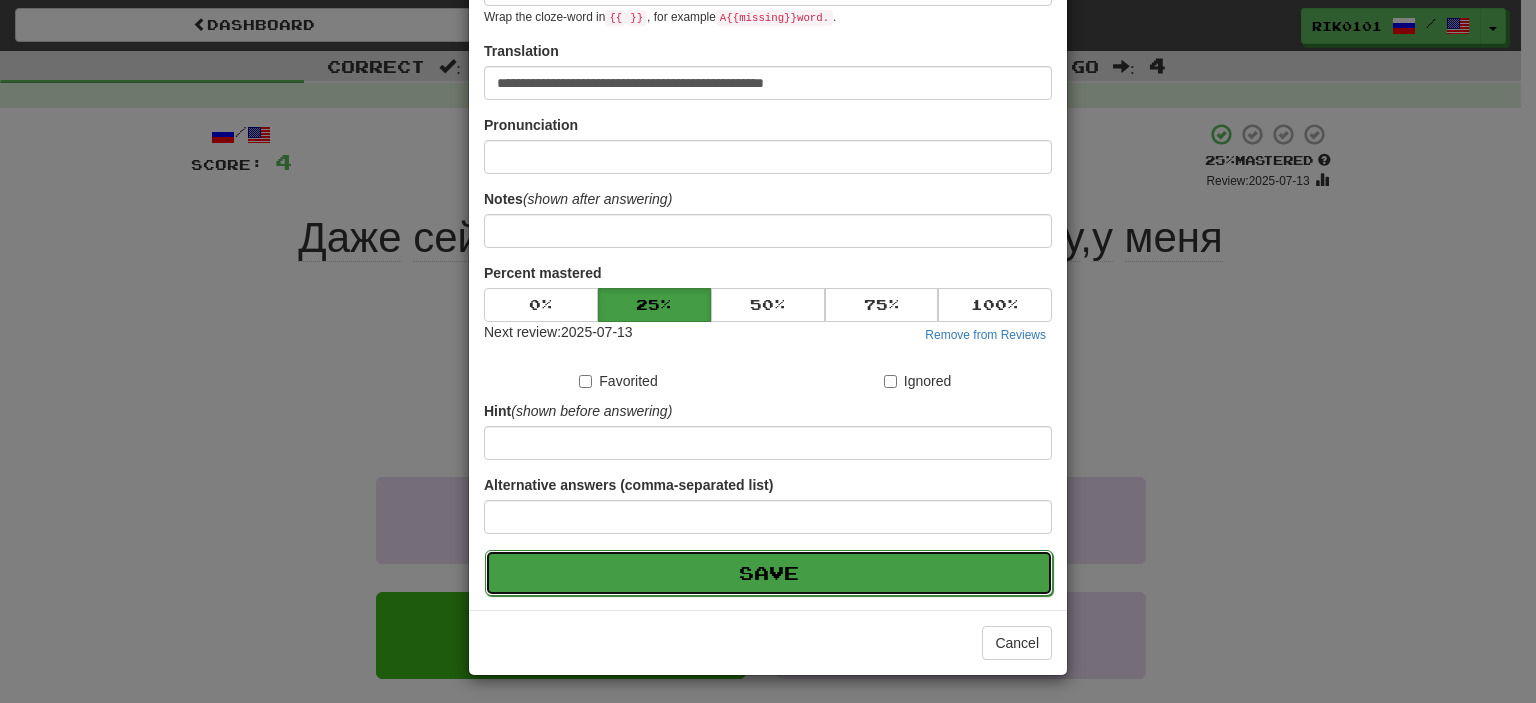 click on "Save" at bounding box center [769, 573] 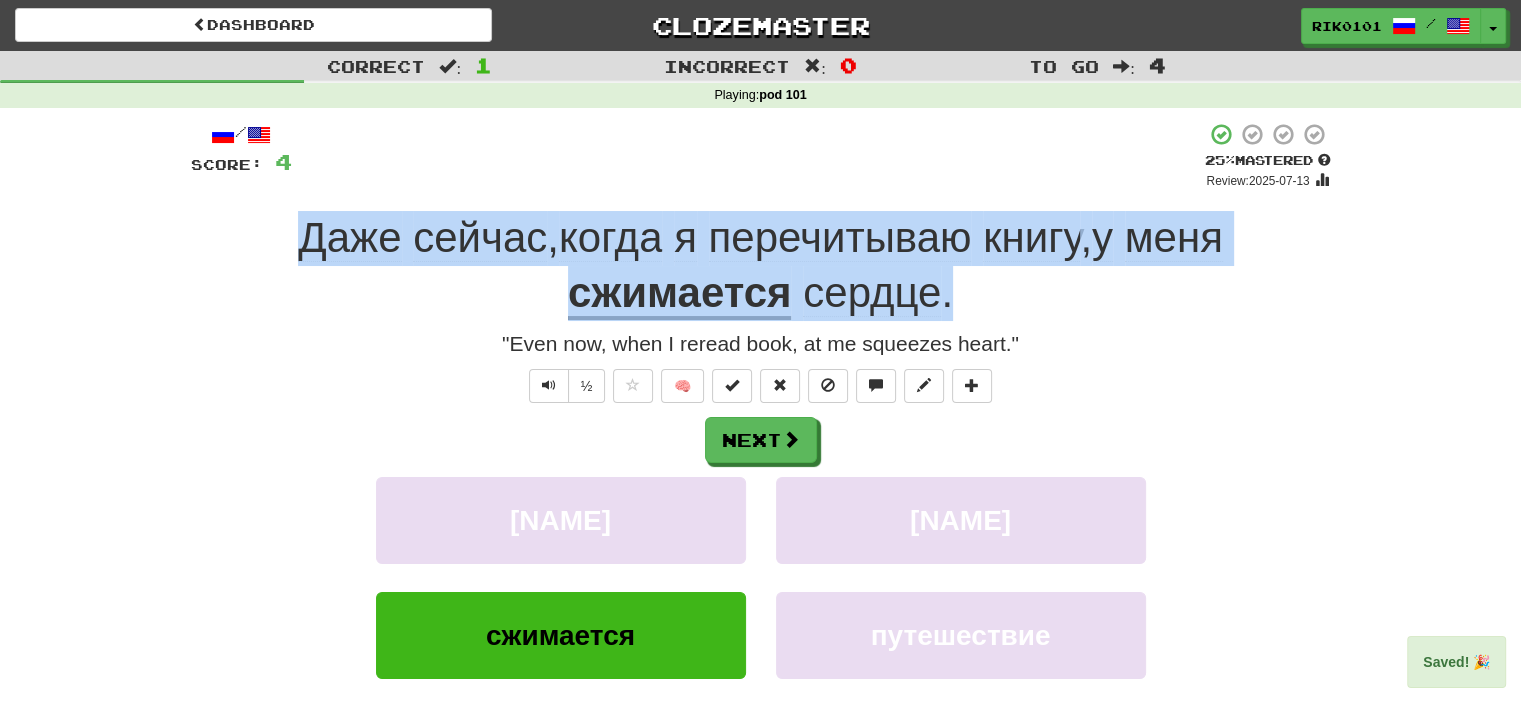 drag, startPoint x: 253, startPoint y: 239, endPoint x: 964, endPoint y: 284, distance: 712.4226 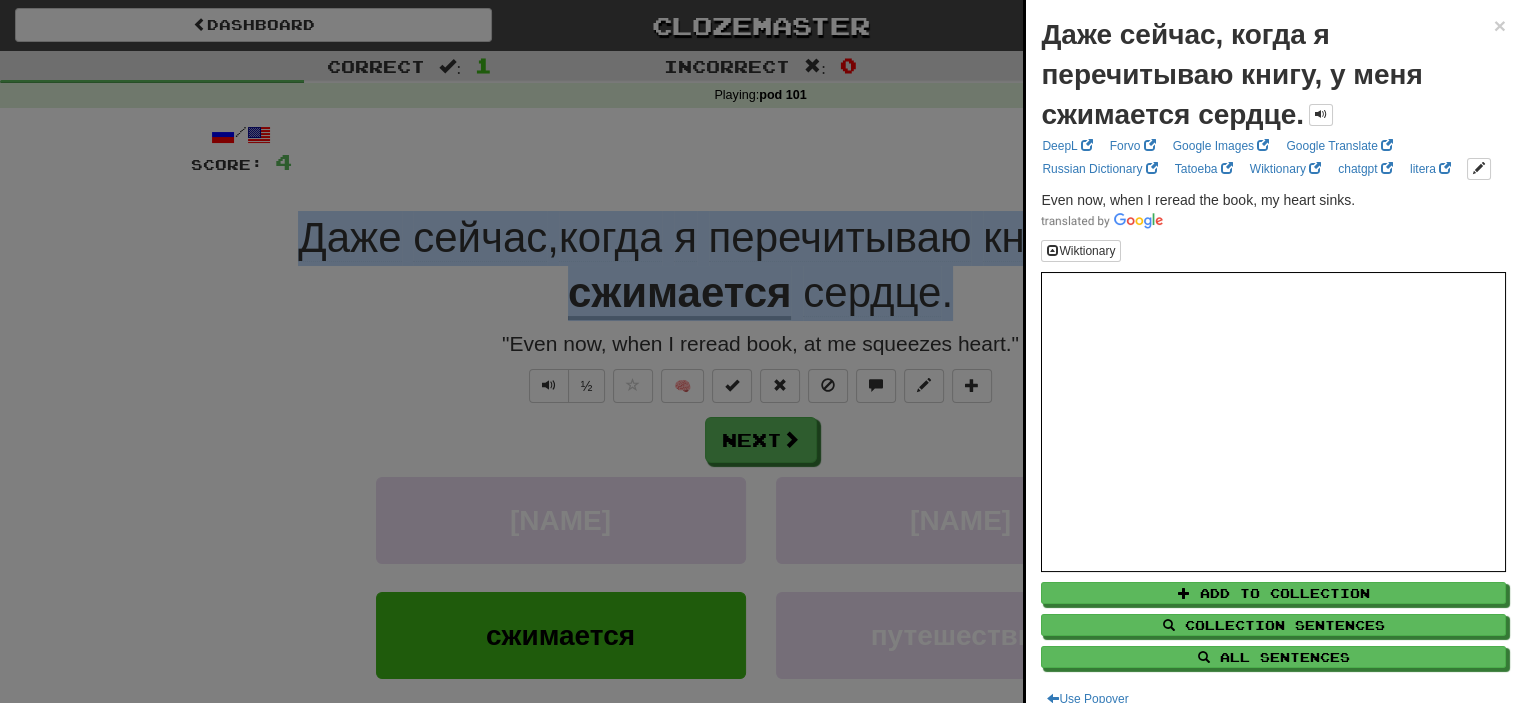 copy on "Даже   сейчас ,  когда   я   перечитываю   книгу ,  у   меня   сжимается   сердце ." 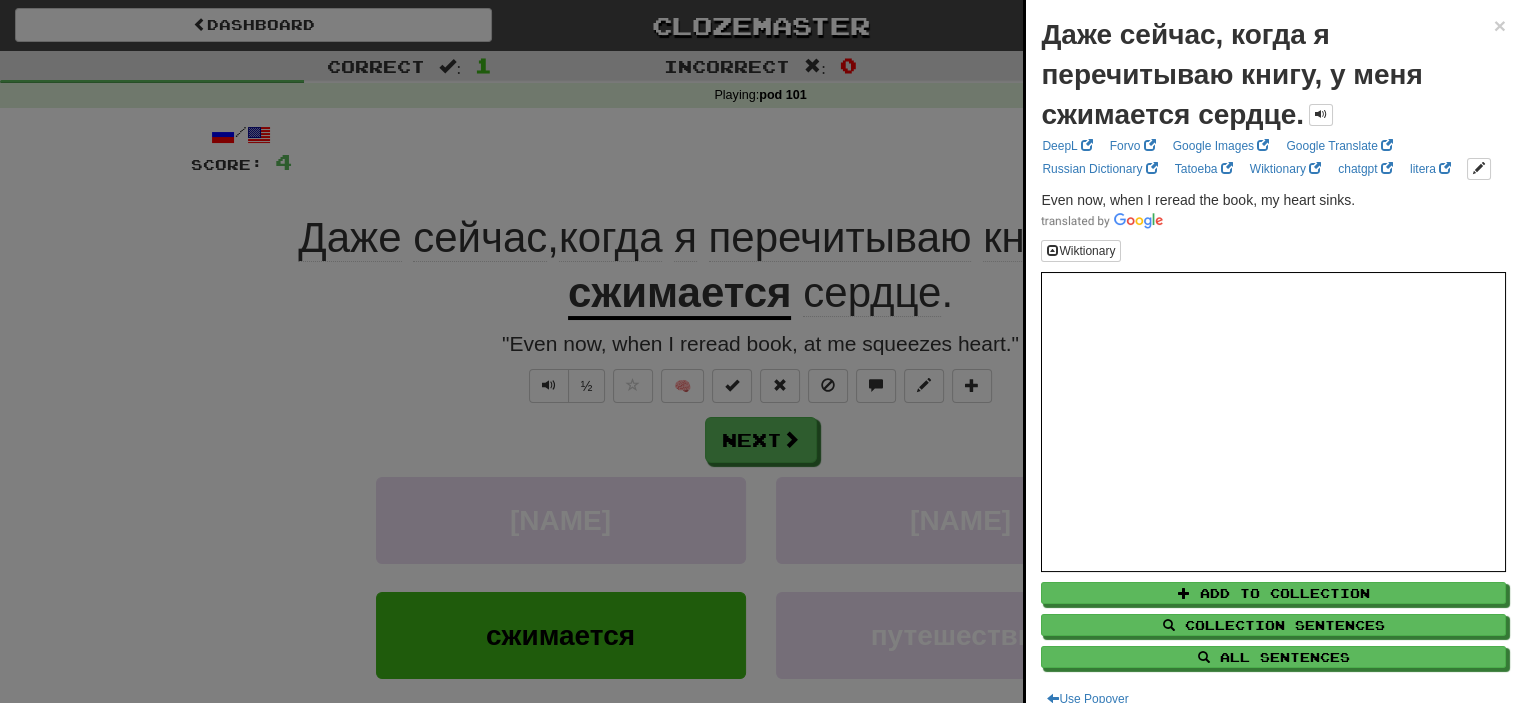 click at bounding box center (760, 351) 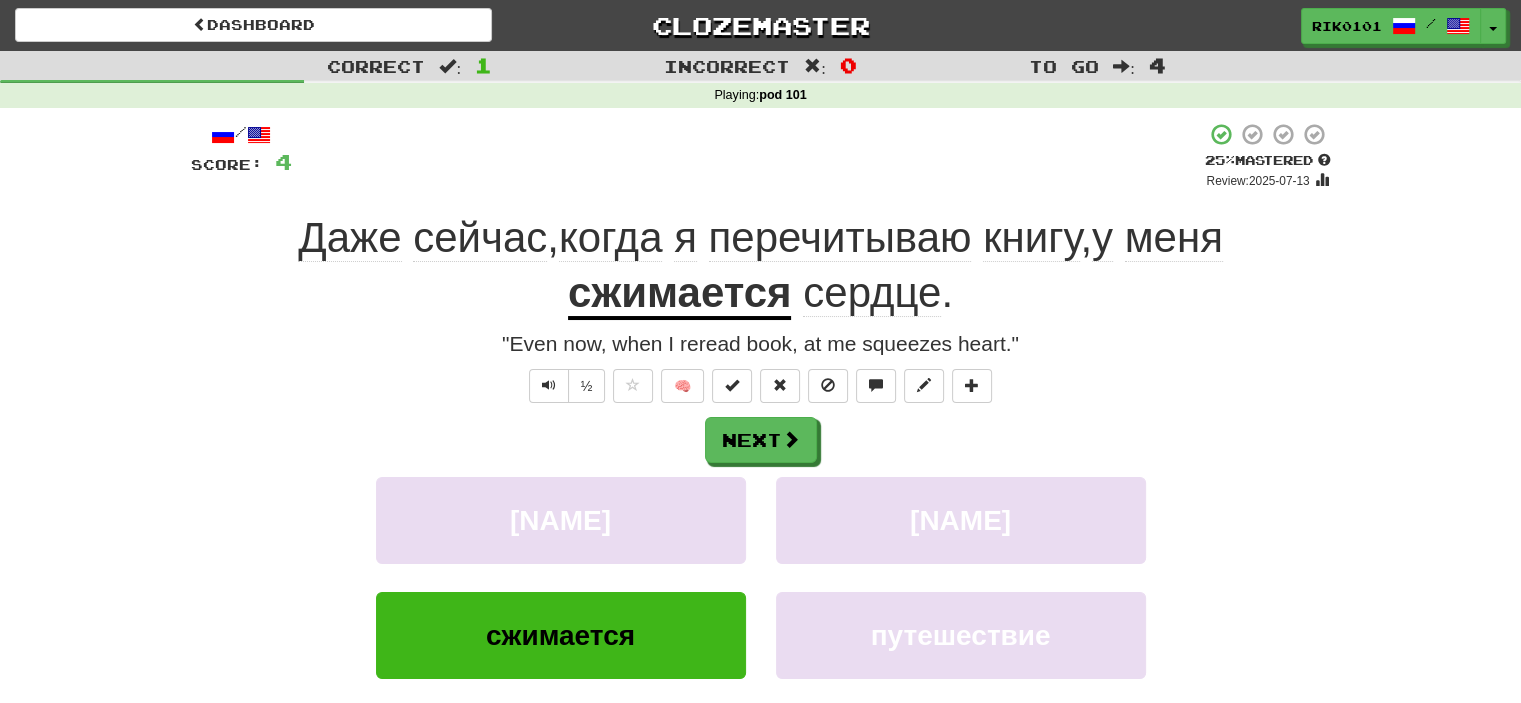 click on "перечитываю" 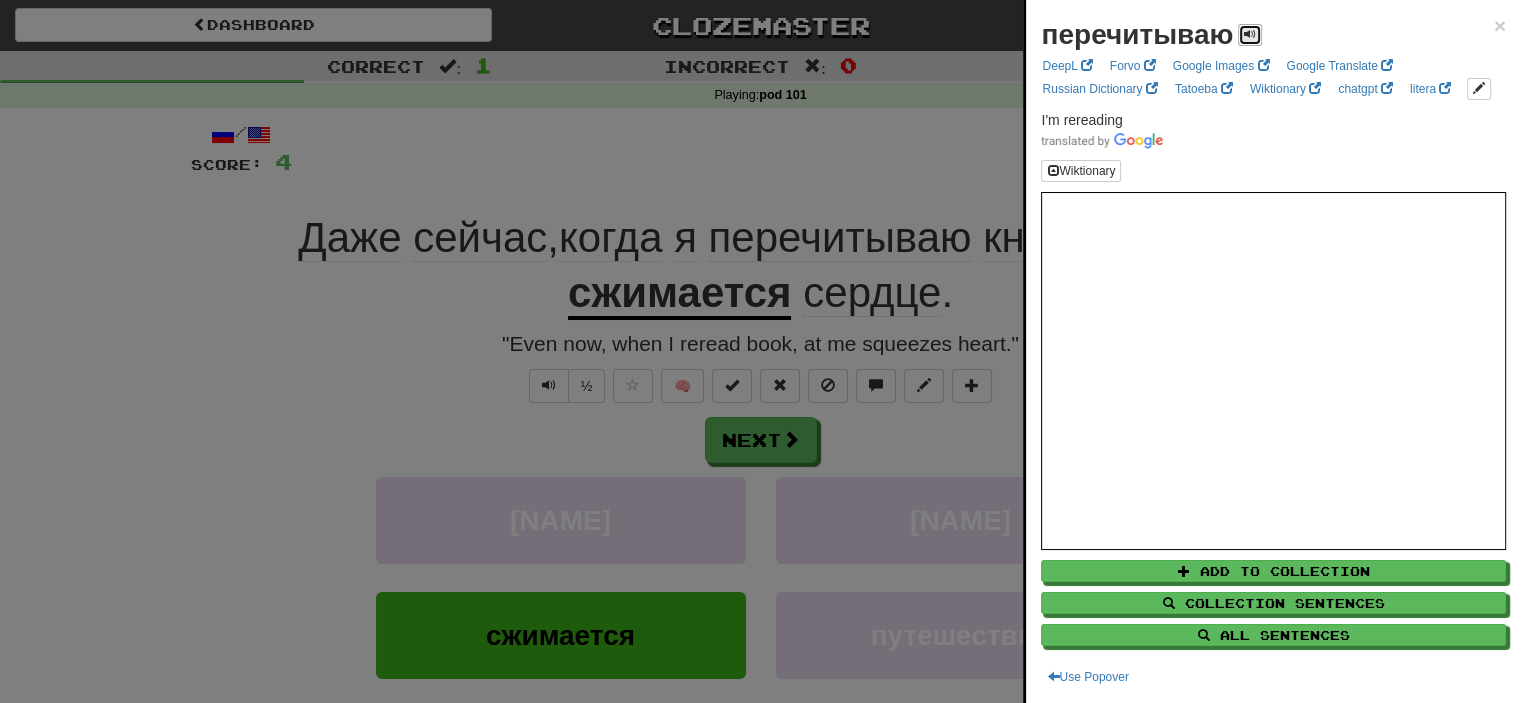 click at bounding box center [1250, 35] 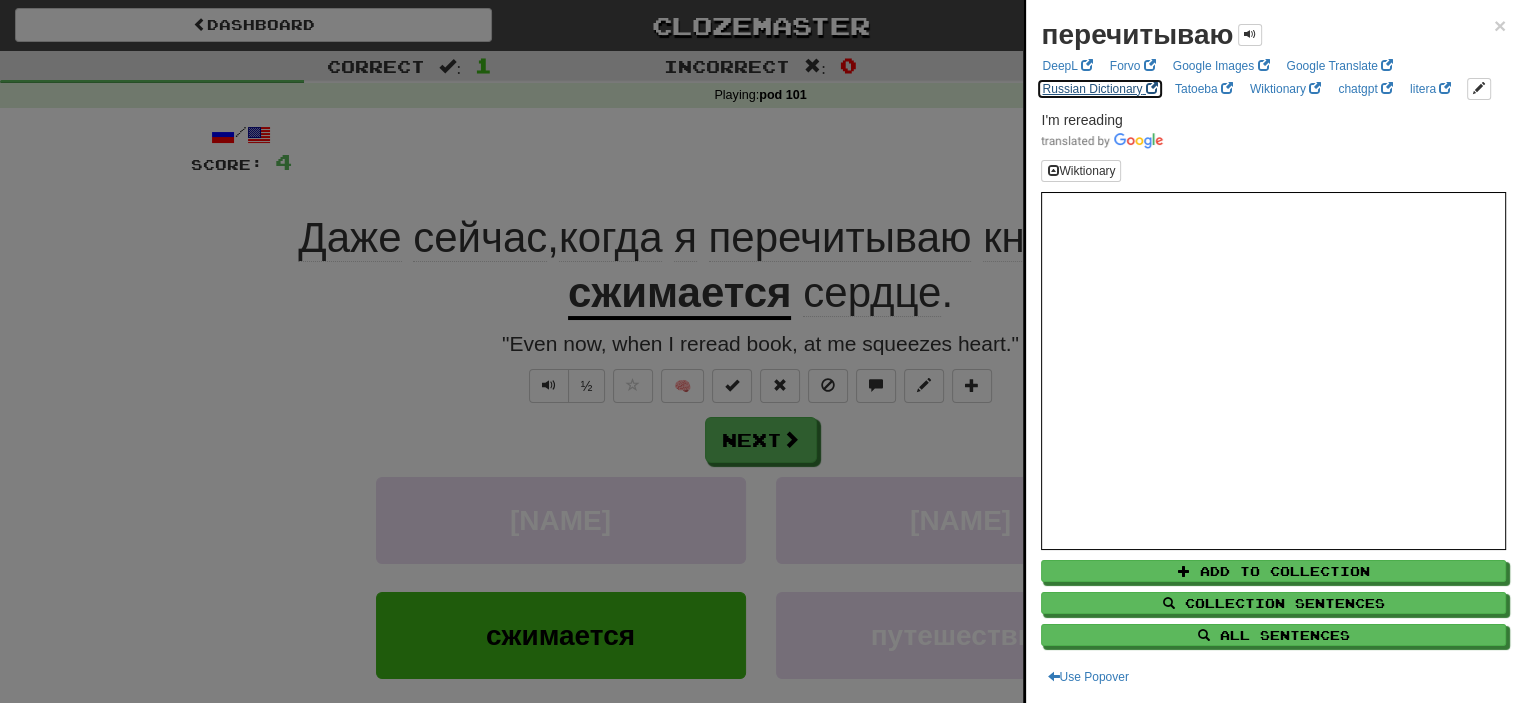 click on "Russian Dictionary" at bounding box center (1099, 89) 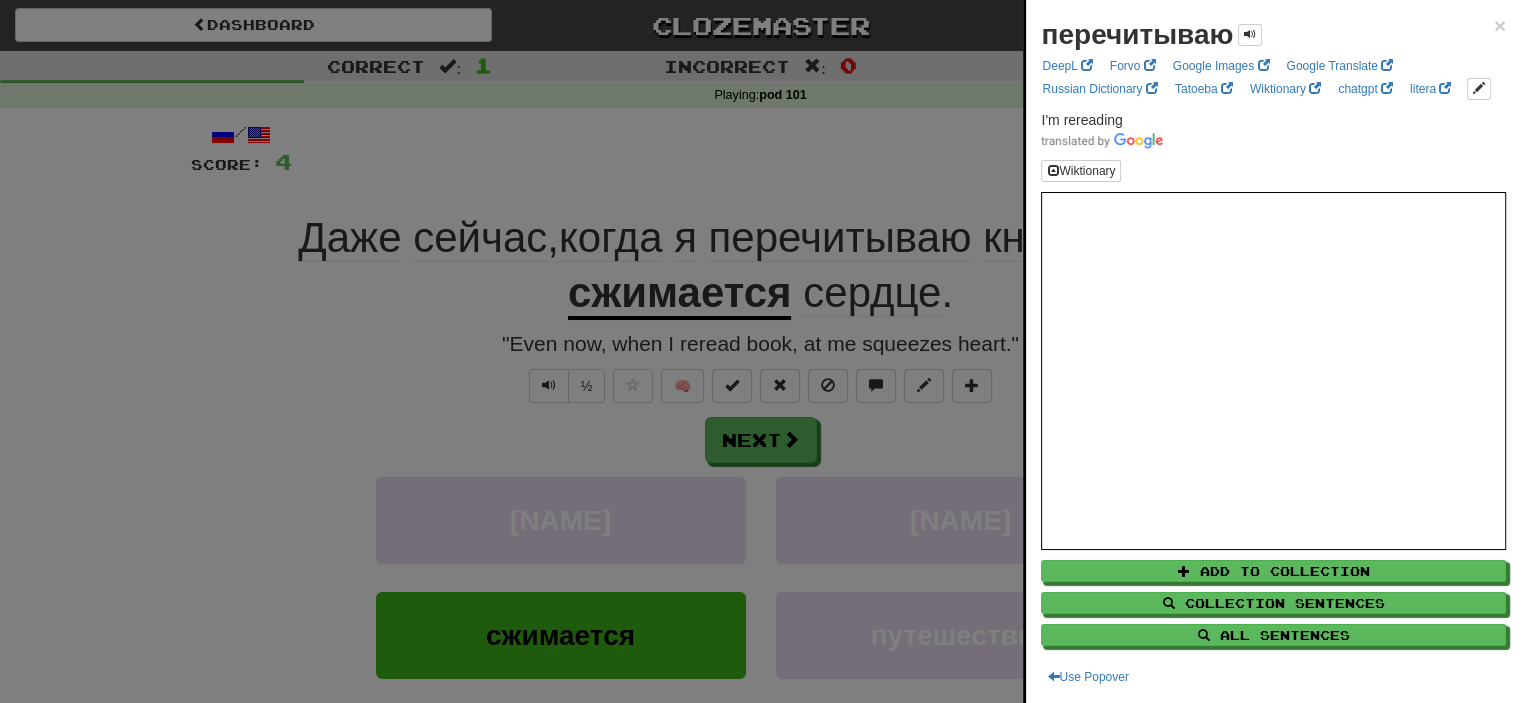click at bounding box center (760, 351) 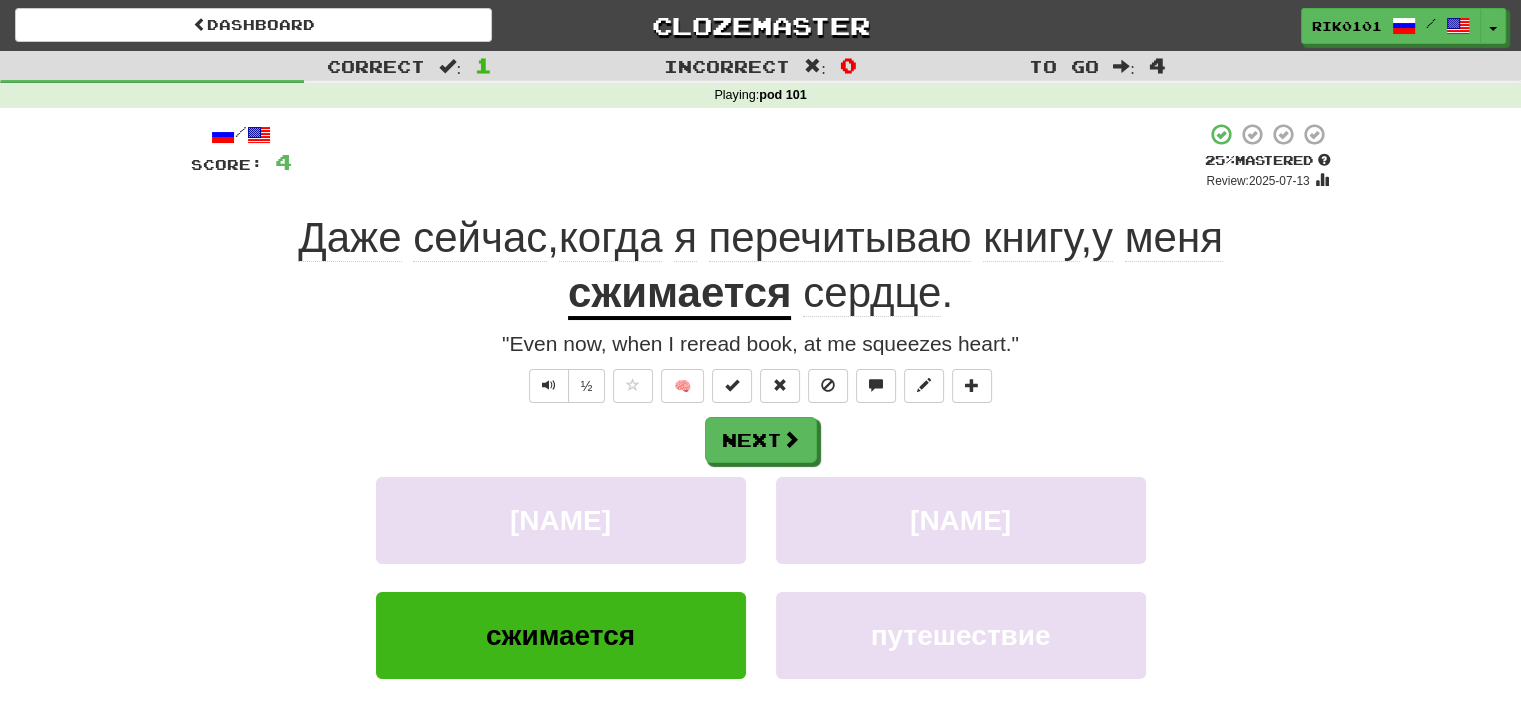 click on "книгу" 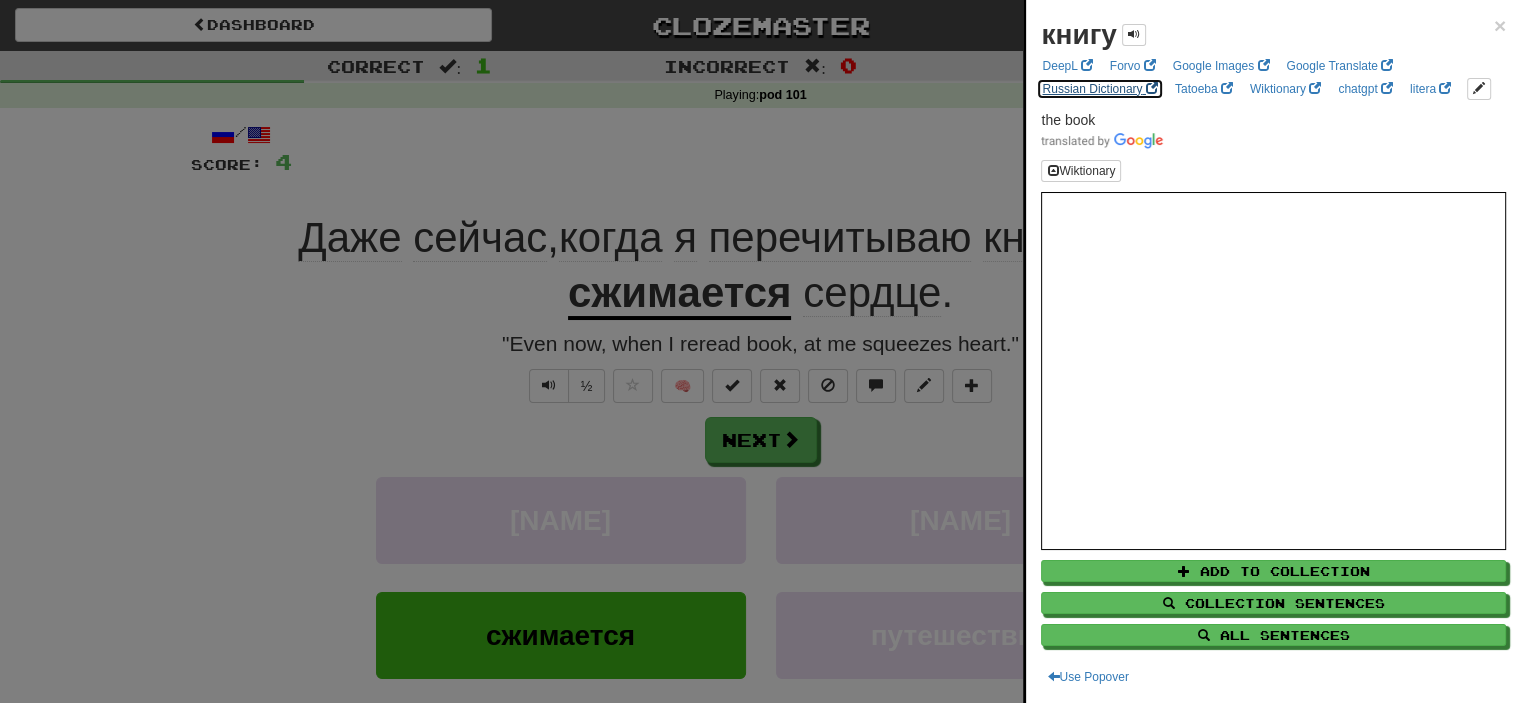 click on "Russian Dictionary" at bounding box center [1099, 89] 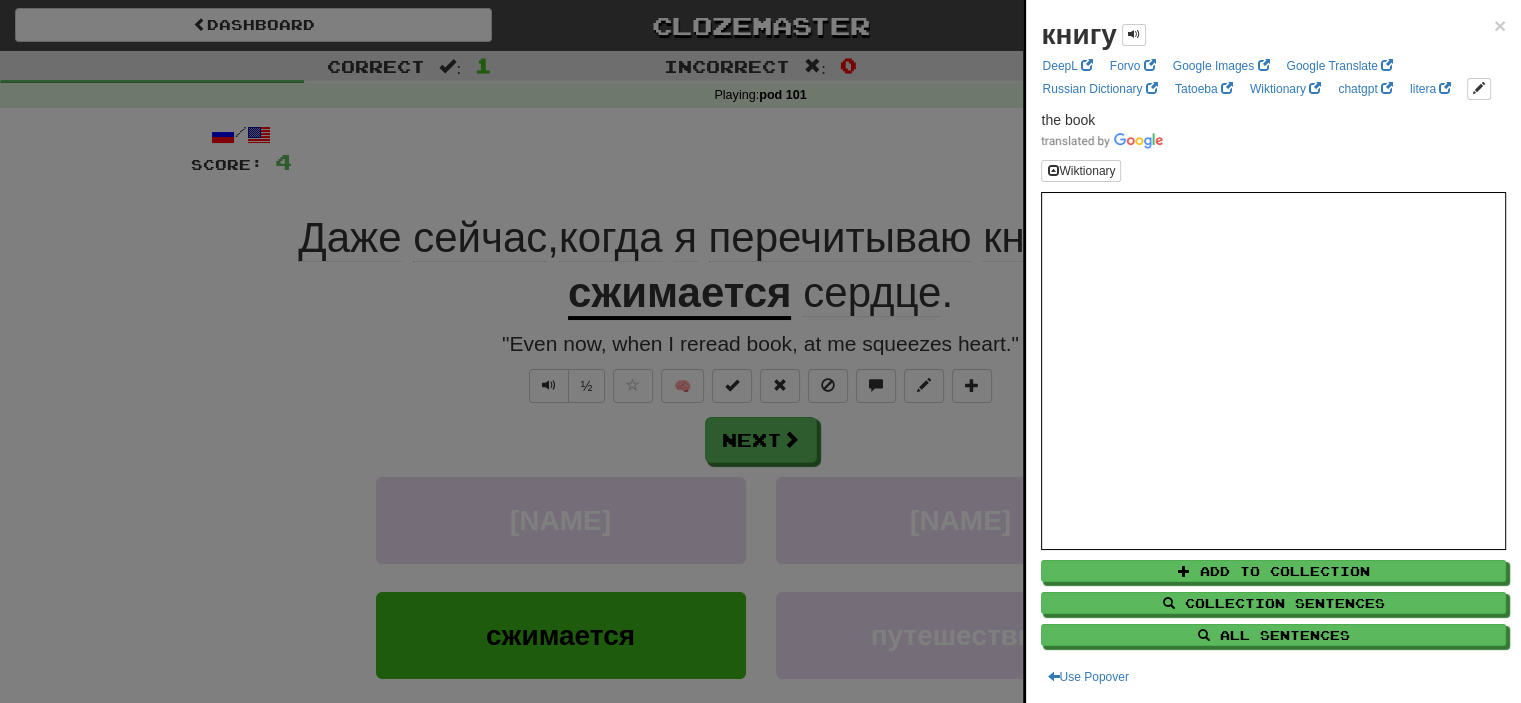 click at bounding box center [760, 351] 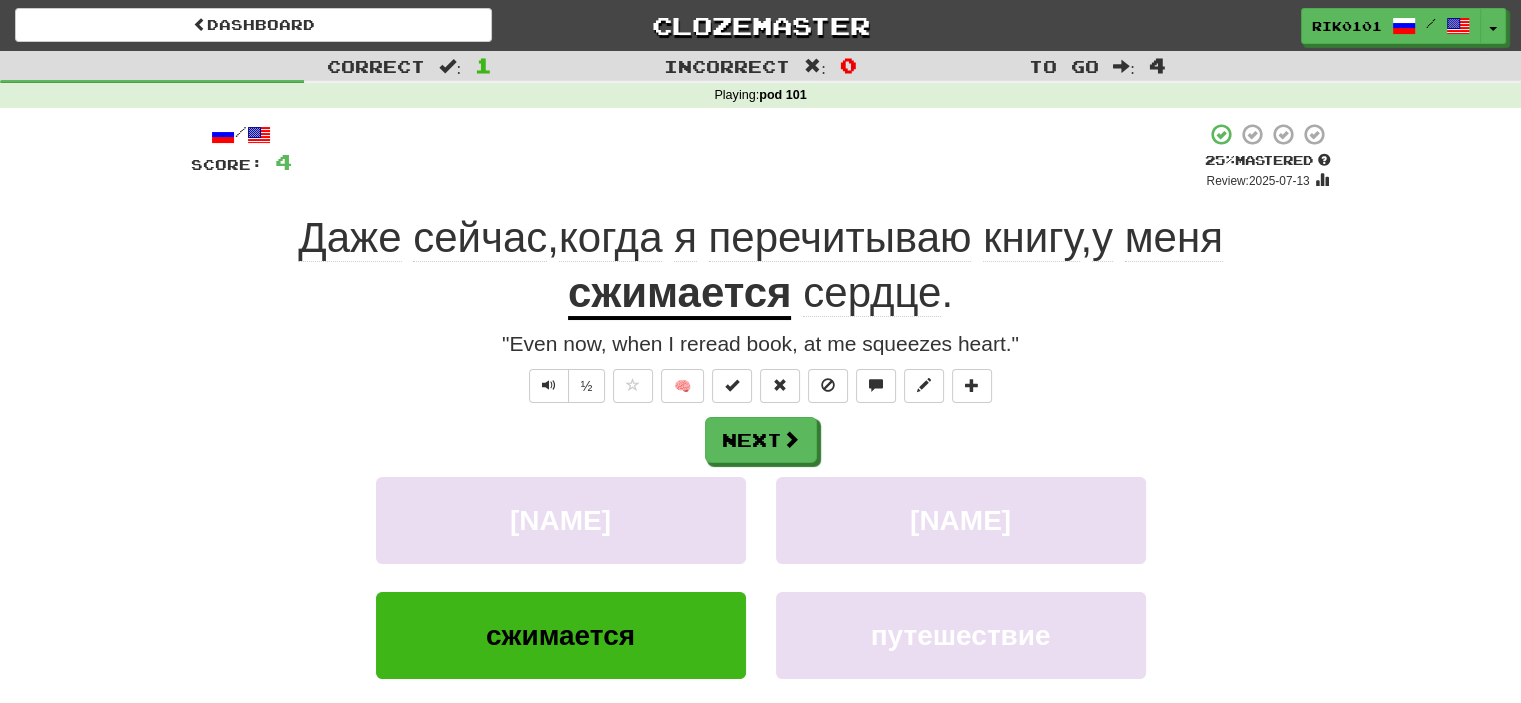 click on "+ 4" at bounding box center [748, 156] 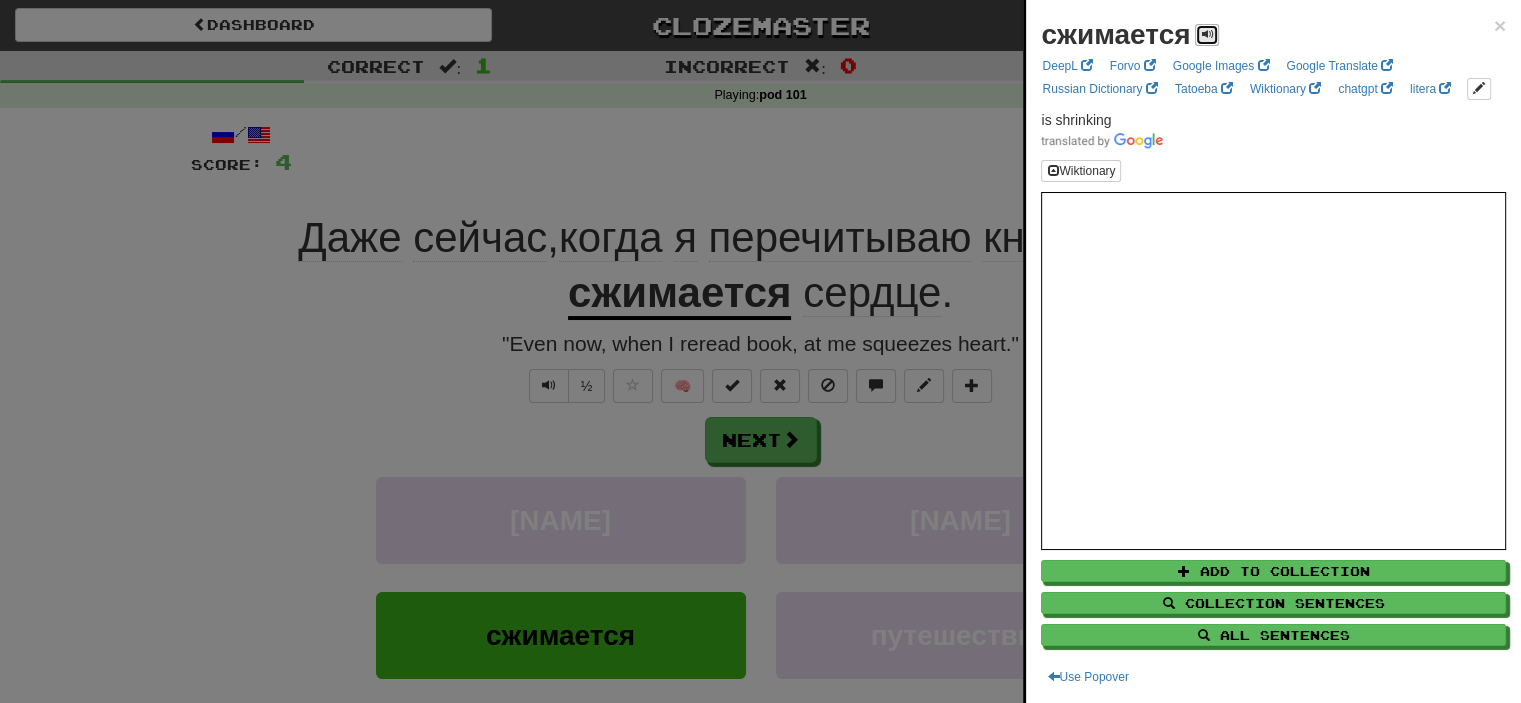 click at bounding box center (1207, 35) 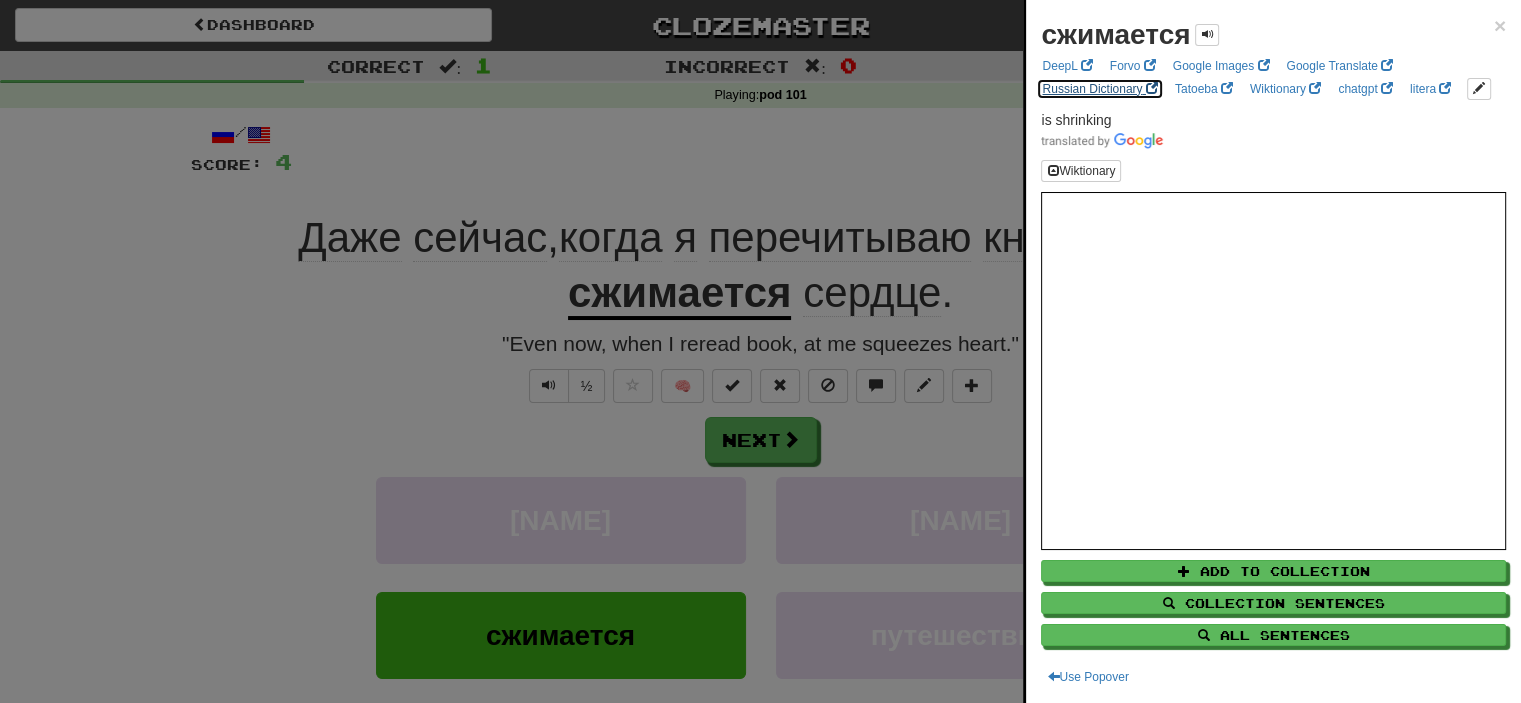 click on "Russian Dictionary" at bounding box center [1099, 89] 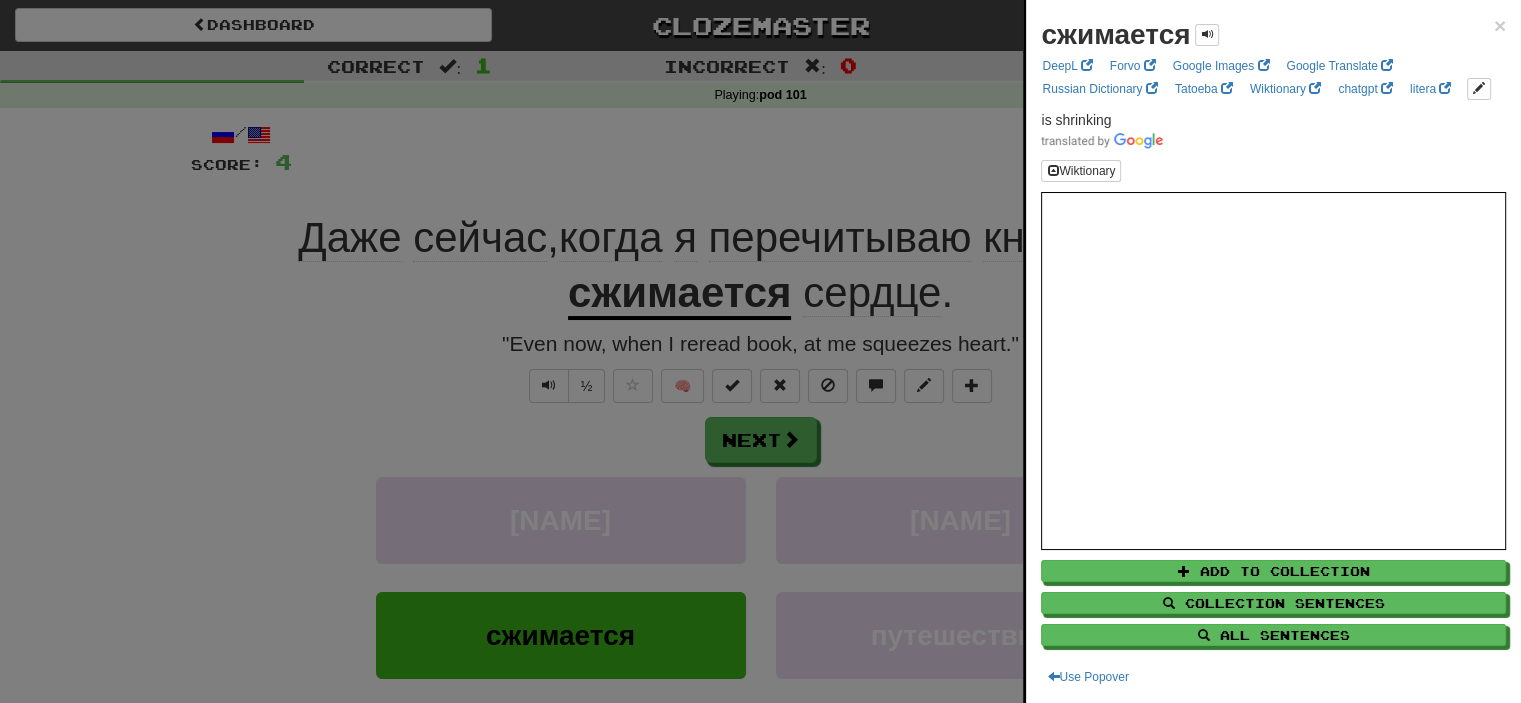 click at bounding box center [760, 351] 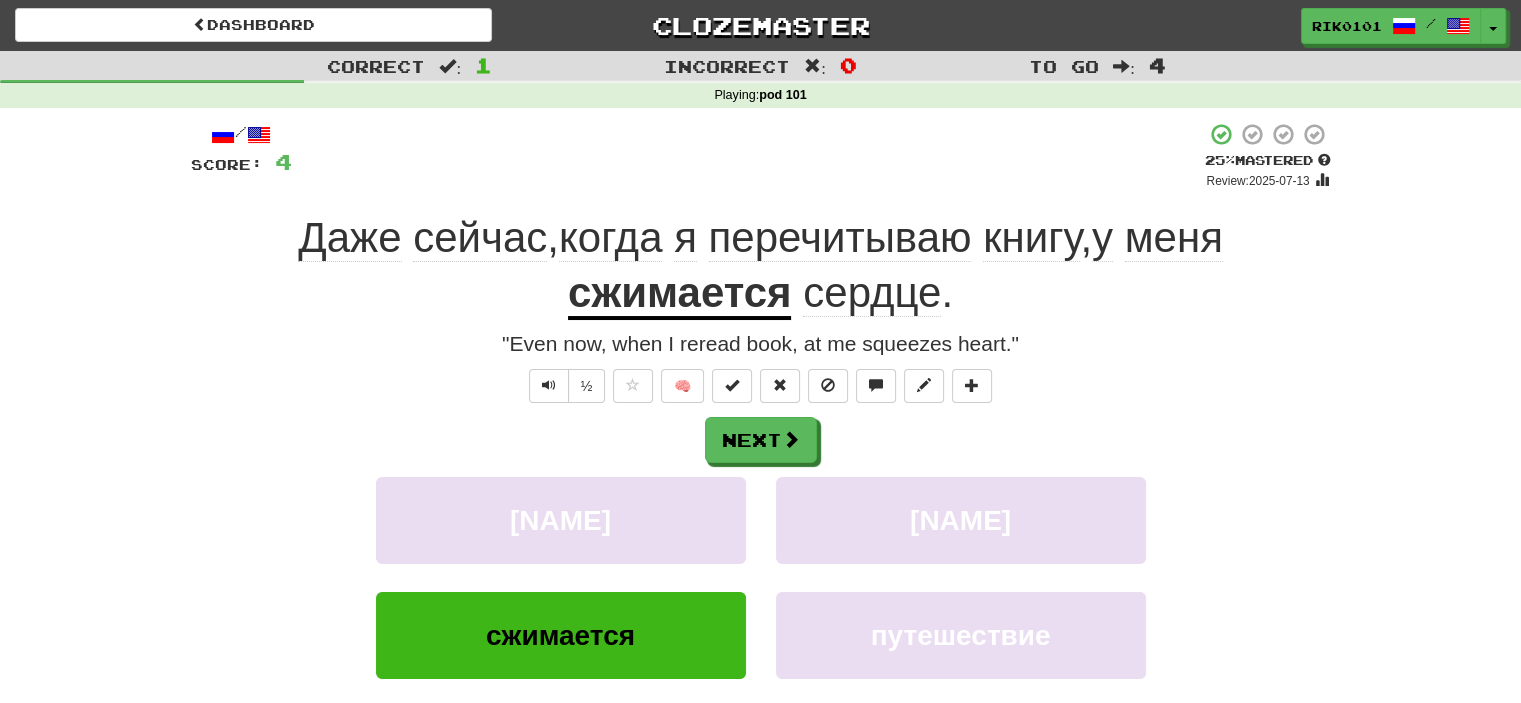 click on "сердце" at bounding box center (872, 293) 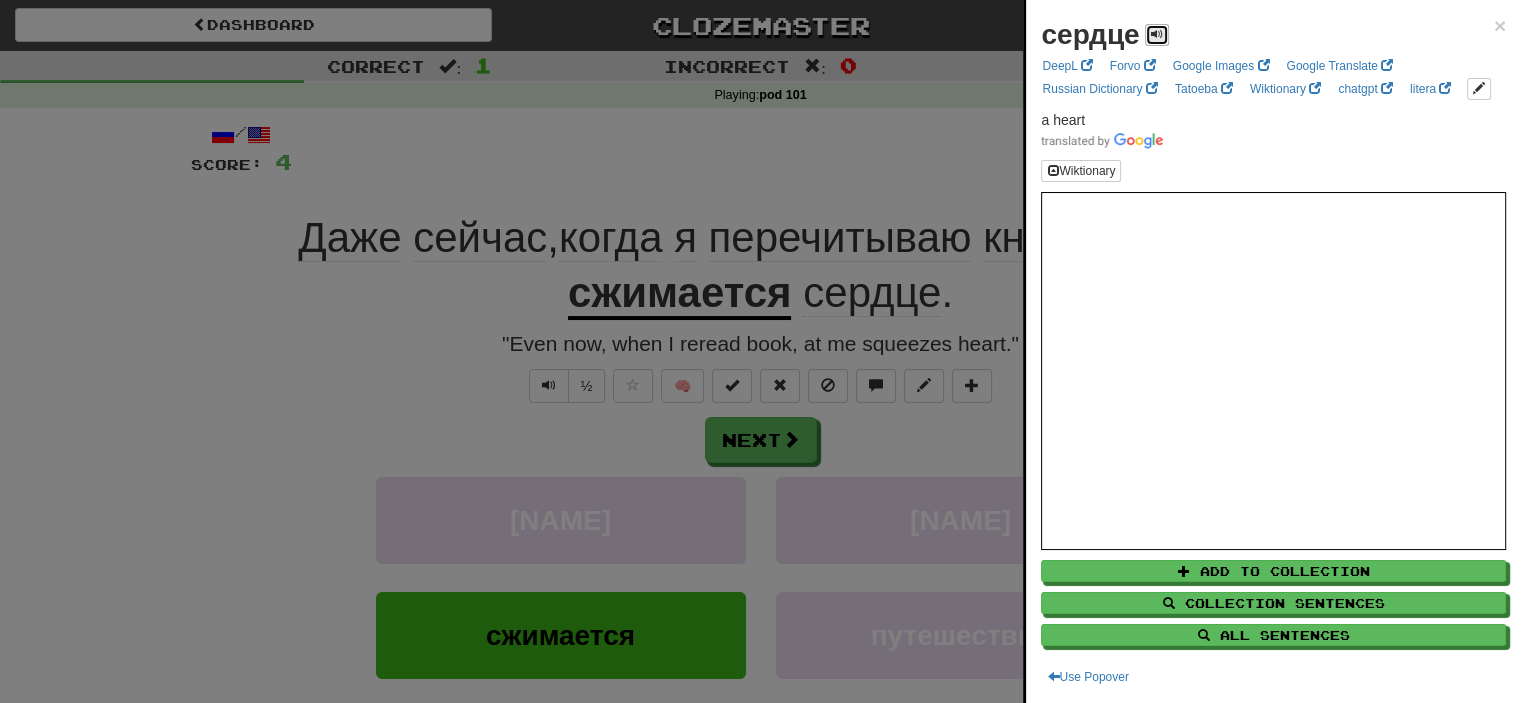click at bounding box center (1157, 35) 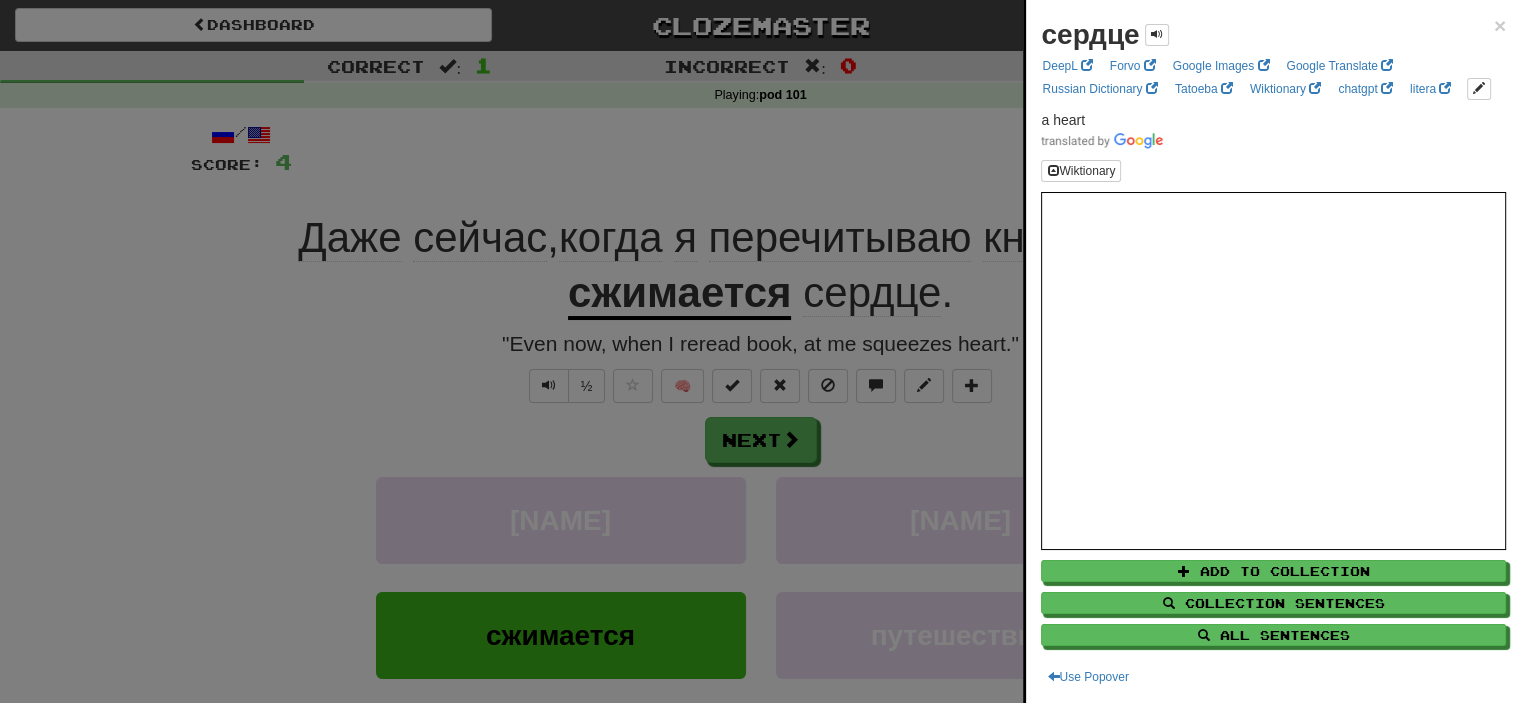 click at bounding box center (760, 351) 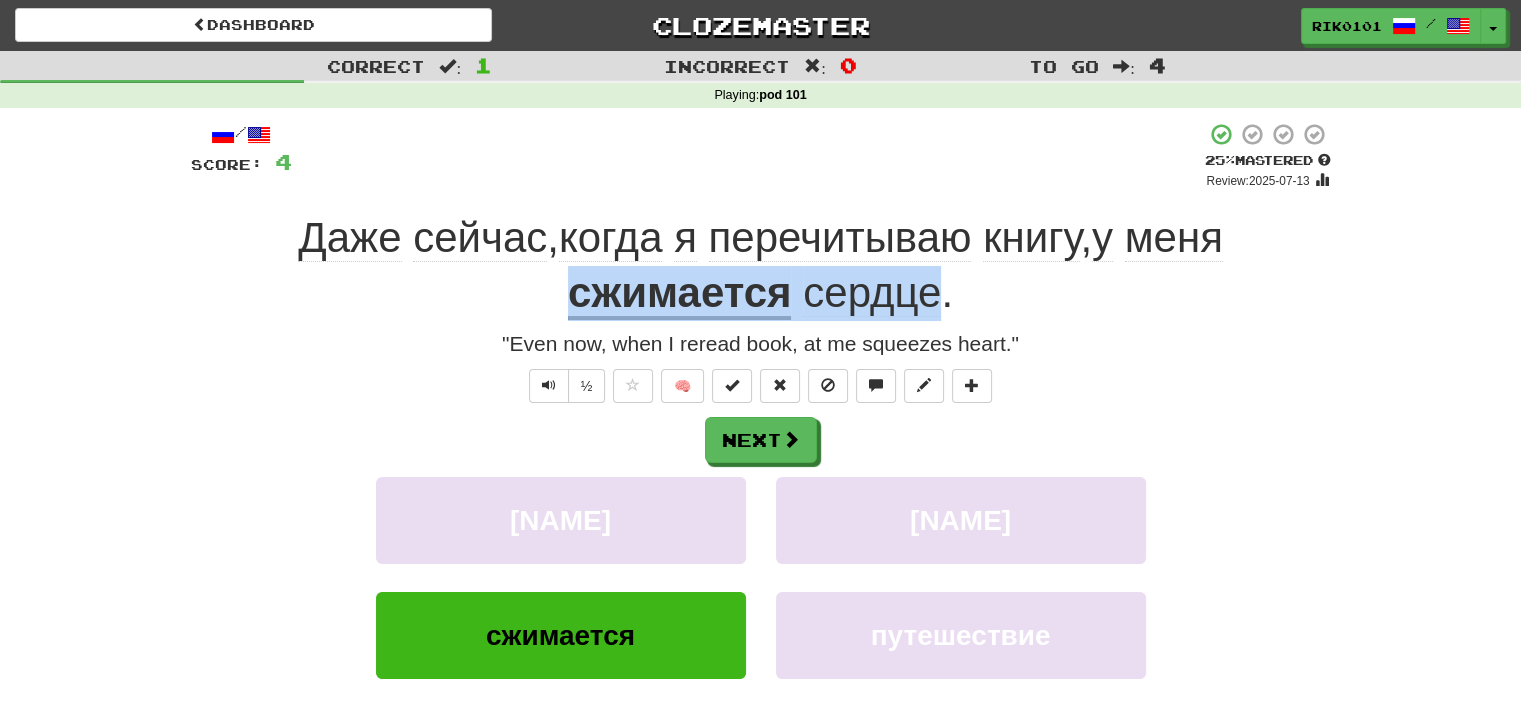 drag, startPoint x: 567, startPoint y: 291, endPoint x: 942, endPoint y: 296, distance: 375.03333 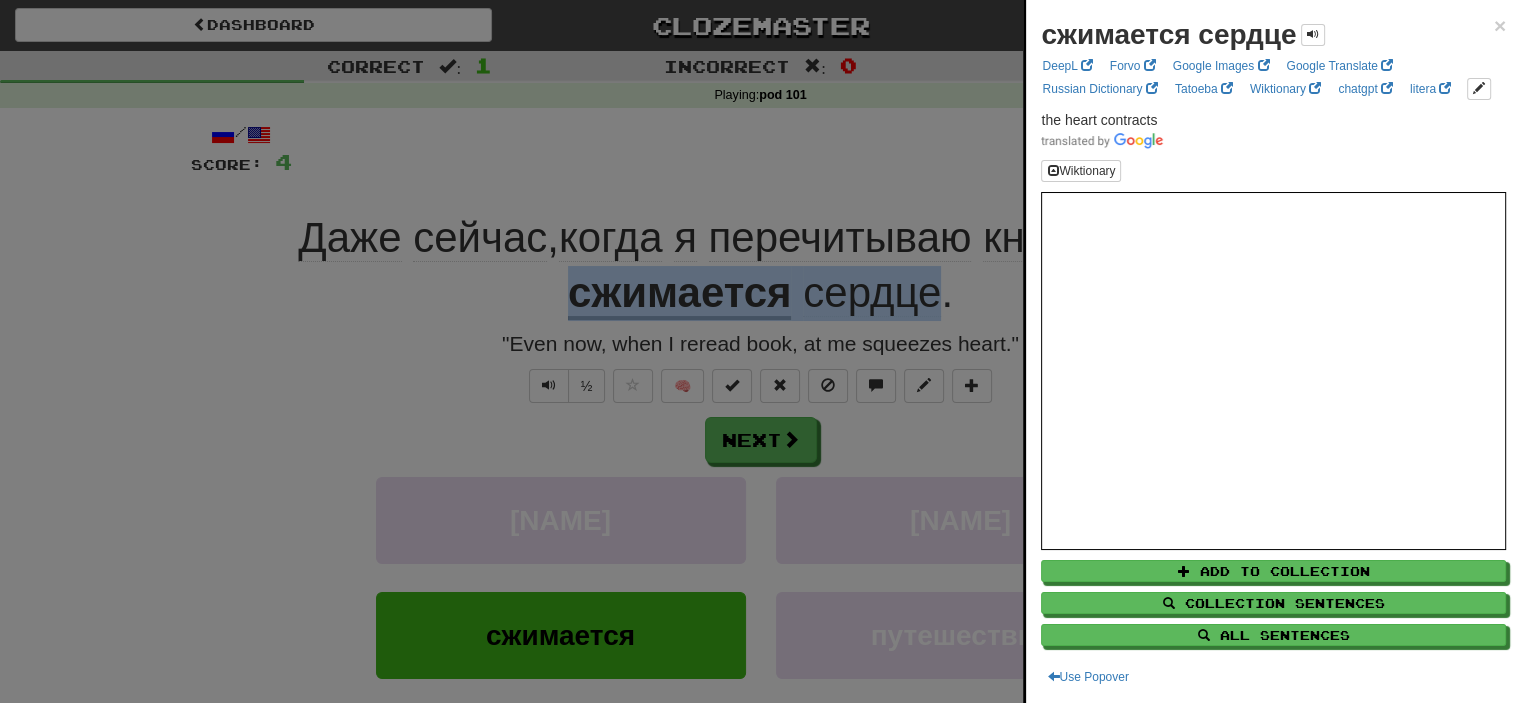 copy on "сжимается   сердце" 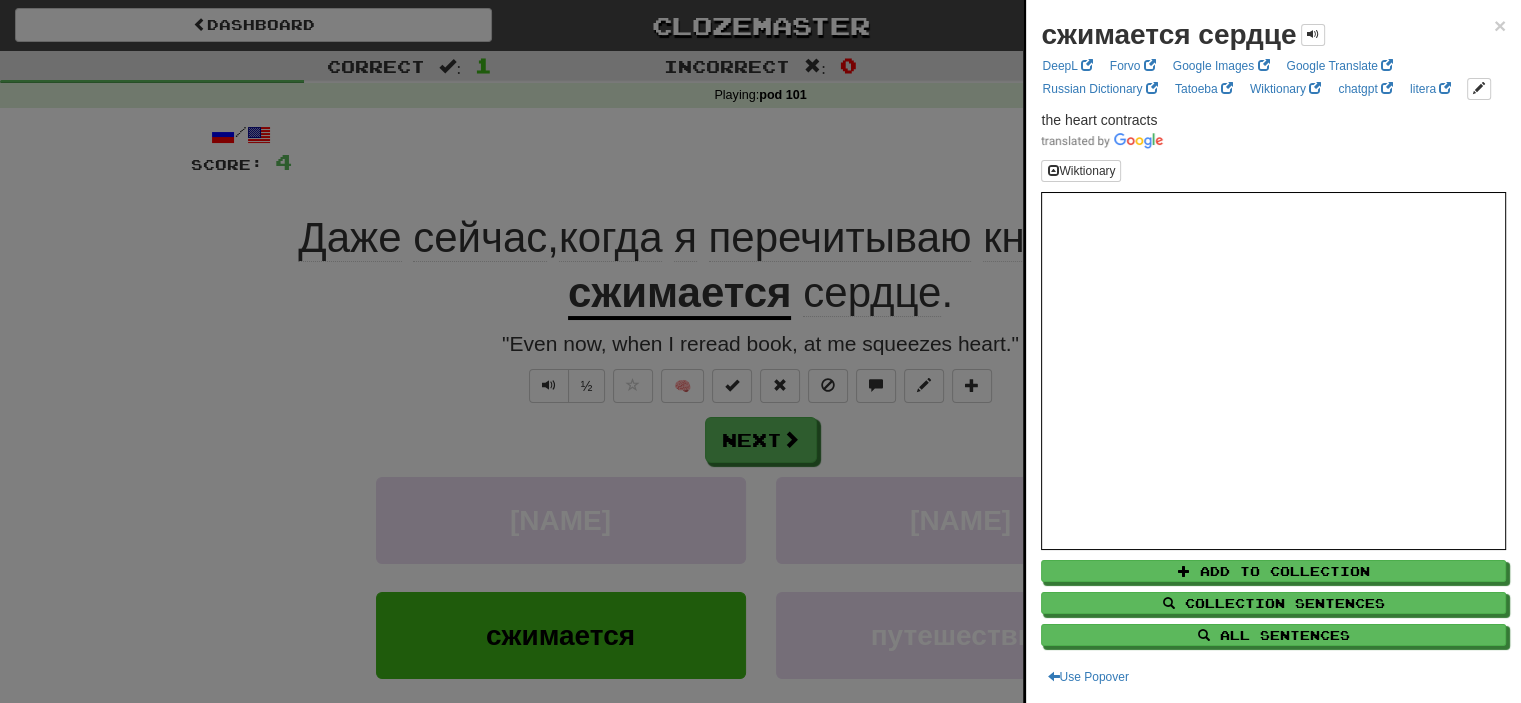 click at bounding box center [760, 351] 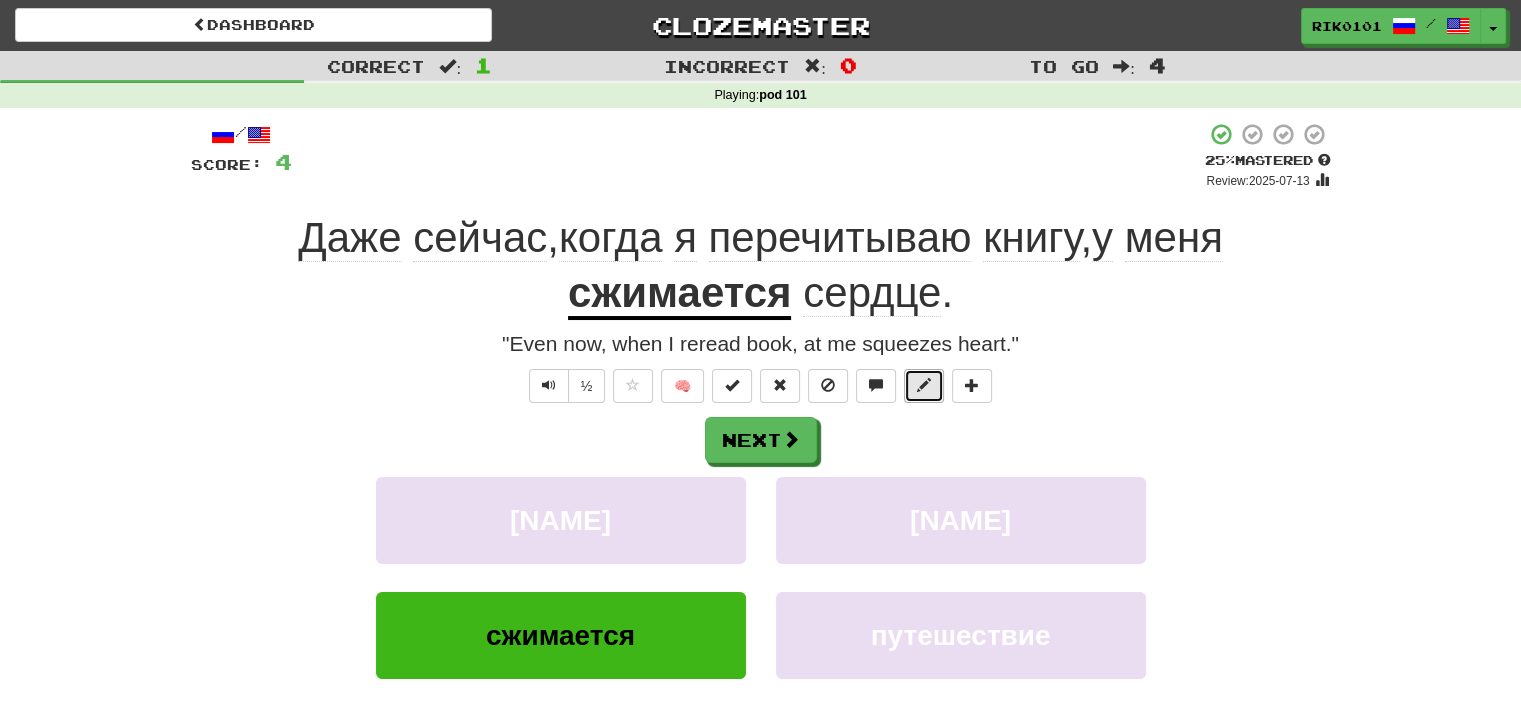 click at bounding box center (924, 386) 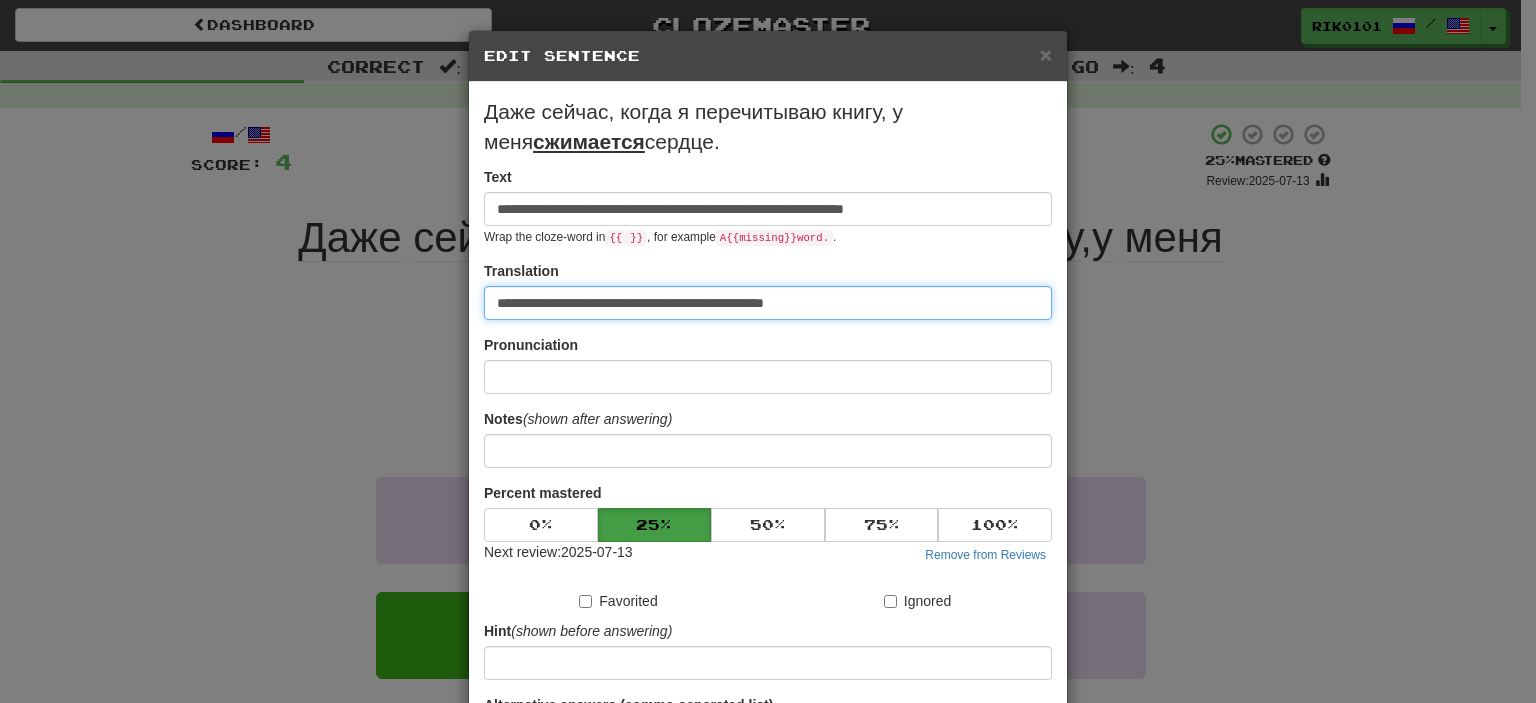 click on "**********" at bounding box center (768, 303) 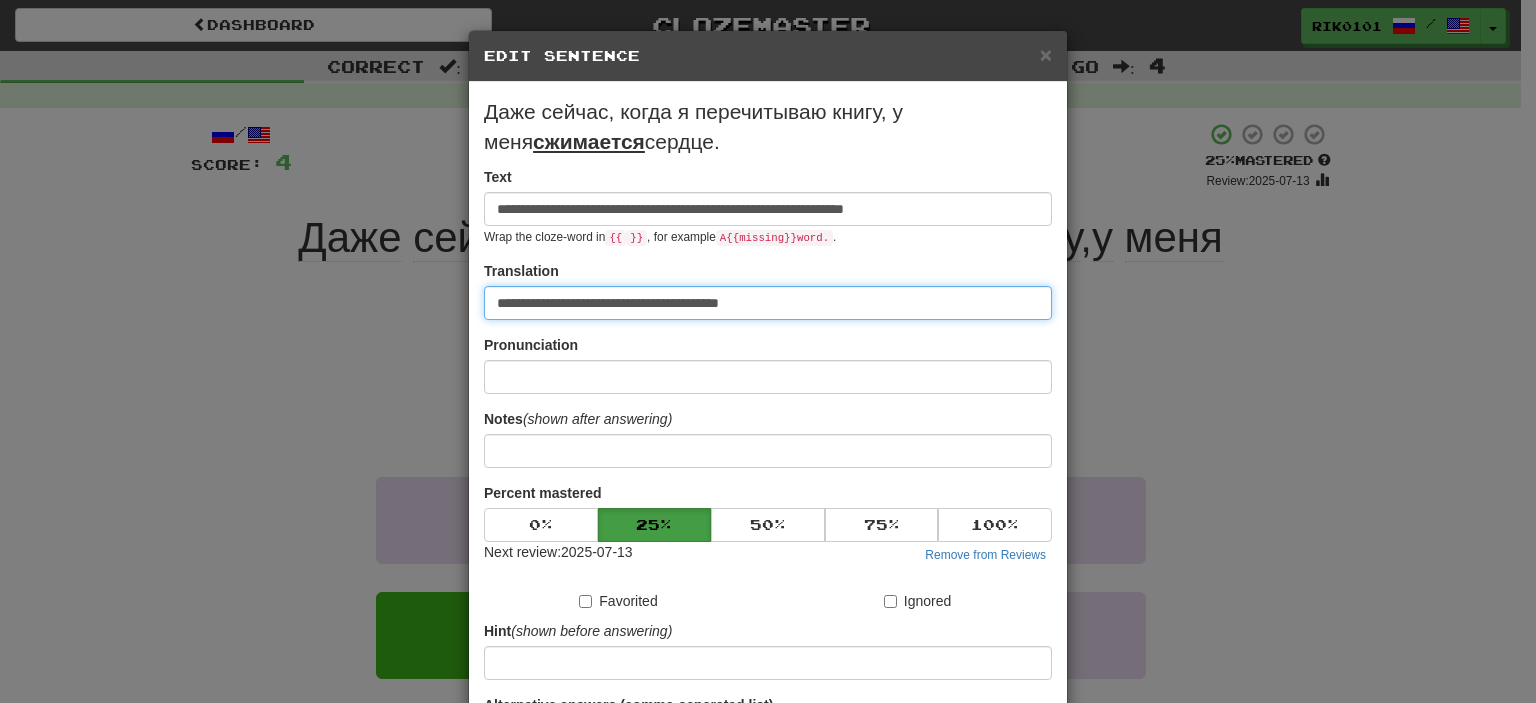 paste on "**********" 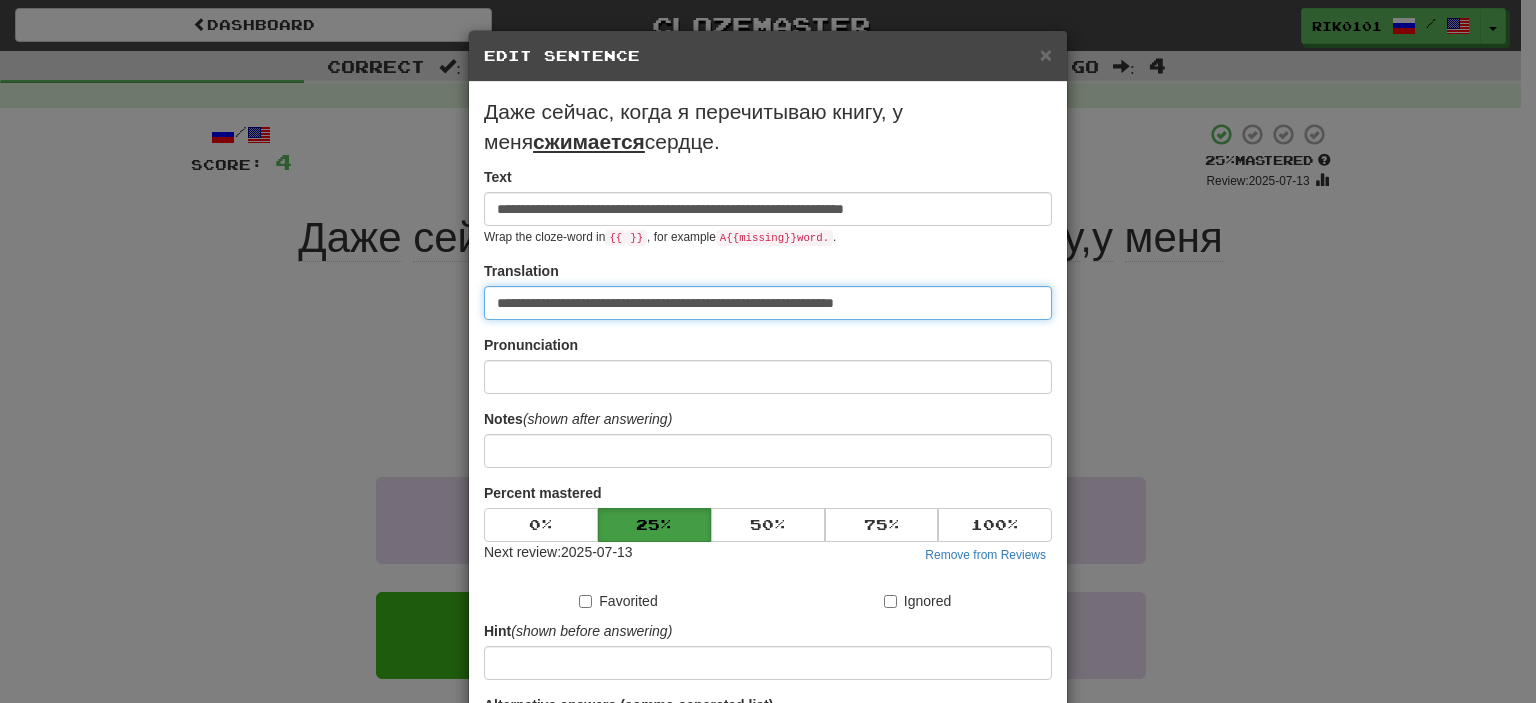 click on "**********" at bounding box center [768, 303] 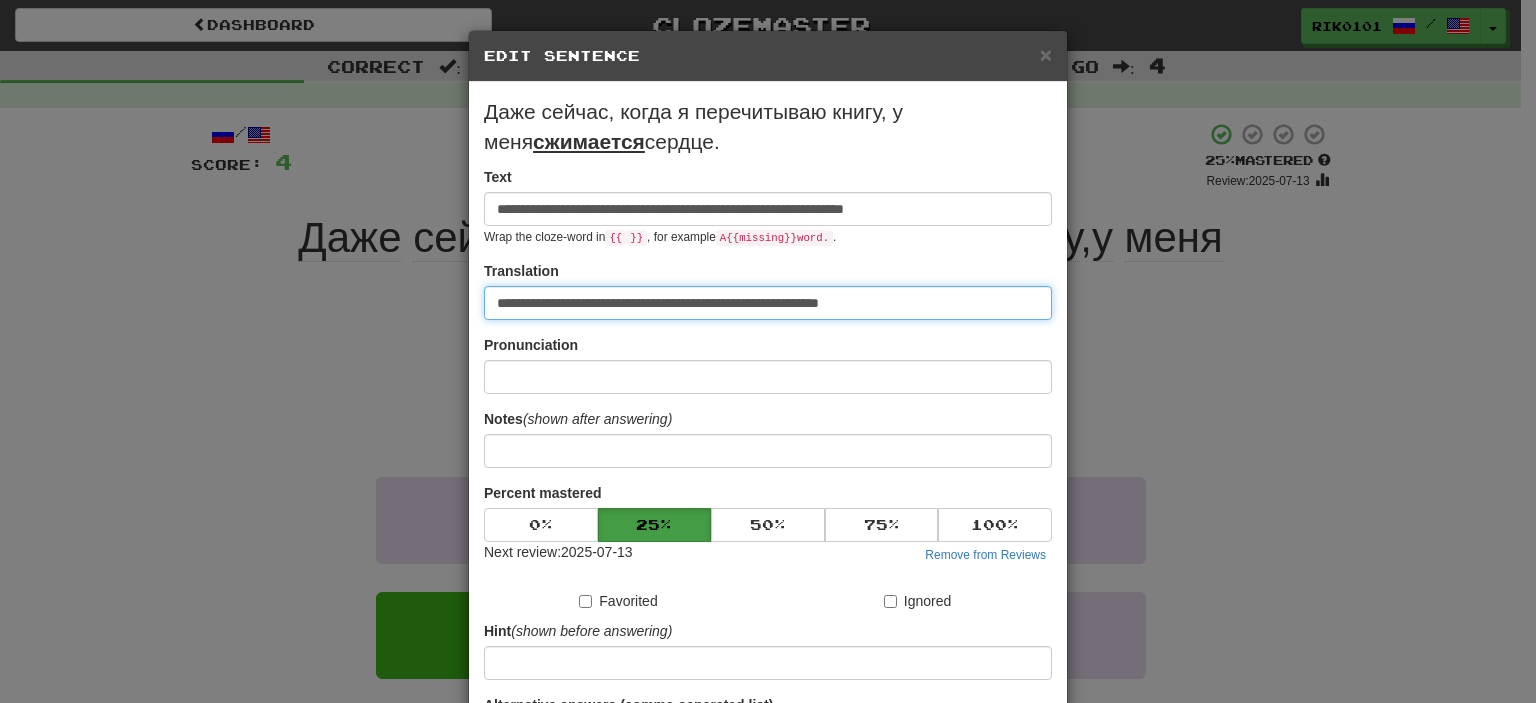 click on "**********" at bounding box center [768, 303] 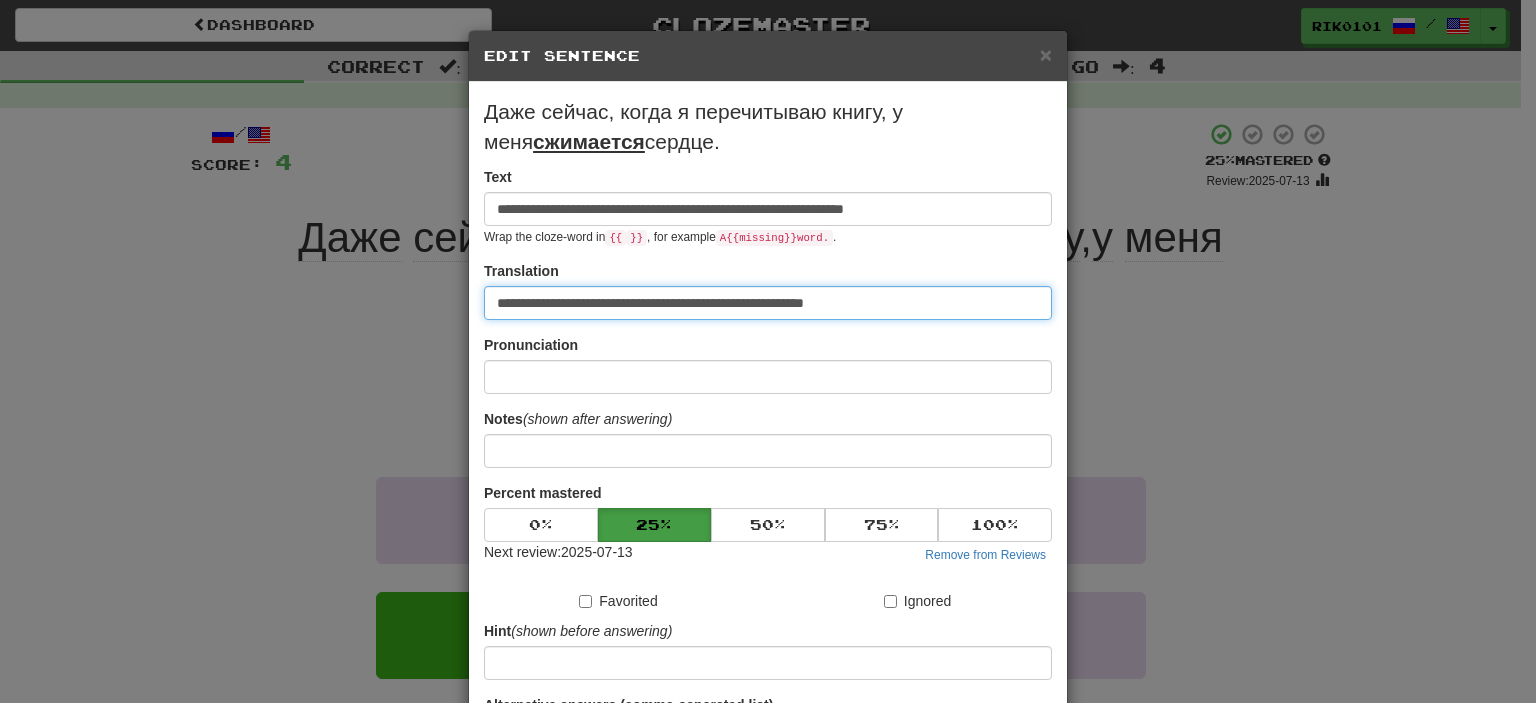 click on "**********" at bounding box center [768, 303] 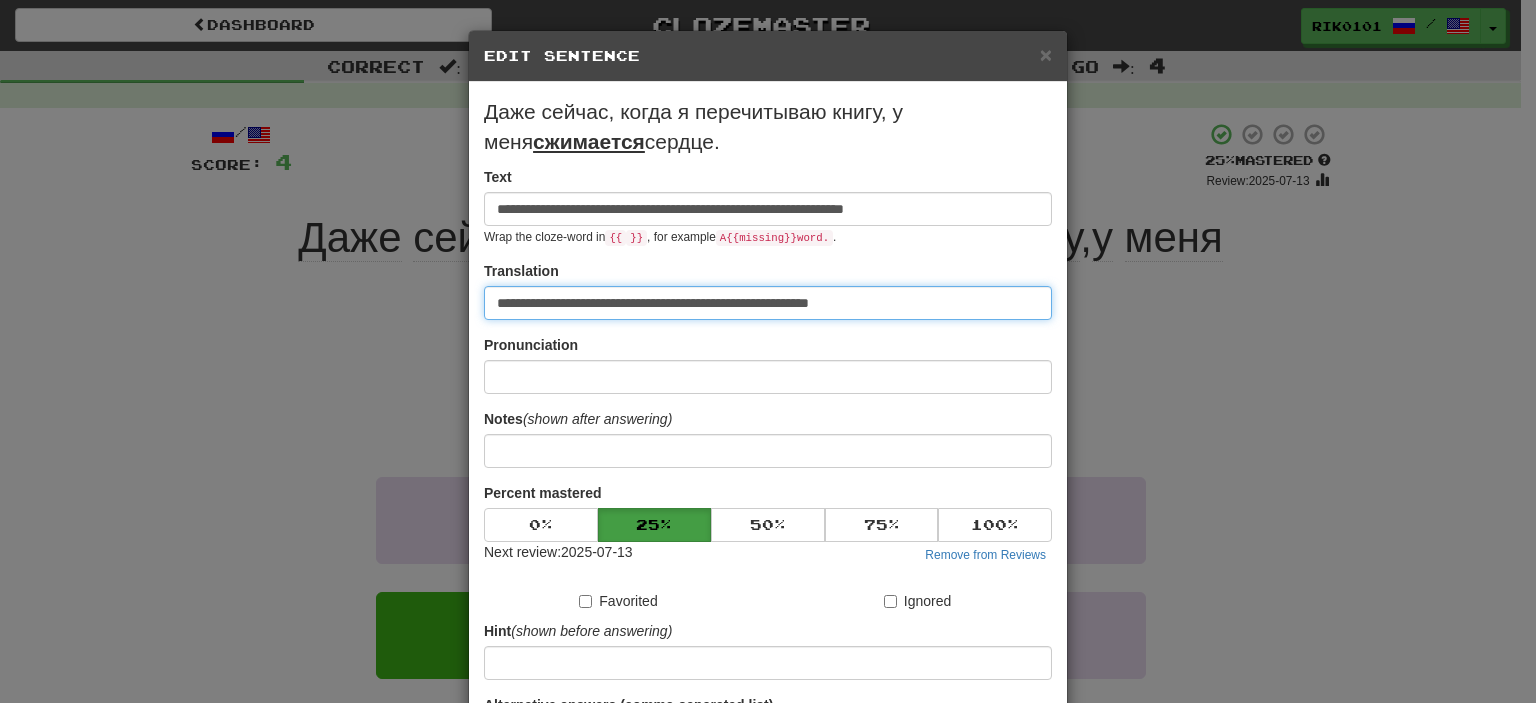 click on "**********" at bounding box center [768, 303] 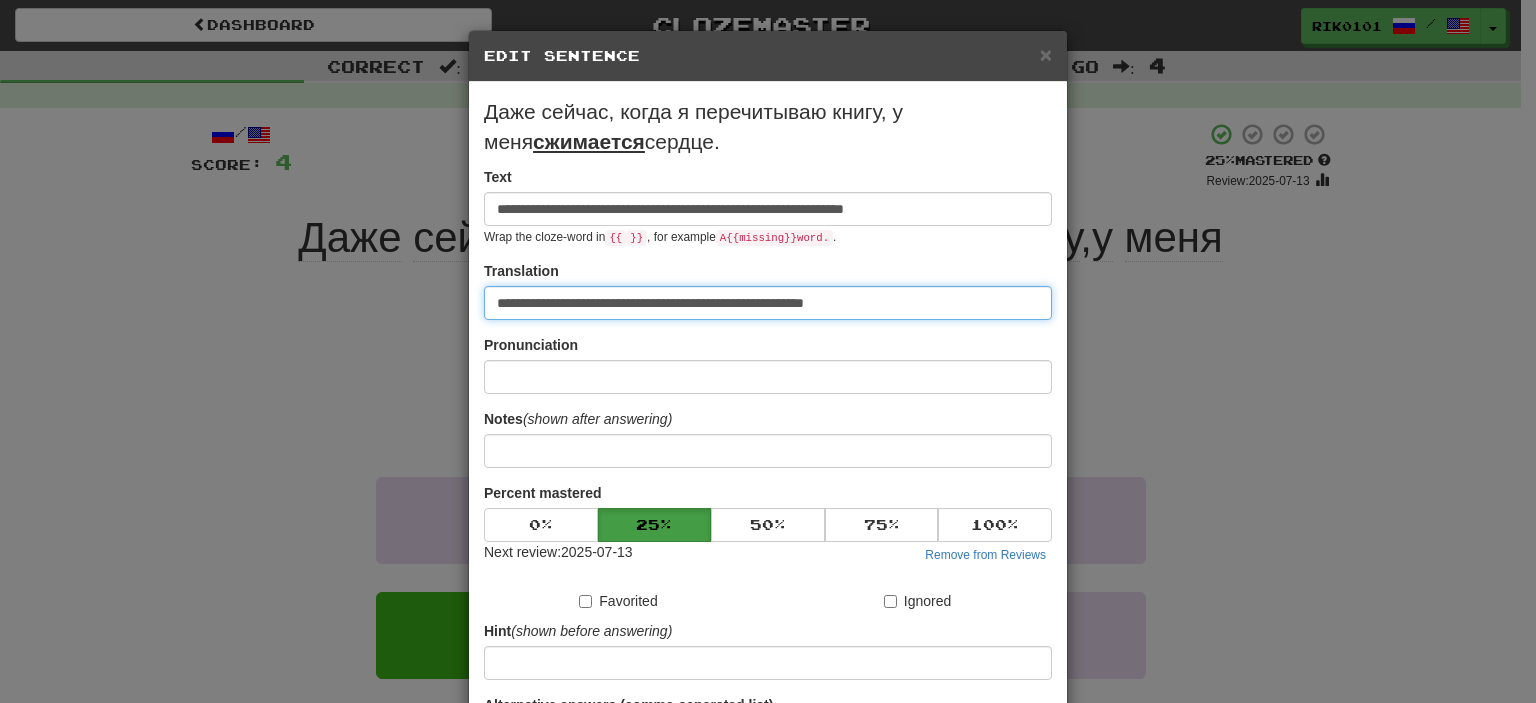 scroll, scrollTop: 220, scrollLeft: 0, axis: vertical 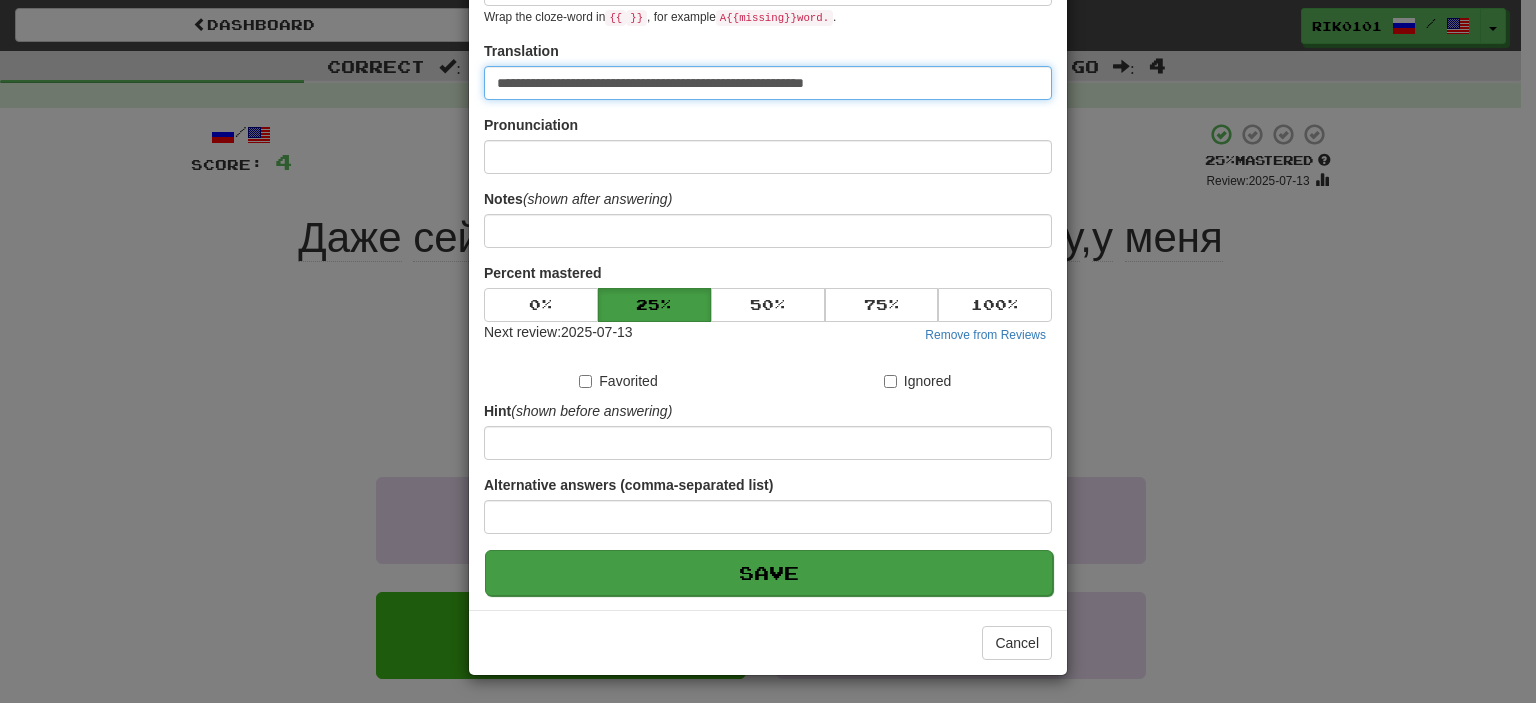 type on "**********" 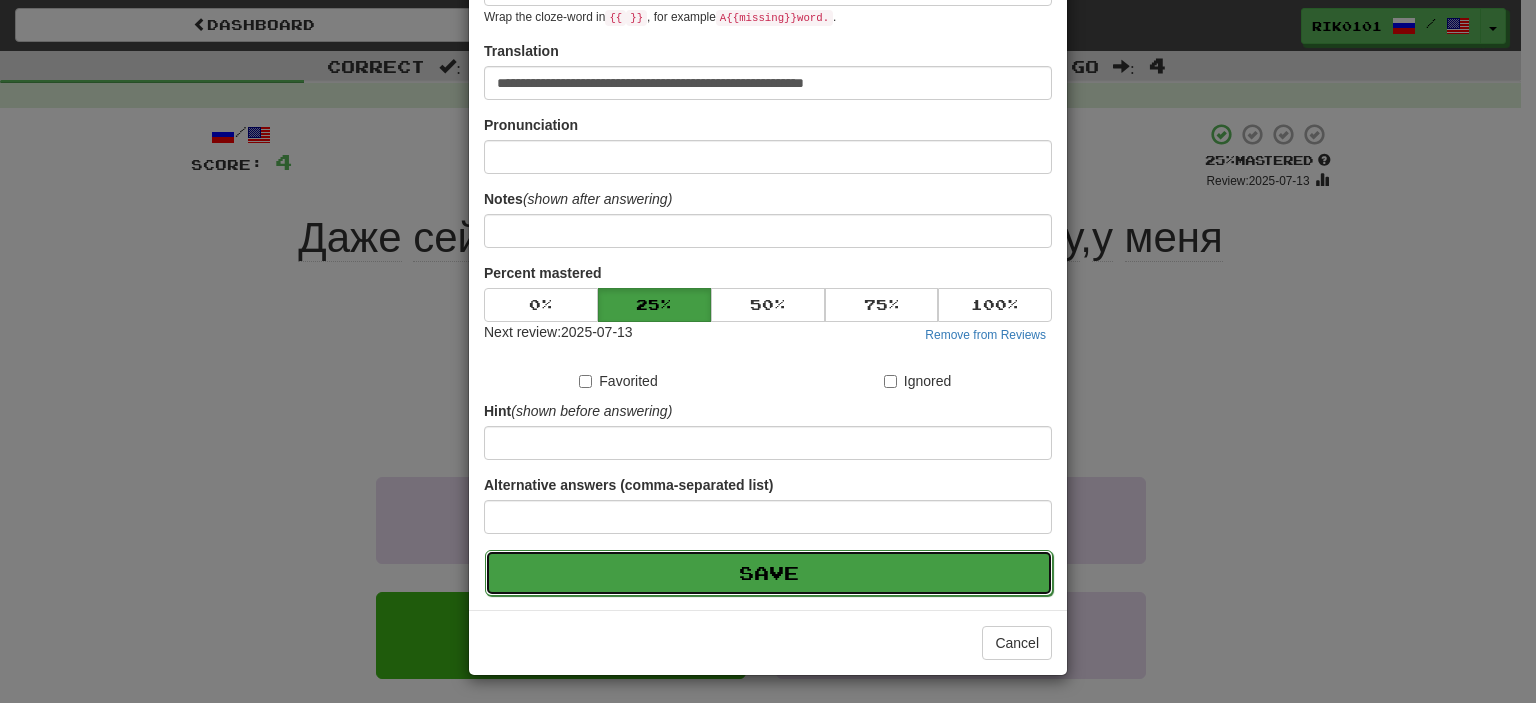 click on "Save" at bounding box center (769, 573) 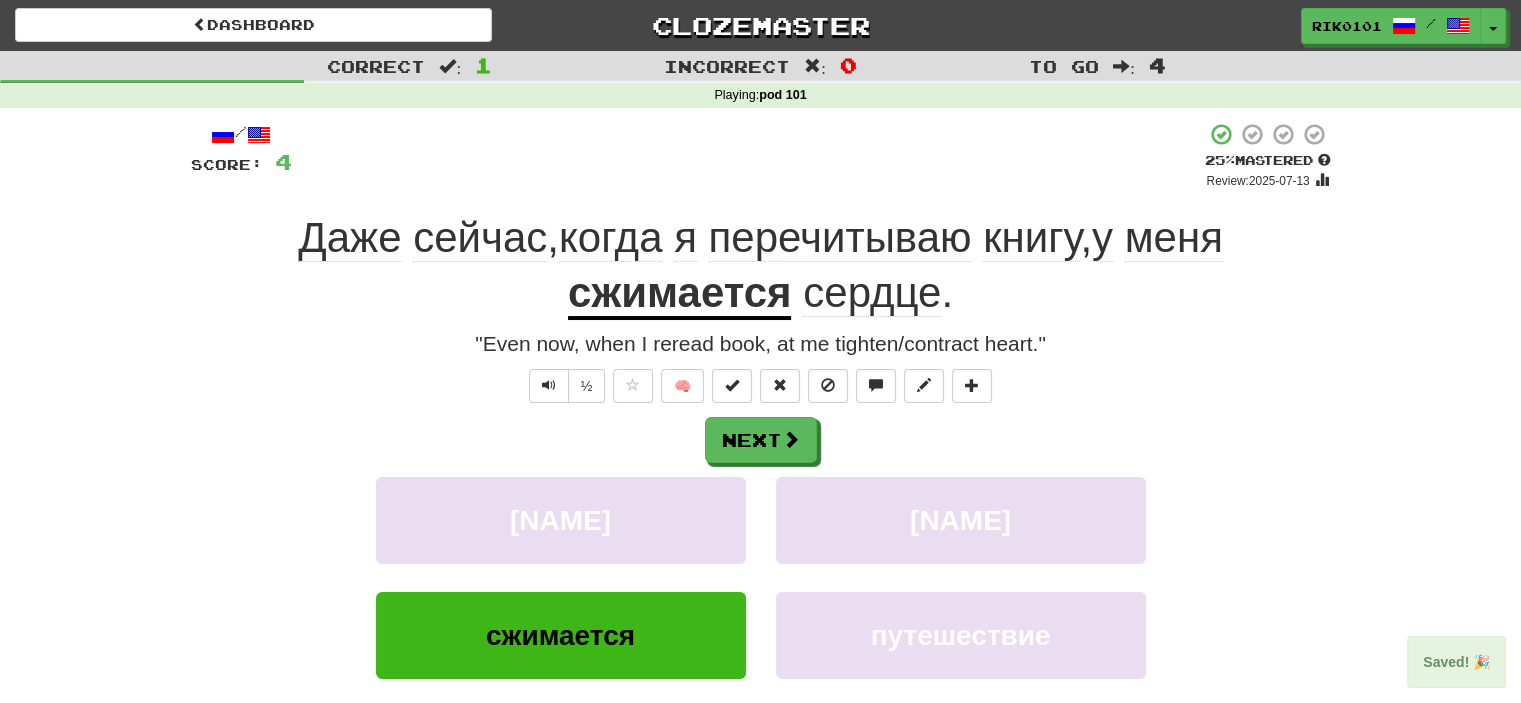 click on "сжимается" at bounding box center [680, 294] 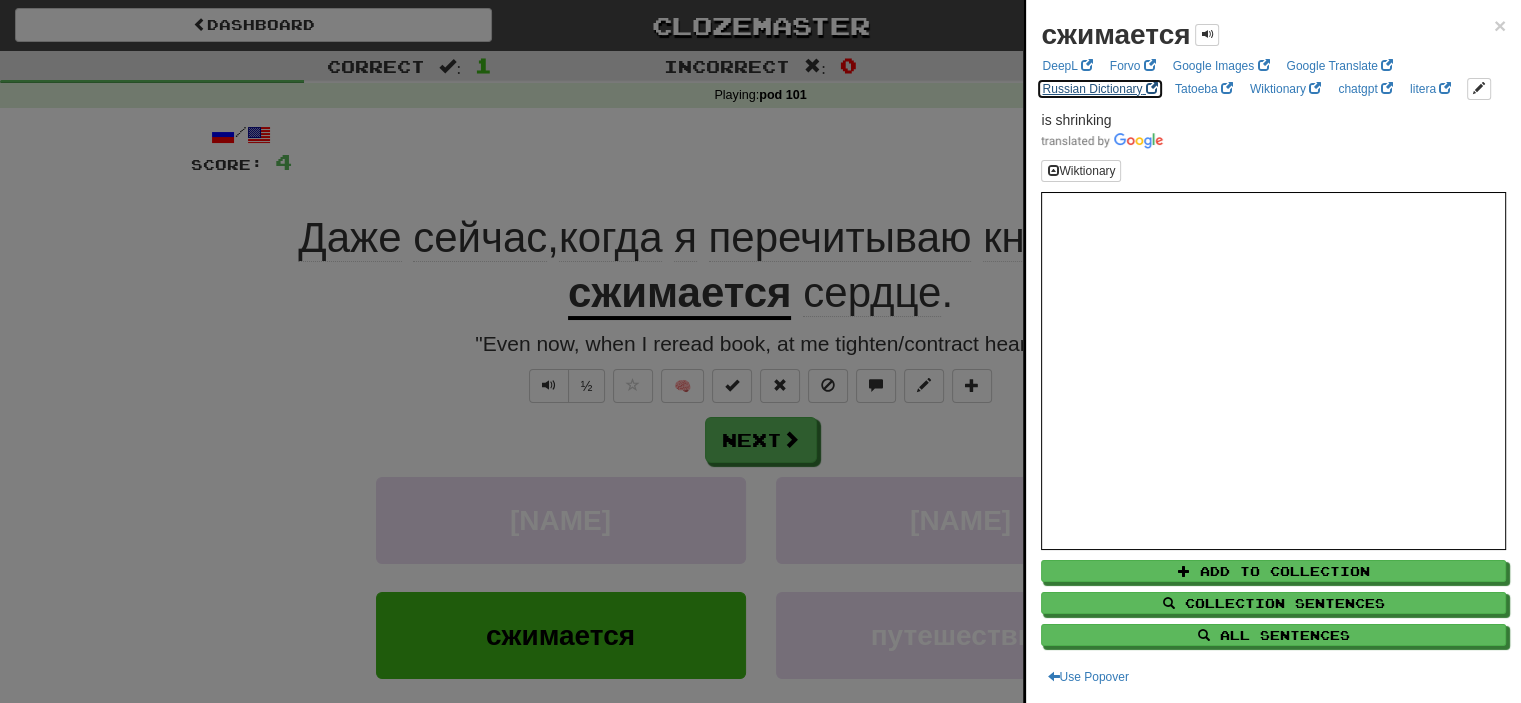 click on "Russian Dictionary" at bounding box center (1099, 89) 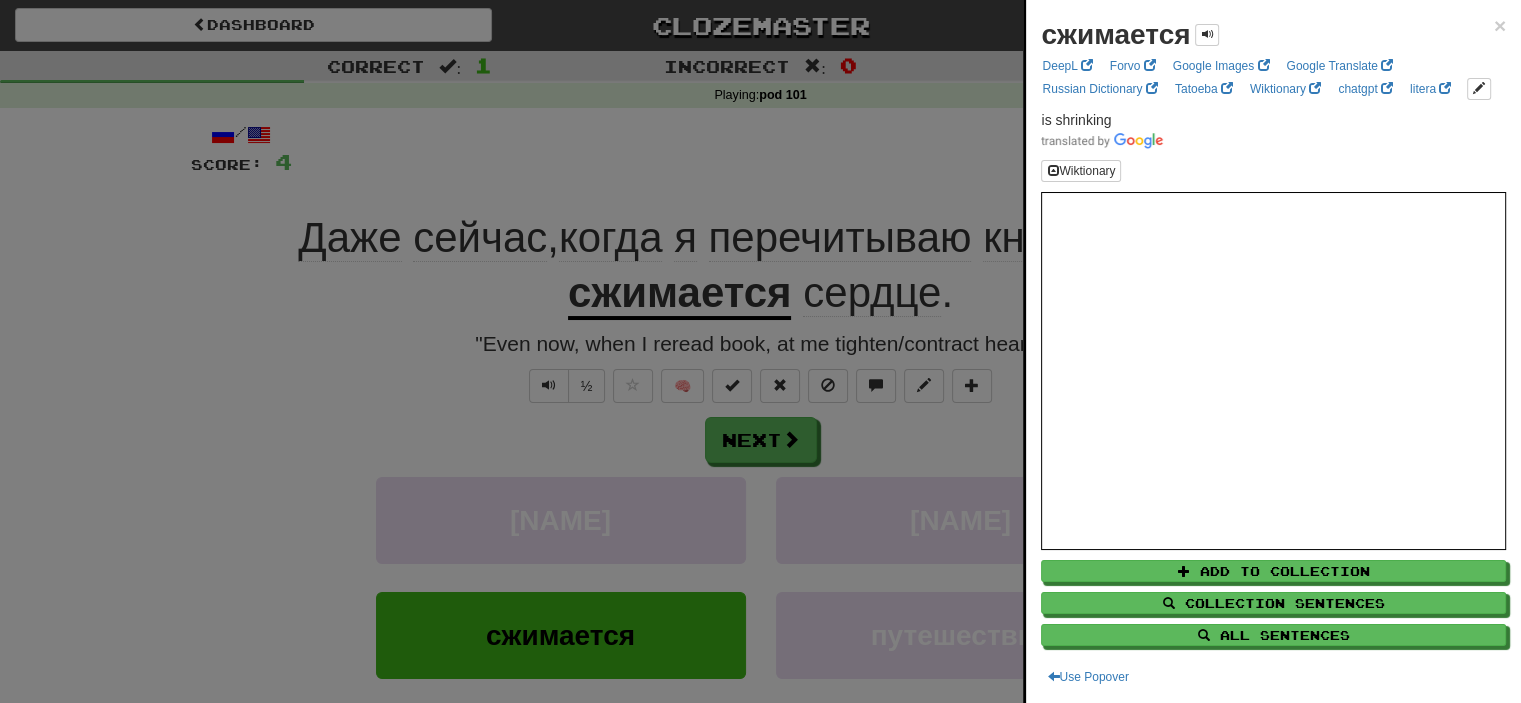 click at bounding box center [760, 351] 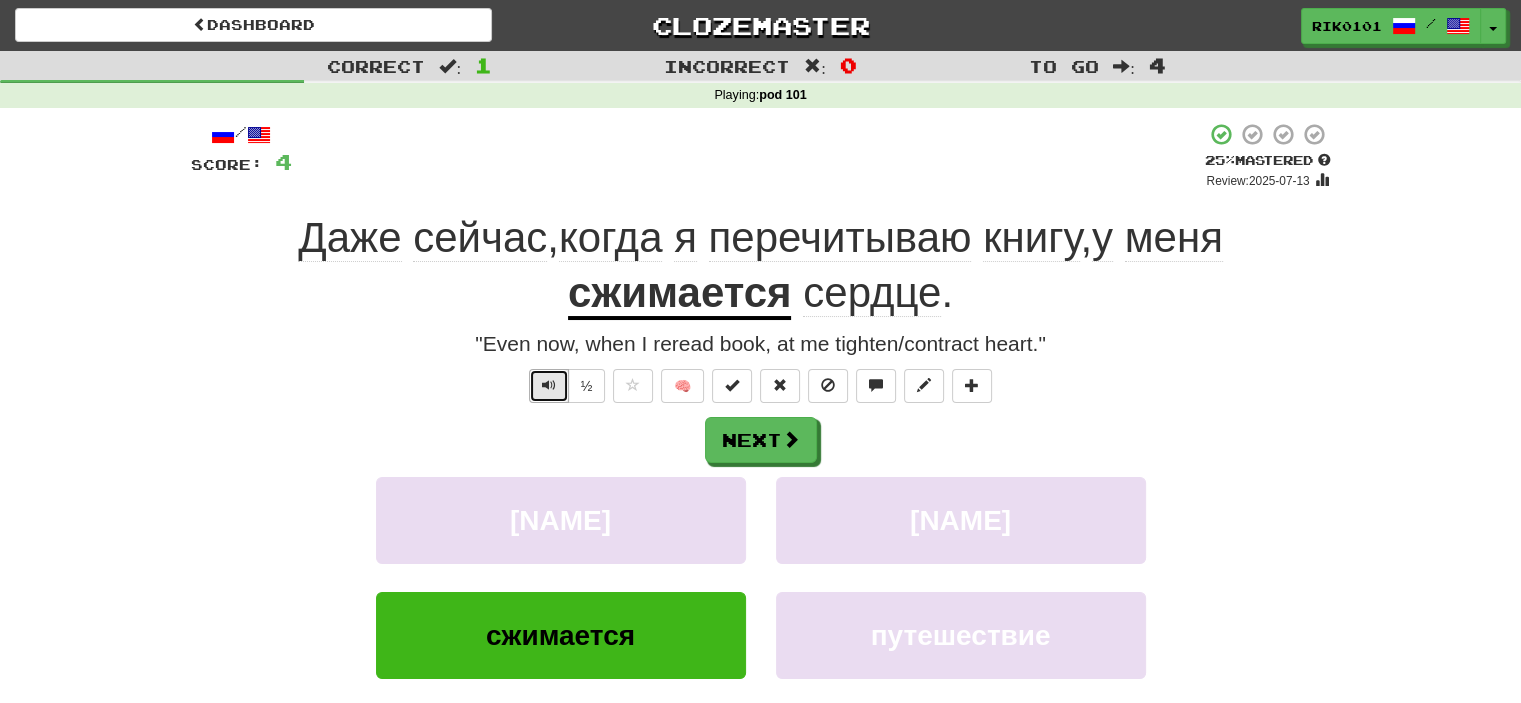 click at bounding box center (549, 385) 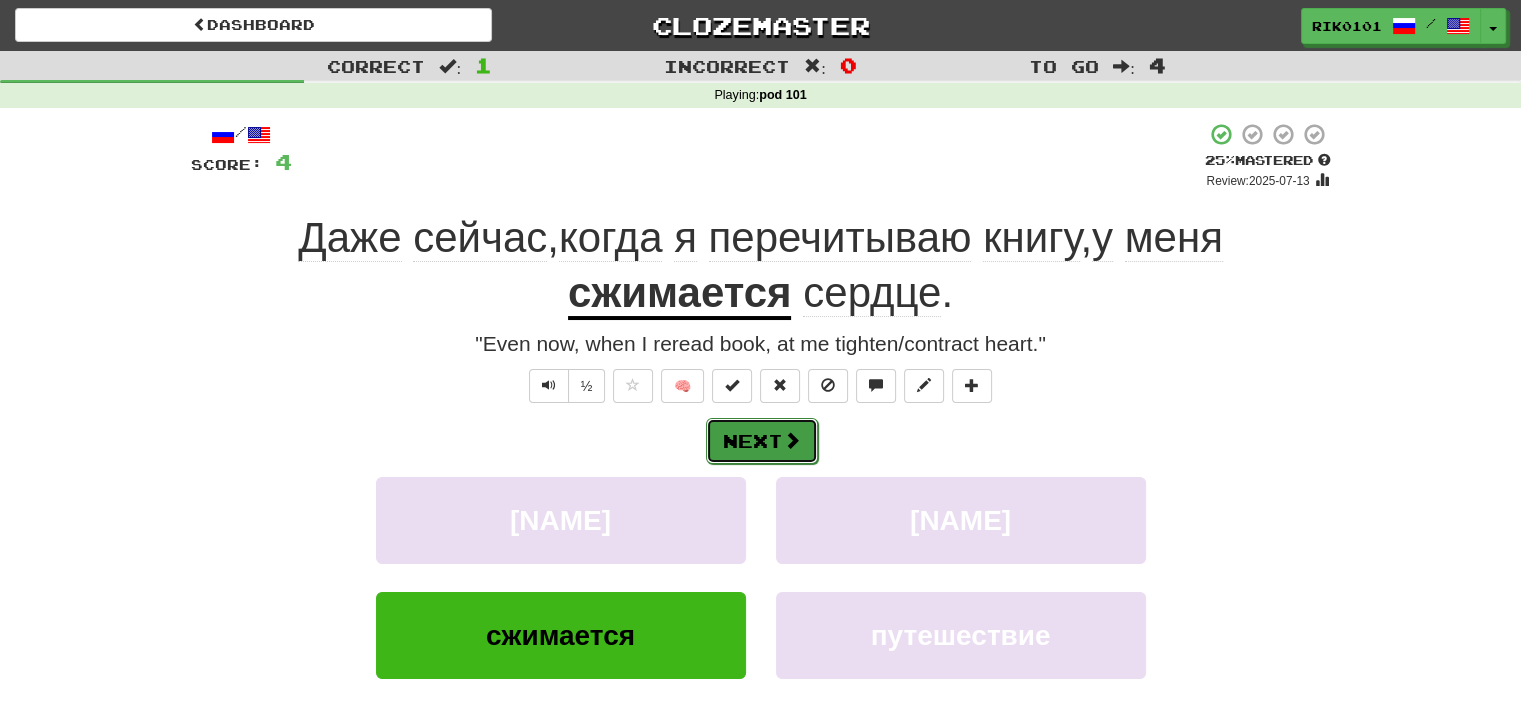 click on "Next" at bounding box center [762, 441] 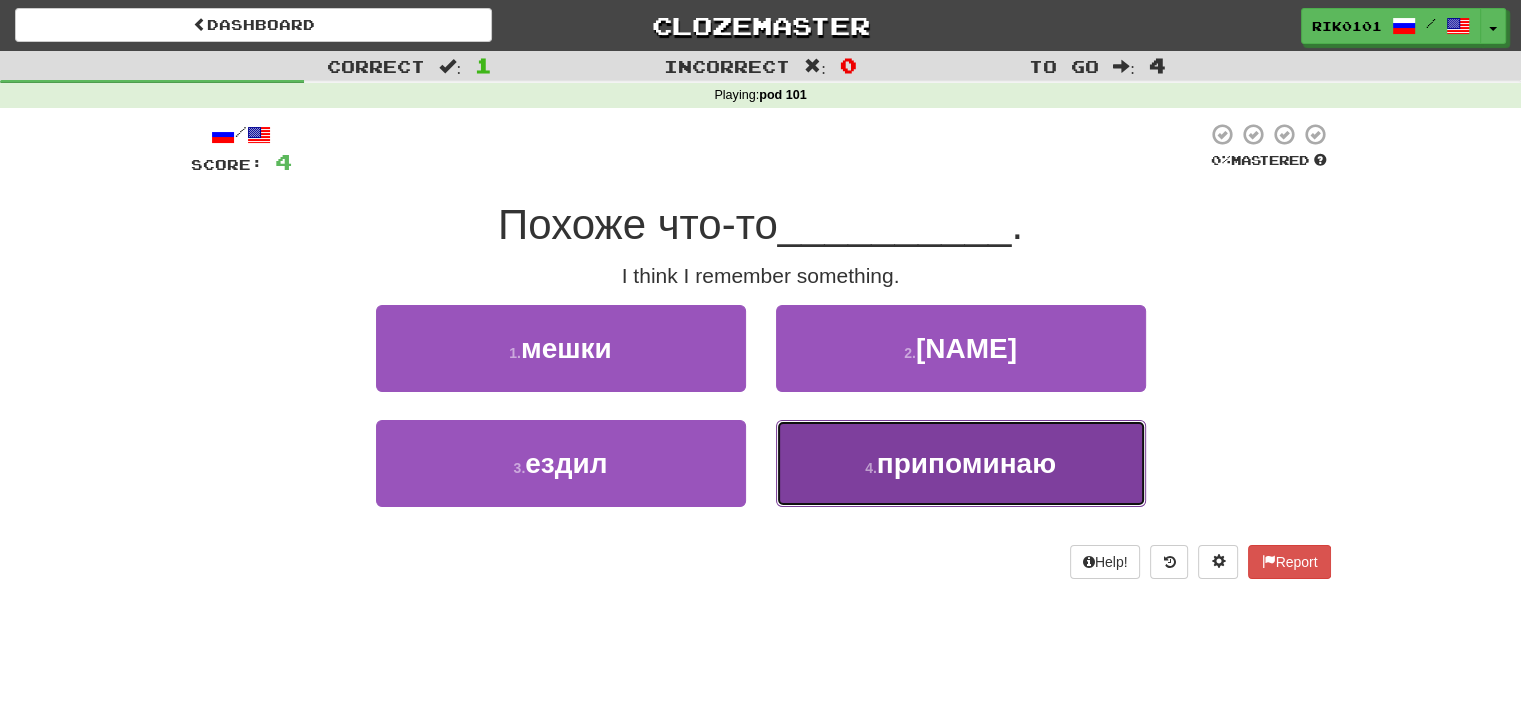 click on "4 .  припоминаю" at bounding box center [961, 463] 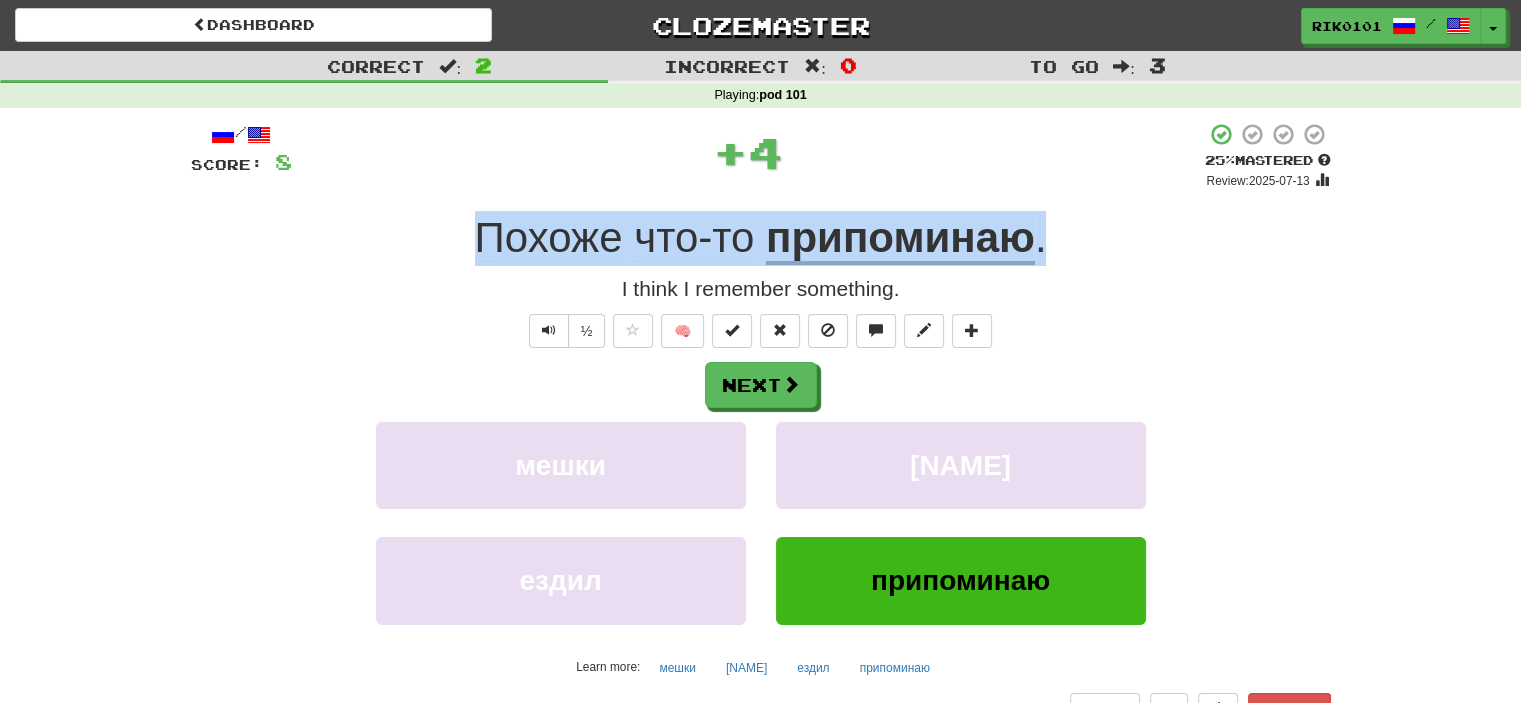drag, startPoint x: 463, startPoint y: 243, endPoint x: 1048, endPoint y: 235, distance: 585.0547 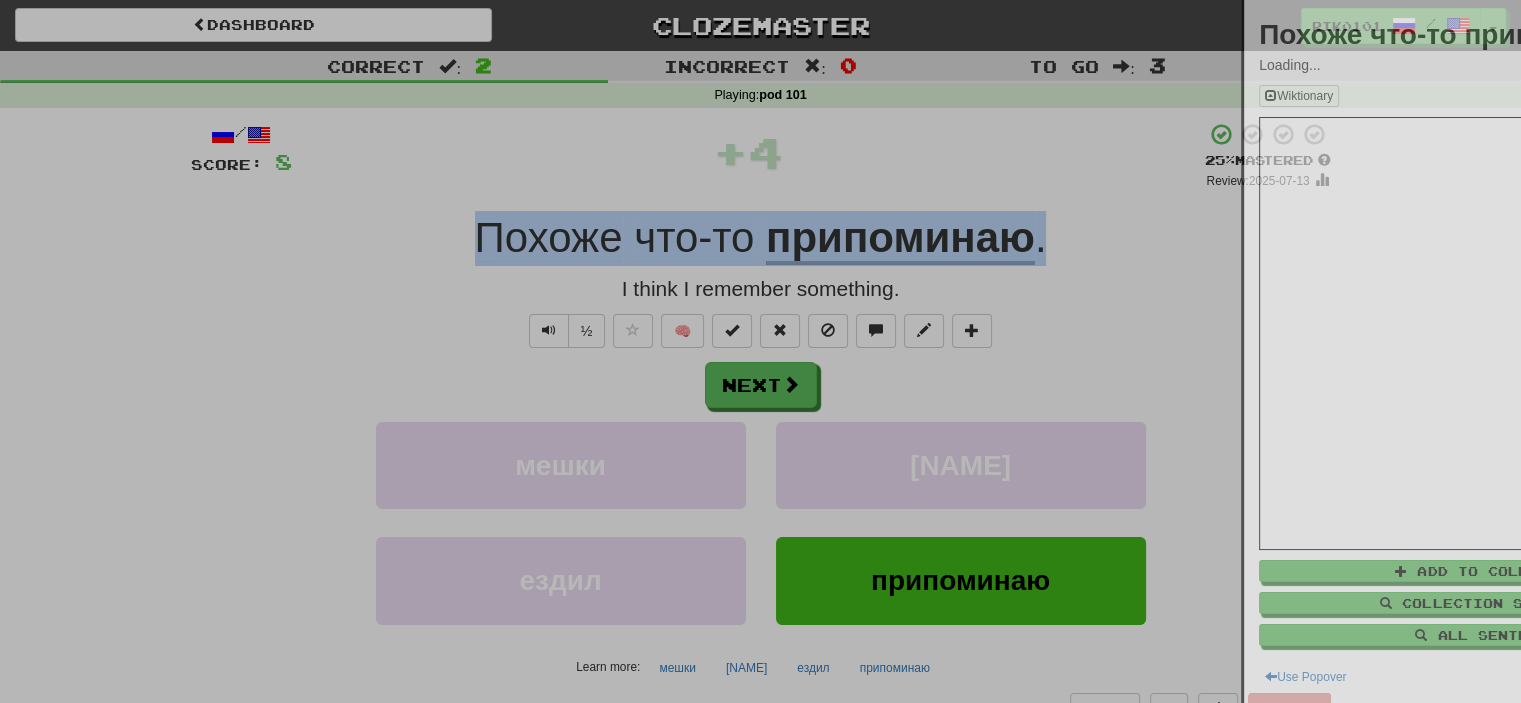 copy on "Похоже   что-то   припоминаю ." 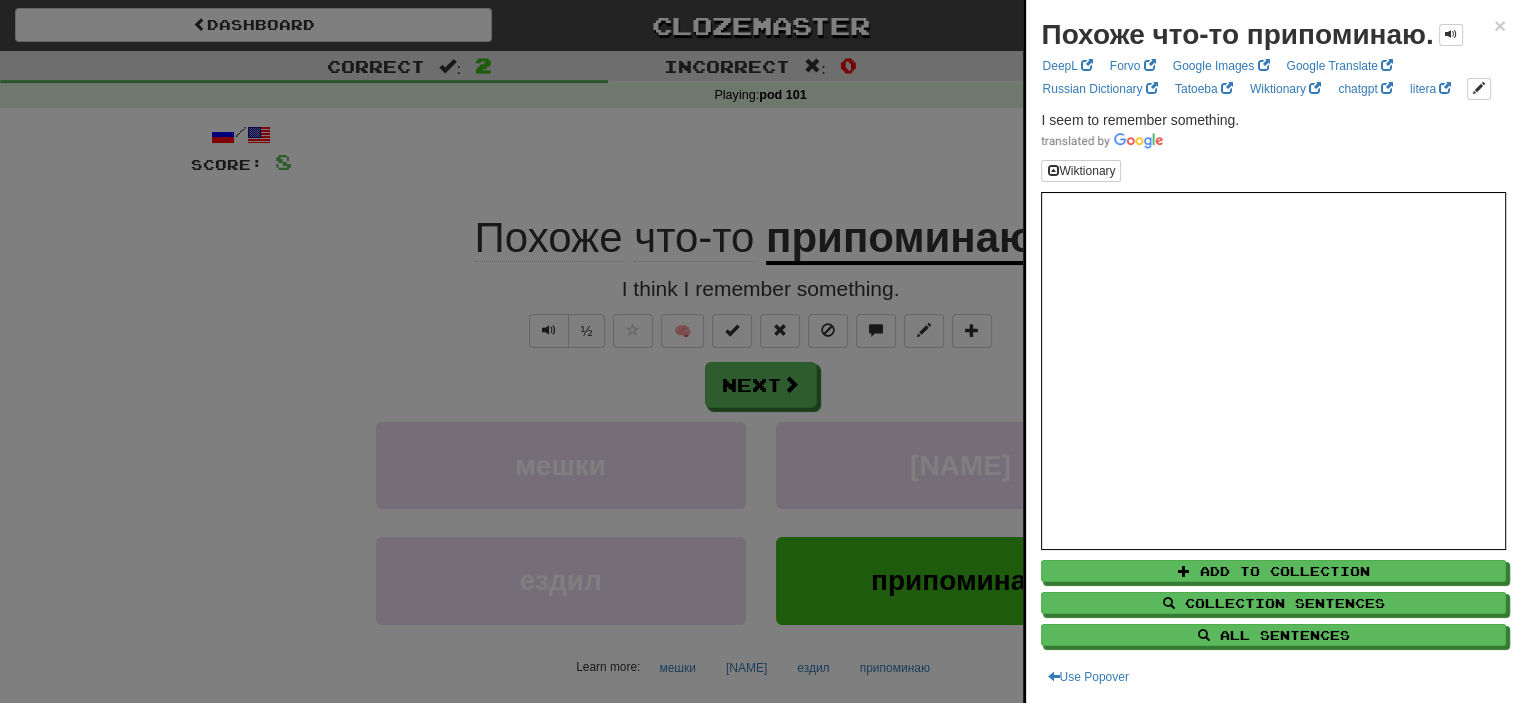 click at bounding box center [760, 351] 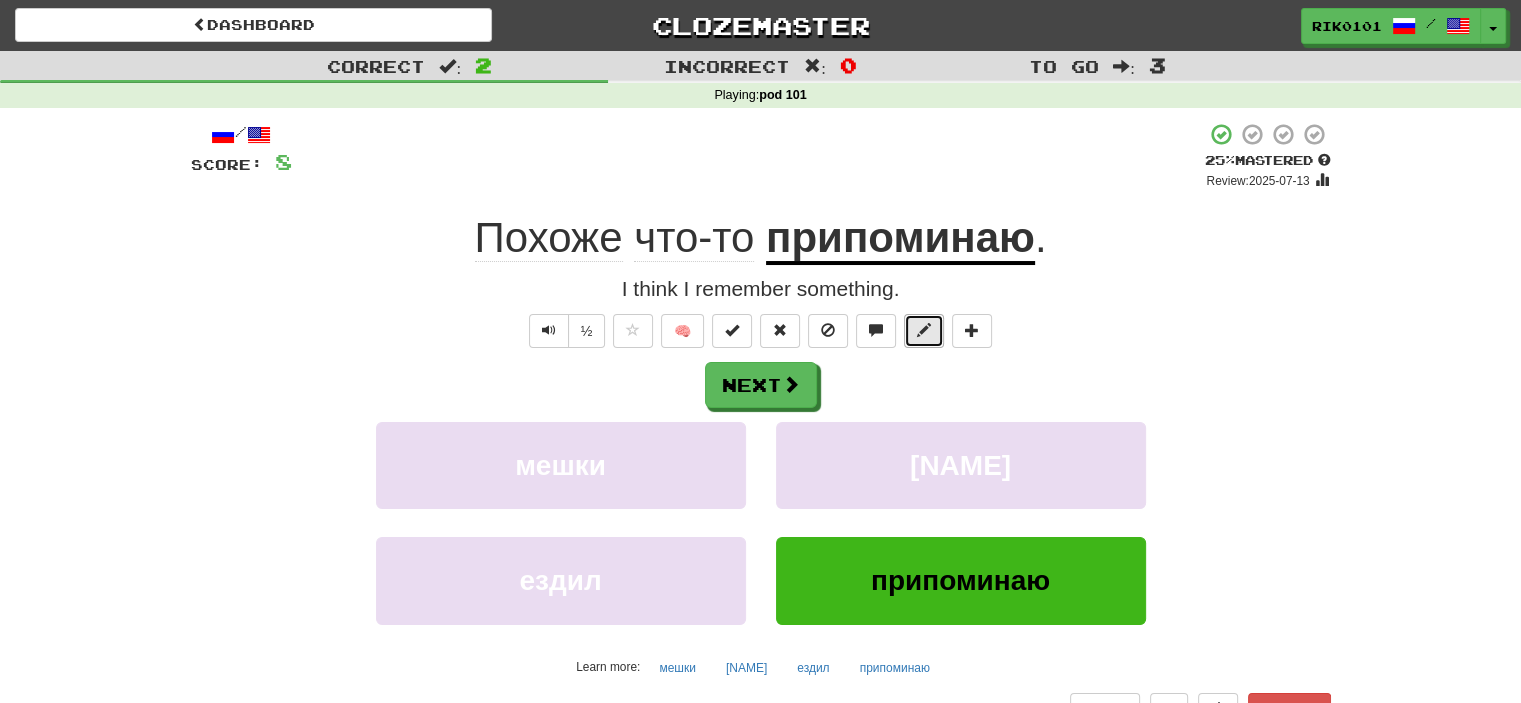 click at bounding box center [924, 330] 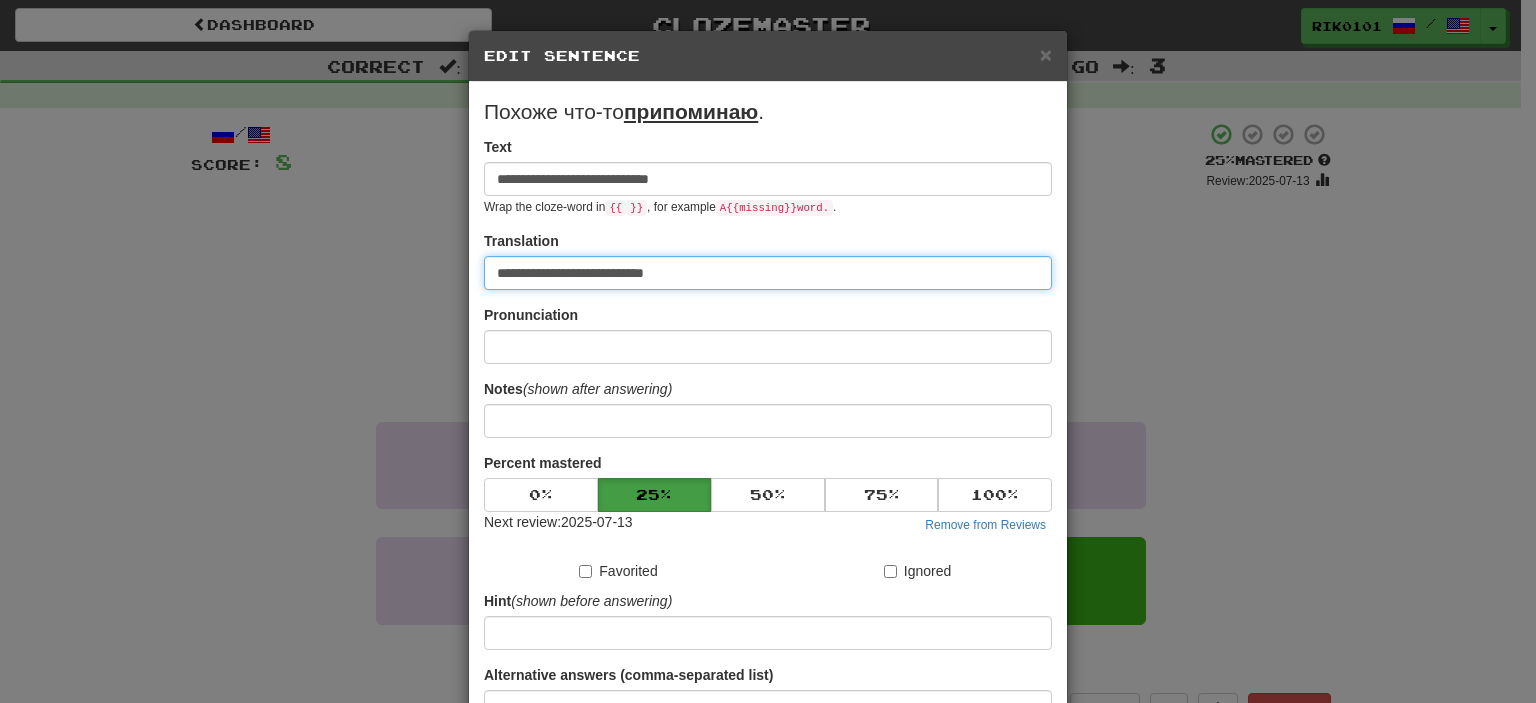drag, startPoint x: 704, startPoint y: 271, endPoint x: 446, endPoint y: 271, distance: 258 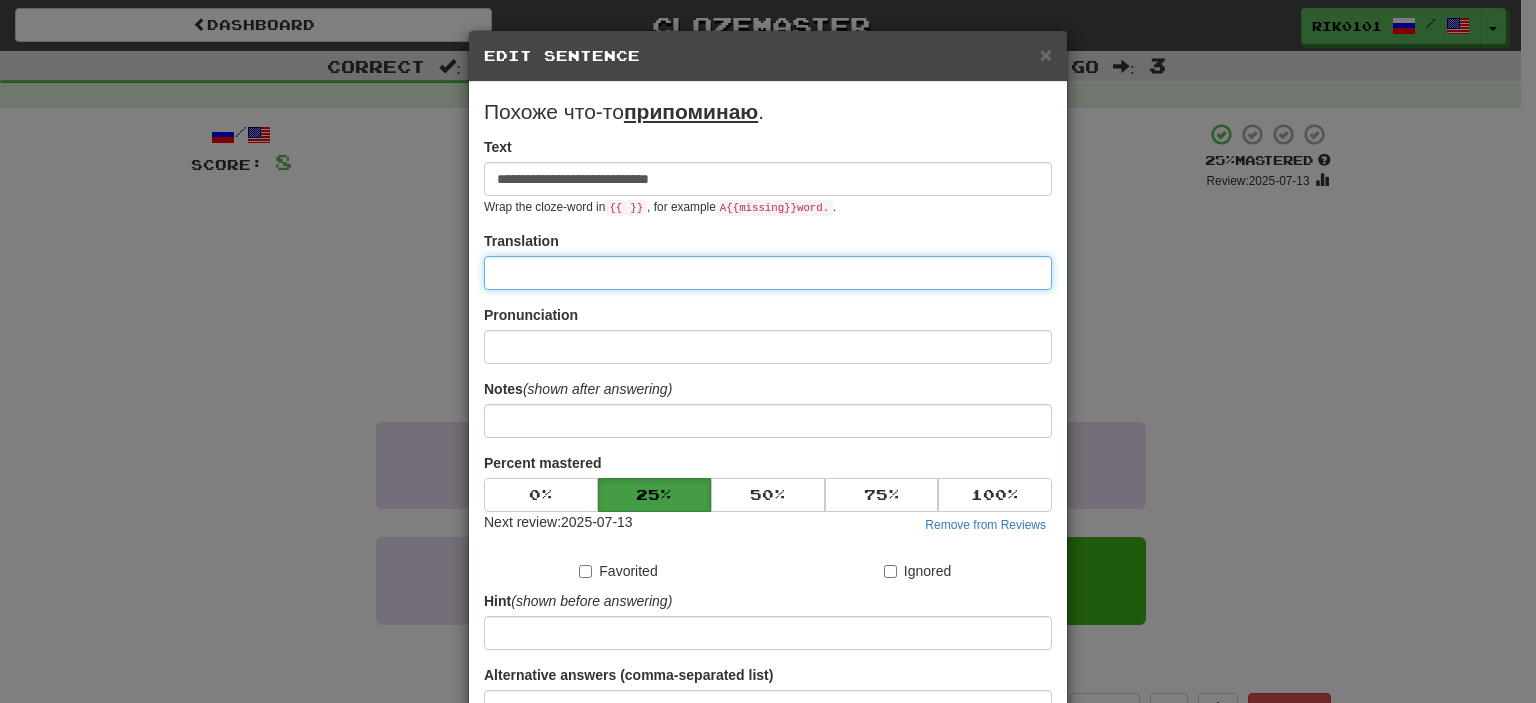 paste on "**********" 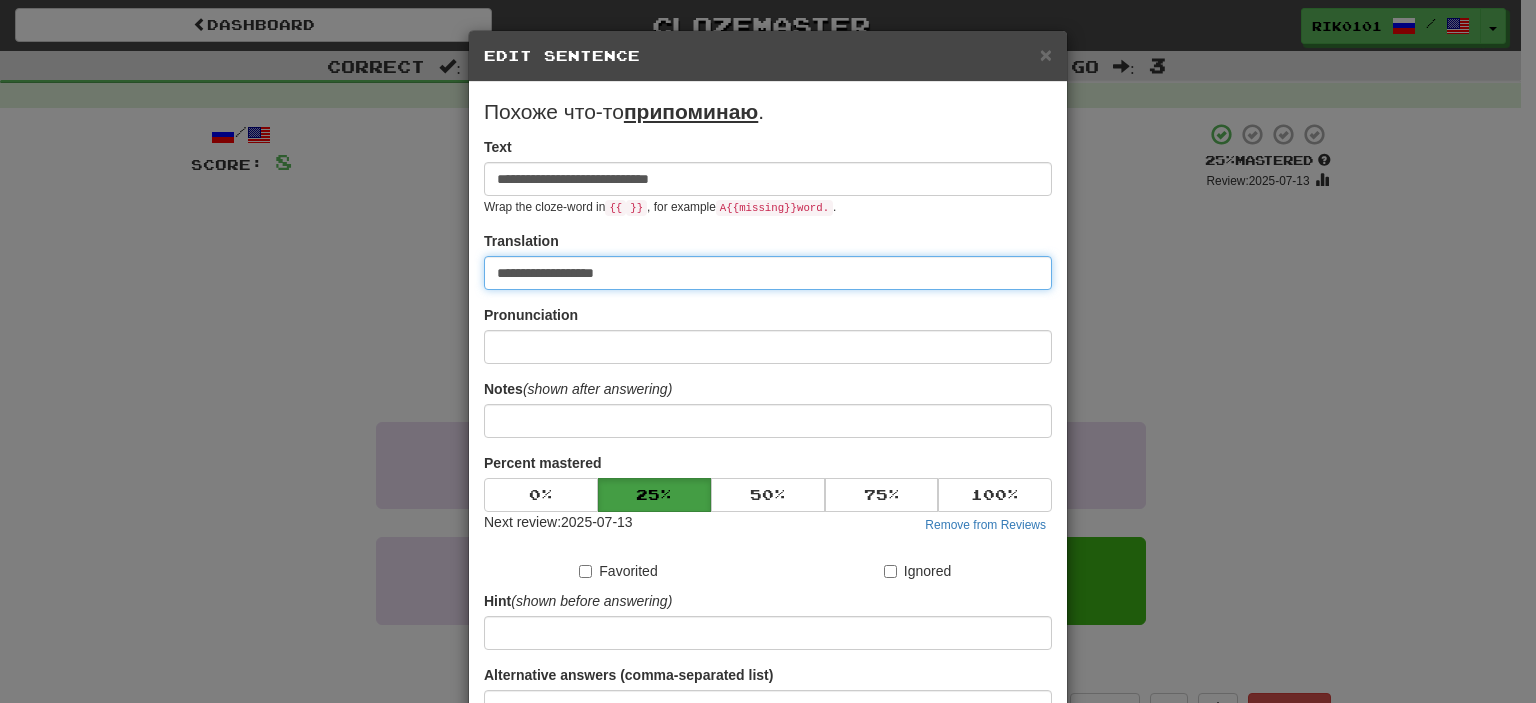 click on "**********" at bounding box center (768, 273) 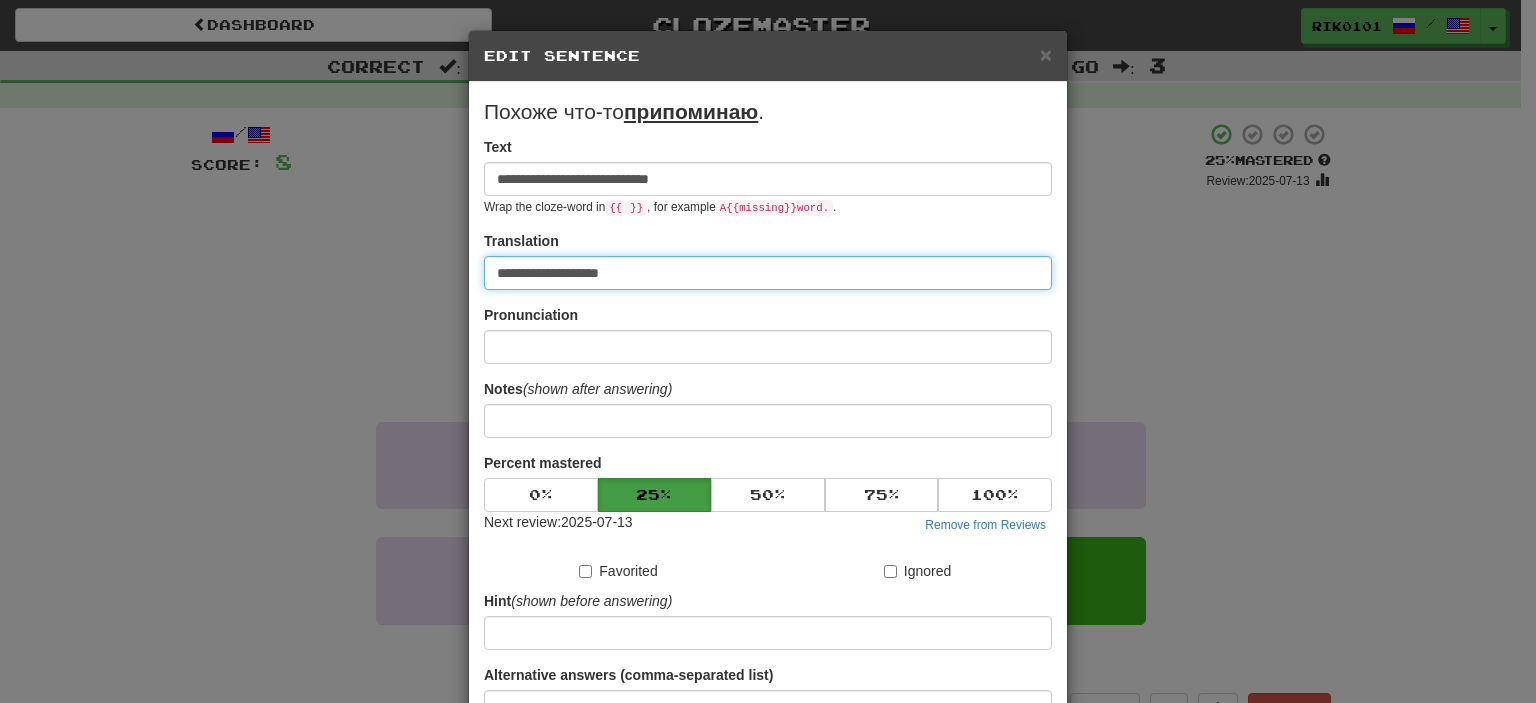 click on "**********" at bounding box center [768, 273] 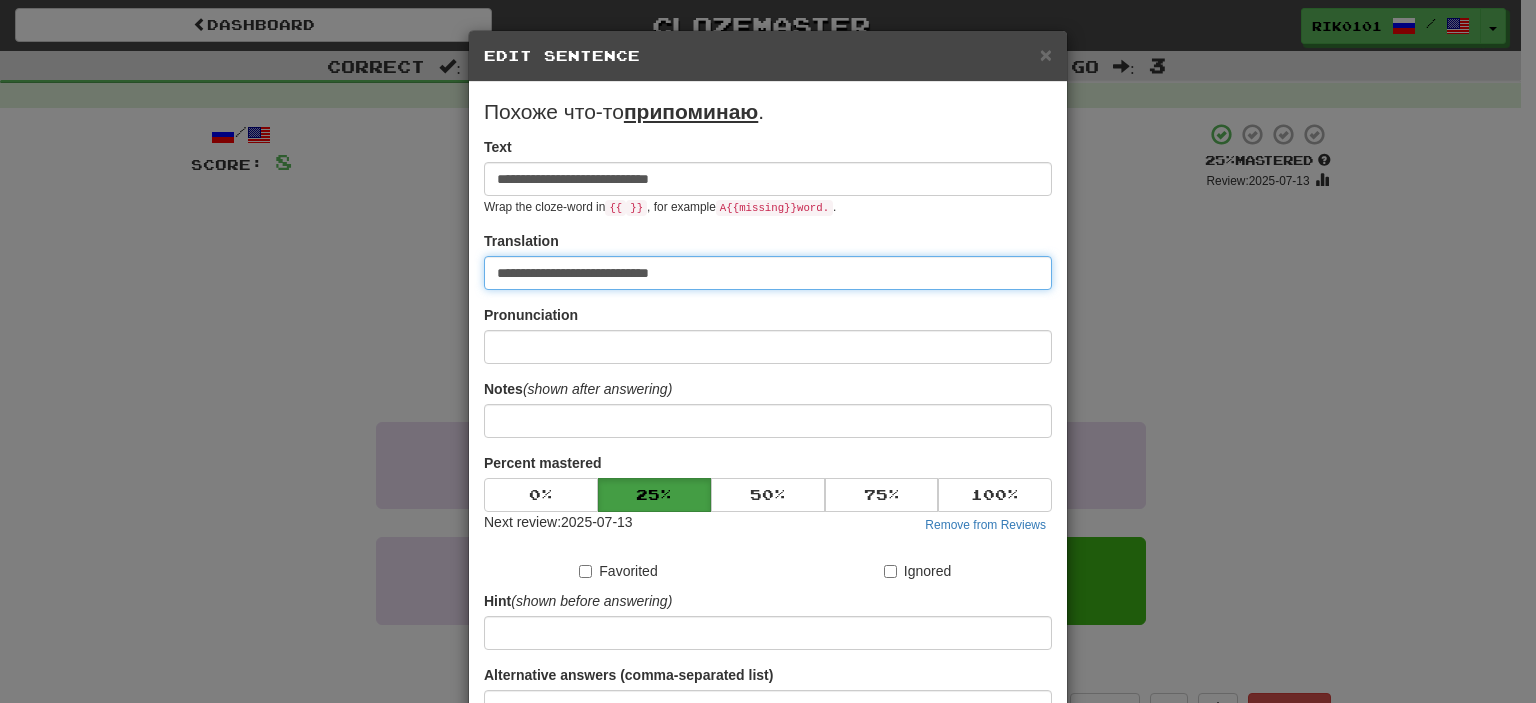 scroll, scrollTop: 190, scrollLeft: 0, axis: vertical 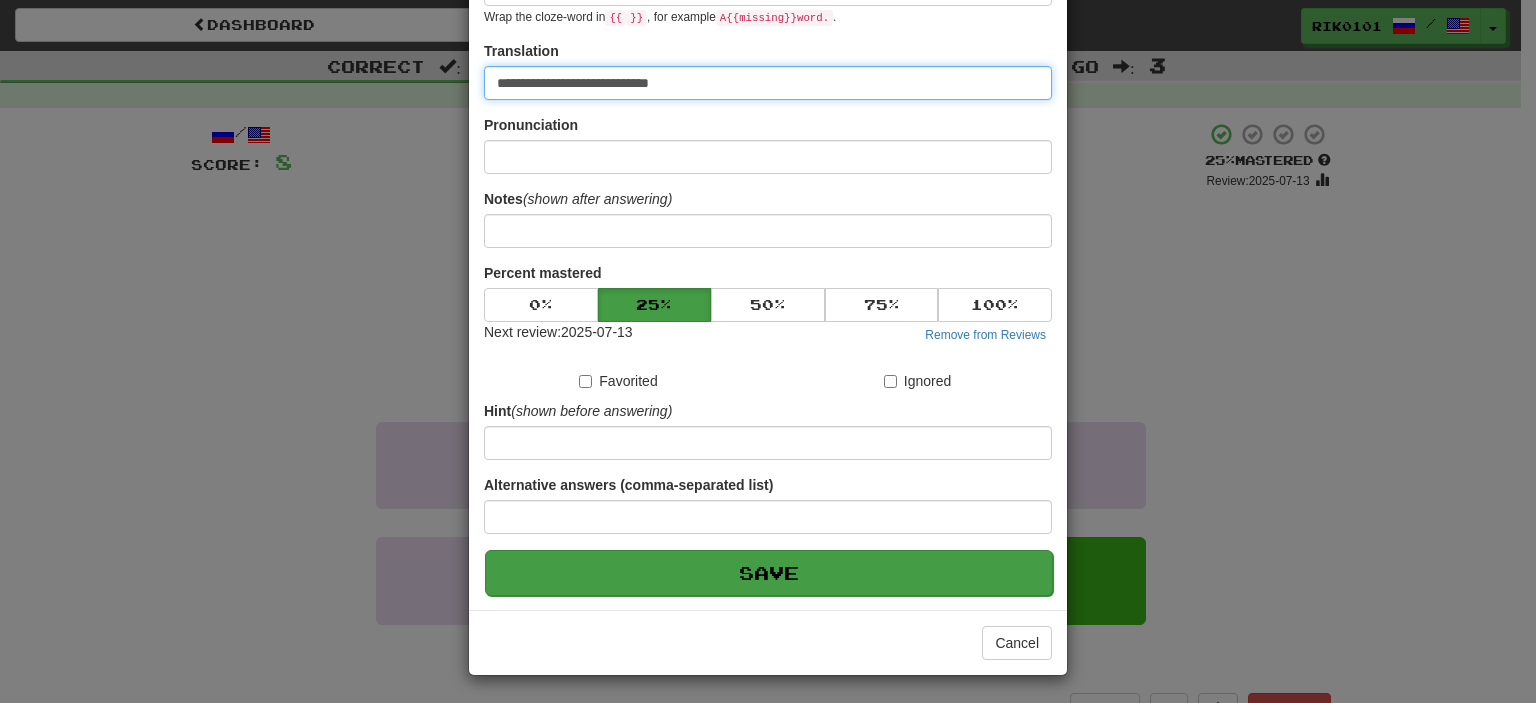 type on "**********" 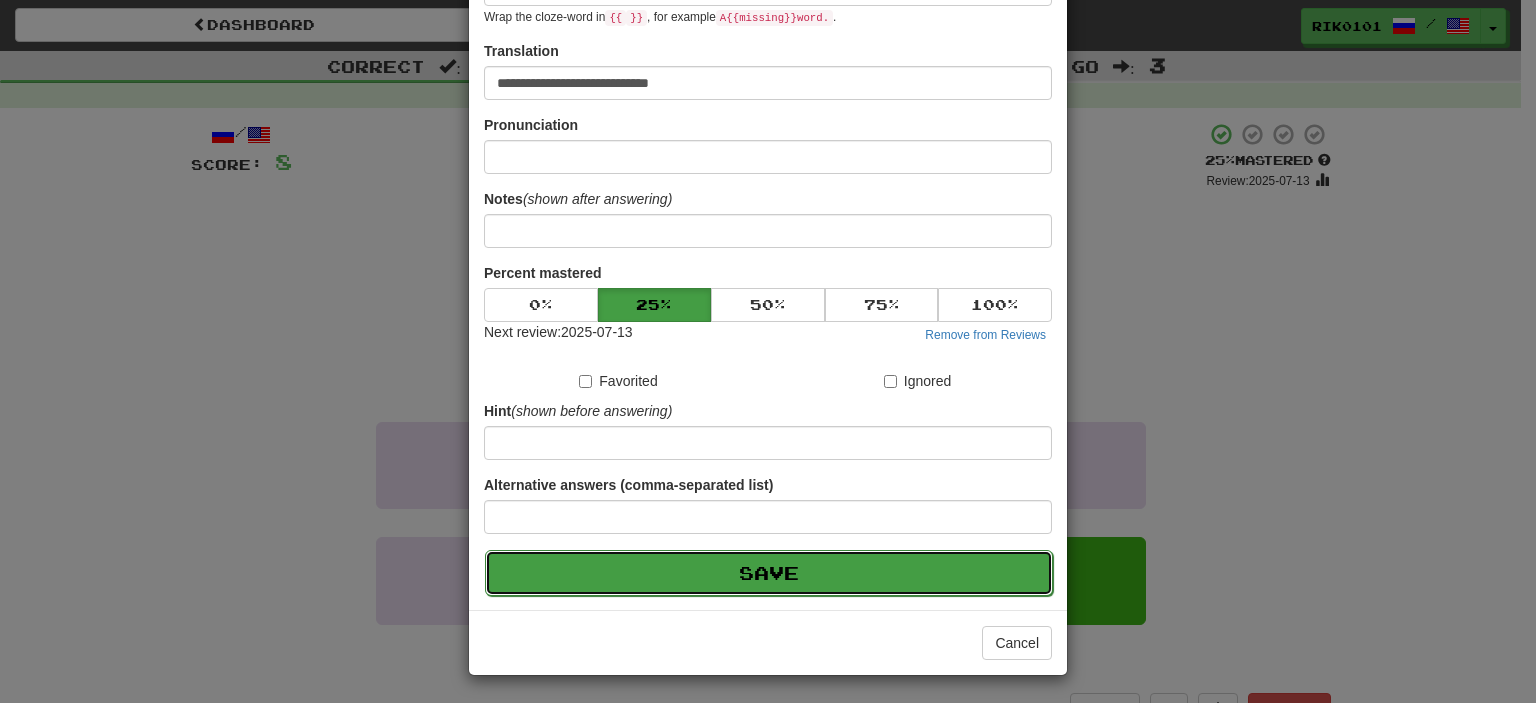 click on "Save" at bounding box center (769, 573) 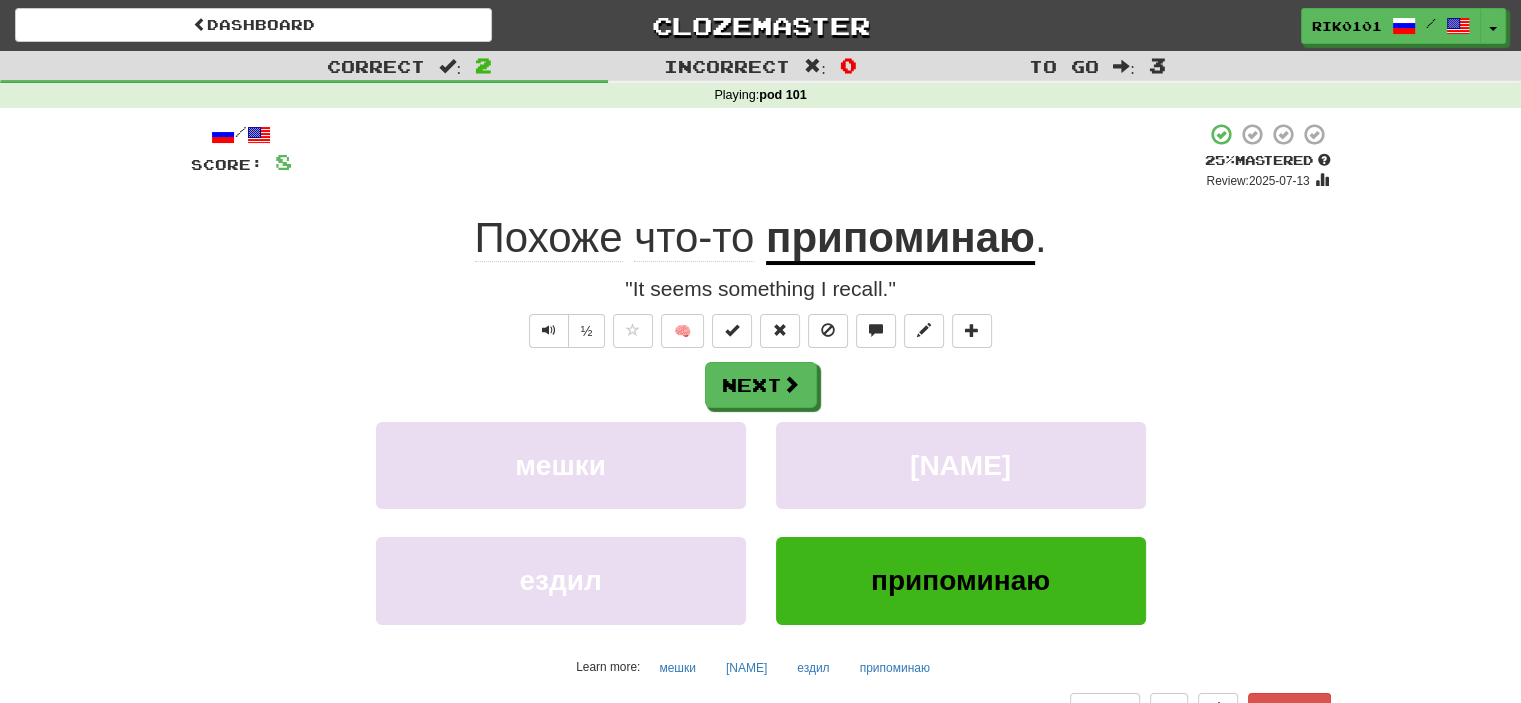 click on "припоминаю" at bounding box center [900, 239] 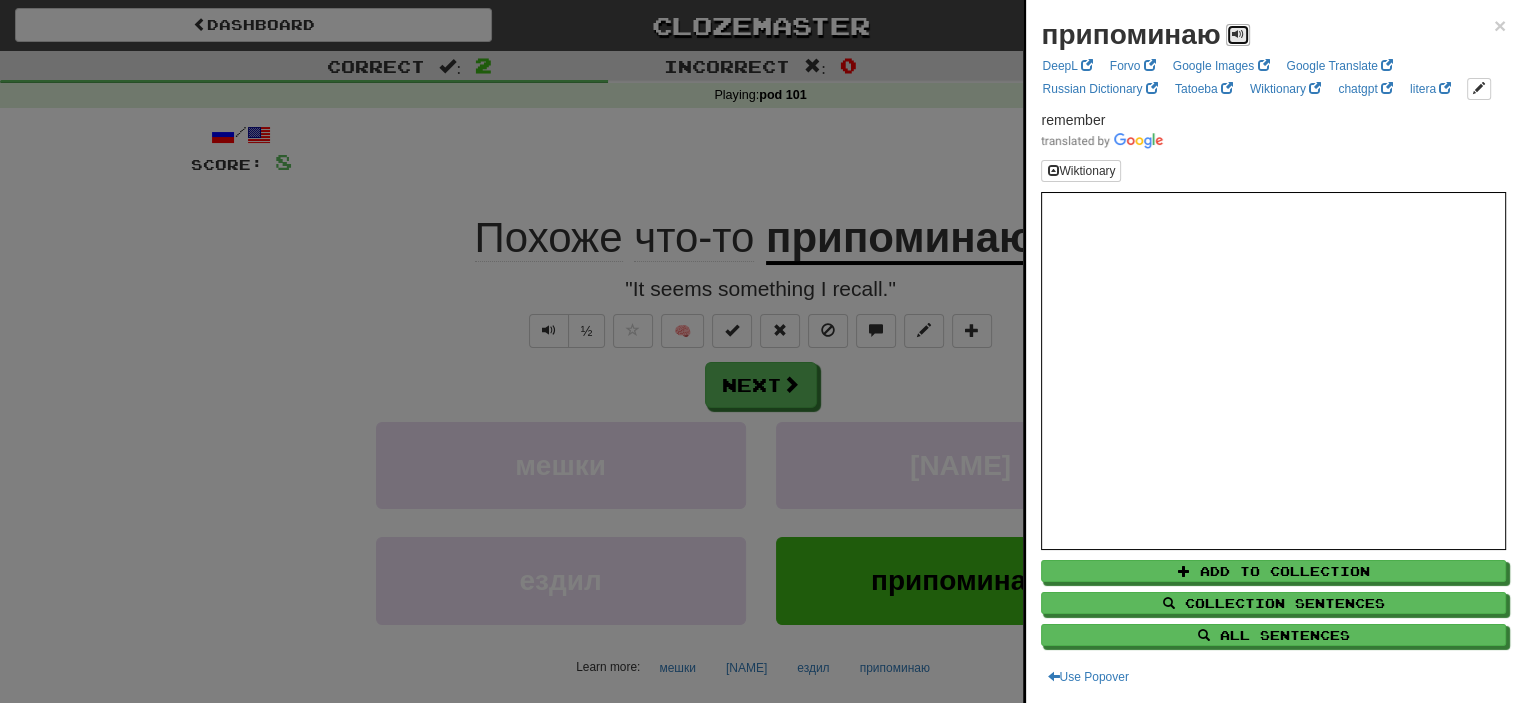 click at bounding box center [1238, 34] 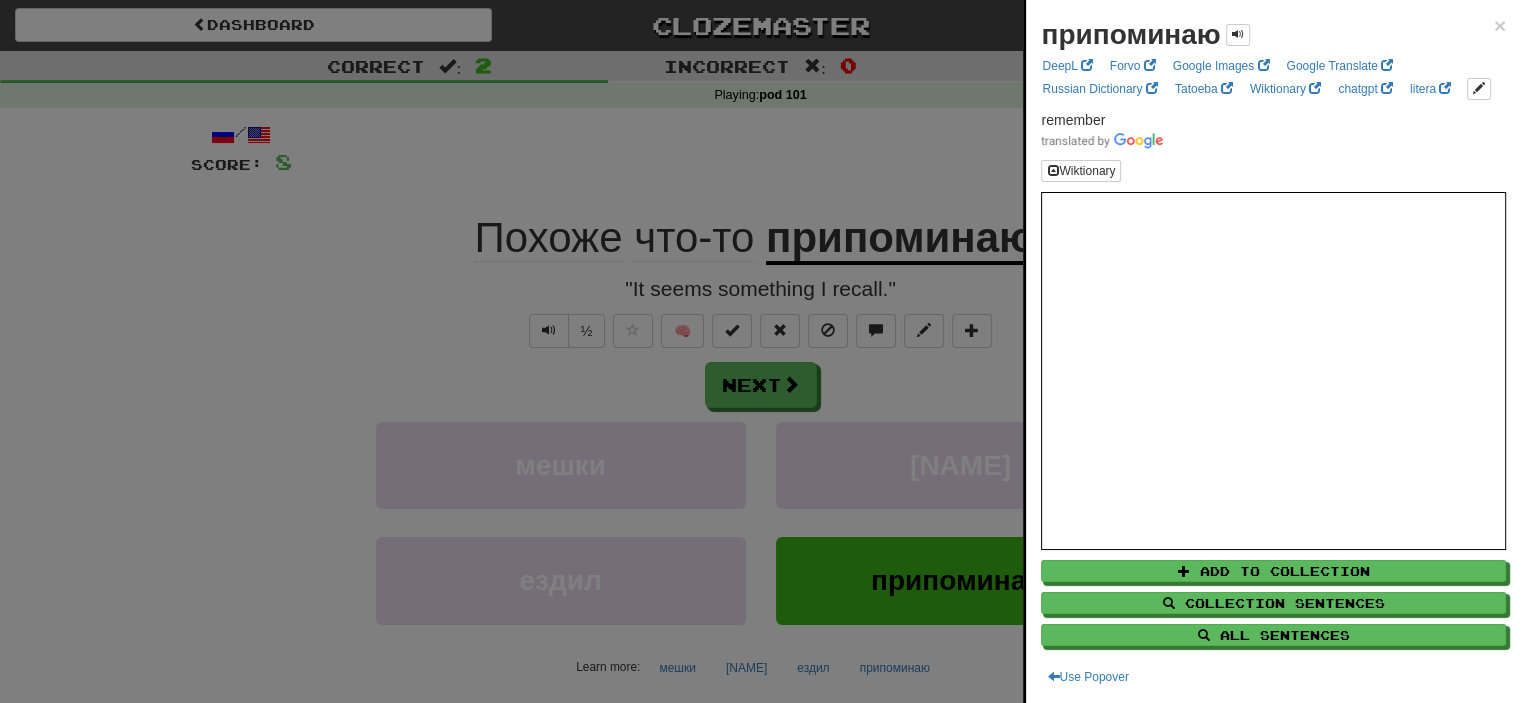 click at bounding box center (760, 351) 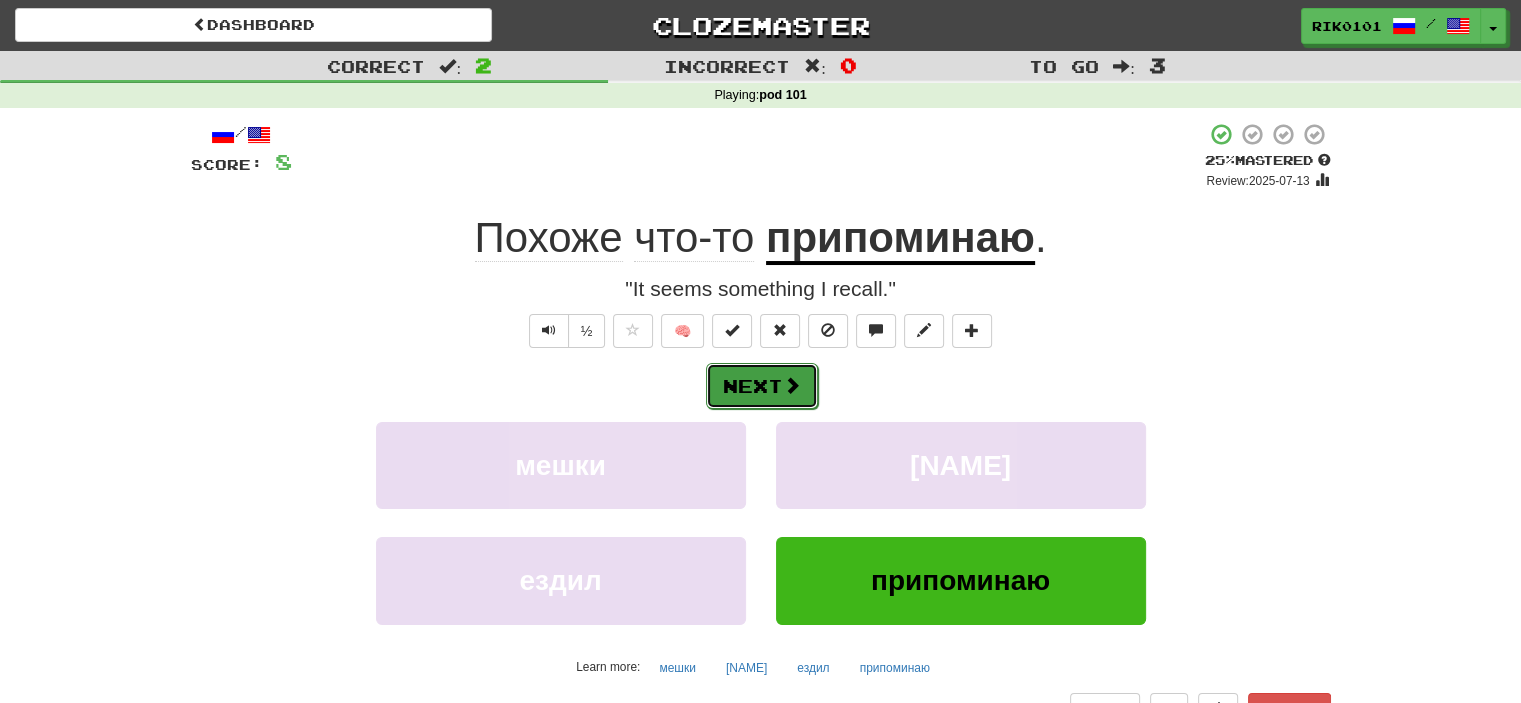 click on "Next" at bounding box center [762, 386] 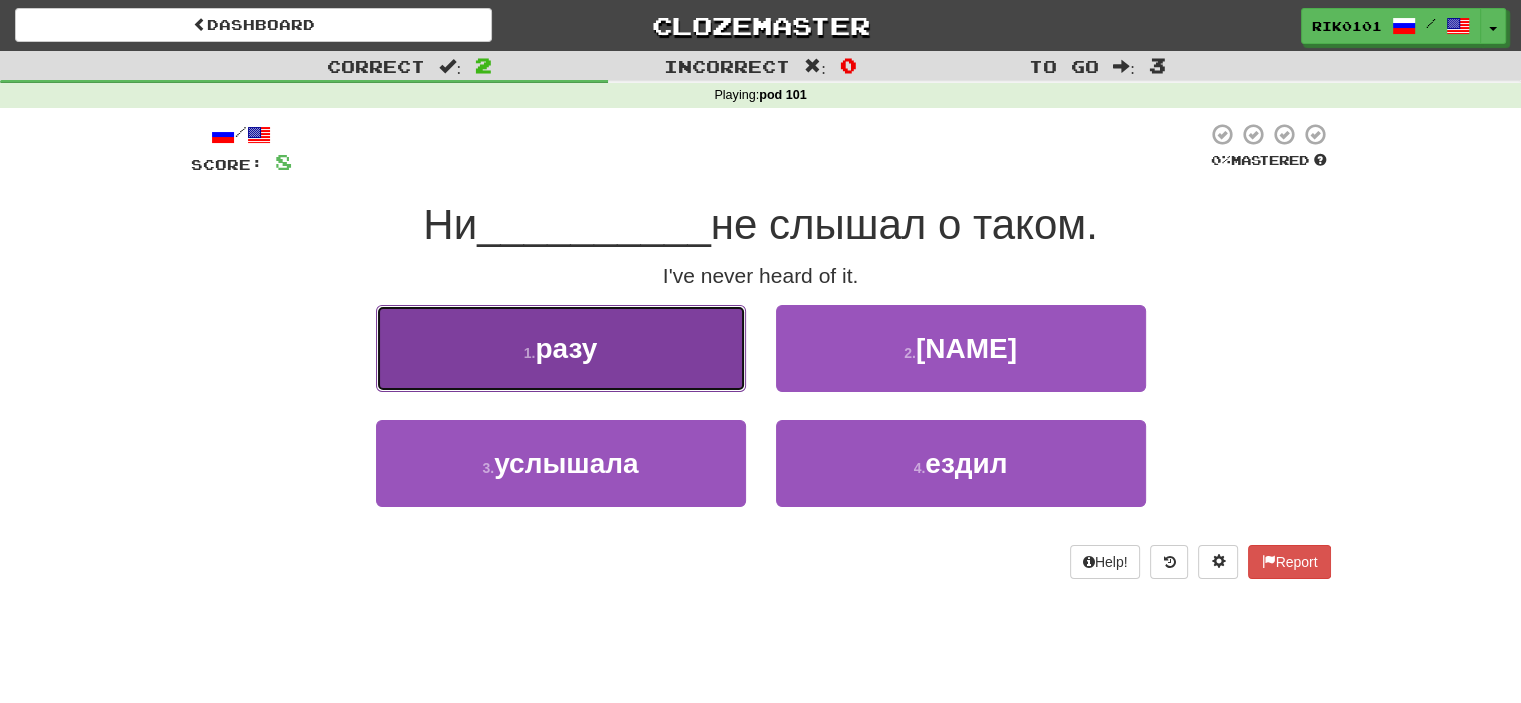 click on "1 .  разу" at bounding box center (561, 348) 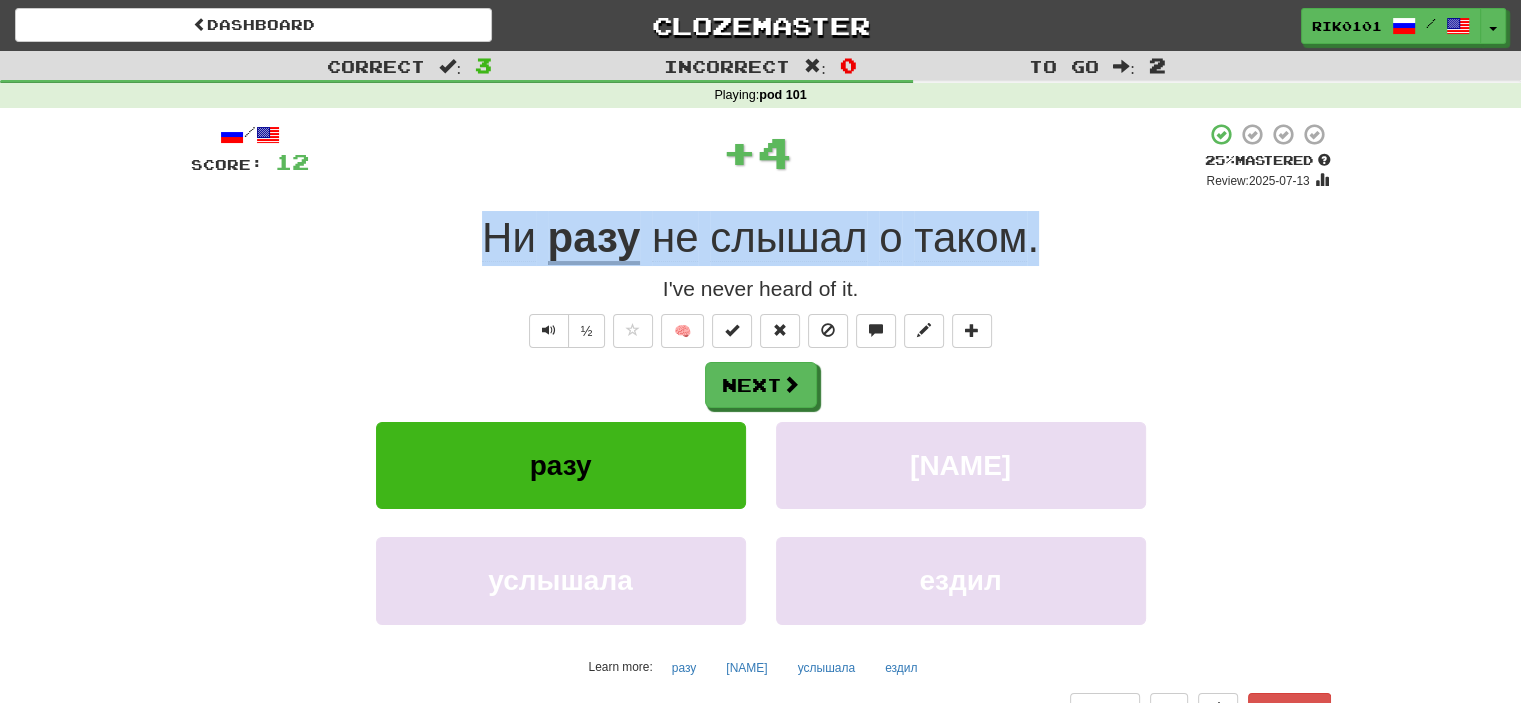 drag, startPoint x: 470, startPoint y: 242, endPoint x: 1034, endPoint y: 245, distance: 564.008 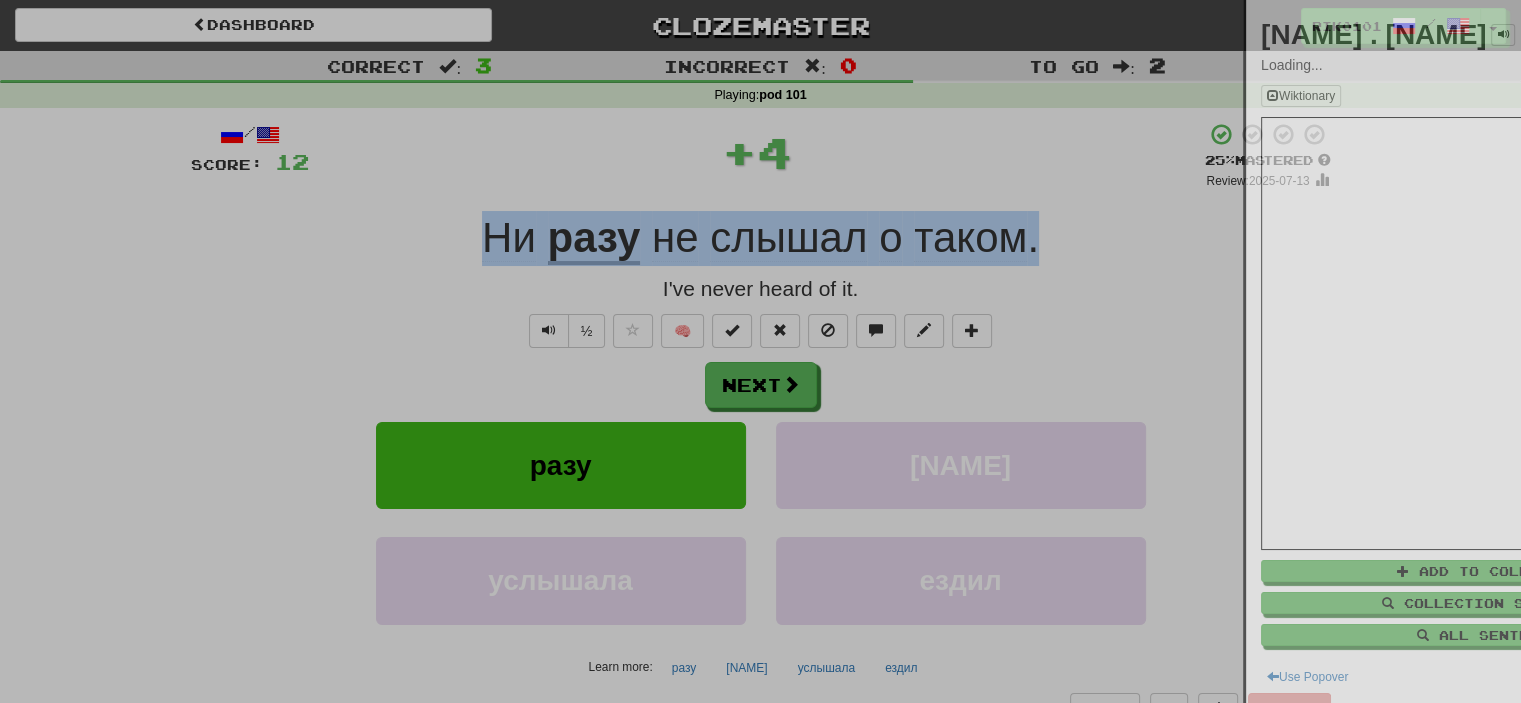 copy on "Ни   разу   не   слышал   о   таком ." 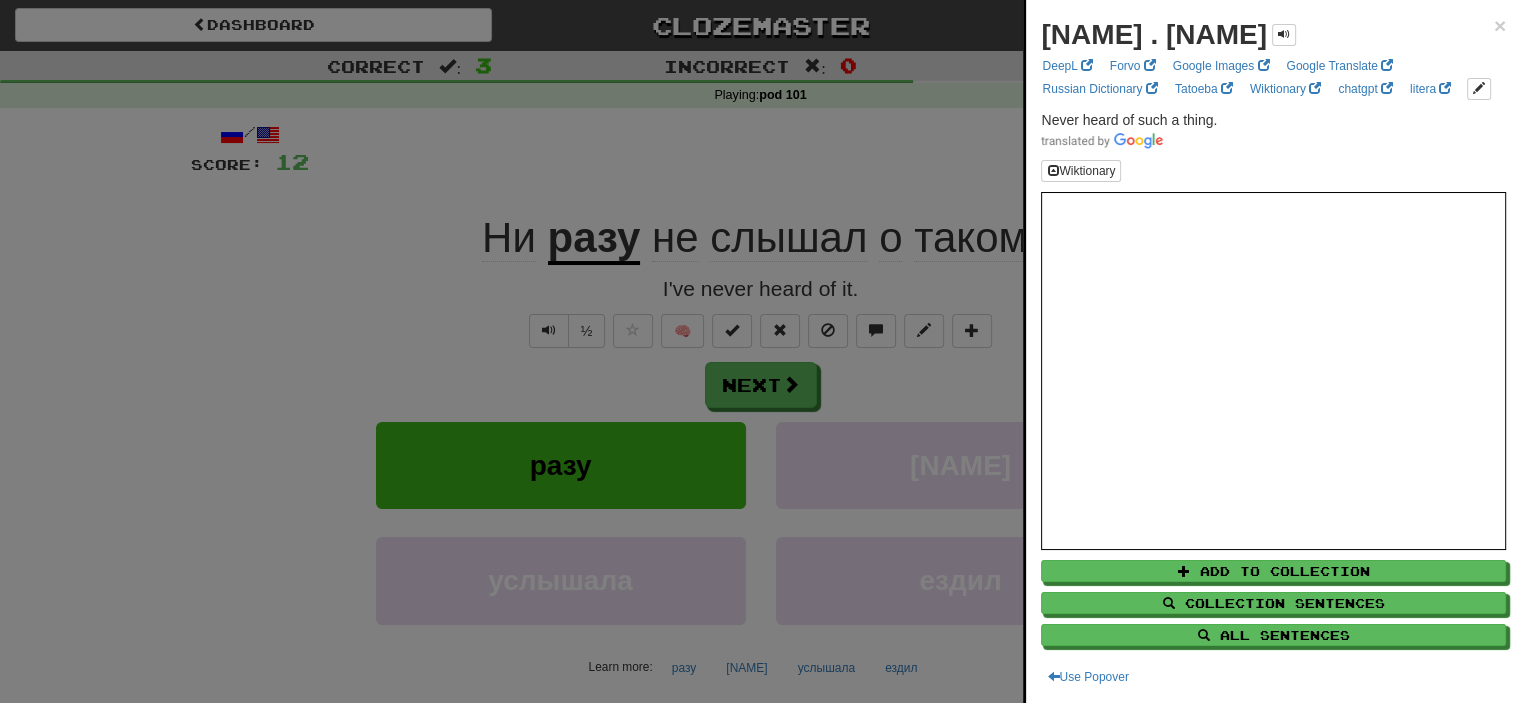 click at bounding box center [760, 351] 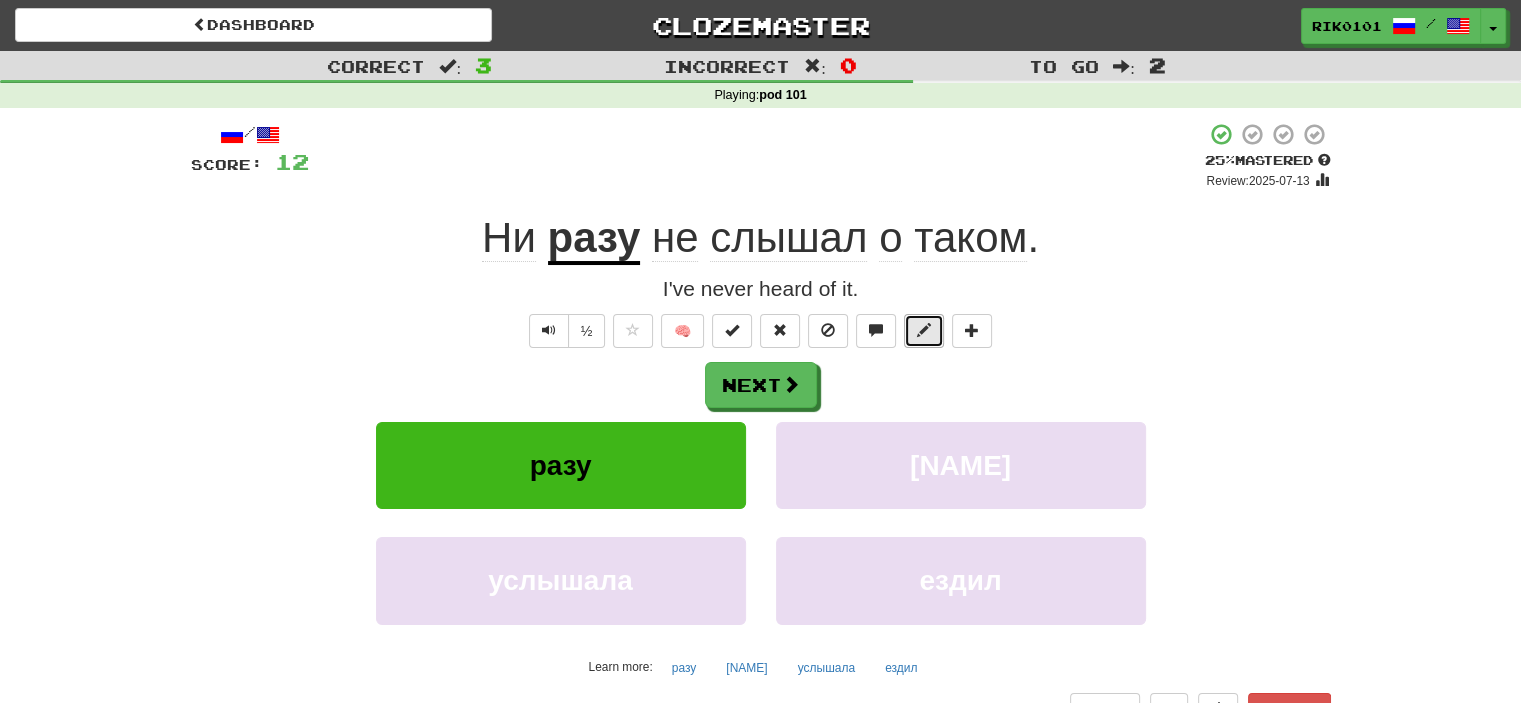 click at bounding box center (924, 331) 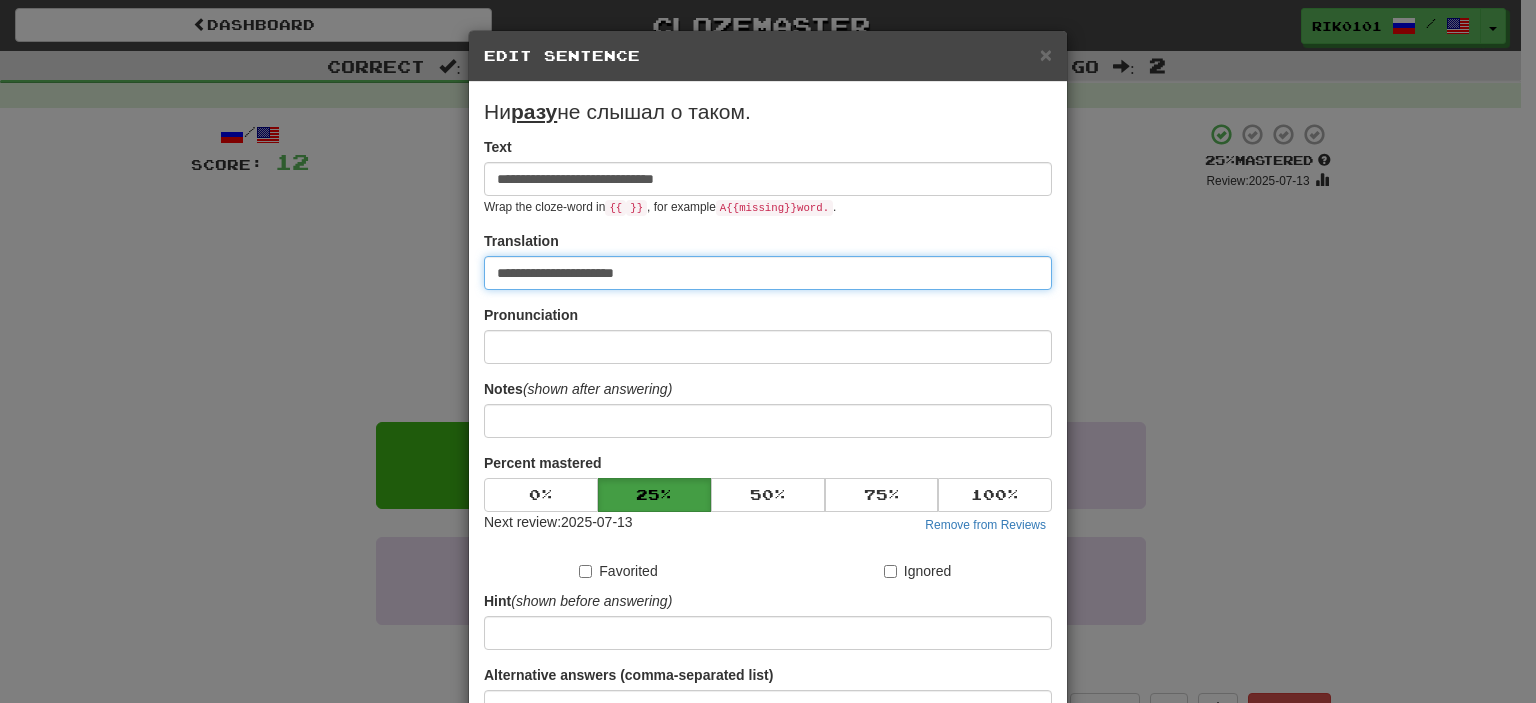 drag, startPoint x: 677, startPoint y: 281, endPoint x: 432, endPoint y: 264, distance: 245.58908 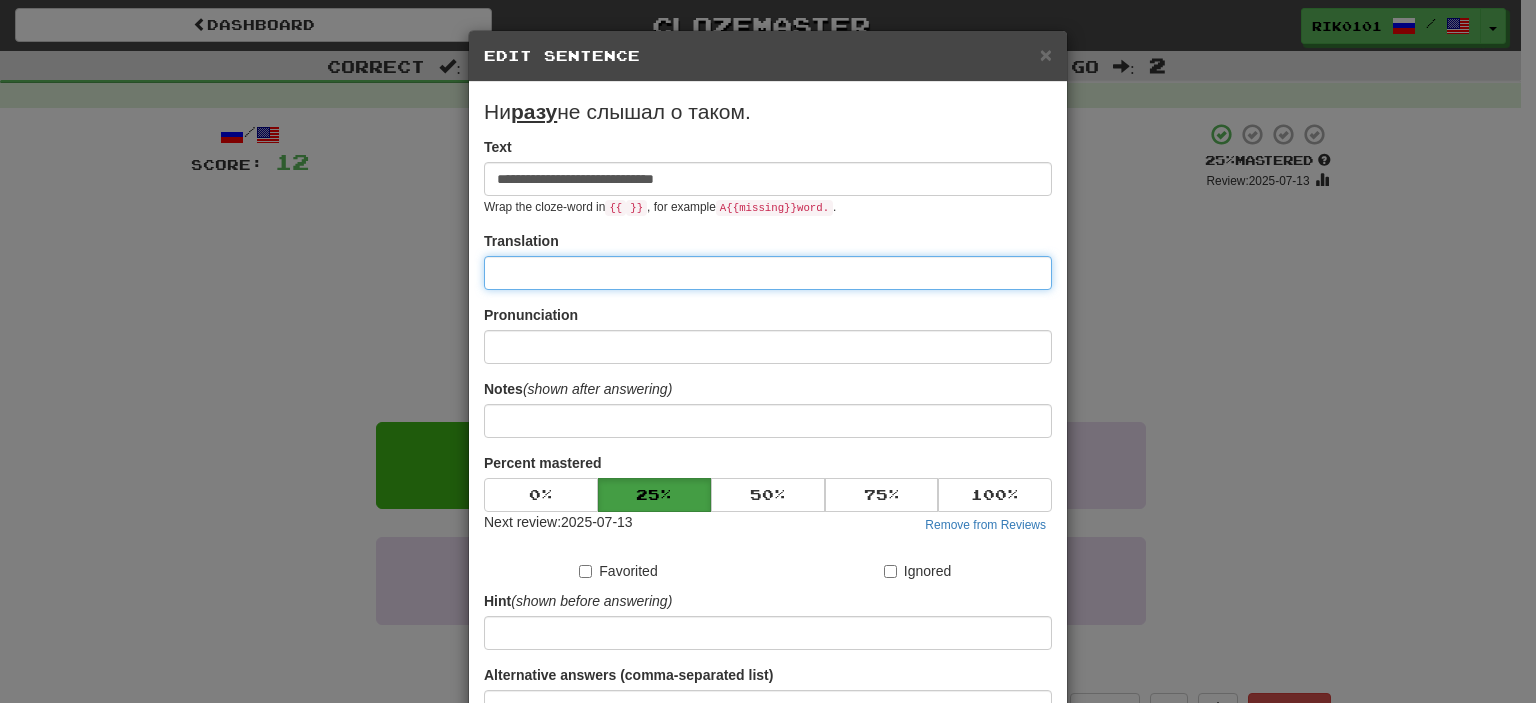 paste on "**********" 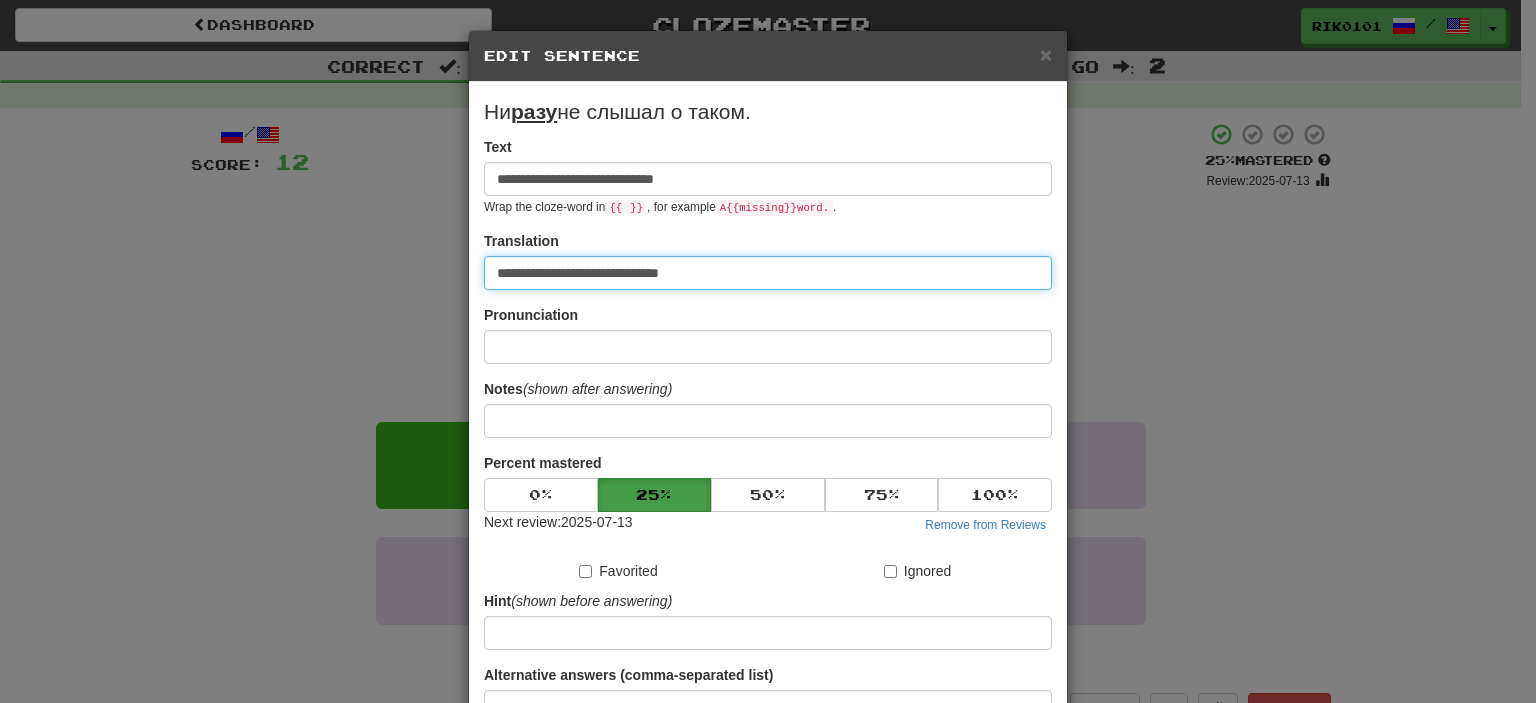scroll, scrollTop: 190, scrollLeft: 0, axis: vertical 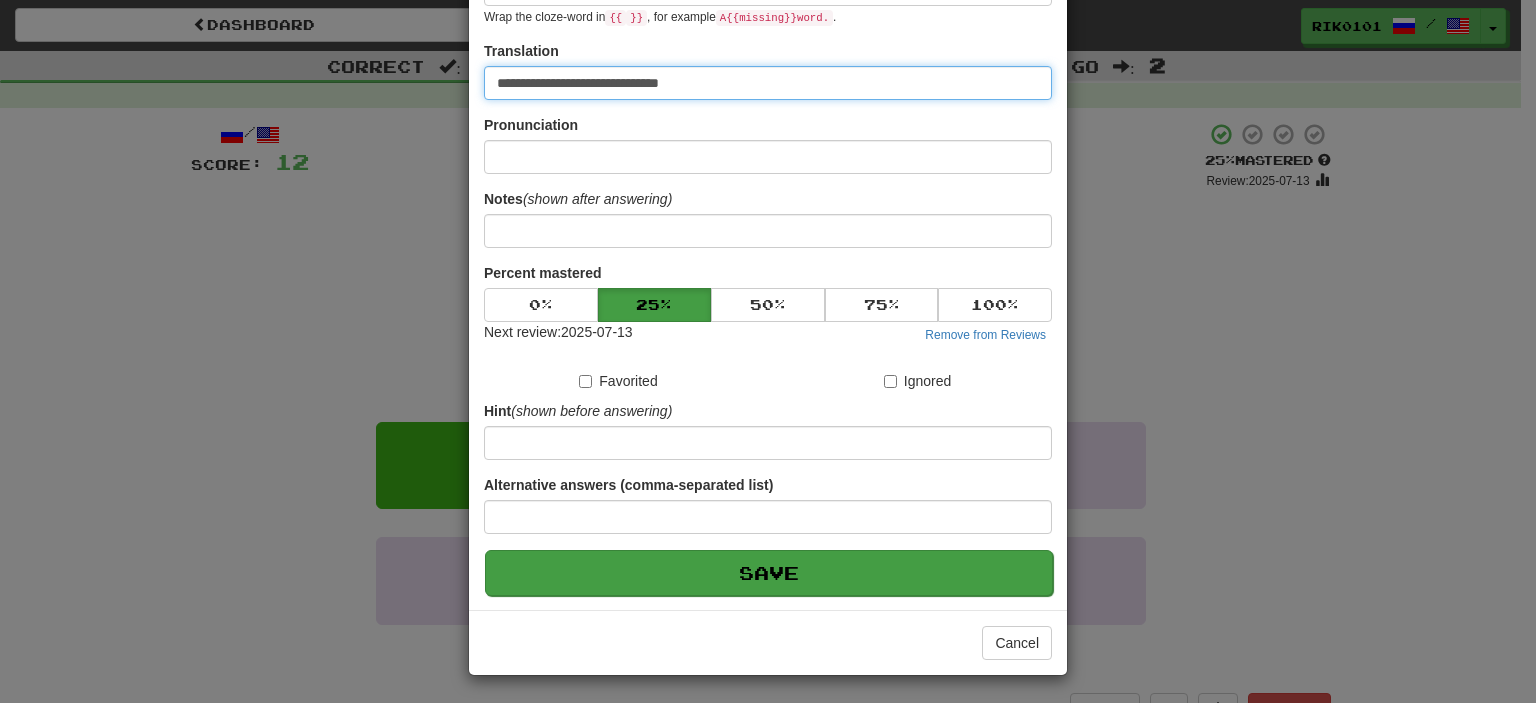 type on "**********" 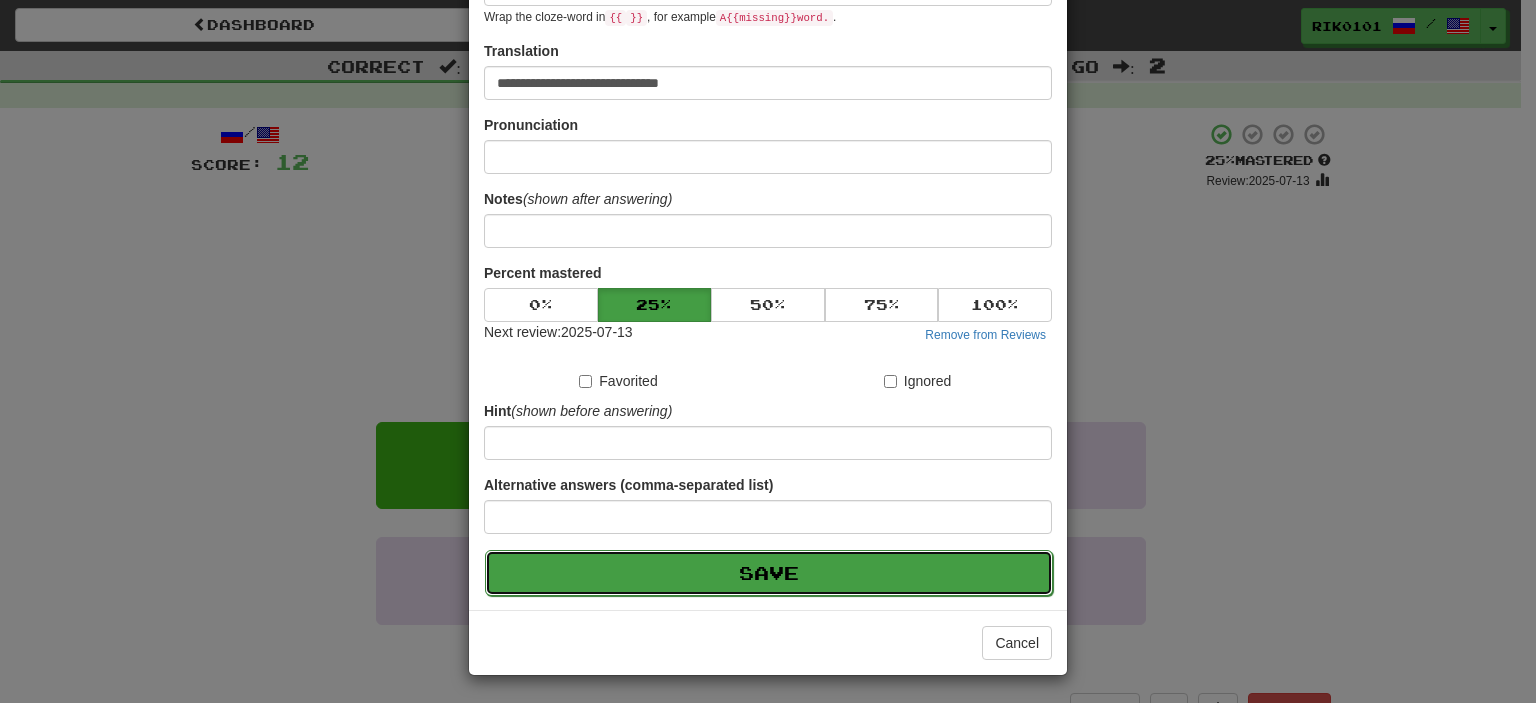 click on "Save" at bounding box center [769, 573] 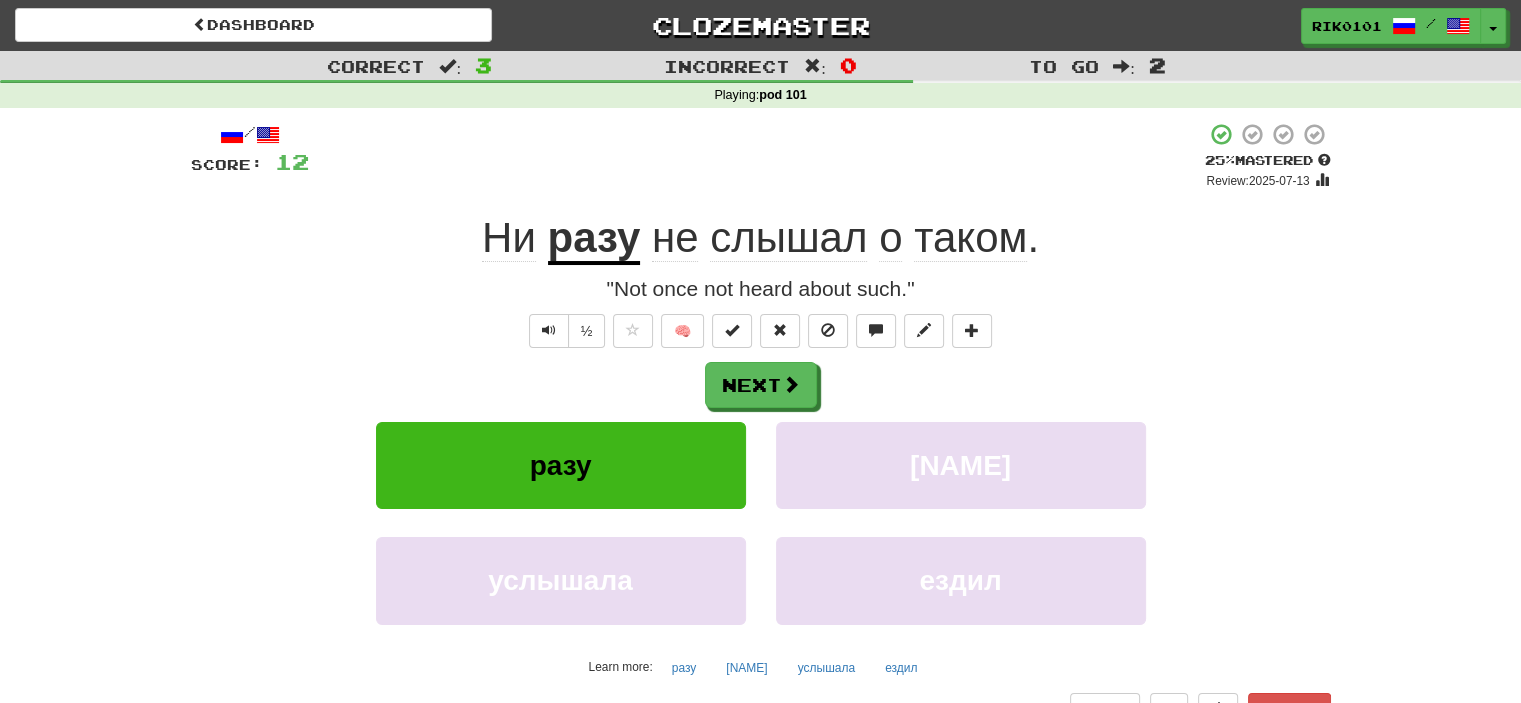click on "Ни" 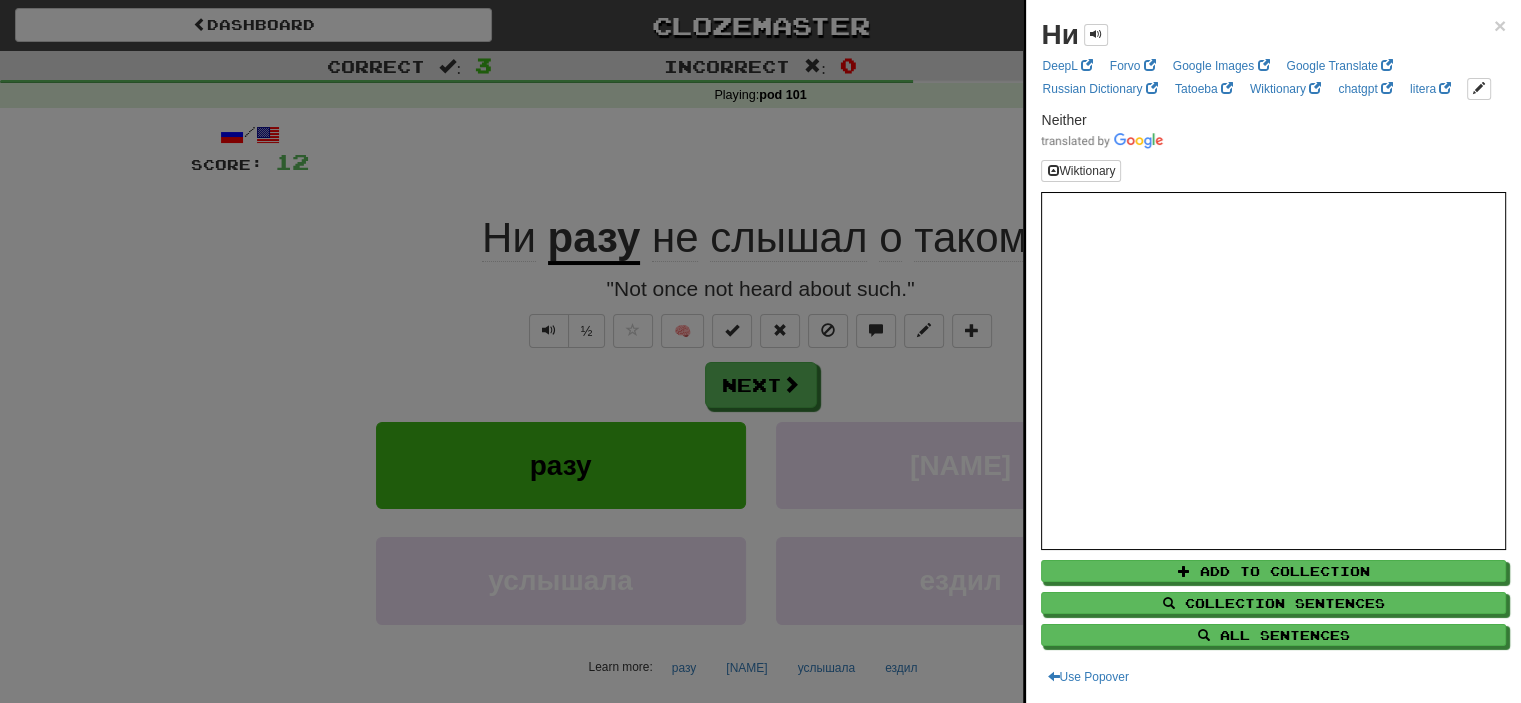 click at bounding box center [760, 351] 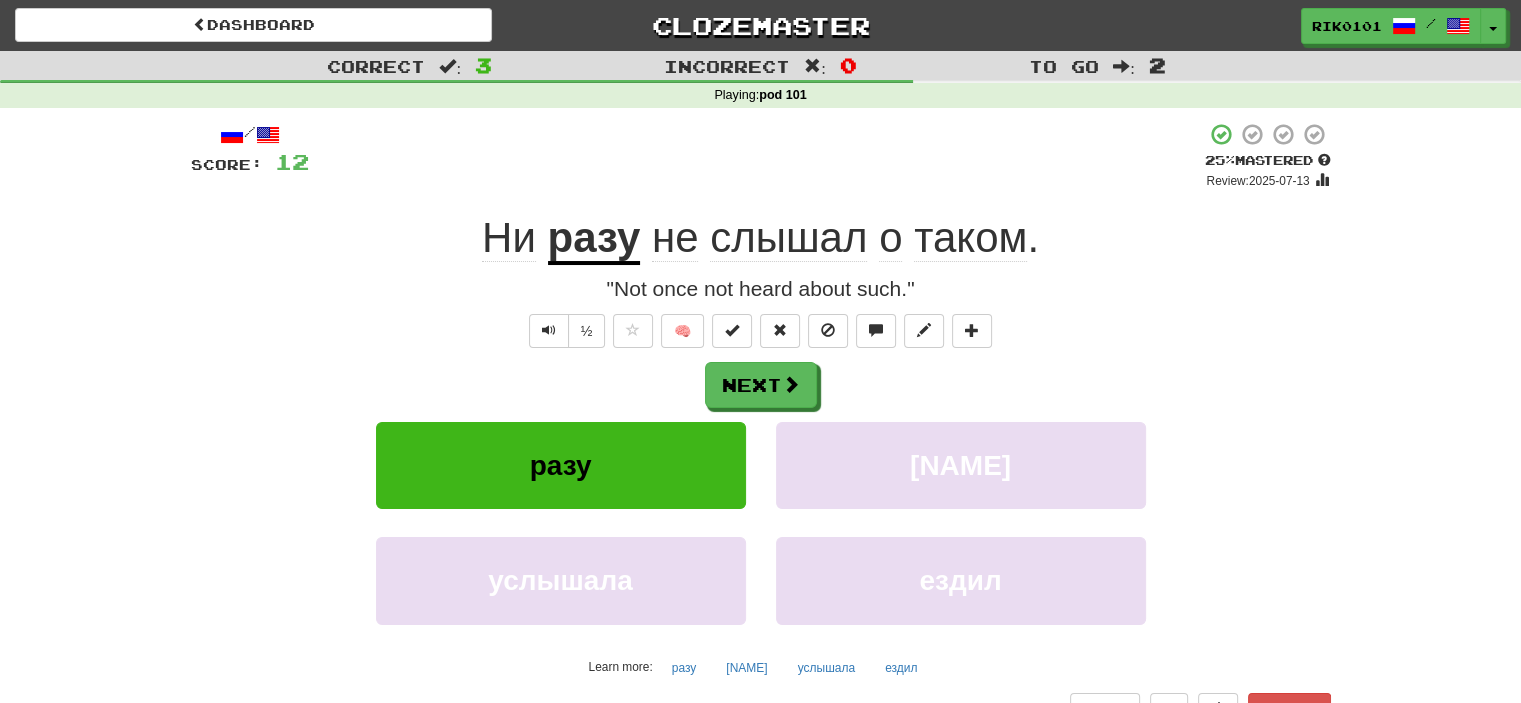 click on "разу" at bounding box center [594, 239] 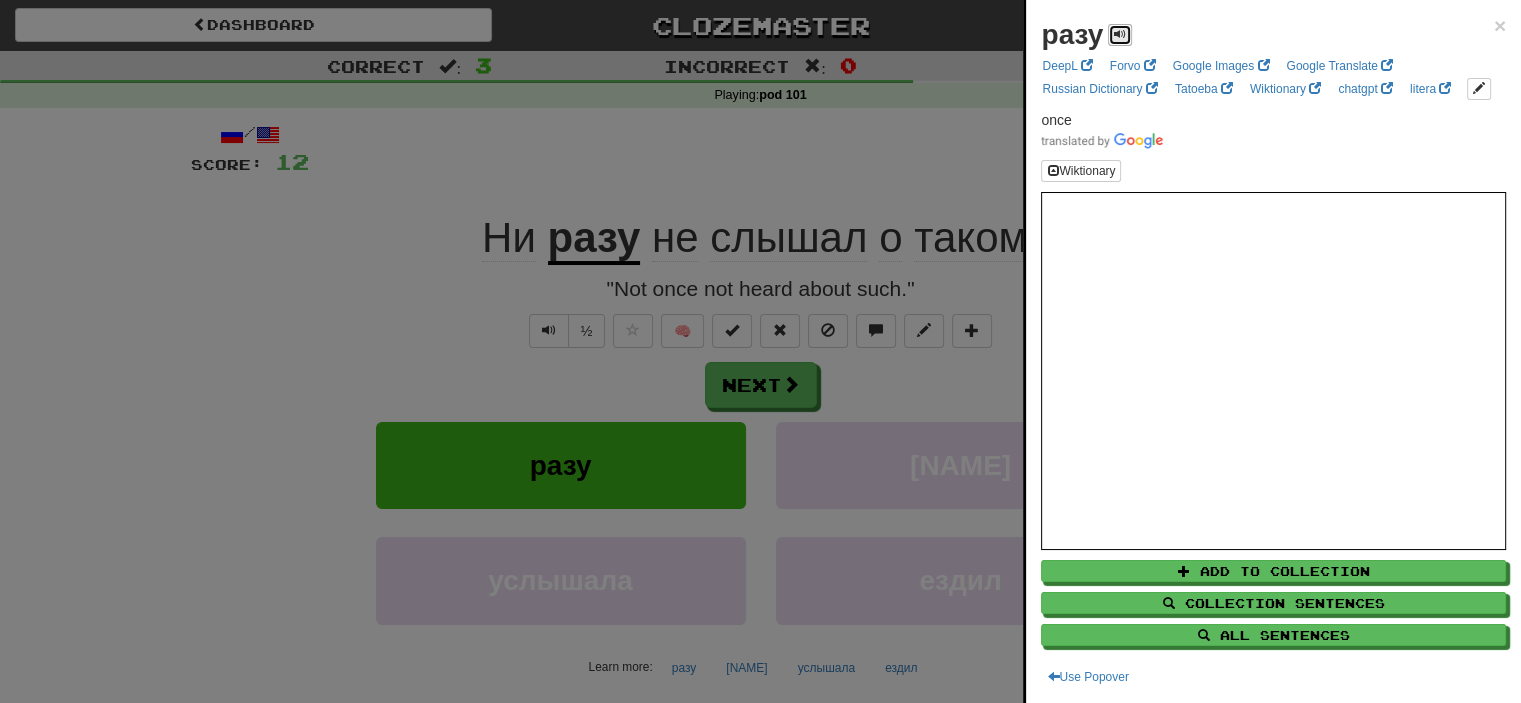 click at bounding box center [1120, 34] 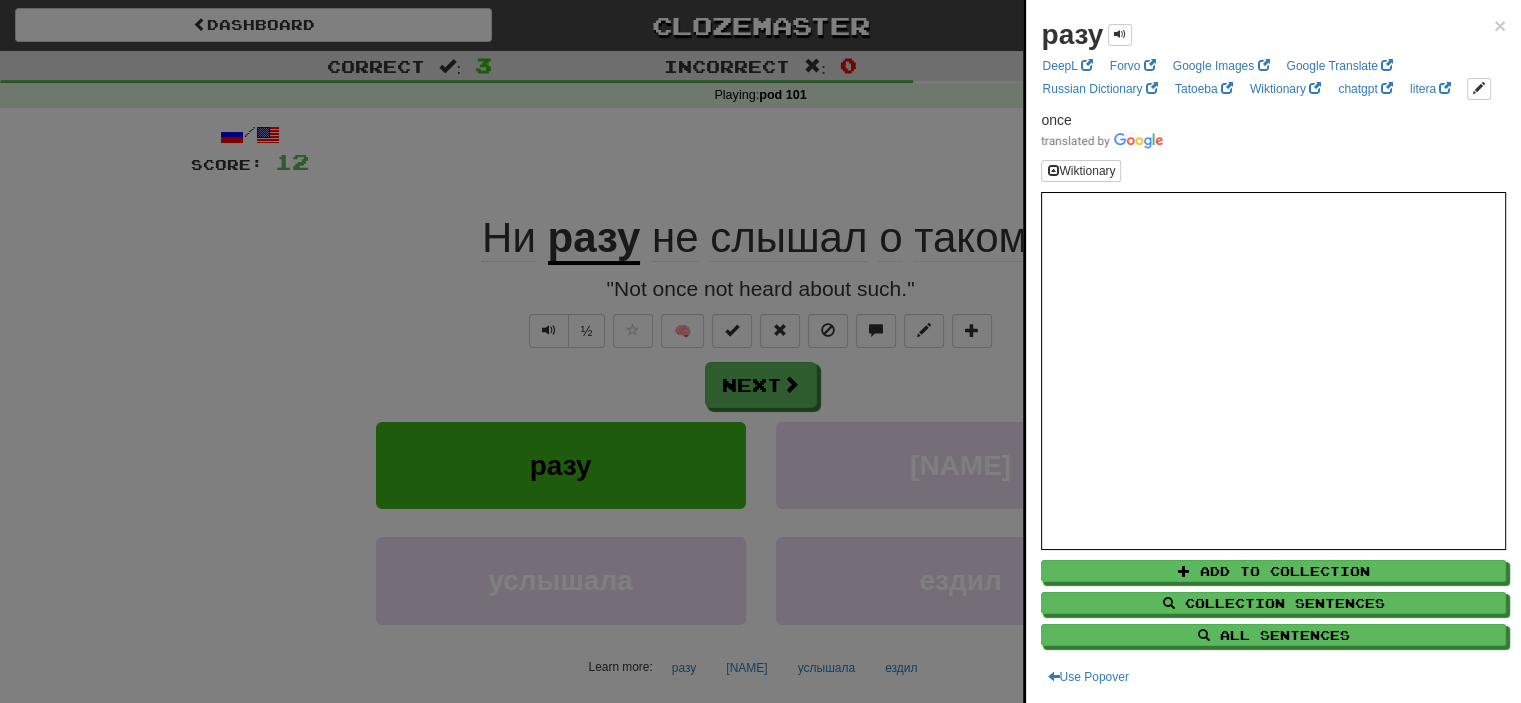 click at bounding box center (760, 351) 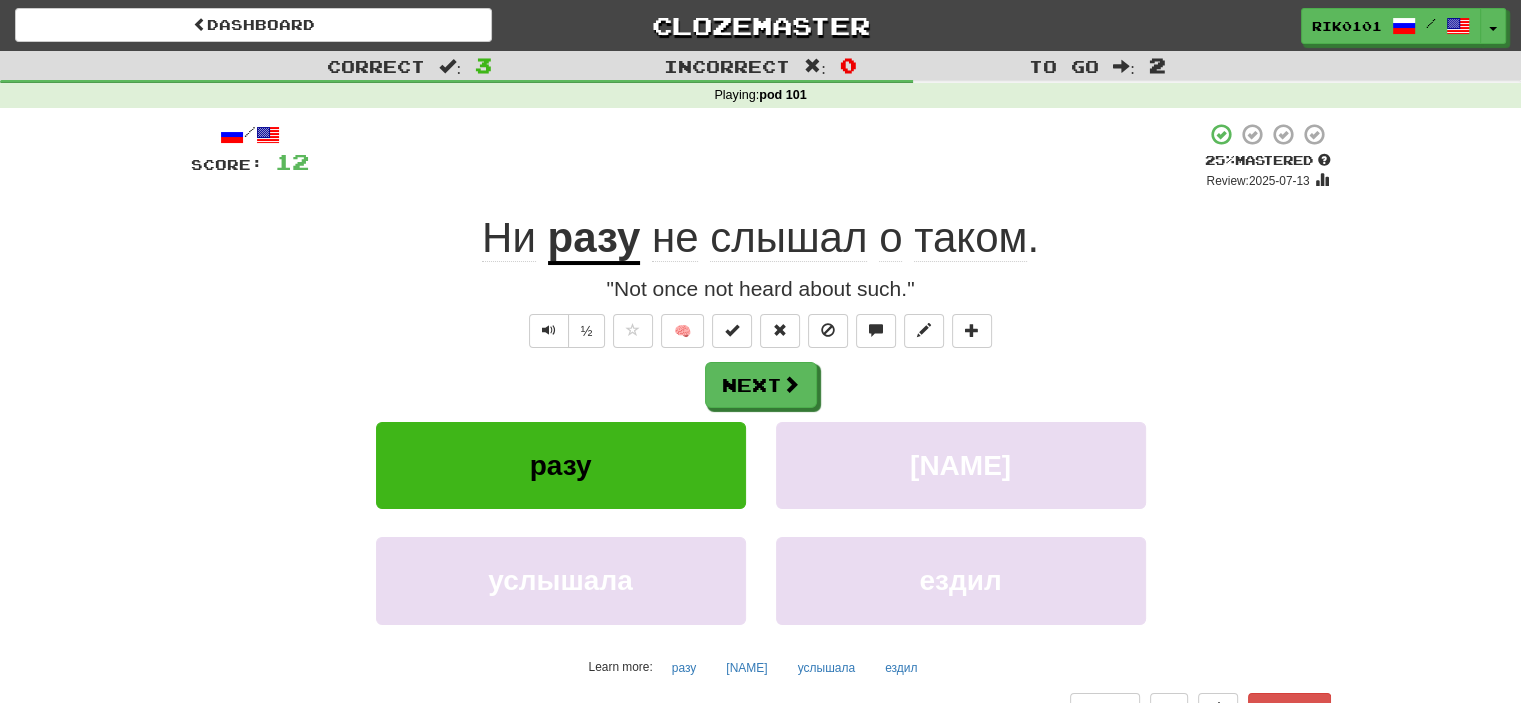 click on "слышал" at bounding box center (788, 238) 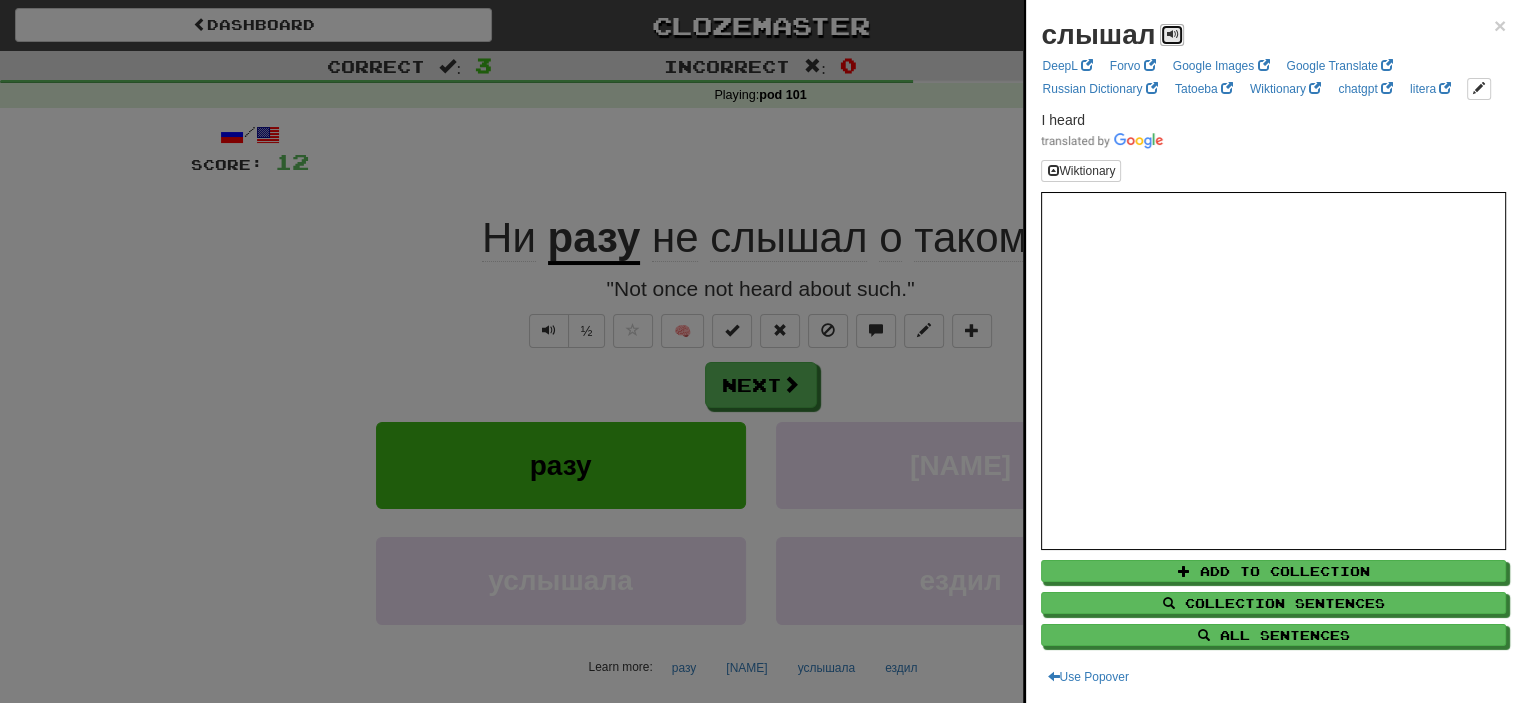 click at bounding box center [1172, 34] 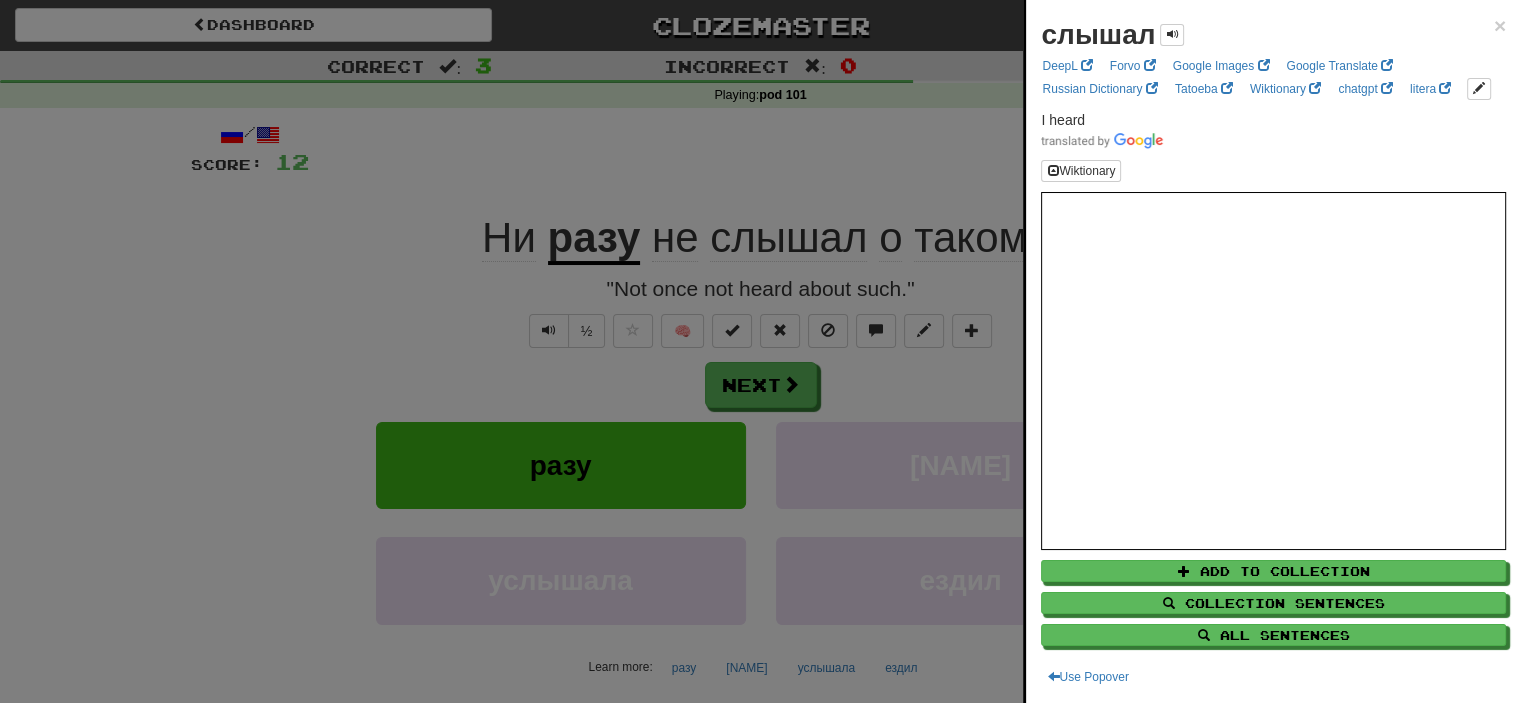 click at bounding box center (760, 351) 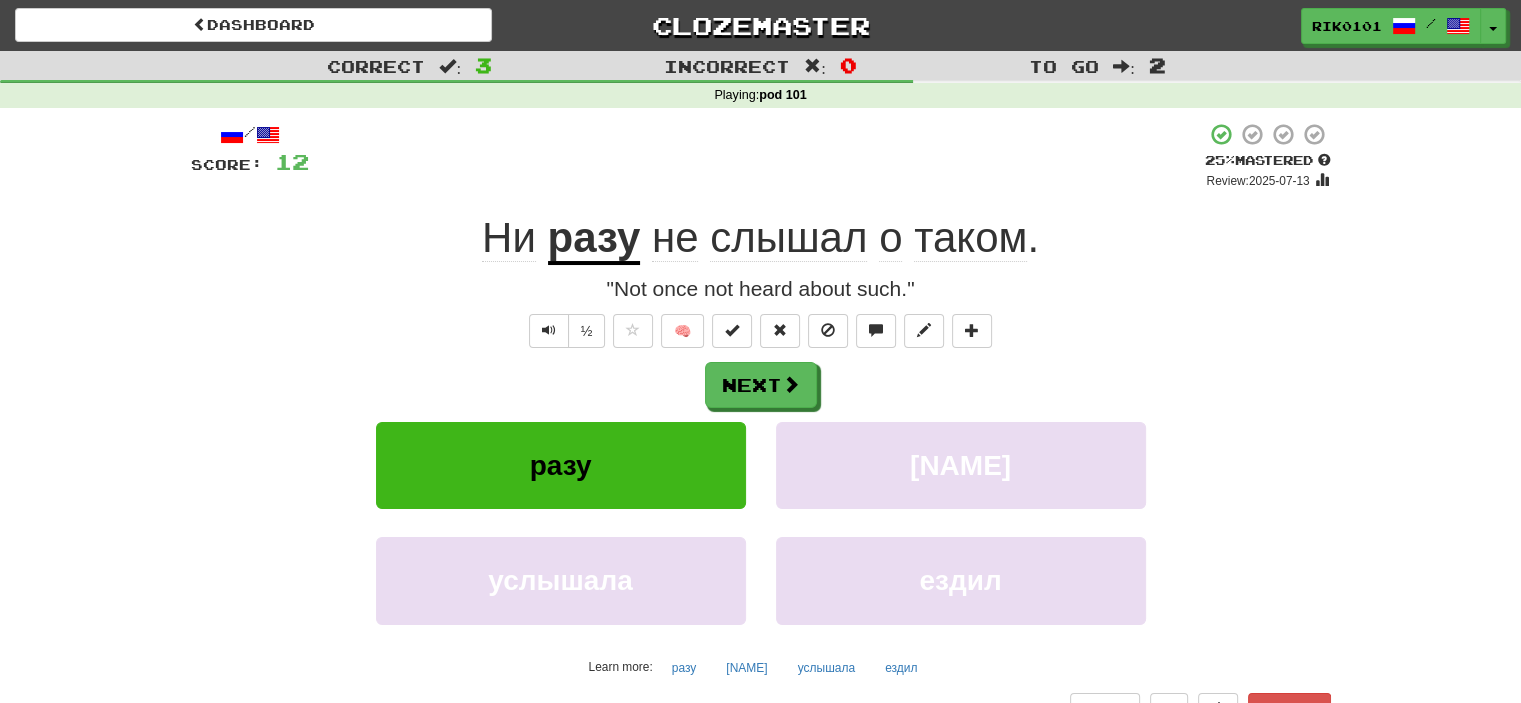 click on "таком" at bounding box center [970, 238] 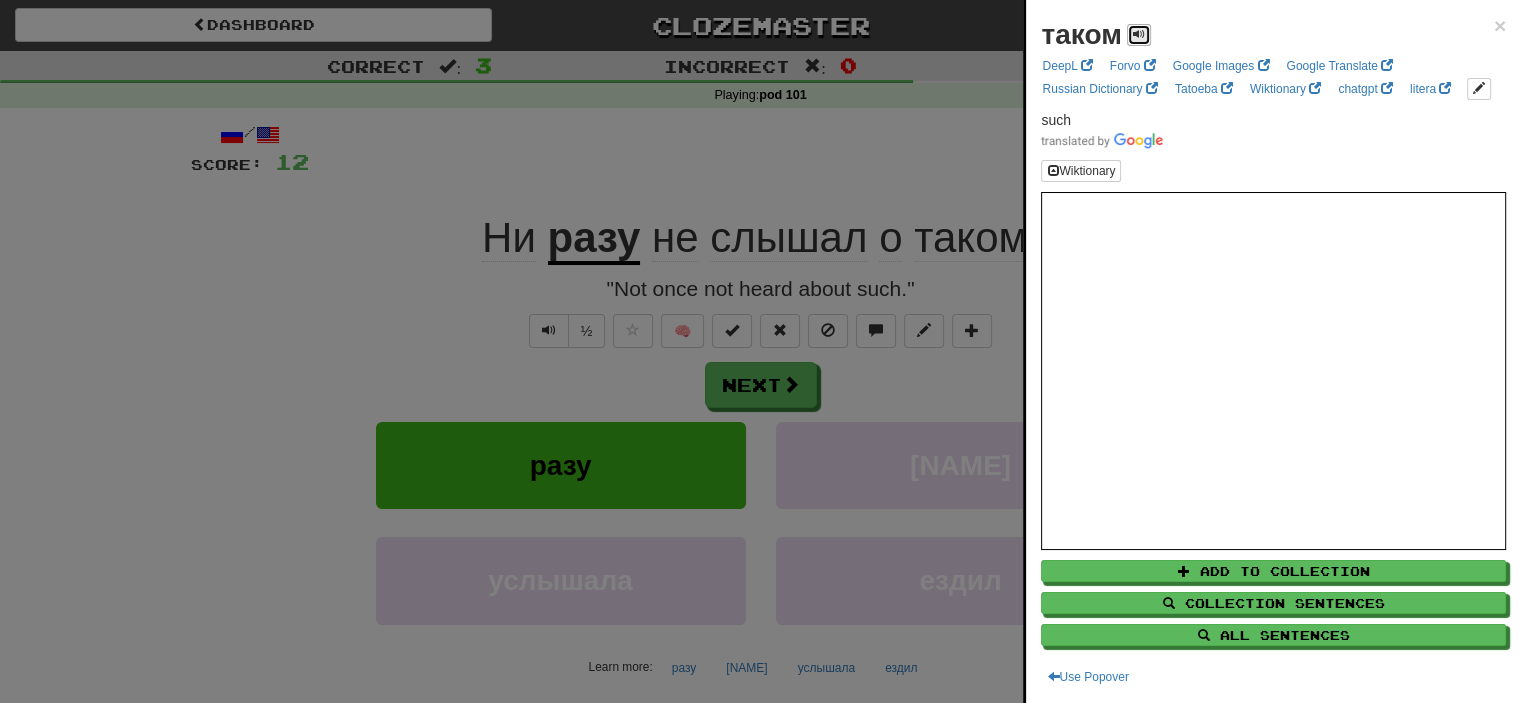 click at bounding box center [1139, 35] 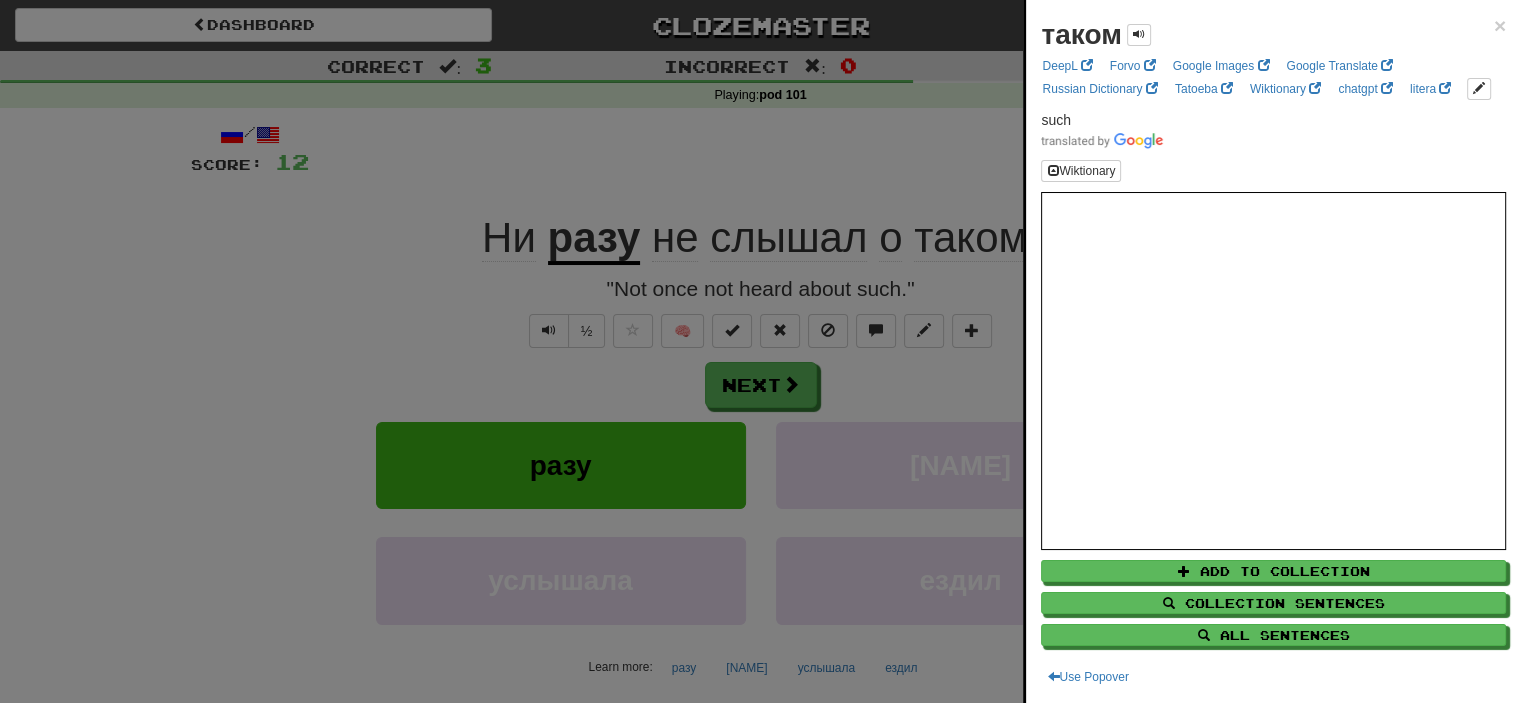 click at bounding box center (760, 351) 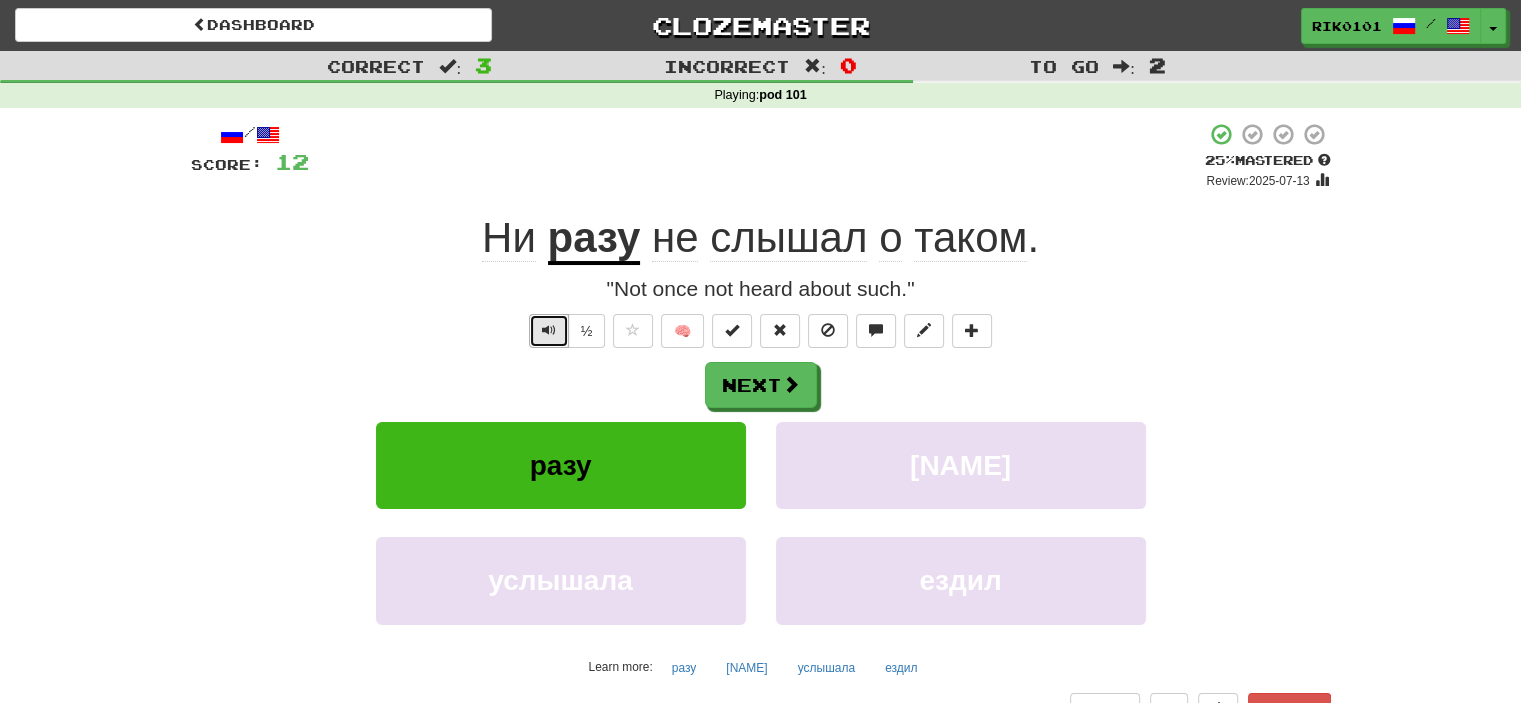 click at bounding box center [549, 330] 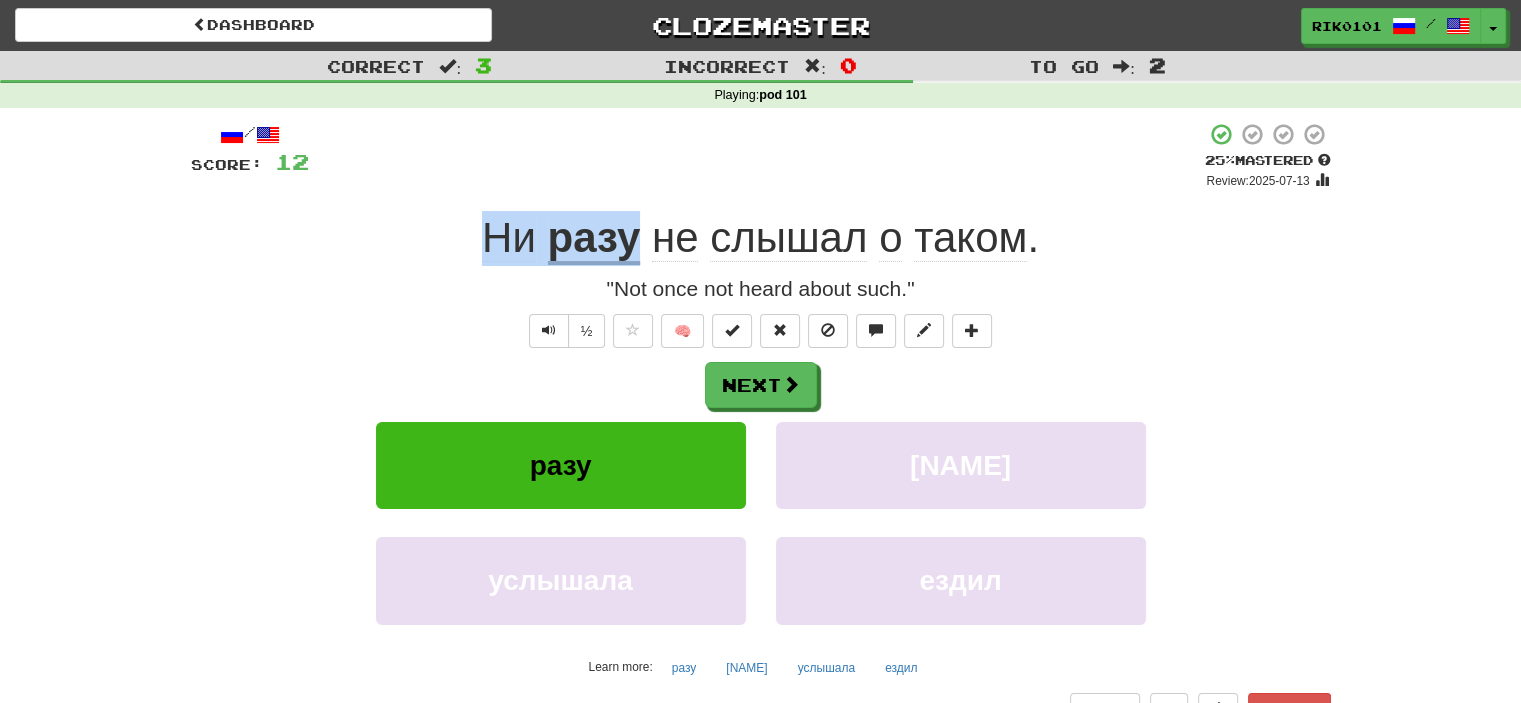 drag, startPoint x: 471, startPoint y: 228, endPoint x: 636, endPoint y: 220, distance: 165.19383 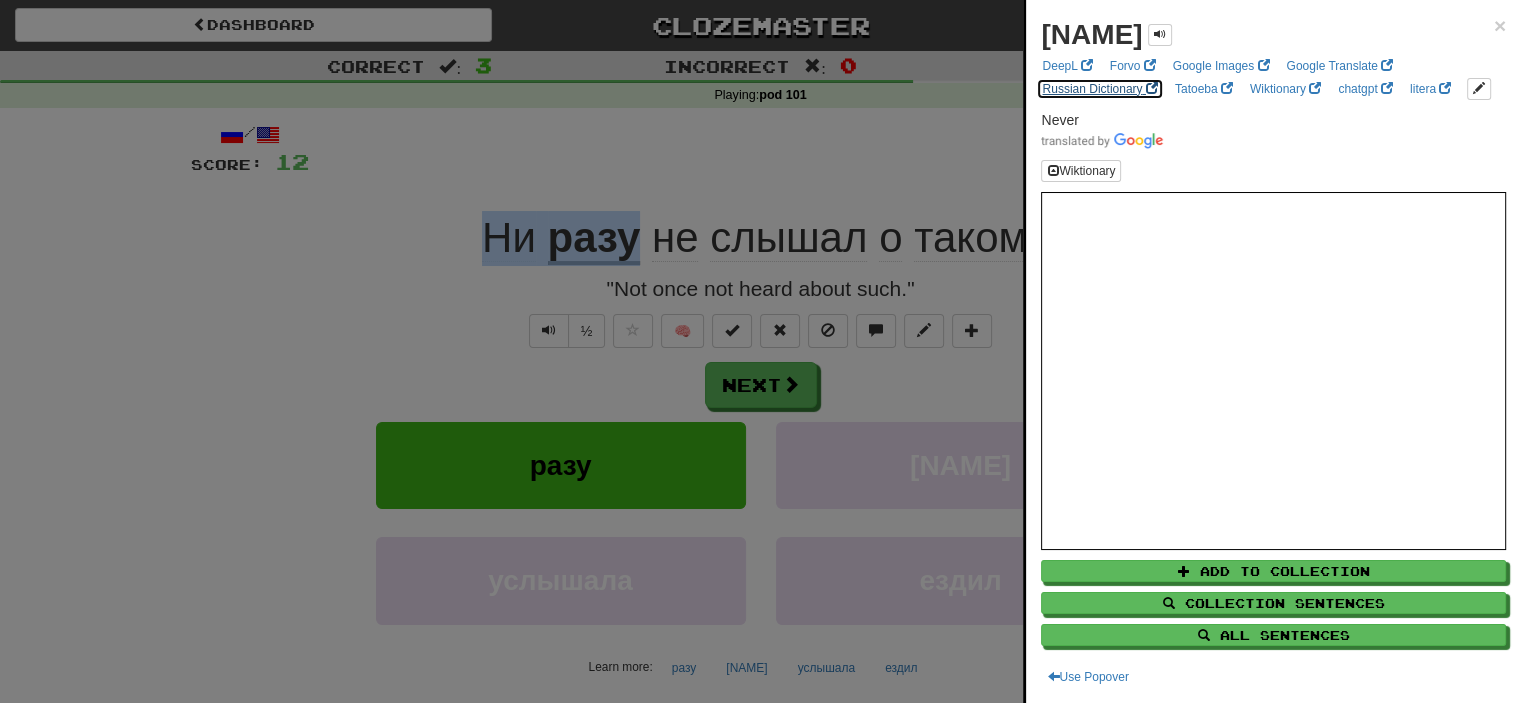 click on "Russian Dictionary" at bounding box center (1099, 89) 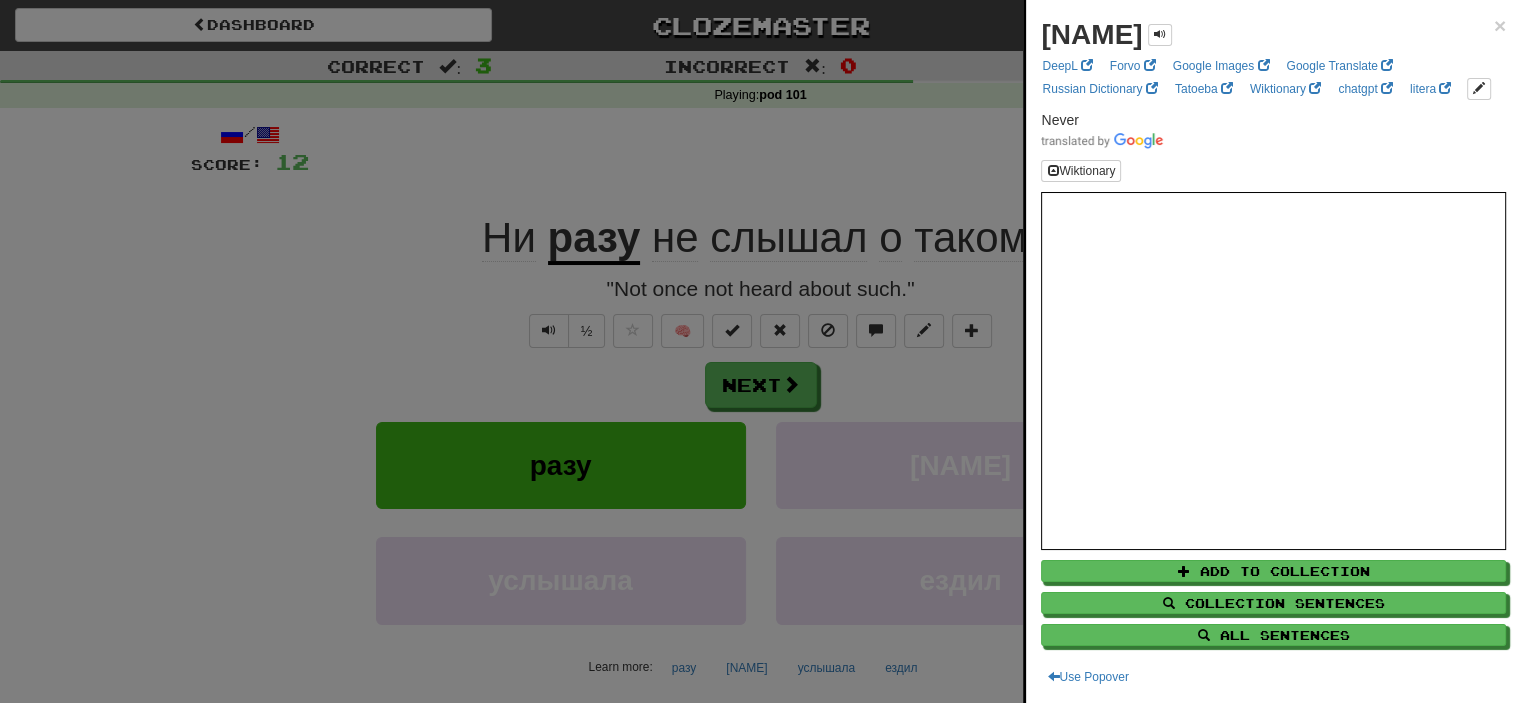 click at bounding box center [760, 351] 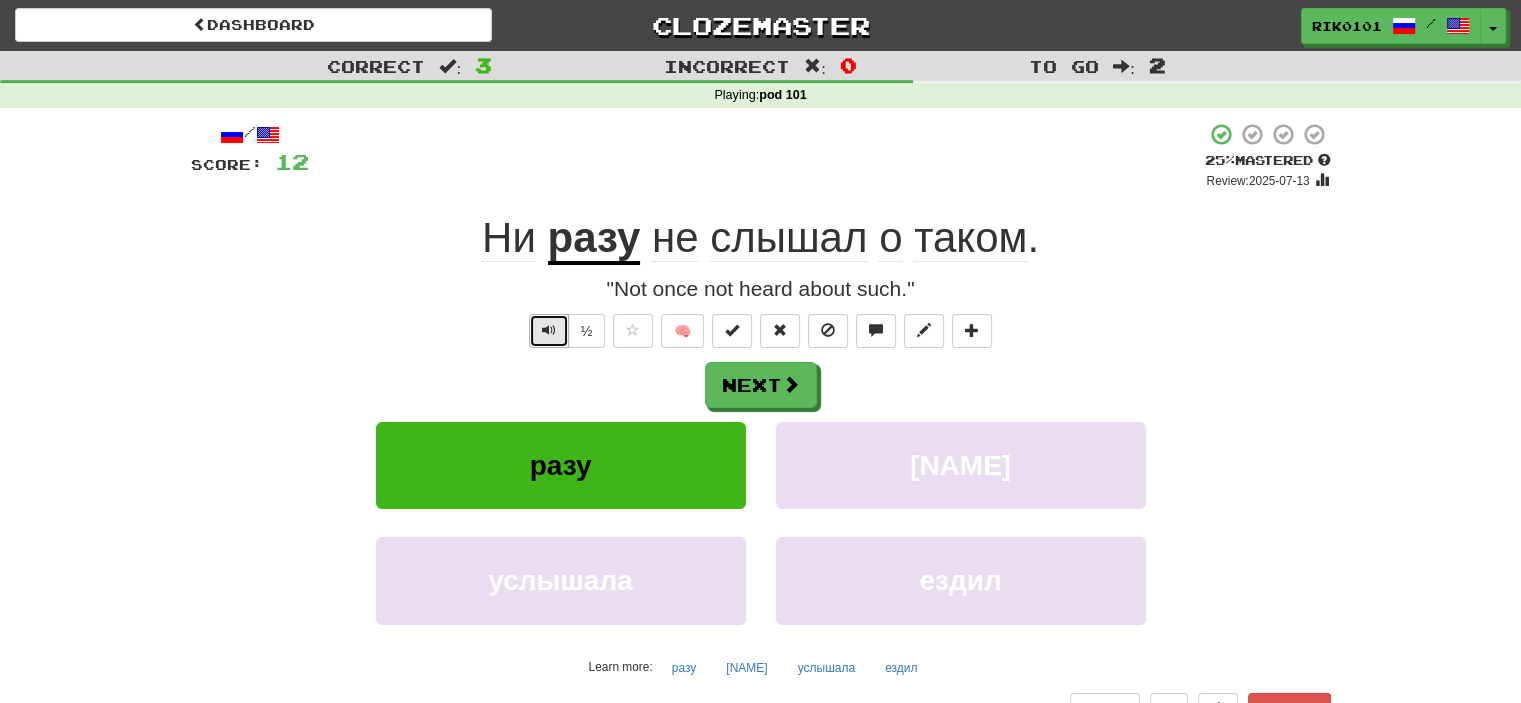 click at bounding box center (549, 330) 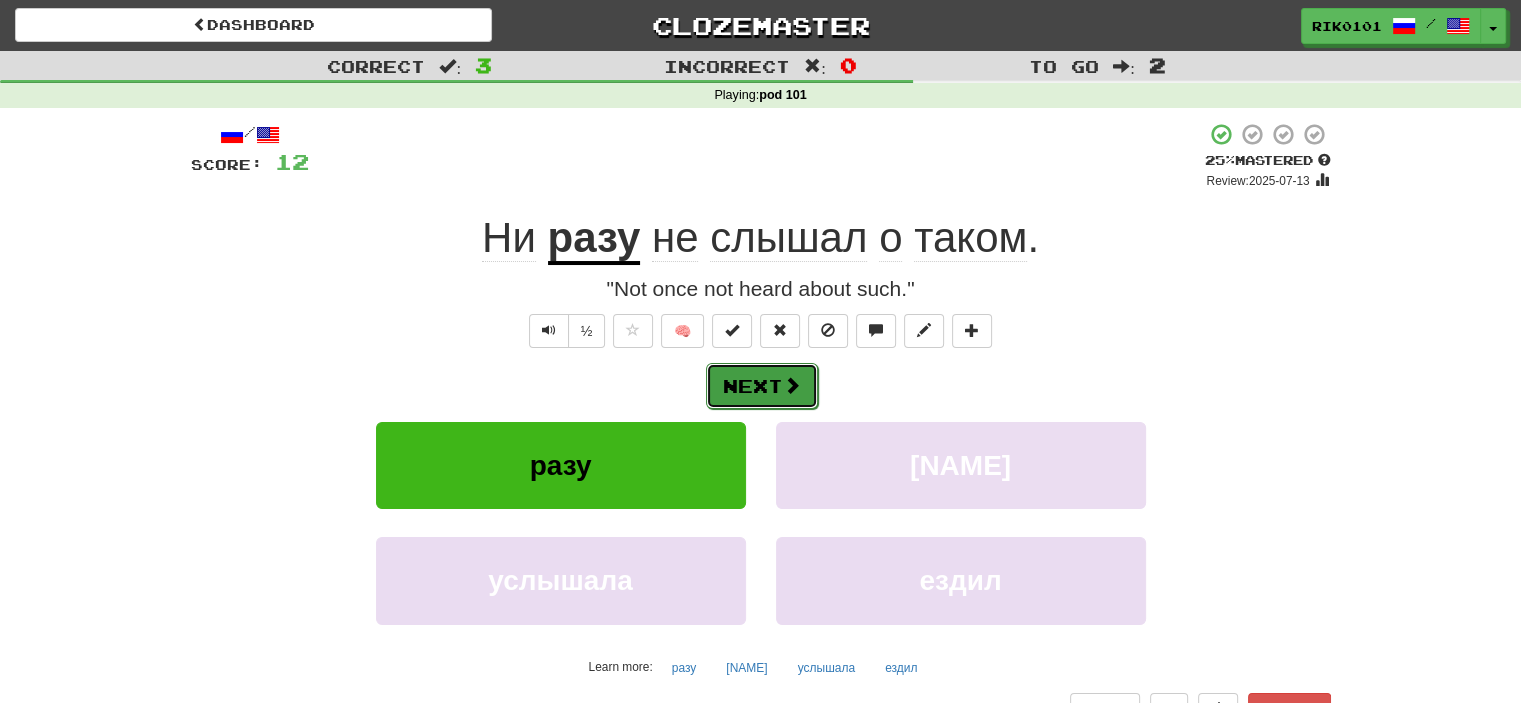 click on "Next" at bounding box center (762, 386) 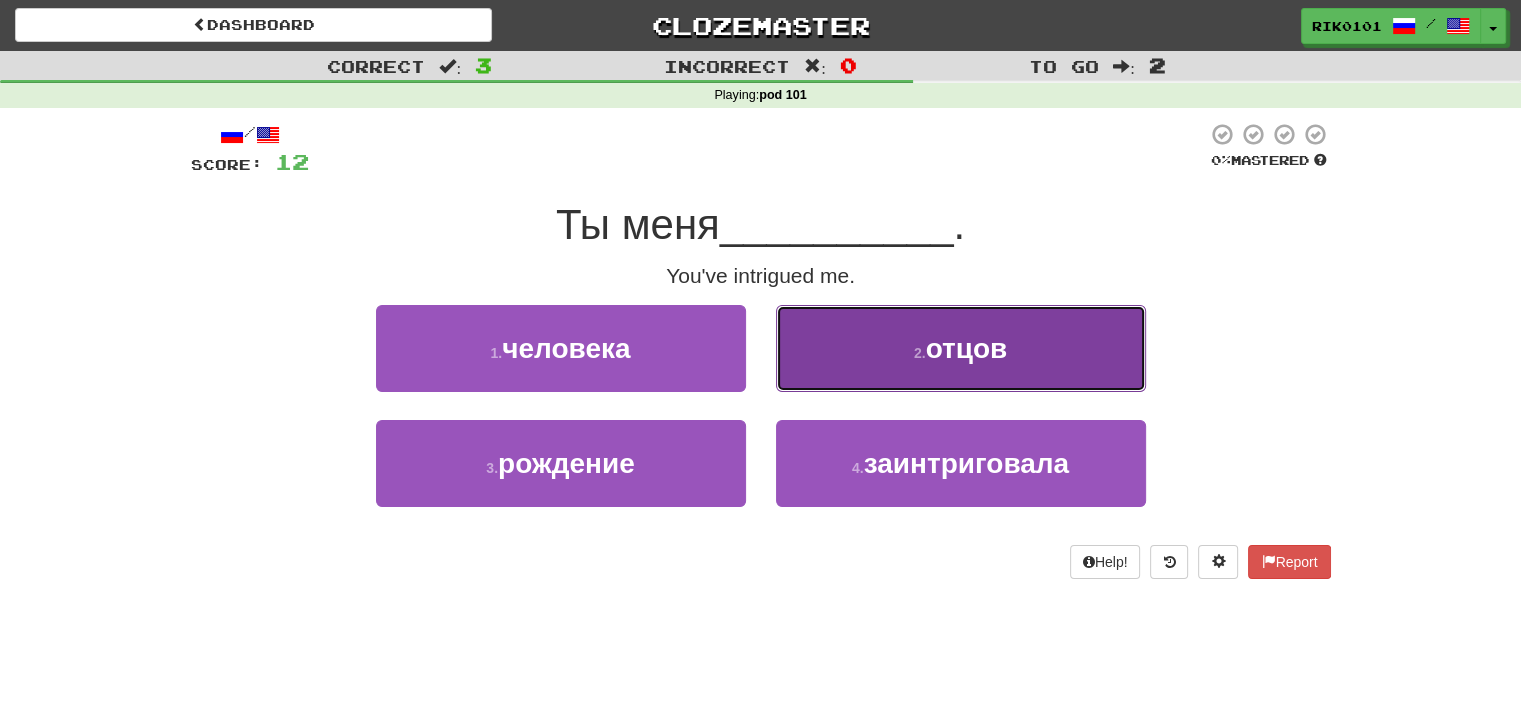 click on "2 .  отцов" at bounding box center (961, 348) 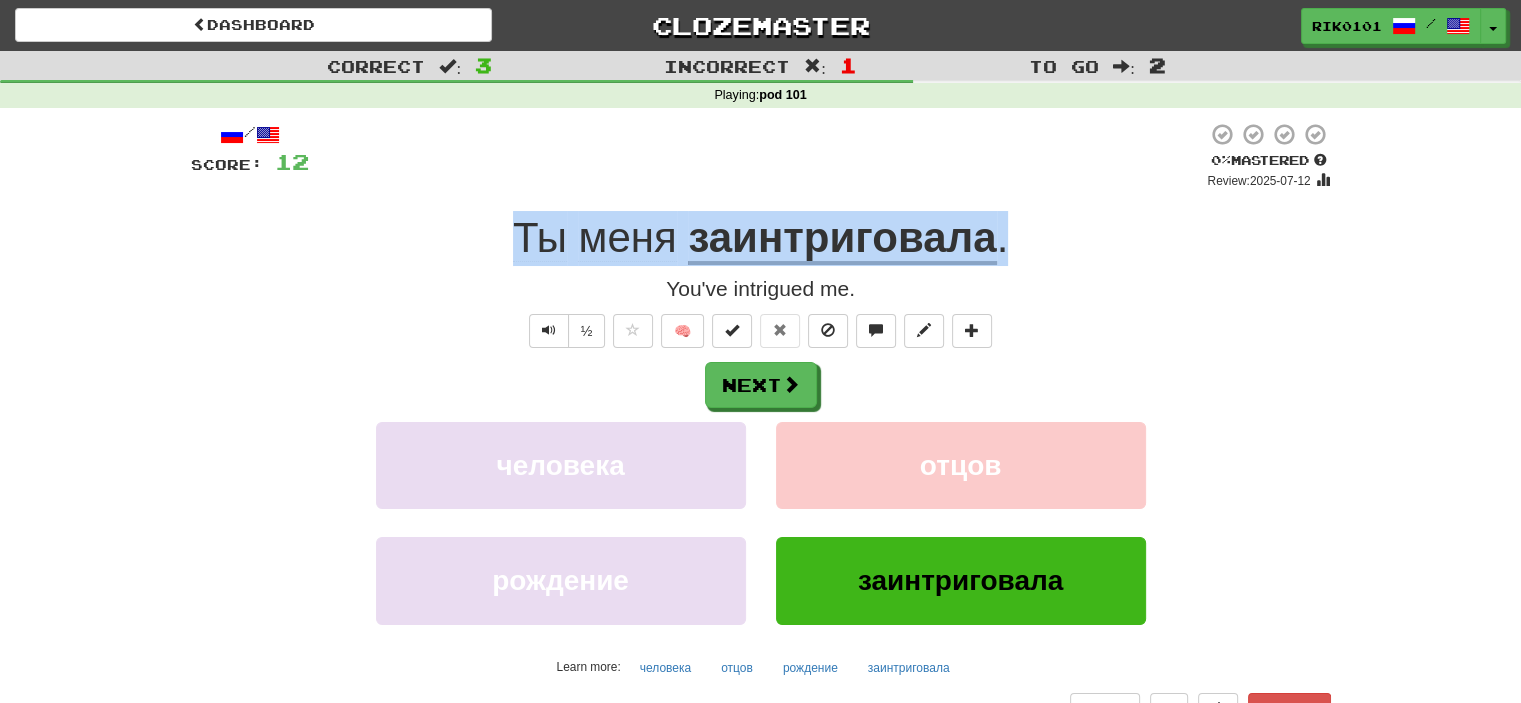 drag, startPoint x: 508, startPoint y: 243, endPoint x: 1011, endPoint y: 237, distance: 503.0358 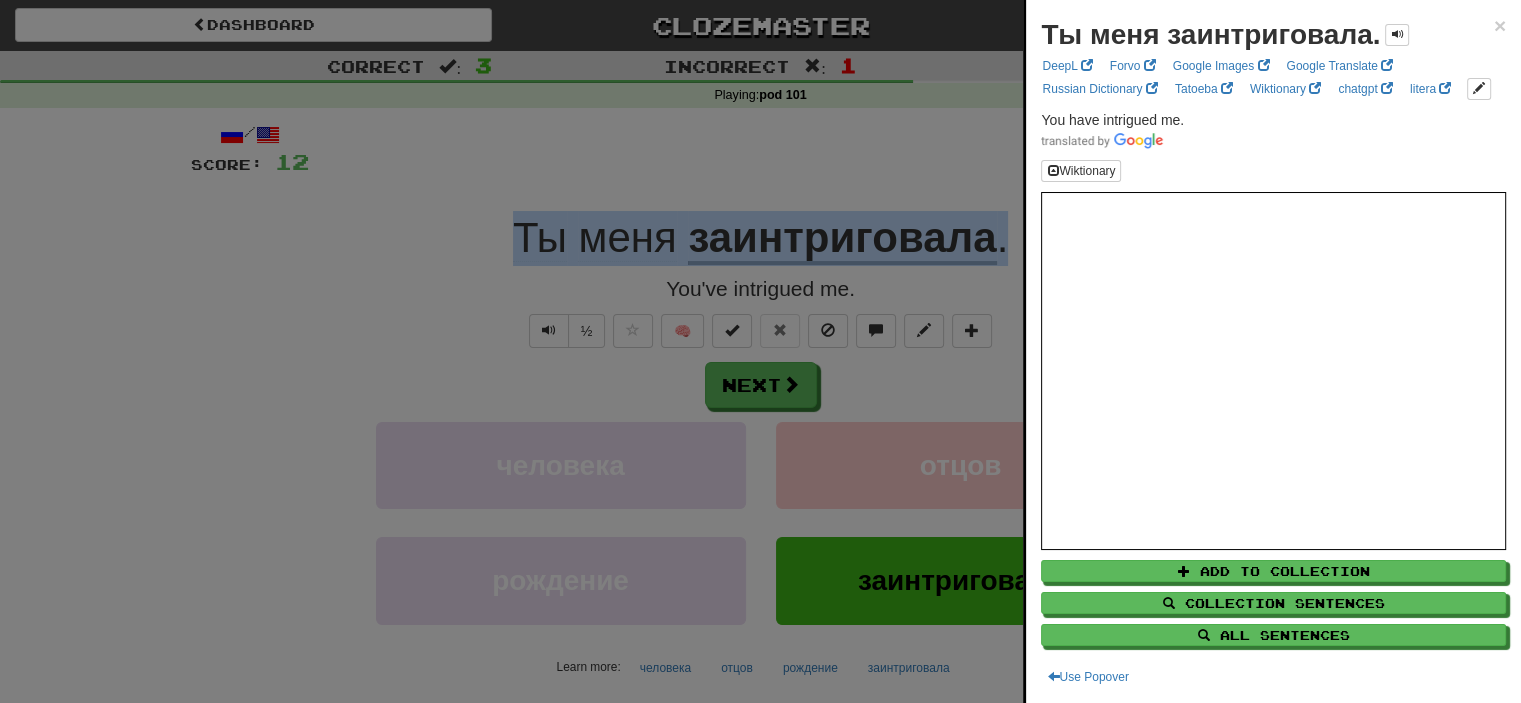 copy on "Ты   меня   заинтриговала ." 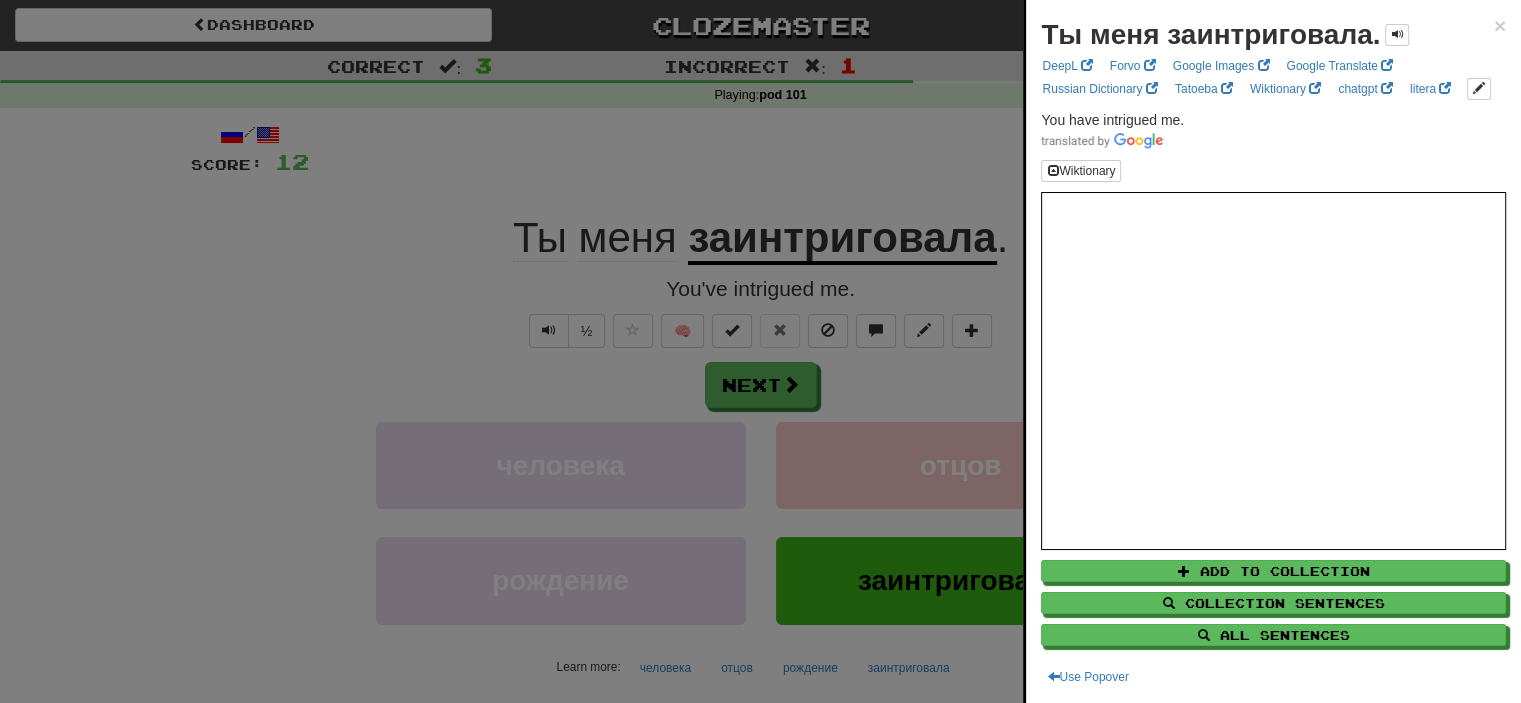 click at bounding box center (760, 351) 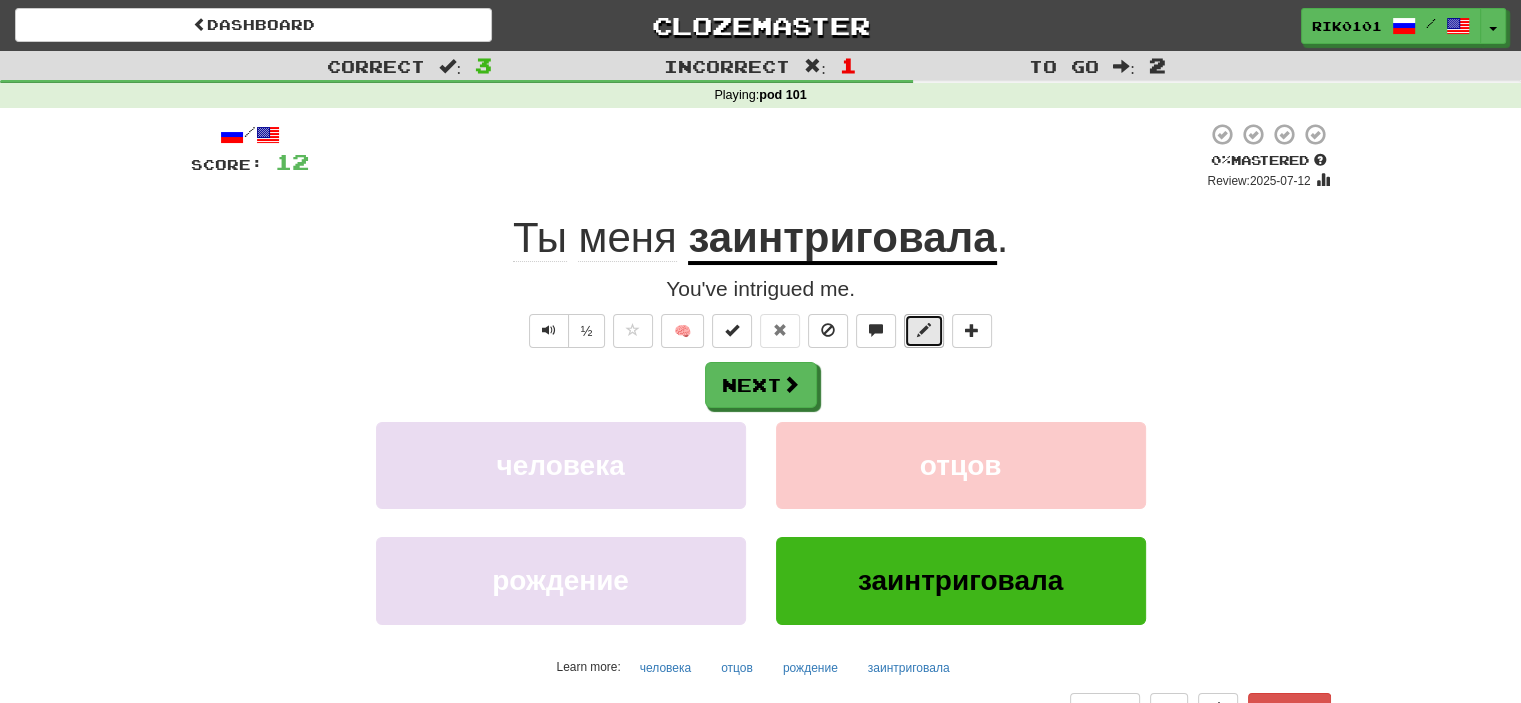 click at bounding box center (924, 330) 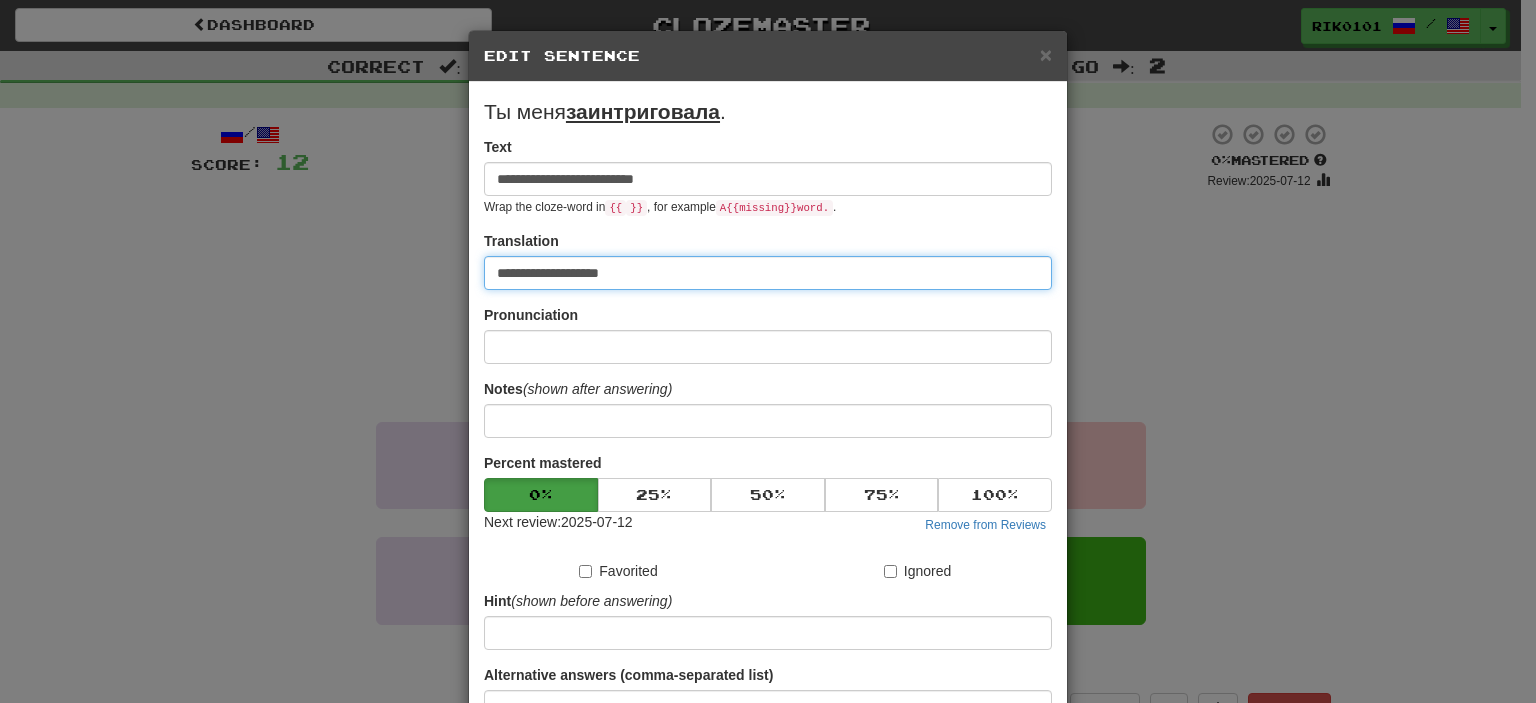 drag, startPoint x: 655, startPoint y: 267, endPoint x: 396, endPoint y: 282, distance: 259.434 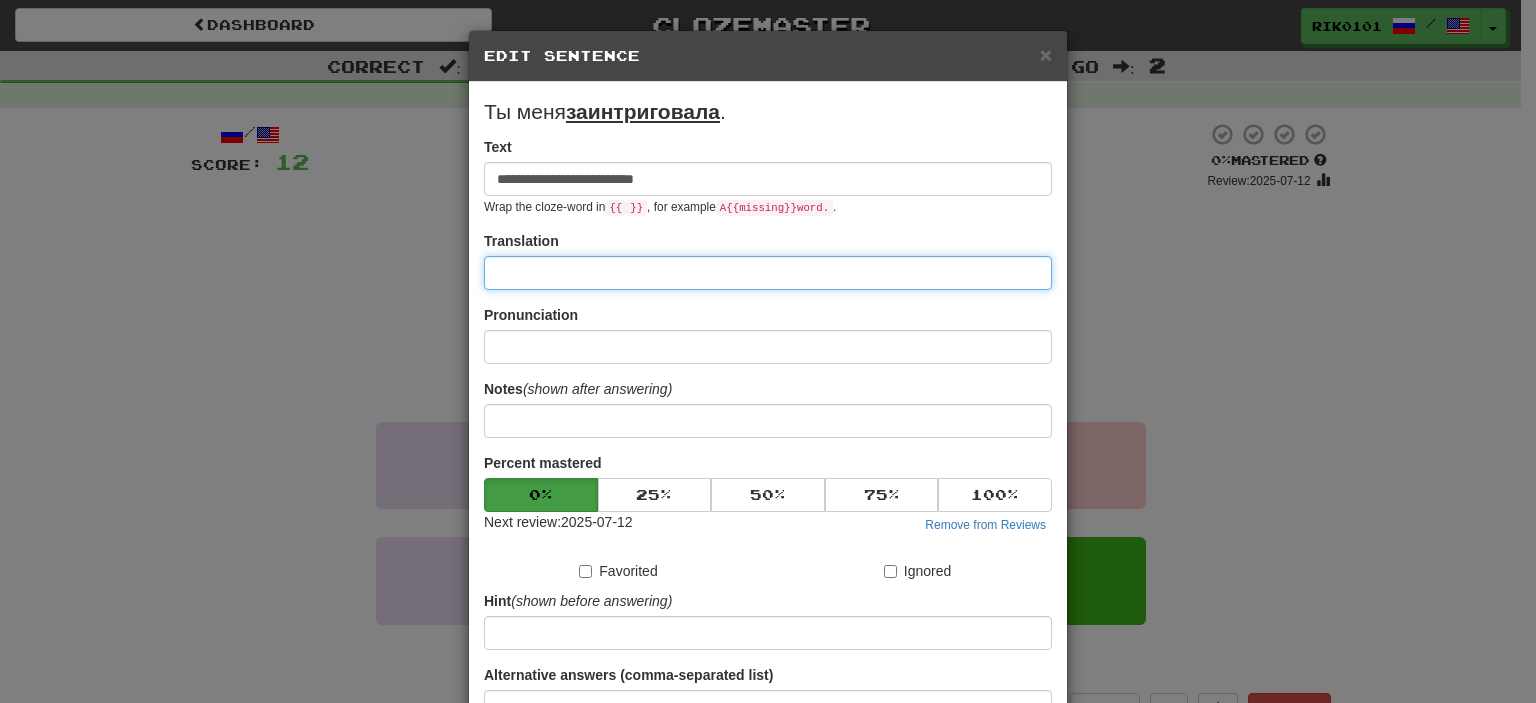 paste on "**********" 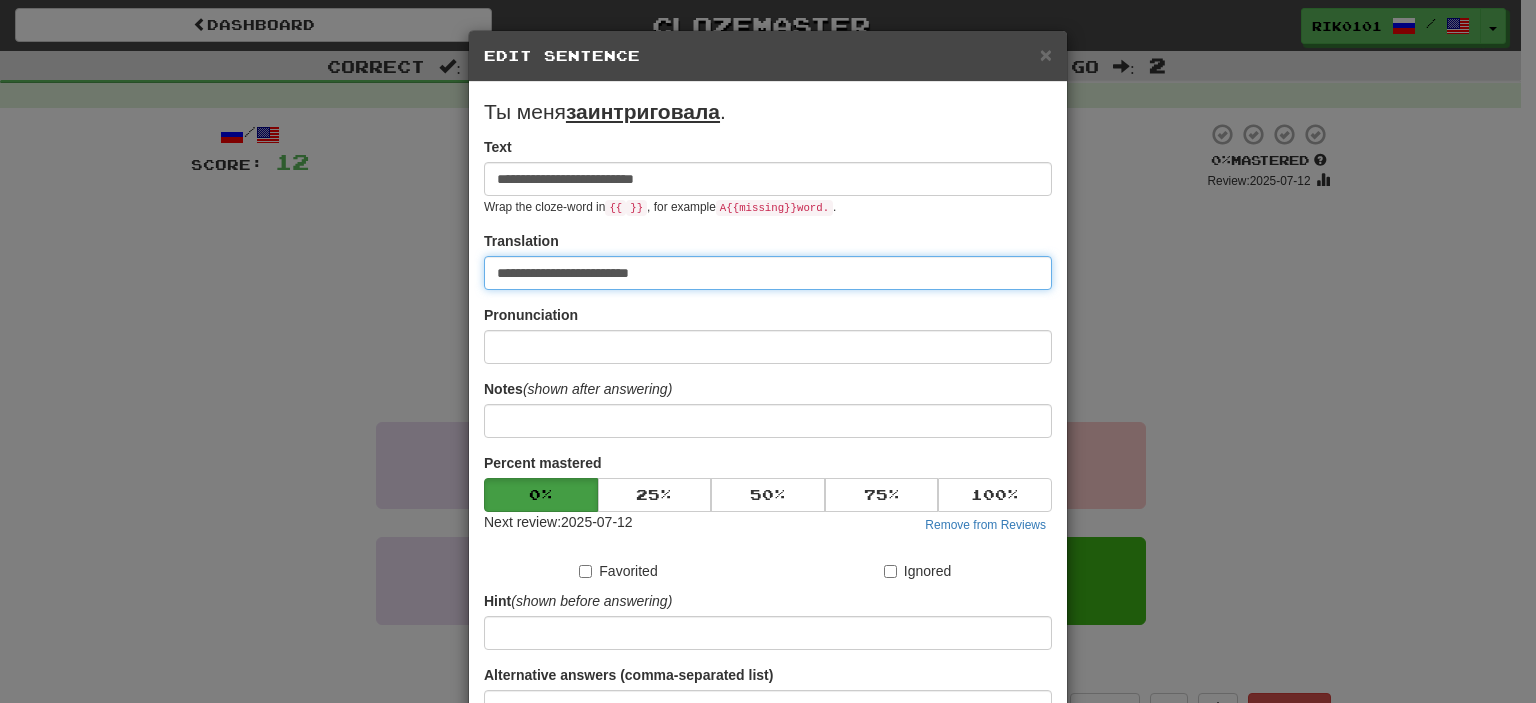 scroll, scrollTop: 190, scrollLeft: 0, axis: vertical 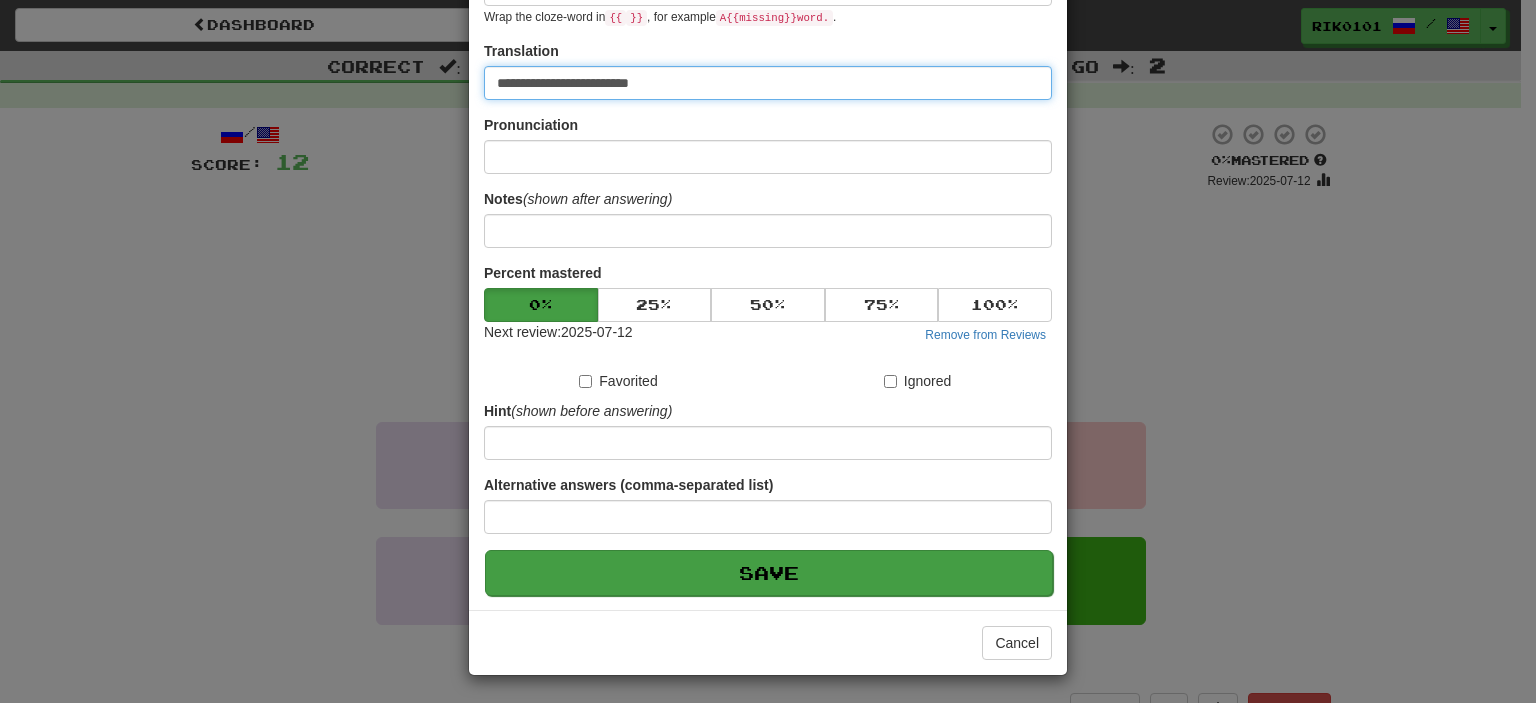 type on "**********" 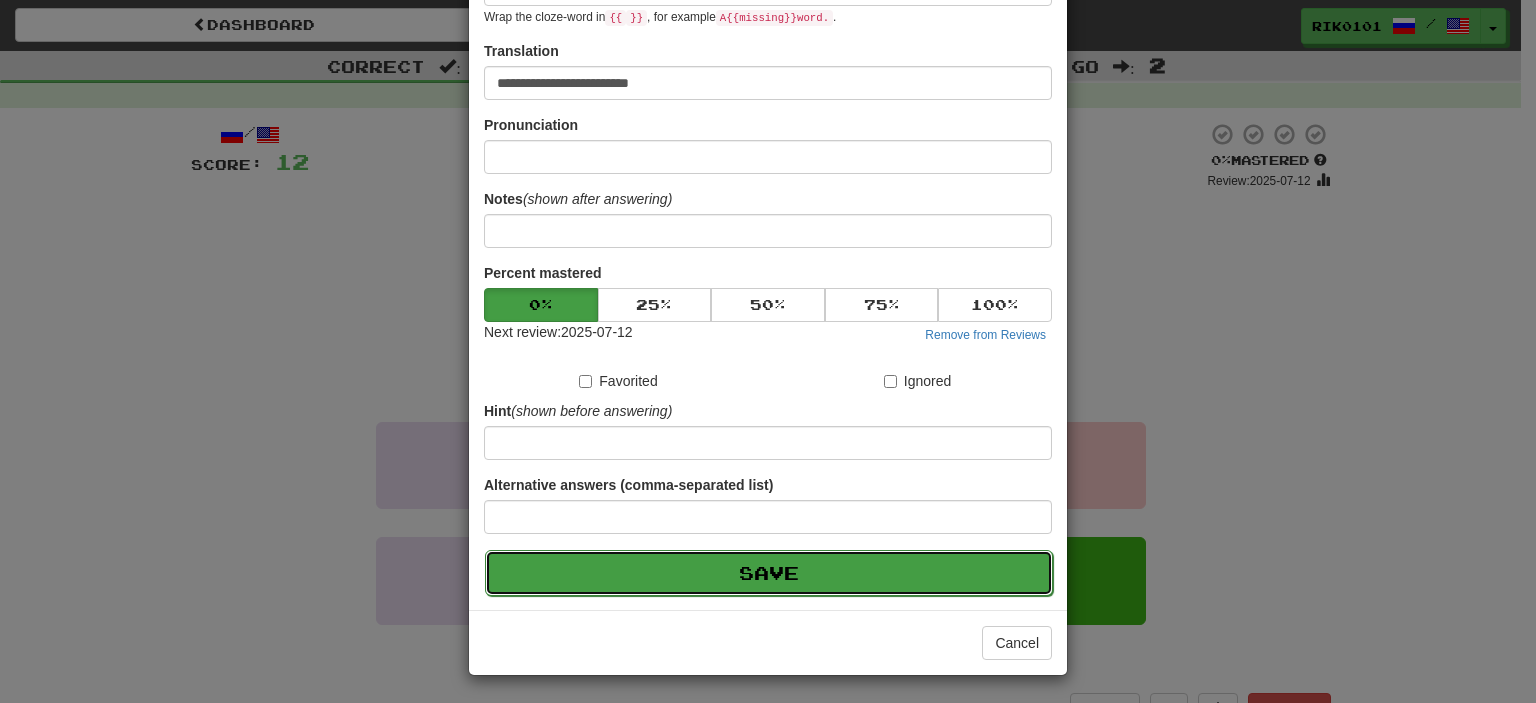 click on "Save" at bounding box center [769, 573] 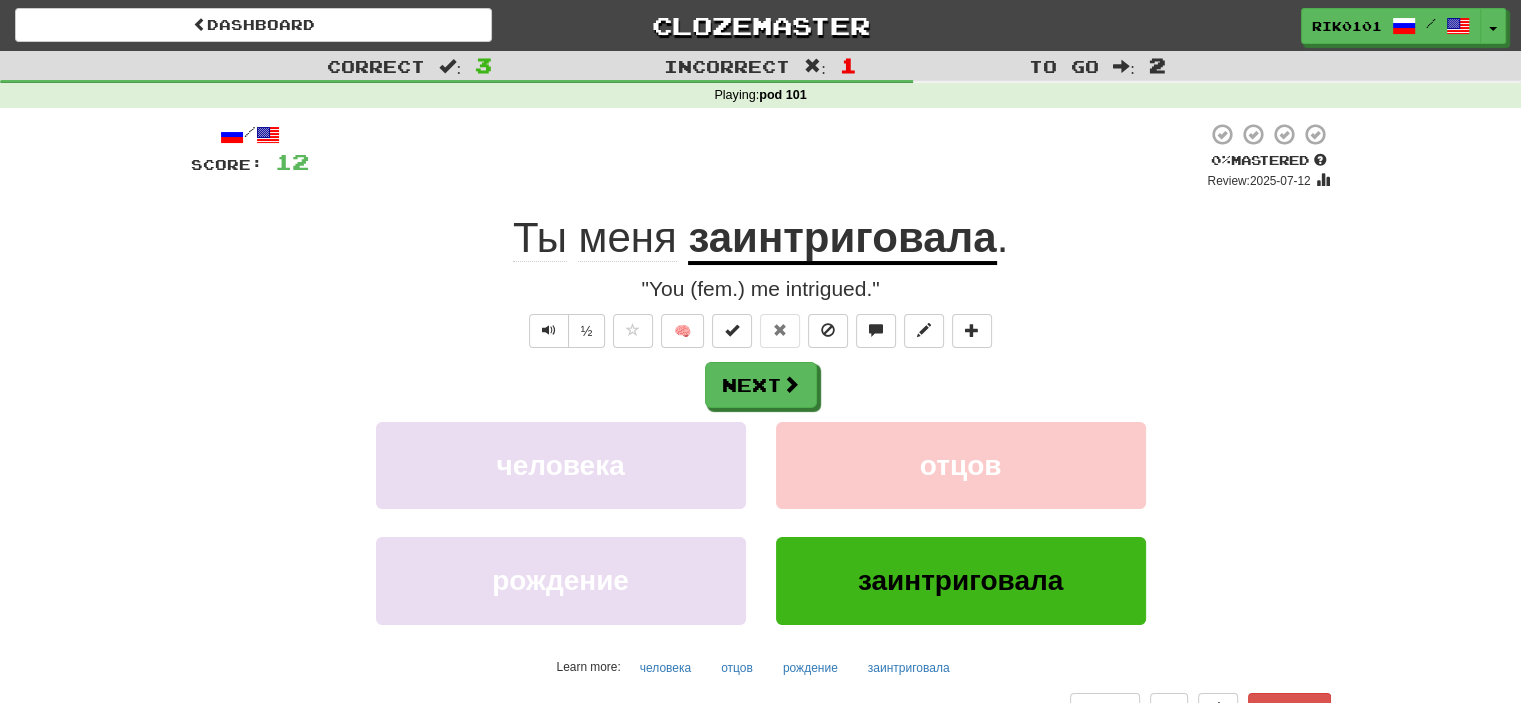 click on "заинтриговала" at bounding box center [842, 239] 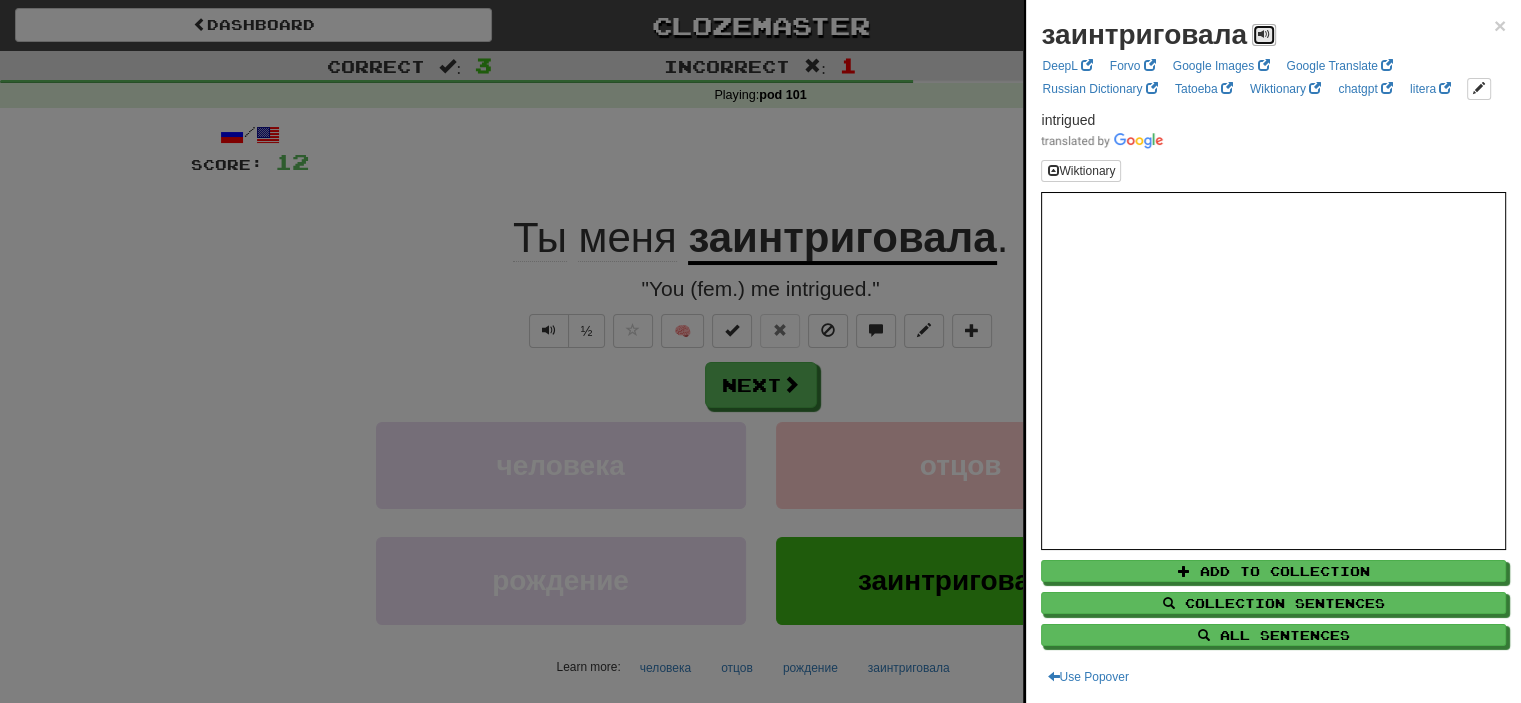 click at bounding box center (1264, 34) 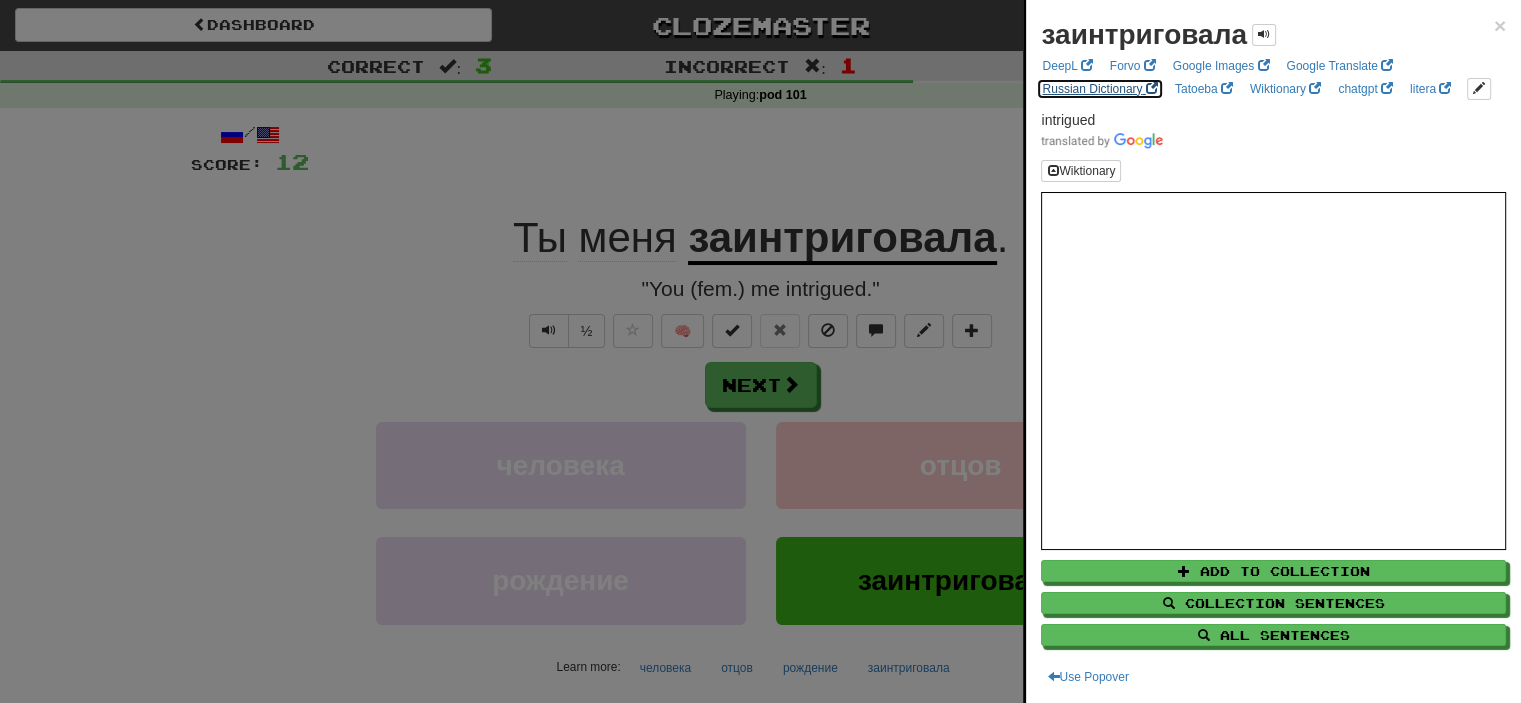 click on "Russian Dictionary" at bounding box center (1099, 89) 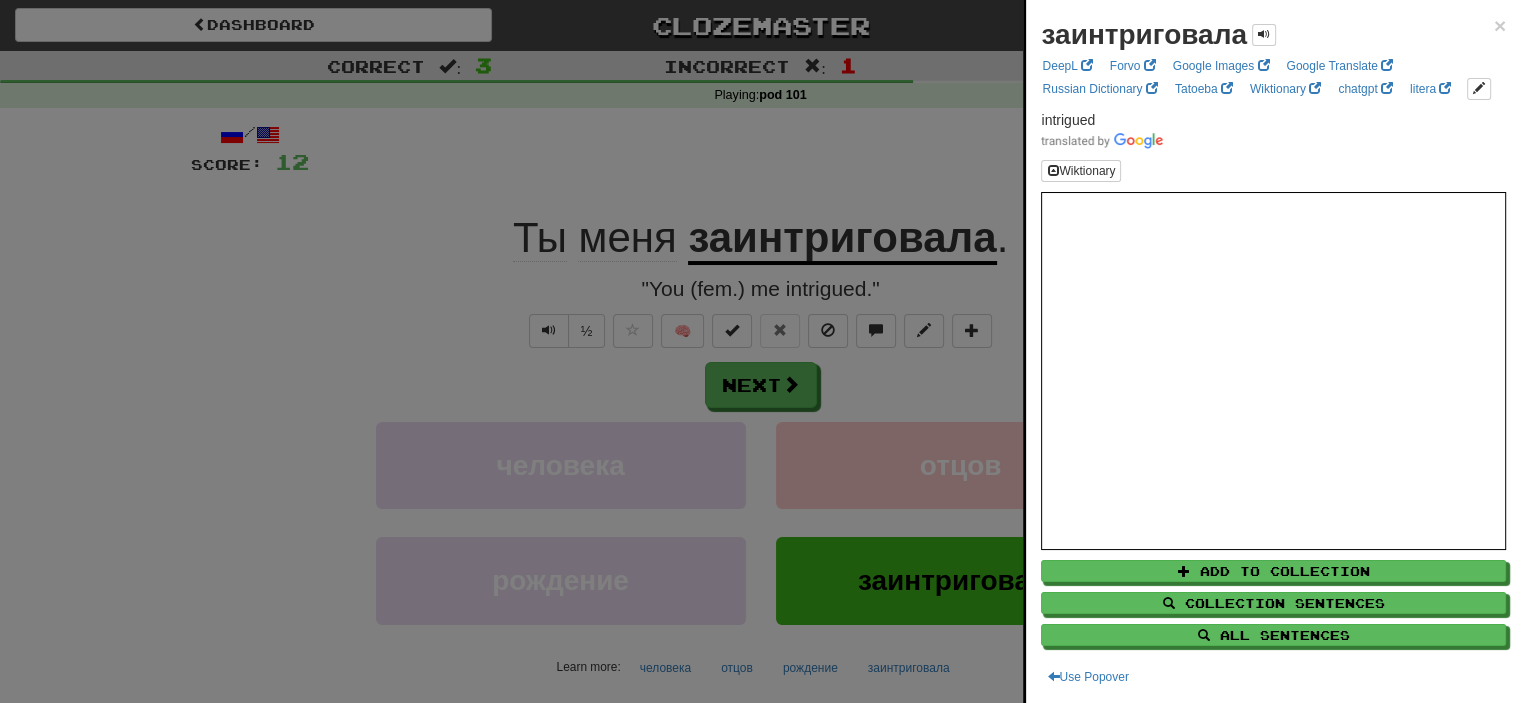click at bounding box center (760, 351) 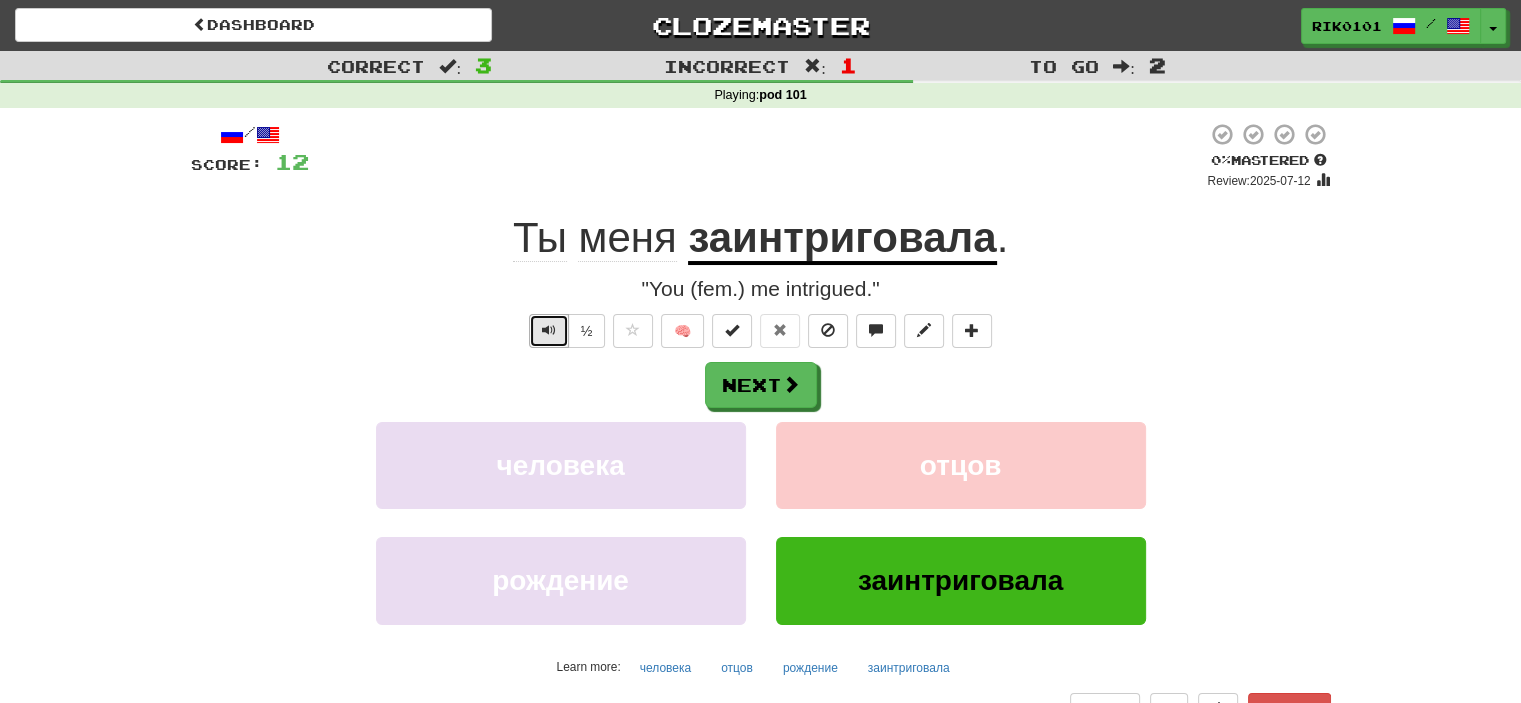 click at bounding box center (549, 330) 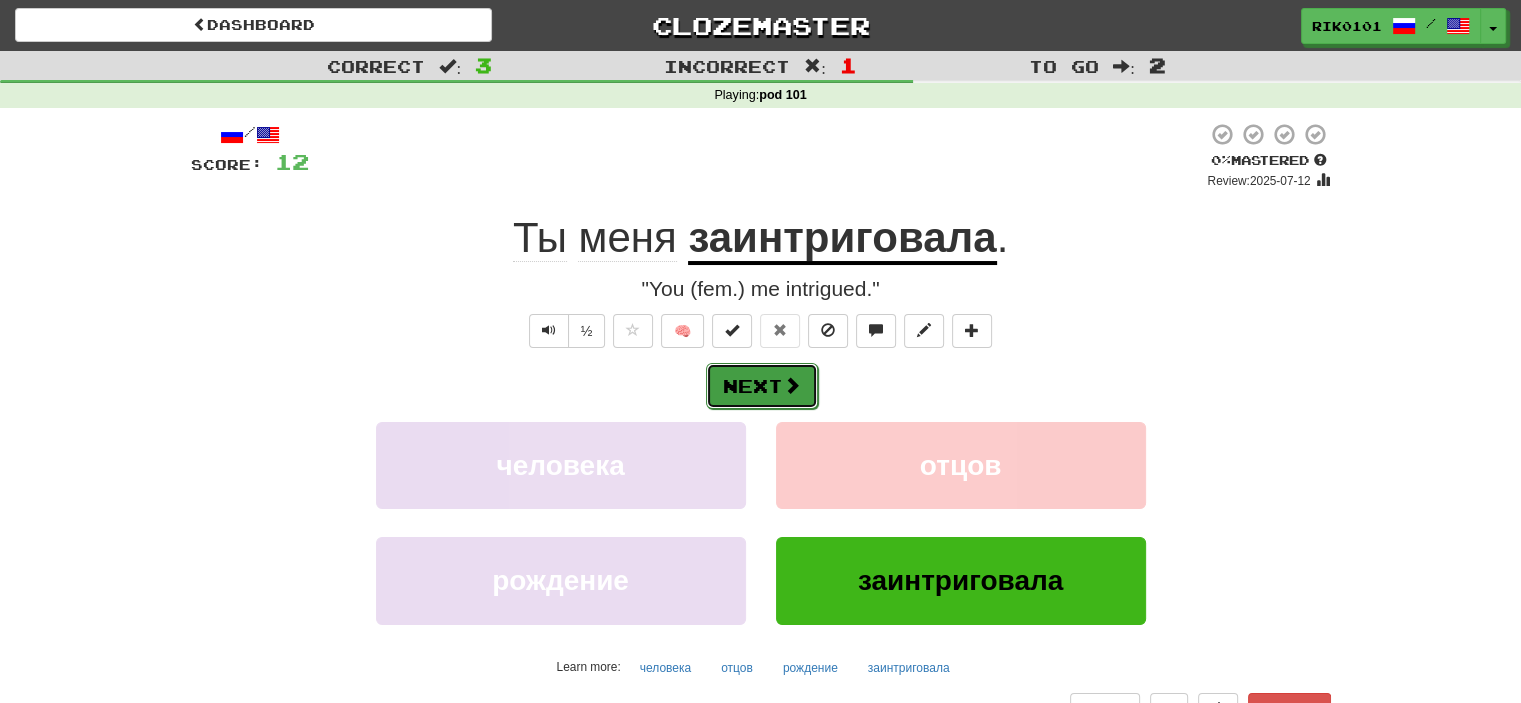 click on "Next" at bounding box center (762, 386) 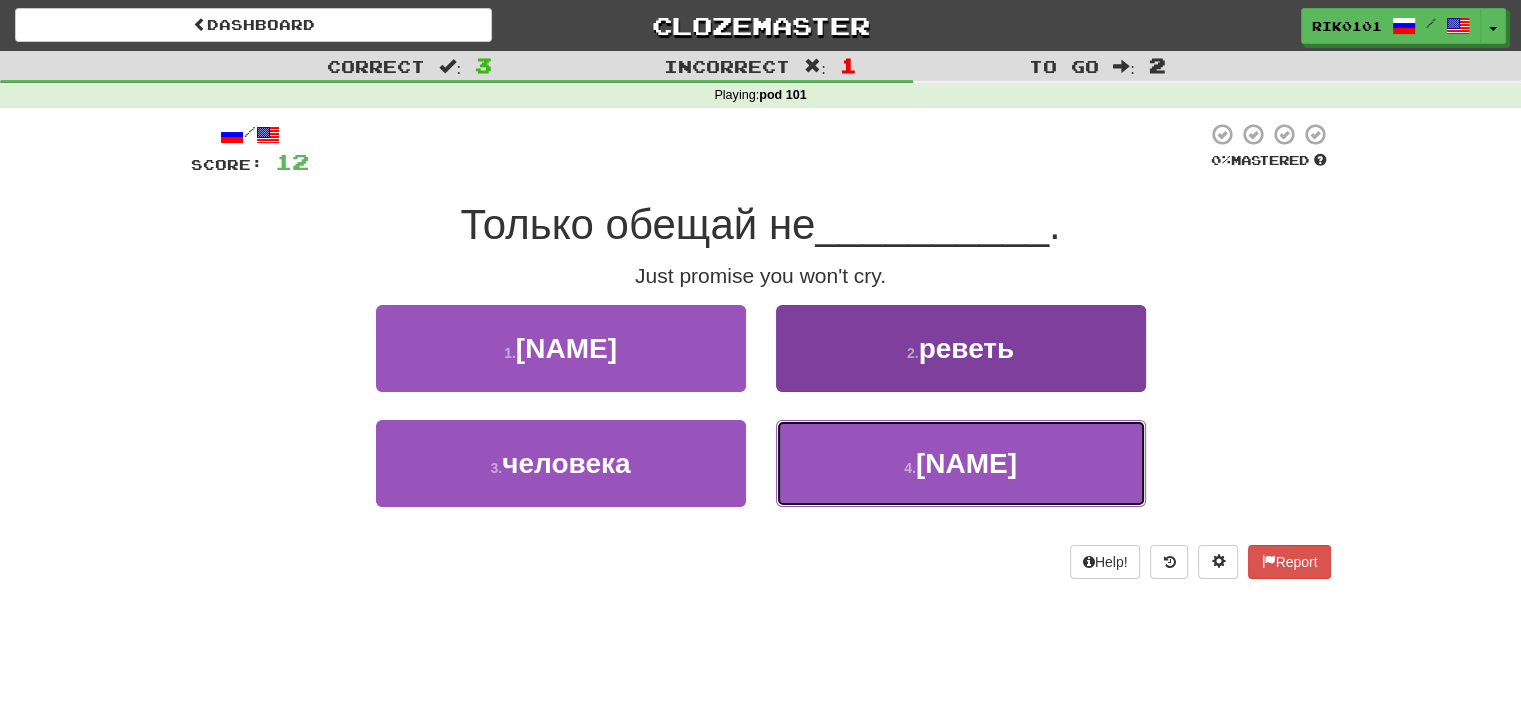 click on "4 .  немцев" at bounding box center [961, 463] 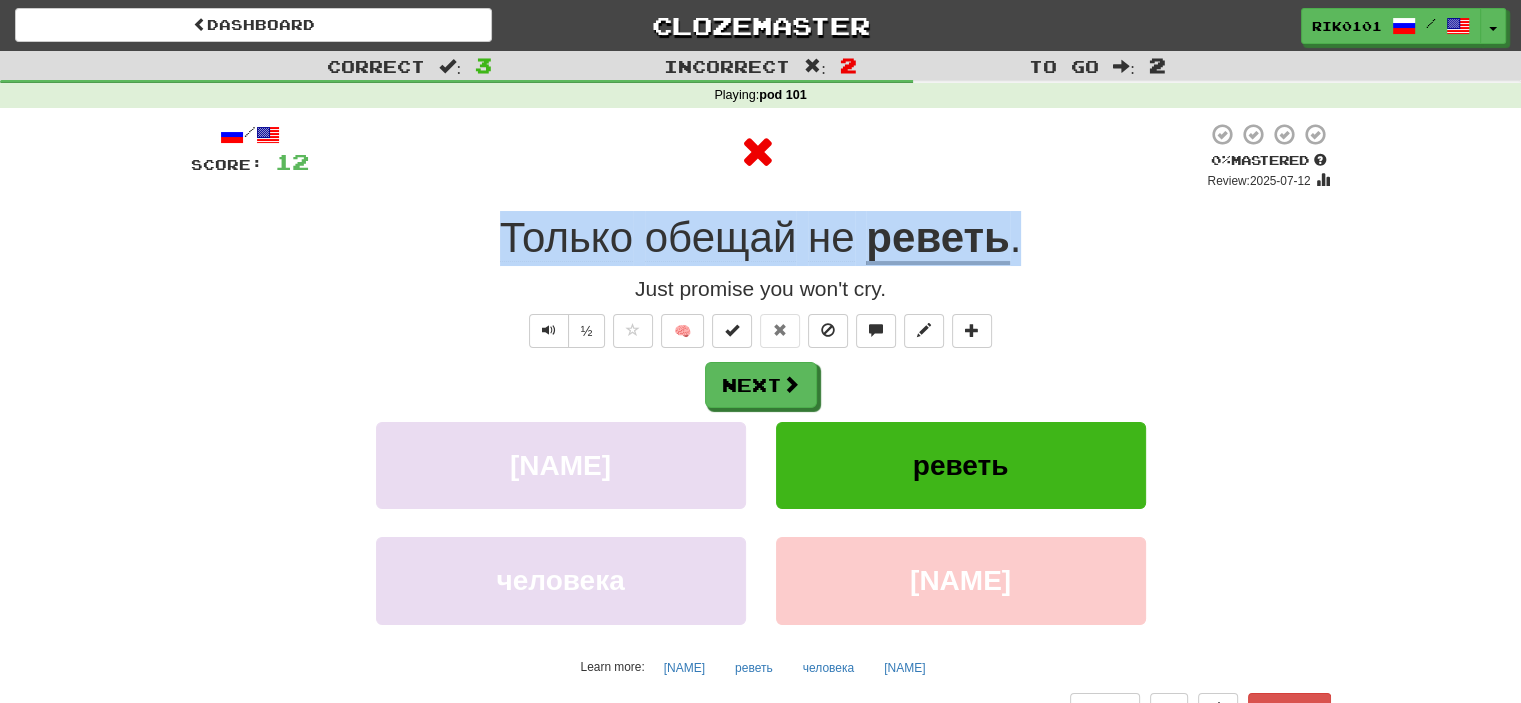 drag, startPoint x: 496, startPoint y: 233, endPoint x: 1034, endPoint y: 231, distance: 538.0037 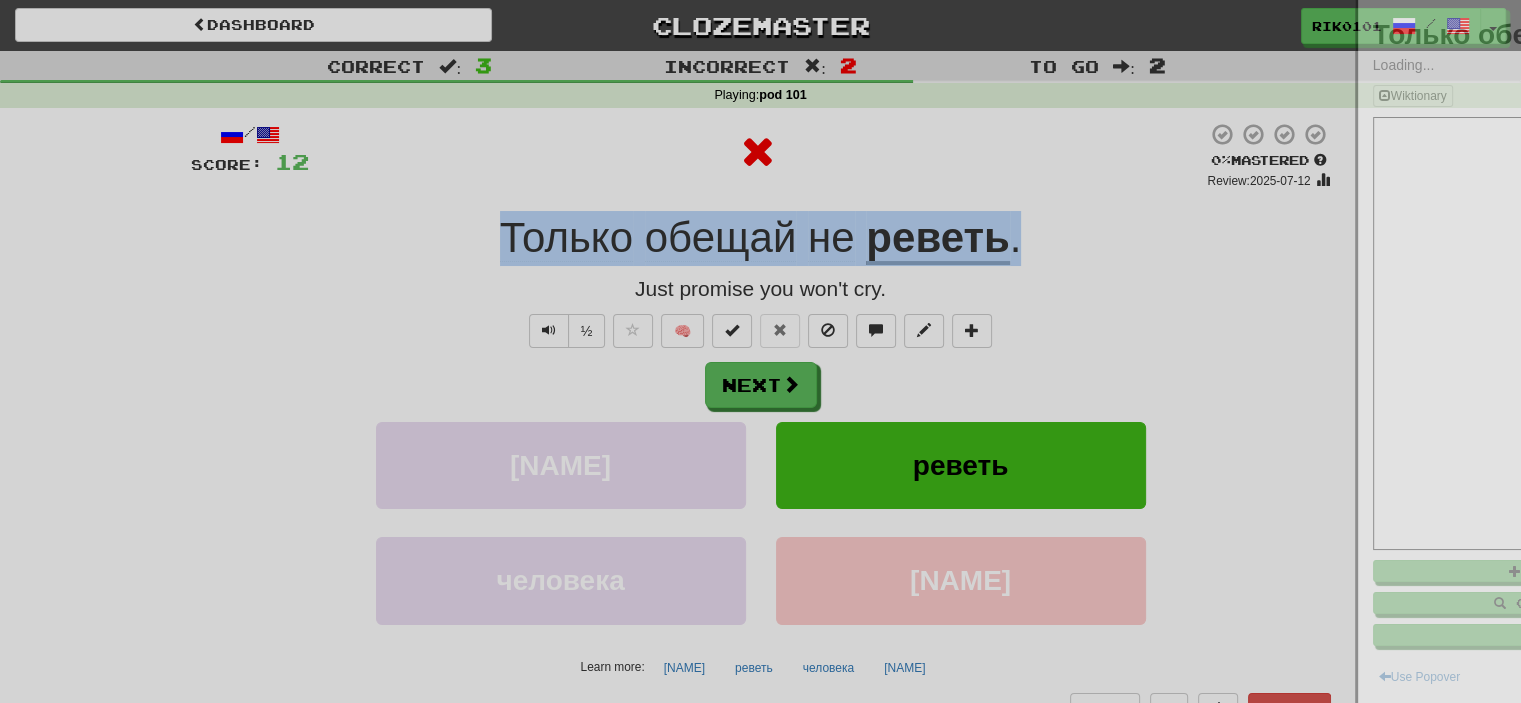copy on "Только   обещай   не   реветь ." 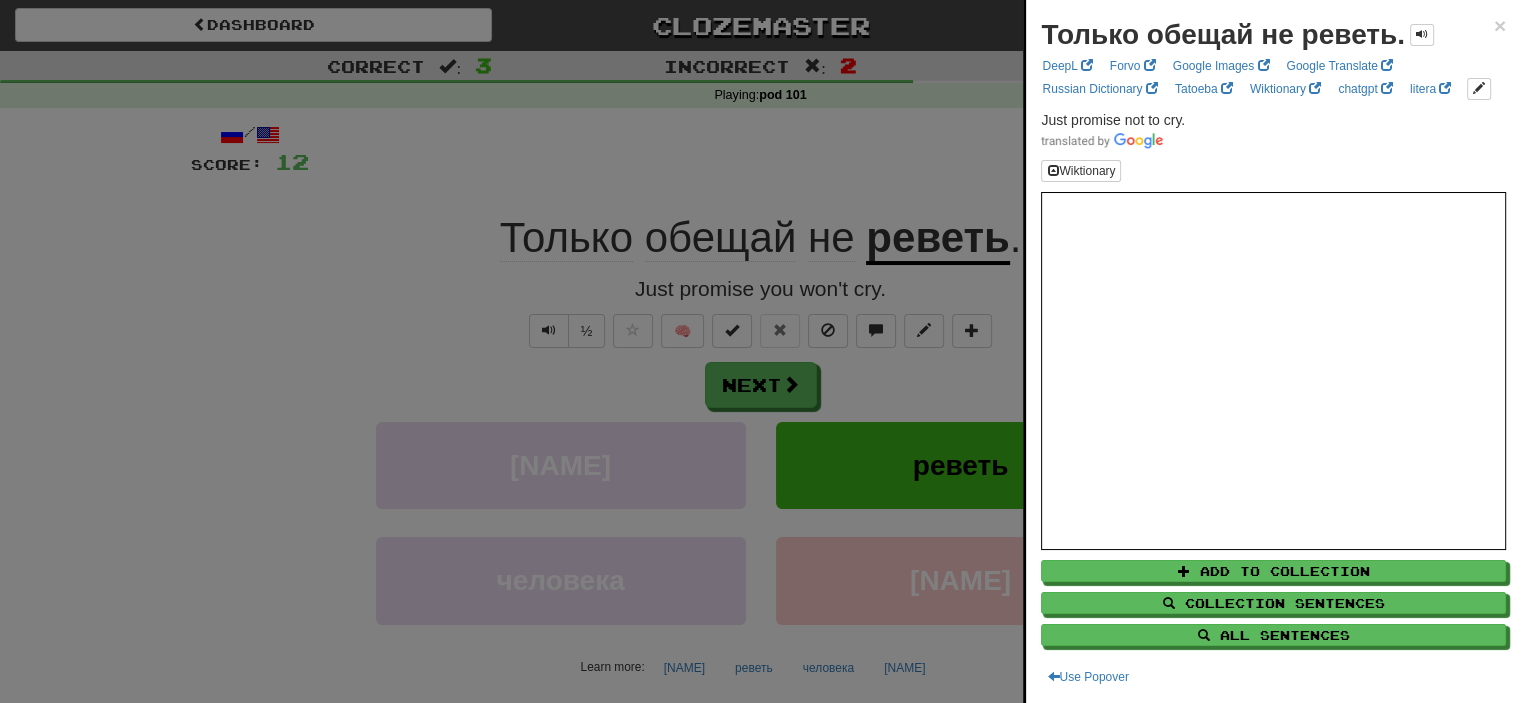 drag, startPoint x: 670, startPoint y: 142, endPoint x: 818, endPoint y: 332, distance: 240.8402 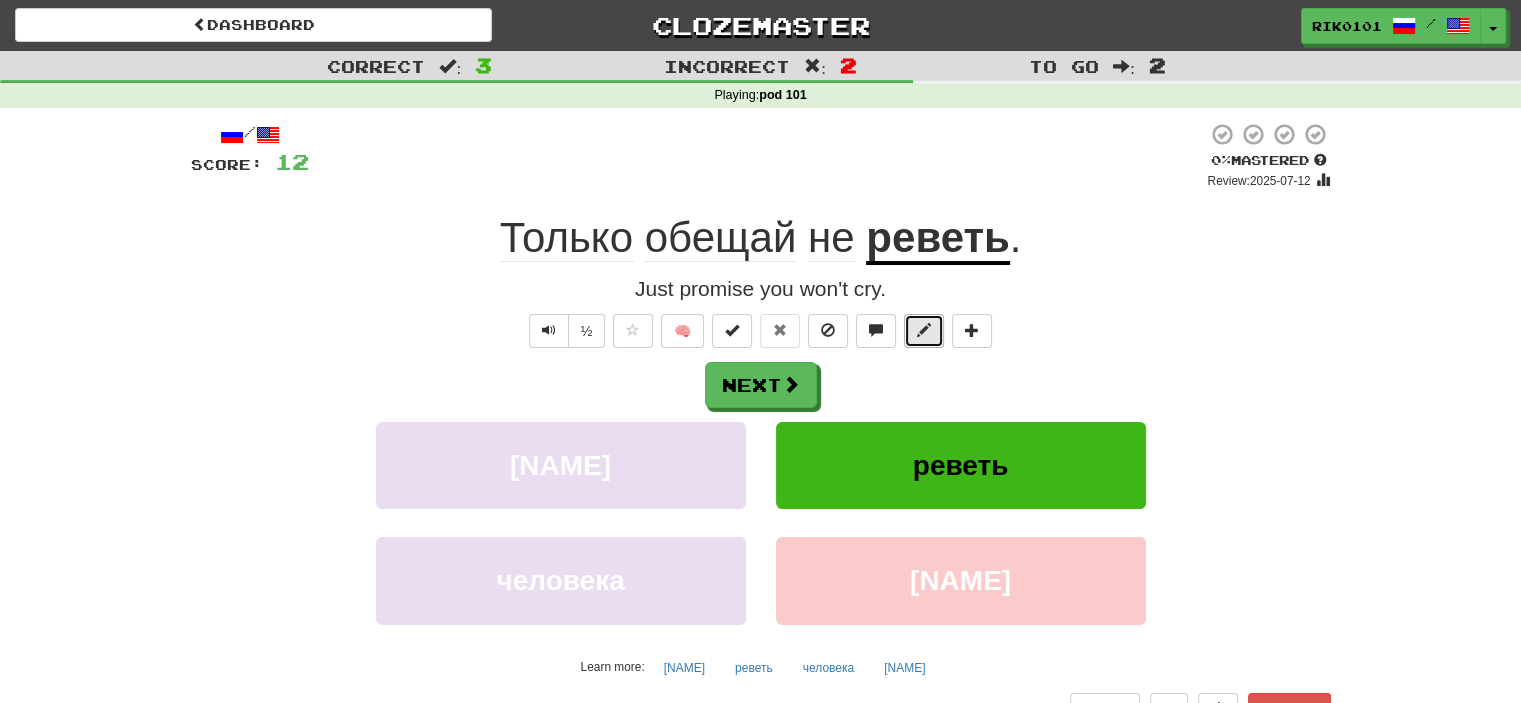 click at bounding box center (924, 331) 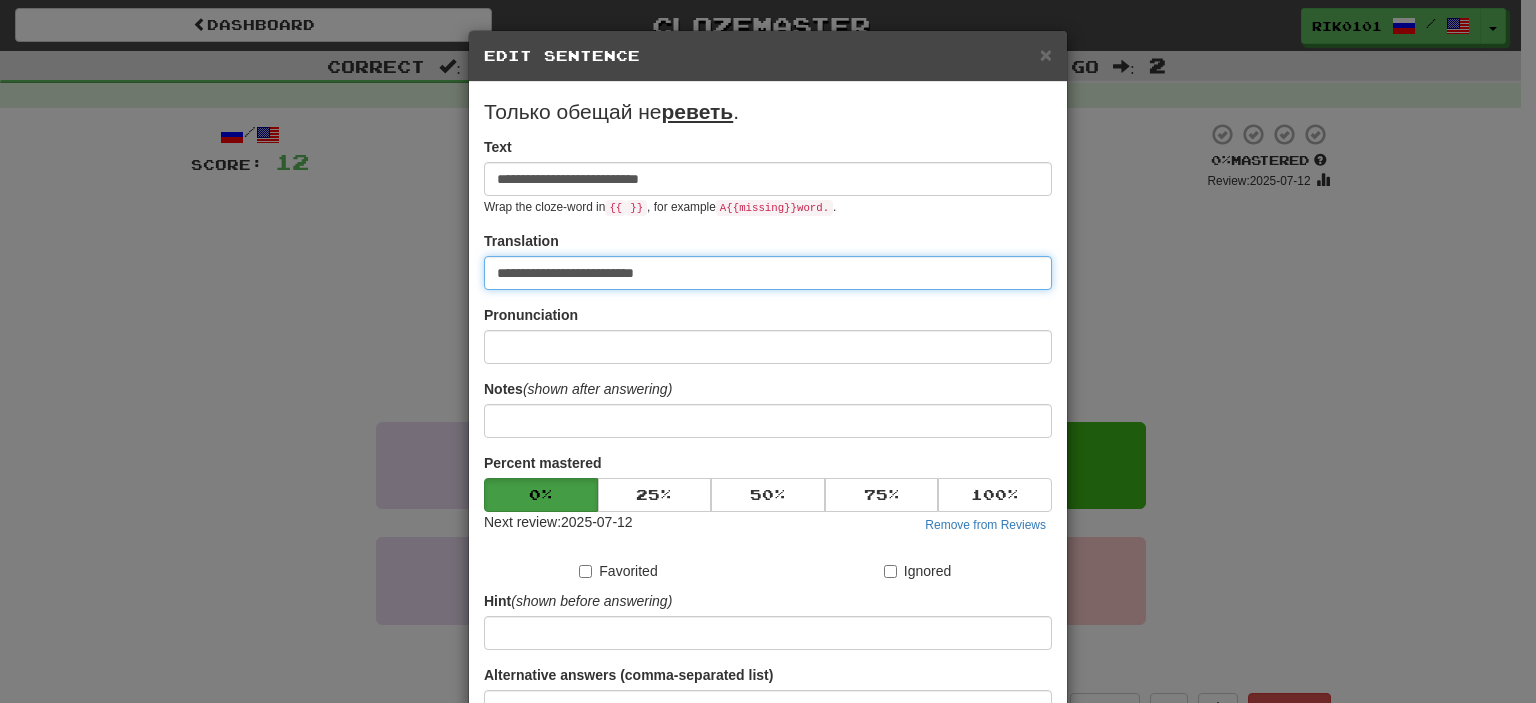 drag, startPoint x: 700, startPoint y: 270, endPoint x: 335, endPoint y: 287, distance: 365.3957 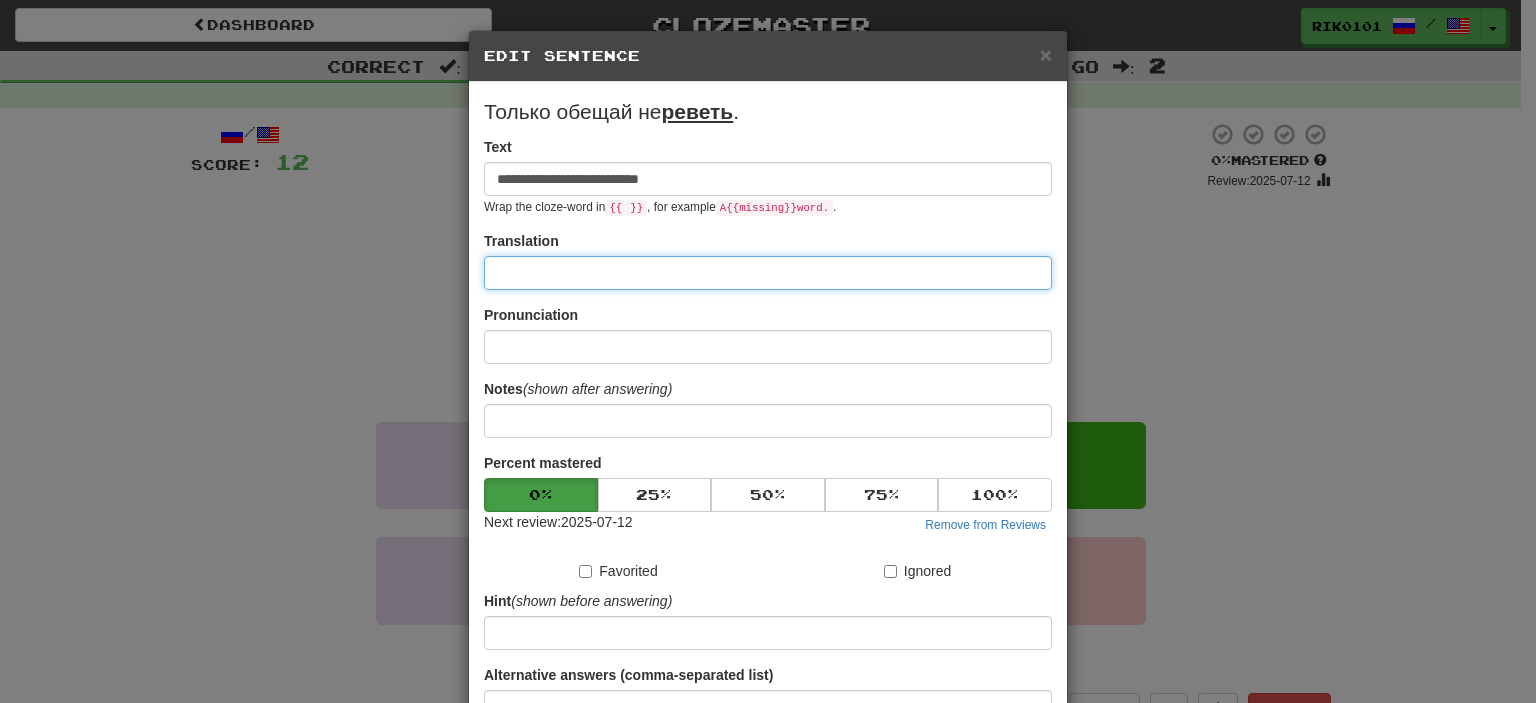 paste on "**********" 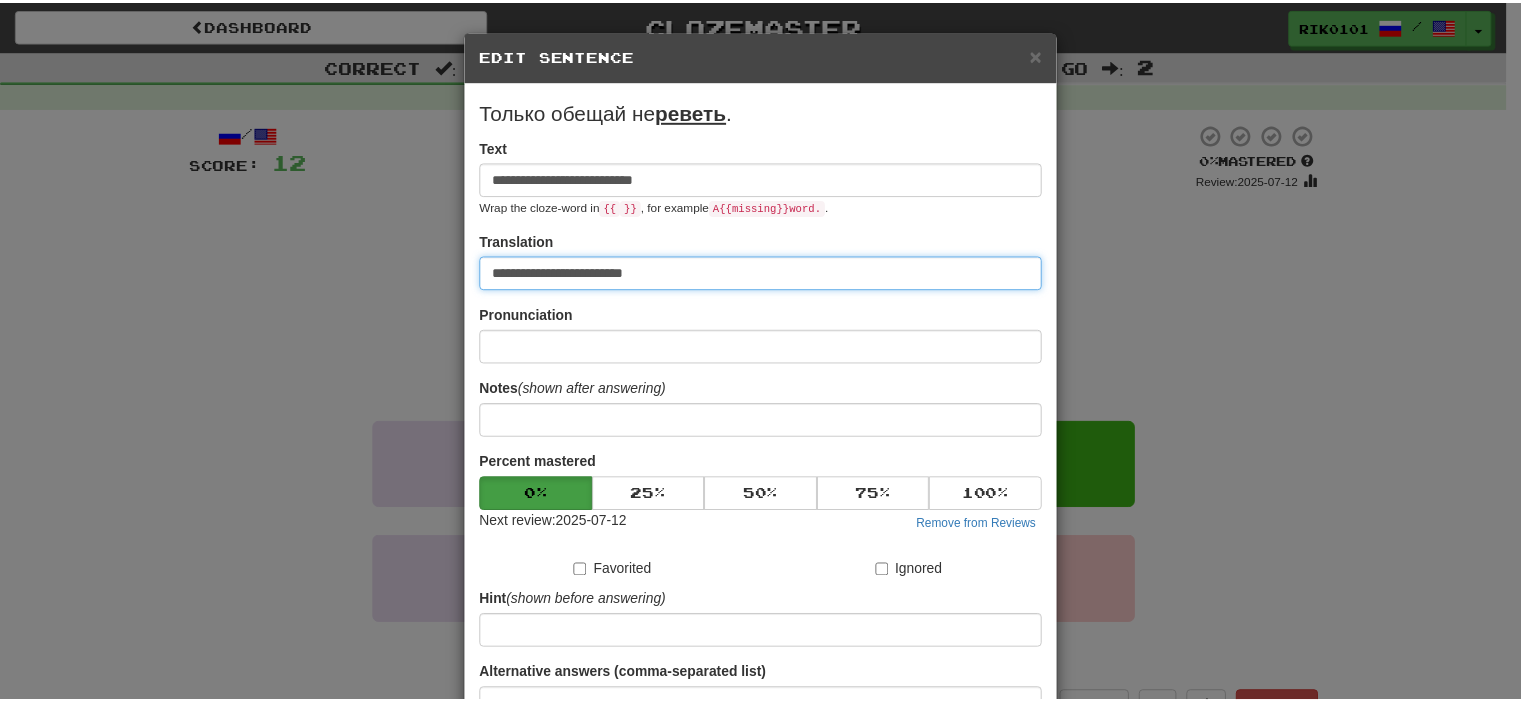 scroll, scrollTop: 190, scrollLeft: 0, axis: vertical 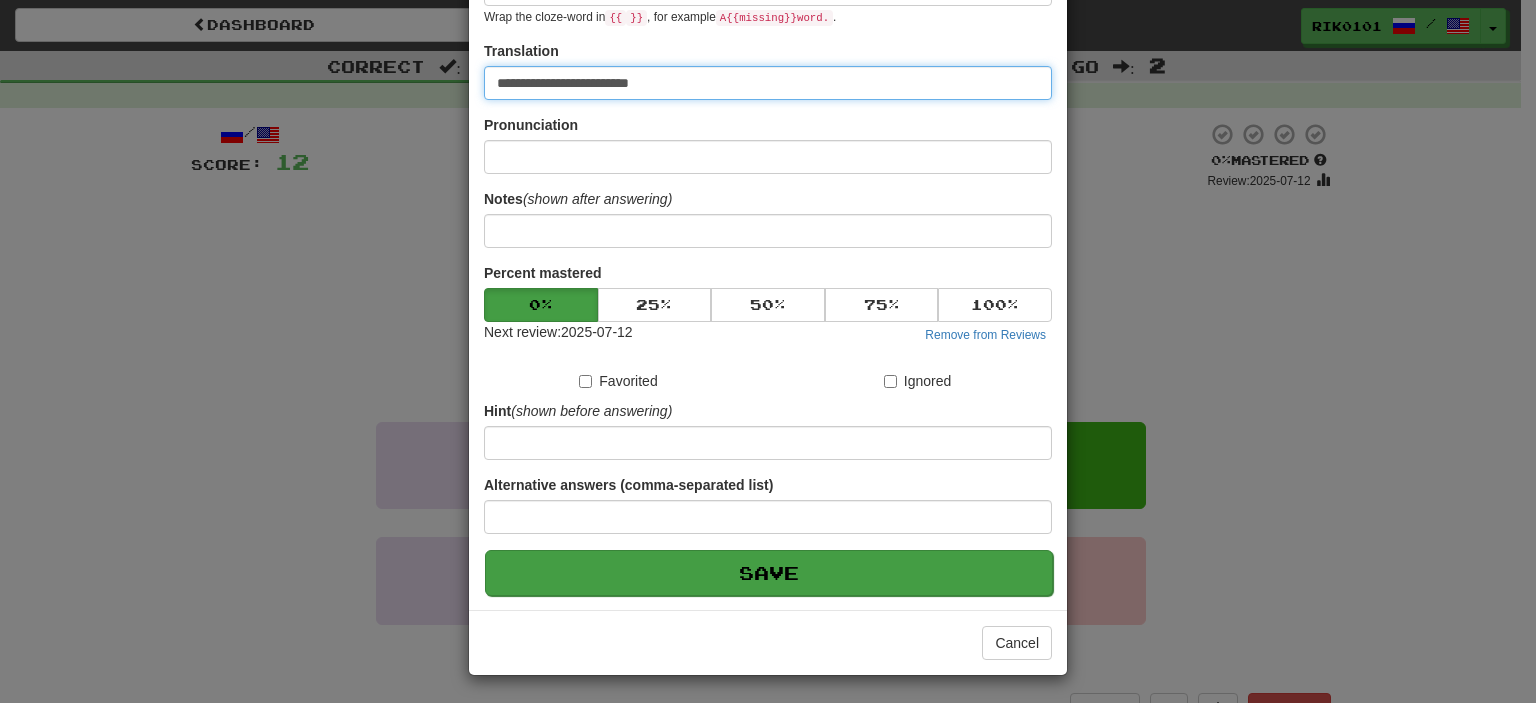 type on "**********" 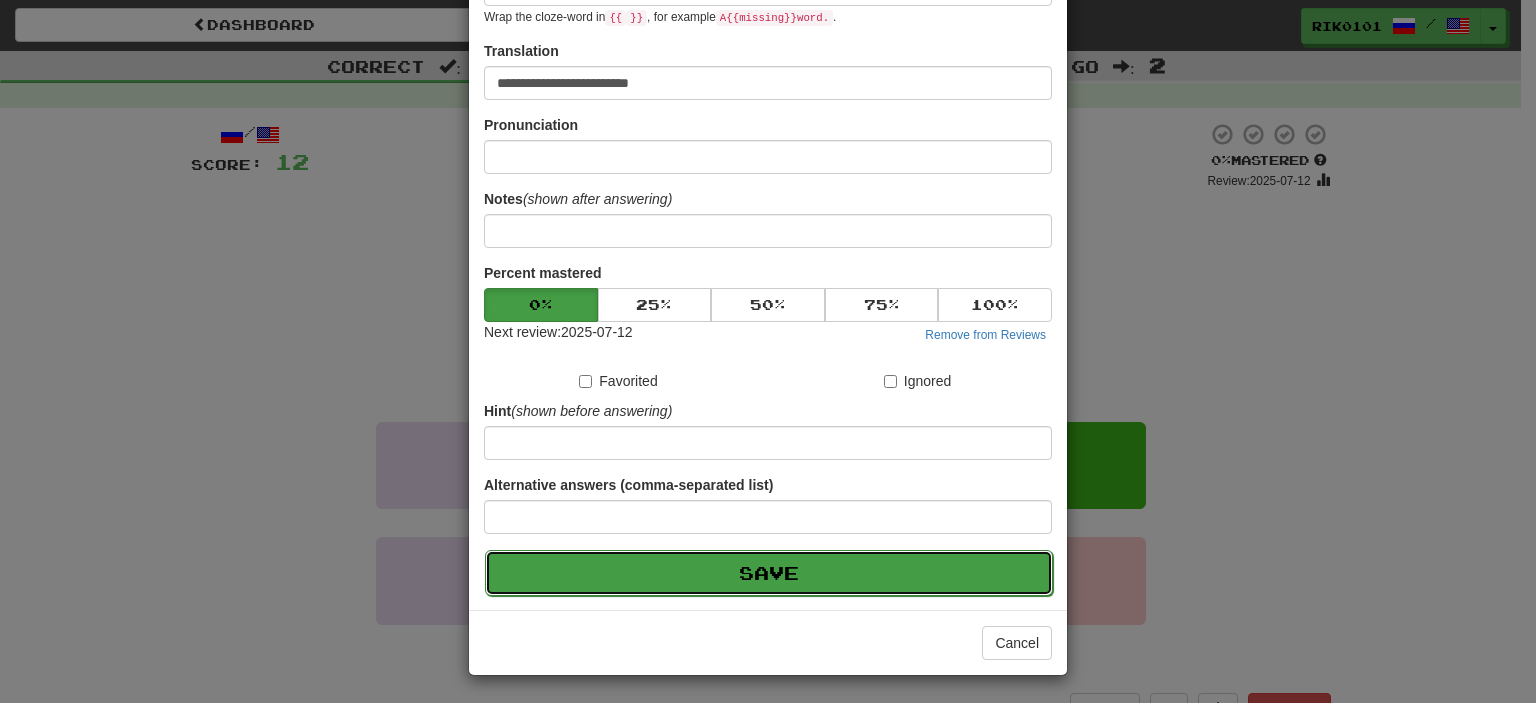 click on "Save" at bounding box center [769, 573] 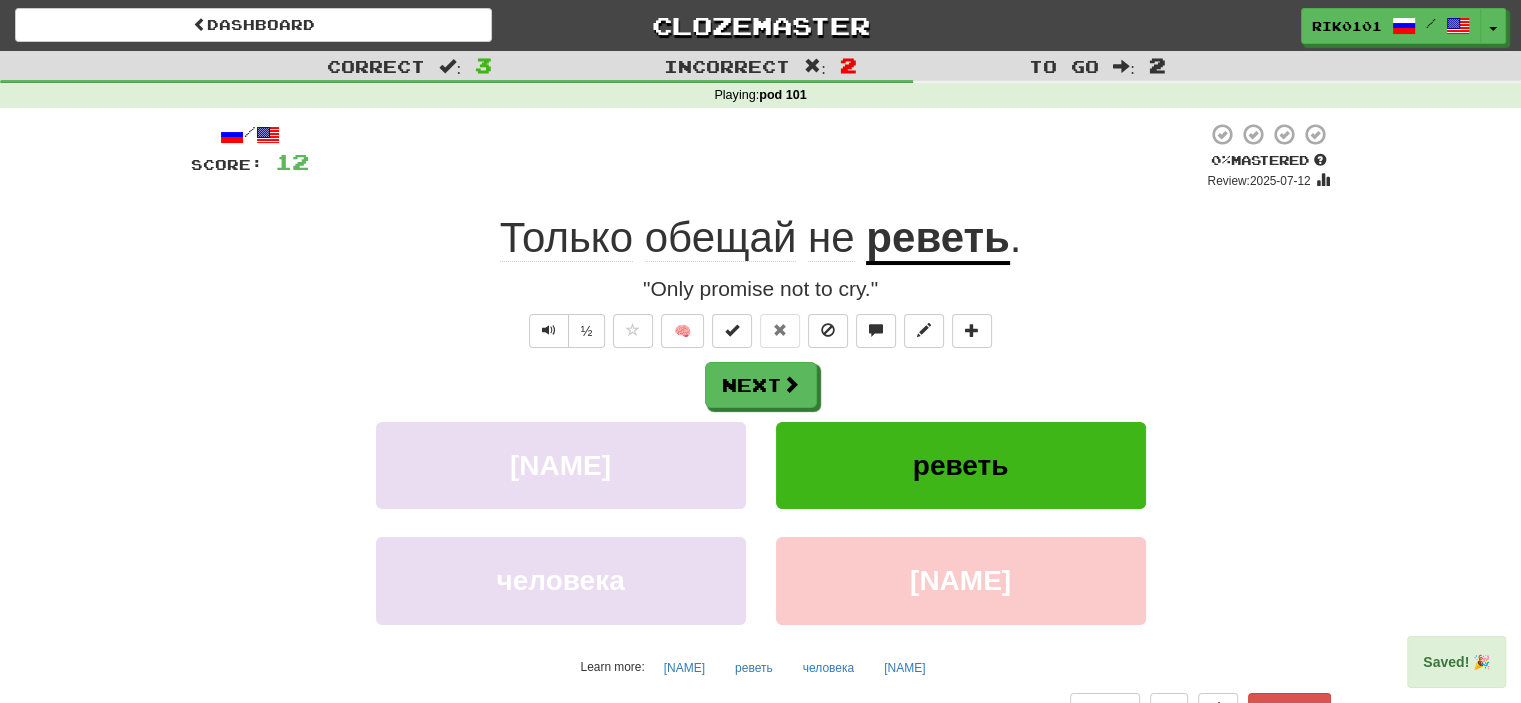 click on "обещай" 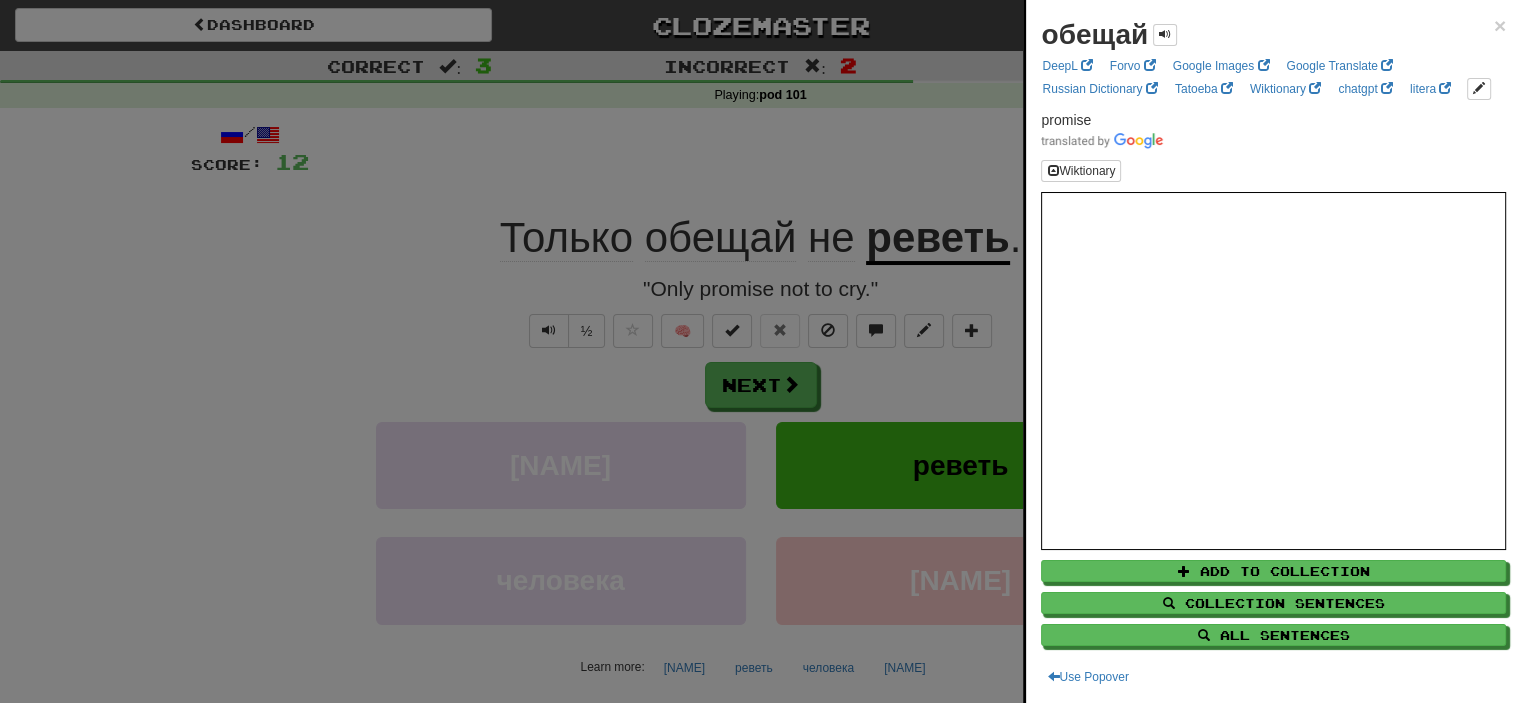 click at bounding box center (760, 351) 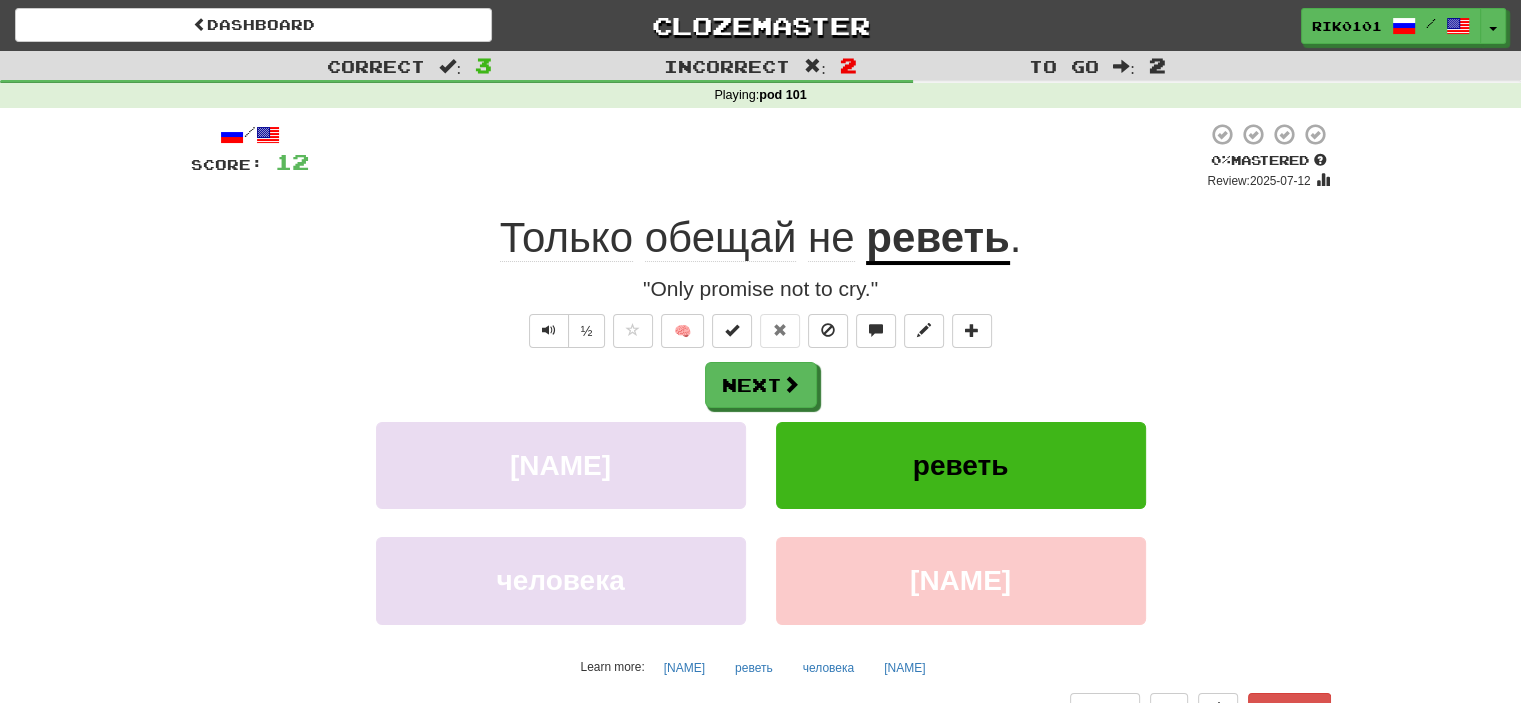 click on "реветь" at bounding box center (937, 239) 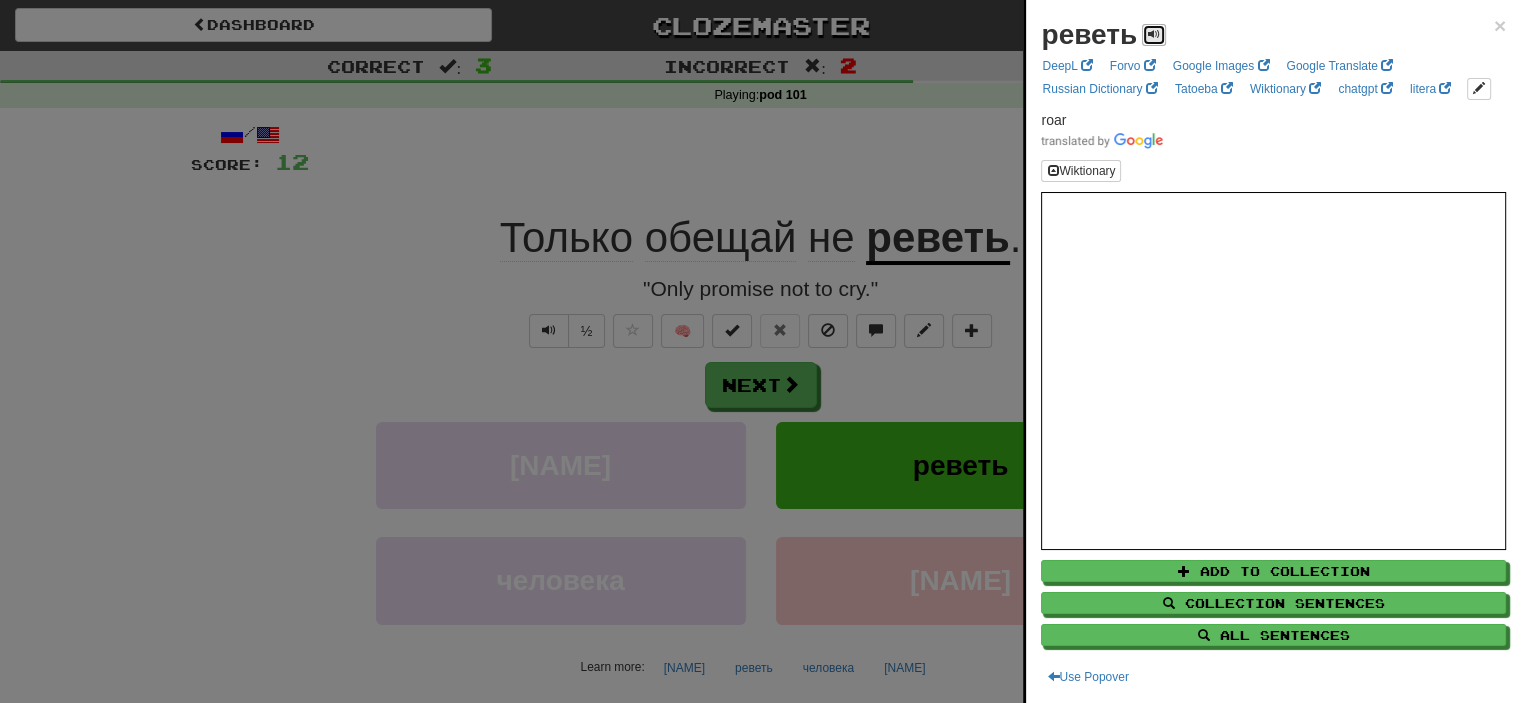 click at bounding box center [1154, 35] 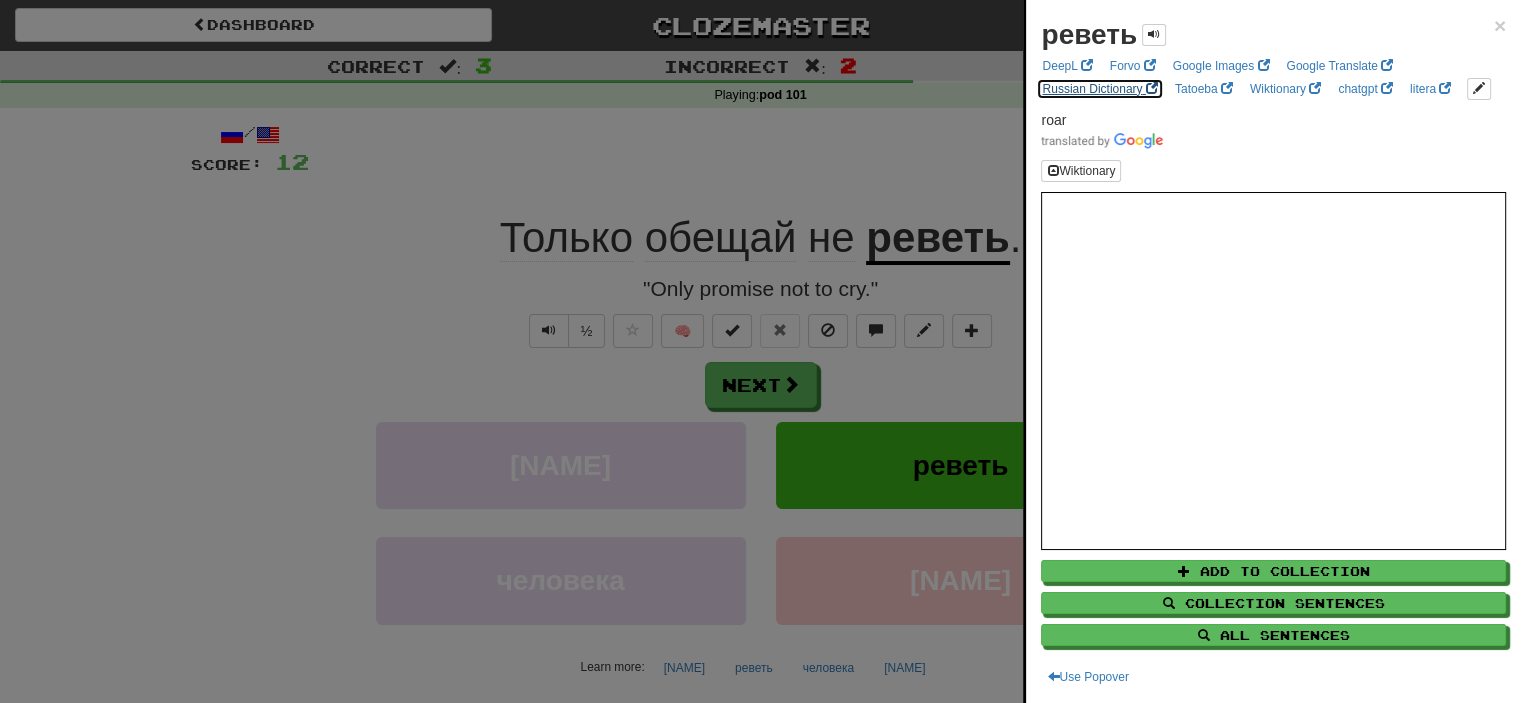 click on "Russian Dictionary" at bounding box center [1099, 89] 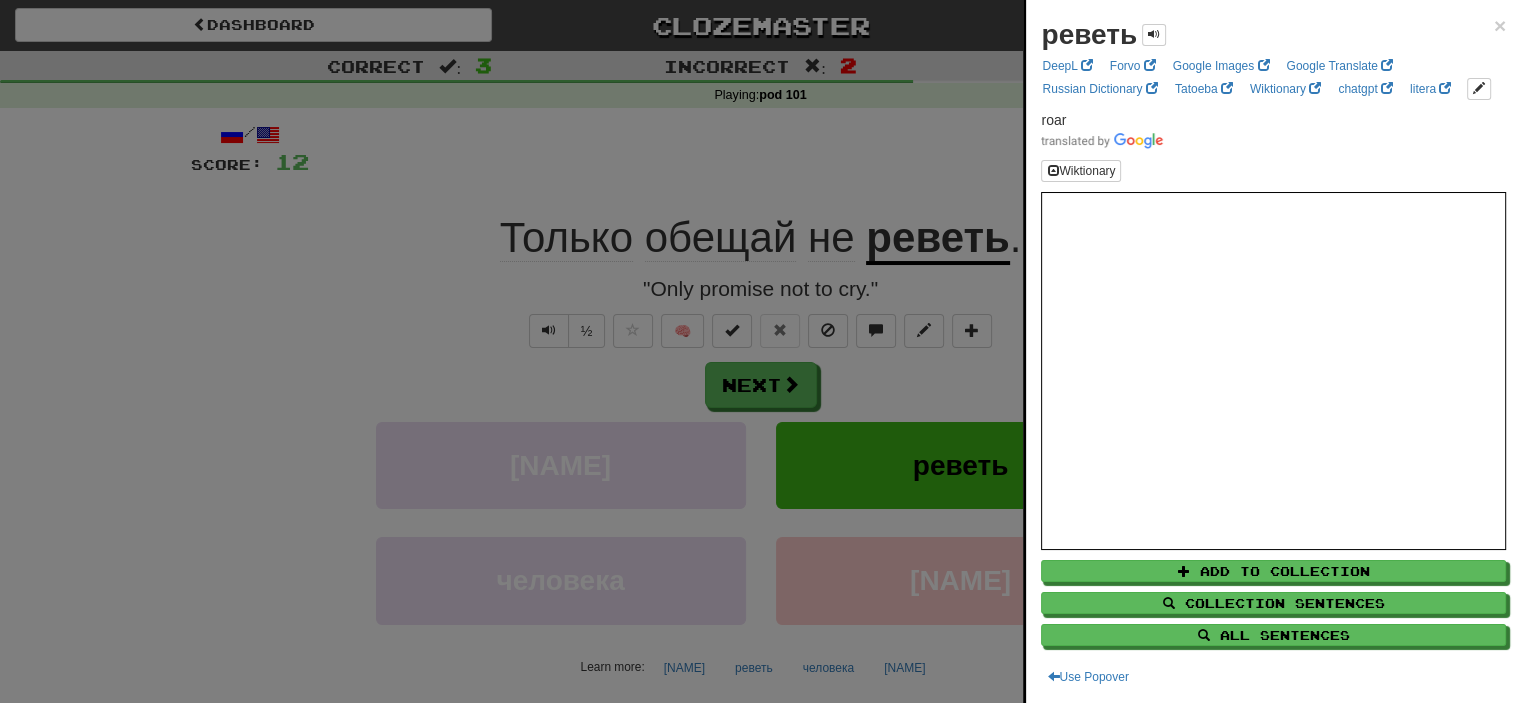 click at bounding box center (760, 351) 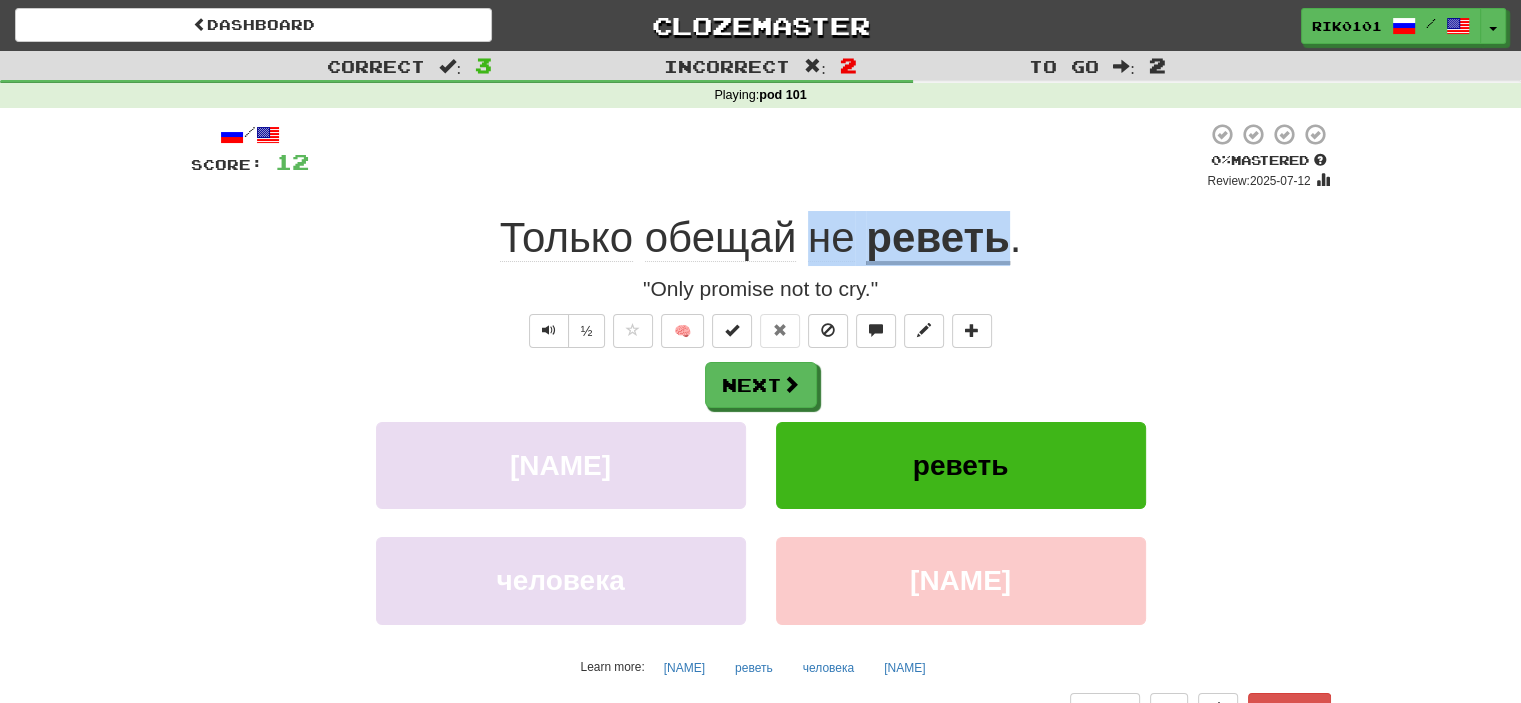 drag, startPoint x: 814, startPoint y: 236, endPoint x: 1004, endPoint y: 261, distance: 191.63768 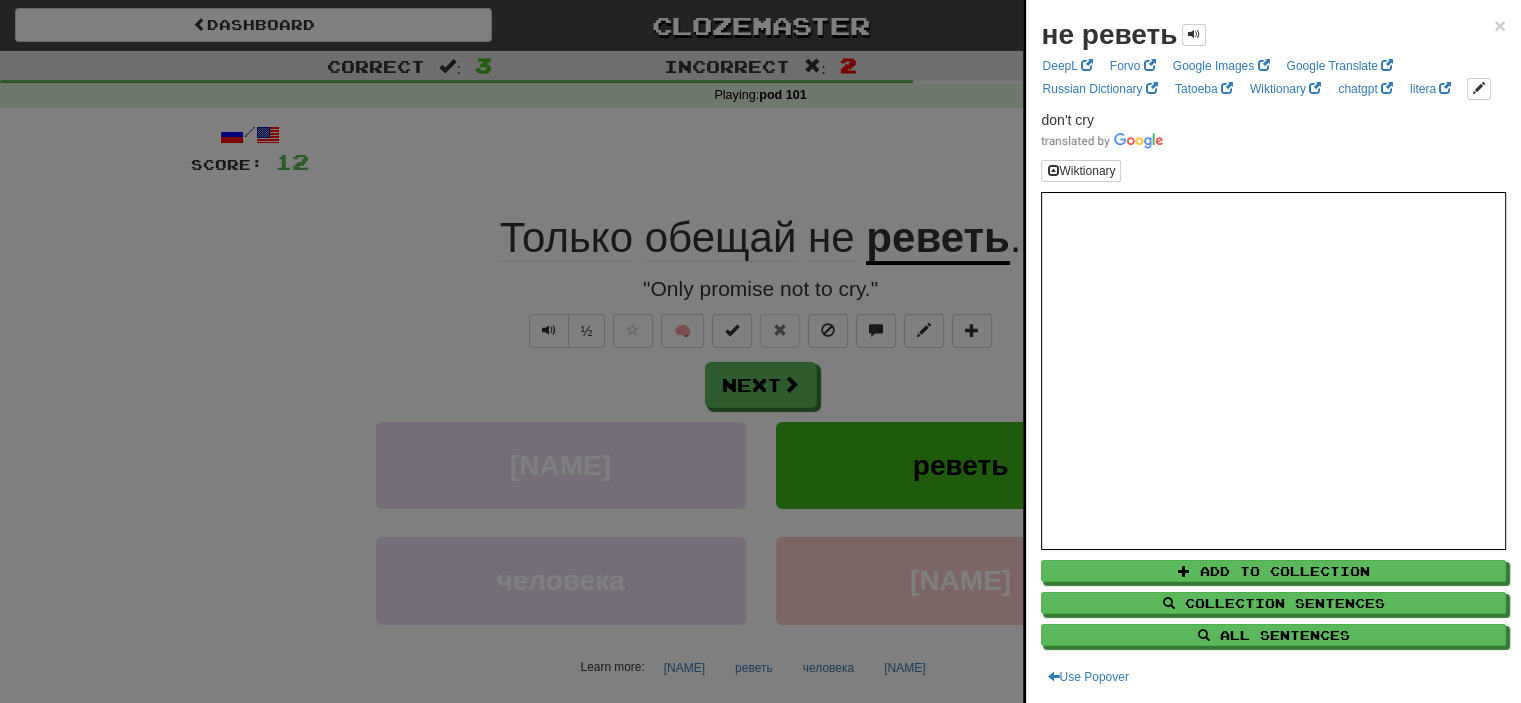 click at bounding box center (760, 351) 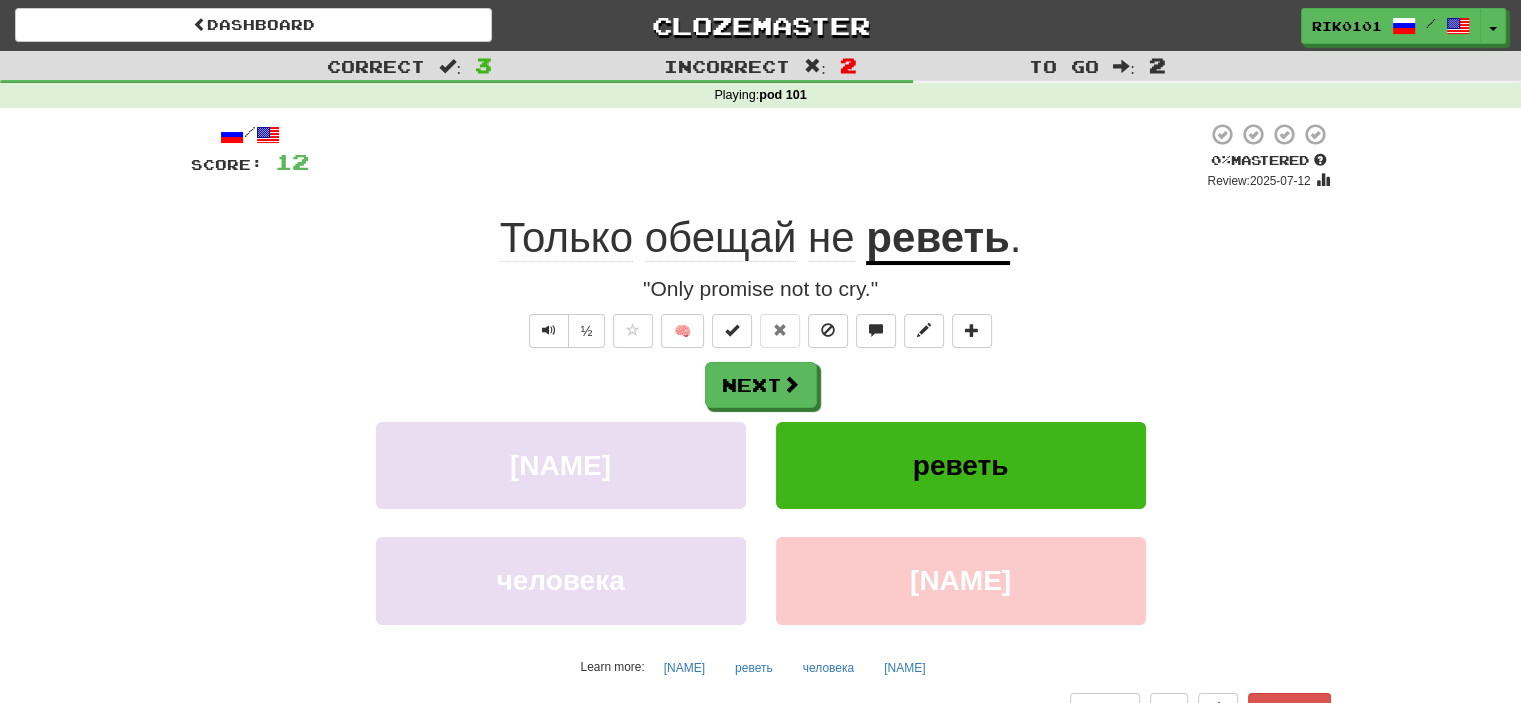 click on "реветь" at bounding box center [937, 239] 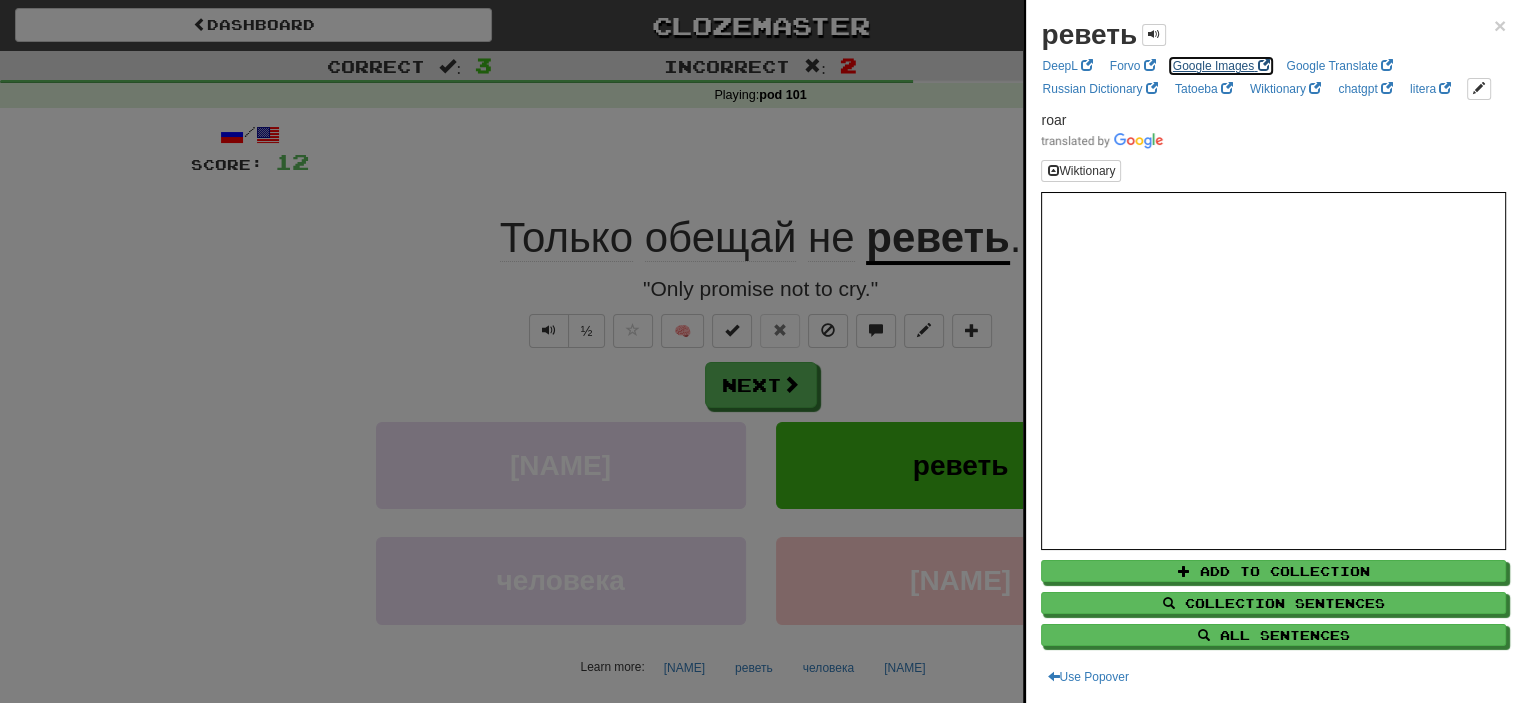 click on "Google Images" at bounding box center (1221, 66) 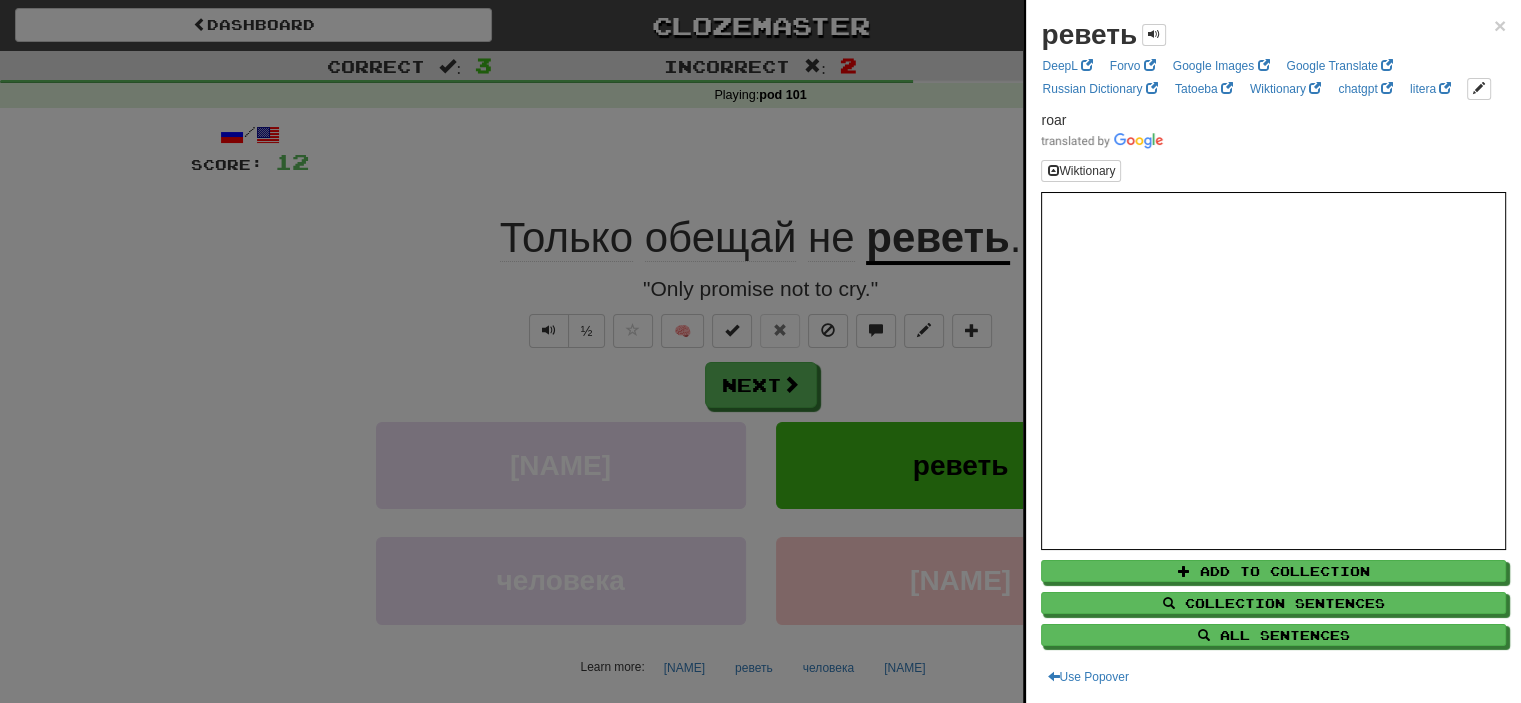 click at bounding box center [760, 351] 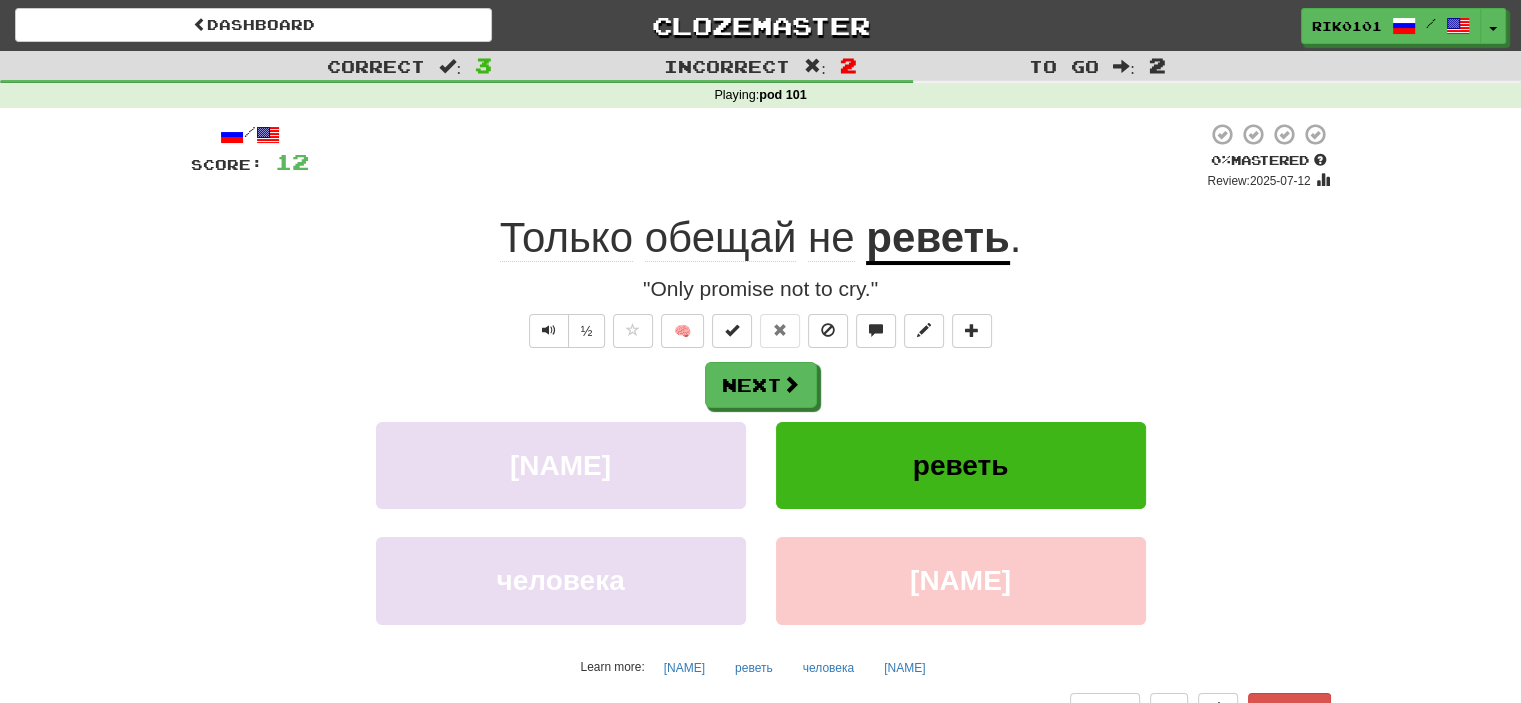 click at bounding box center [758, 156] 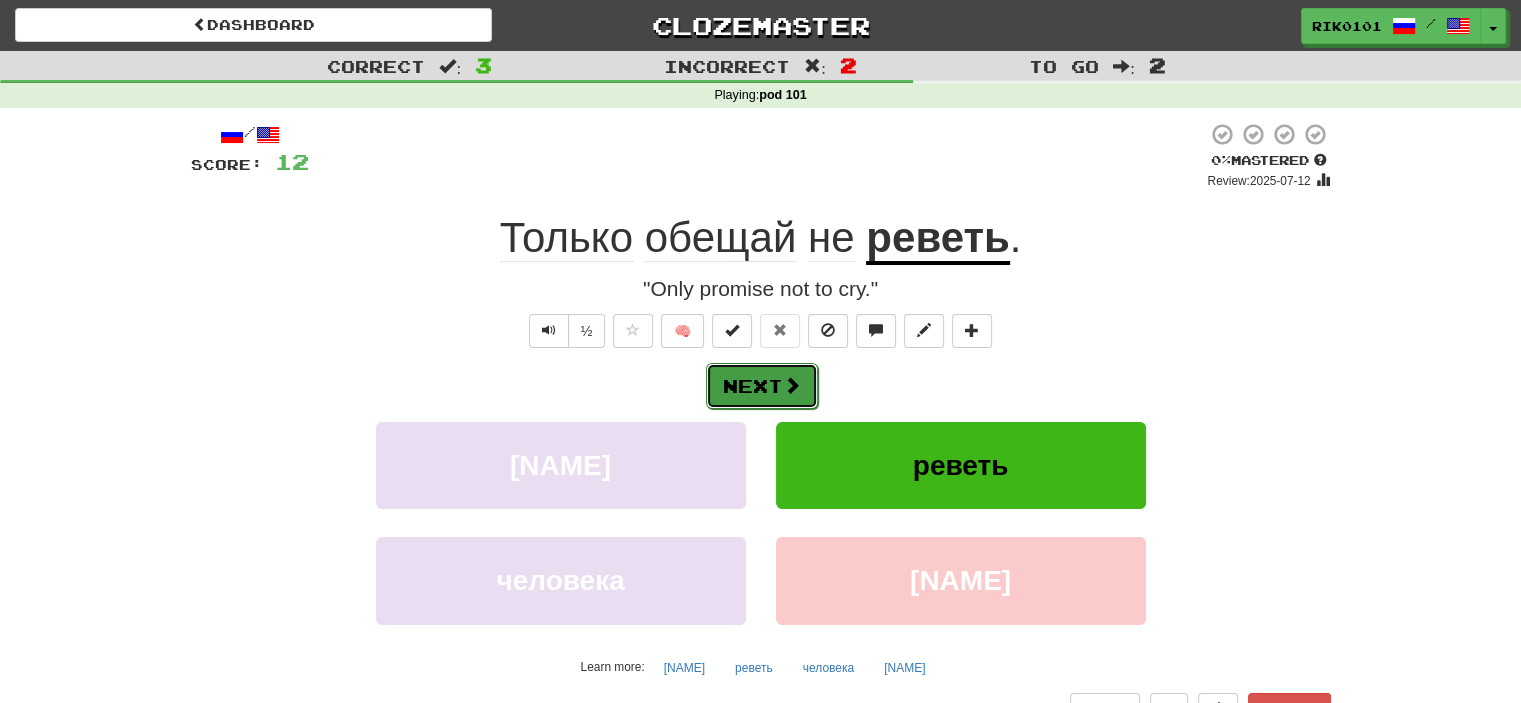 click at bounding box center [792, 385] 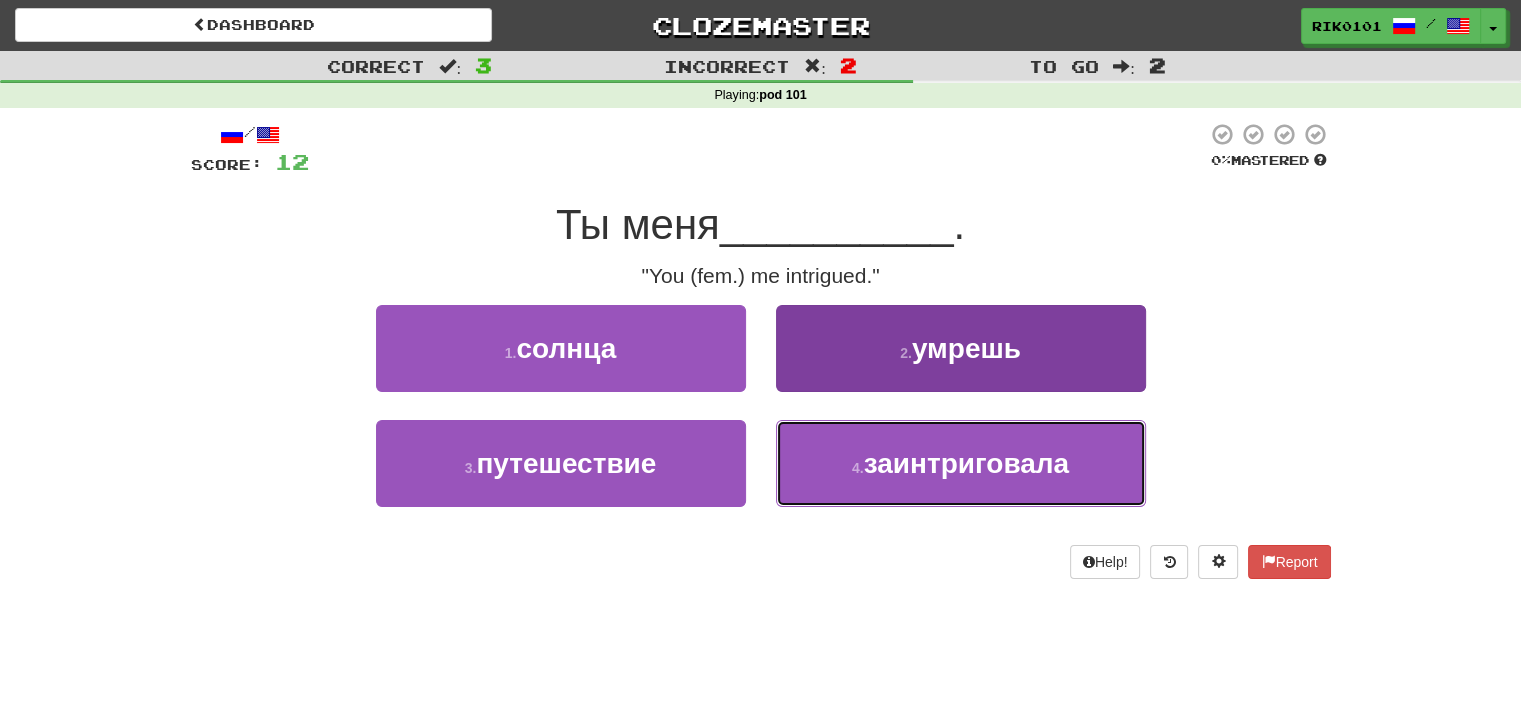 click on "заинтриговала" at bounding box center [966, 463] 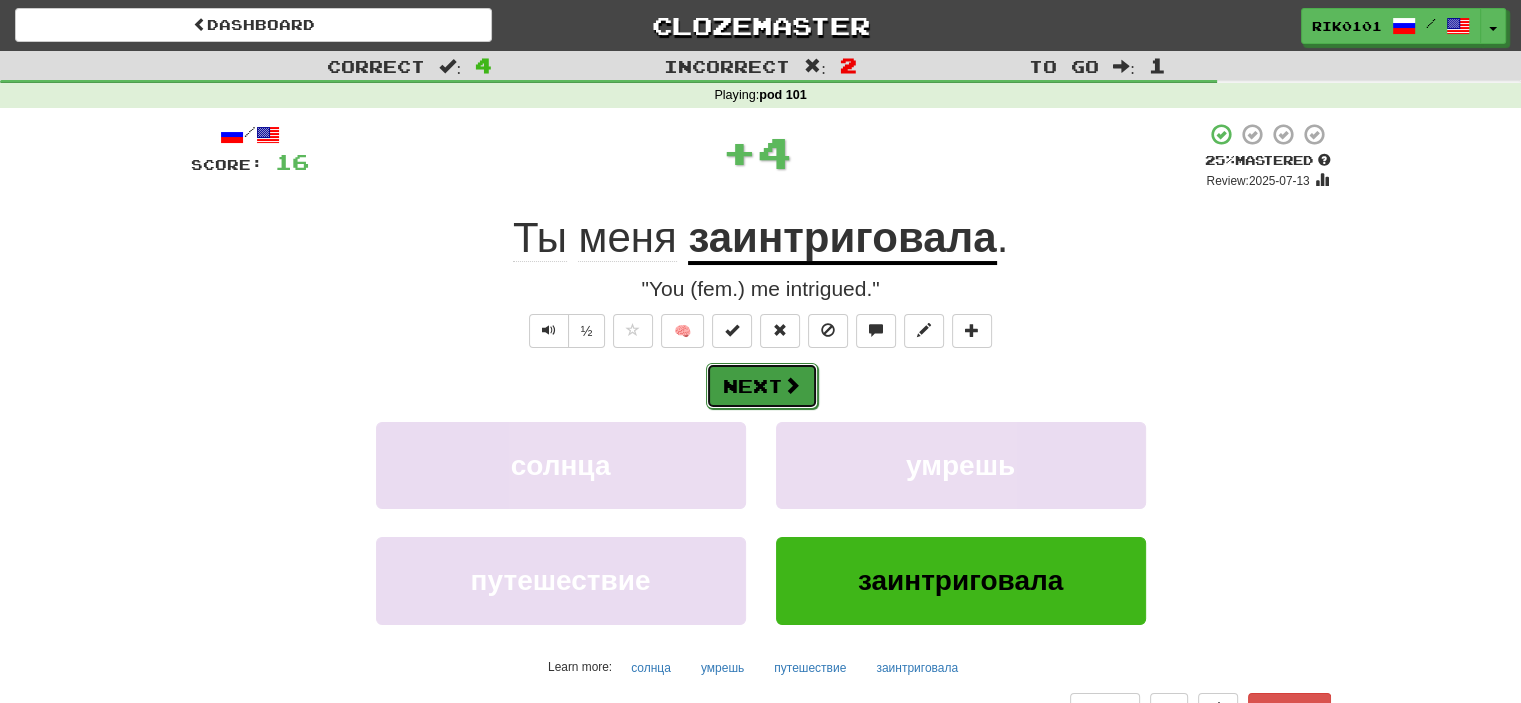 click on "Next" at bounding box center (762, 386) 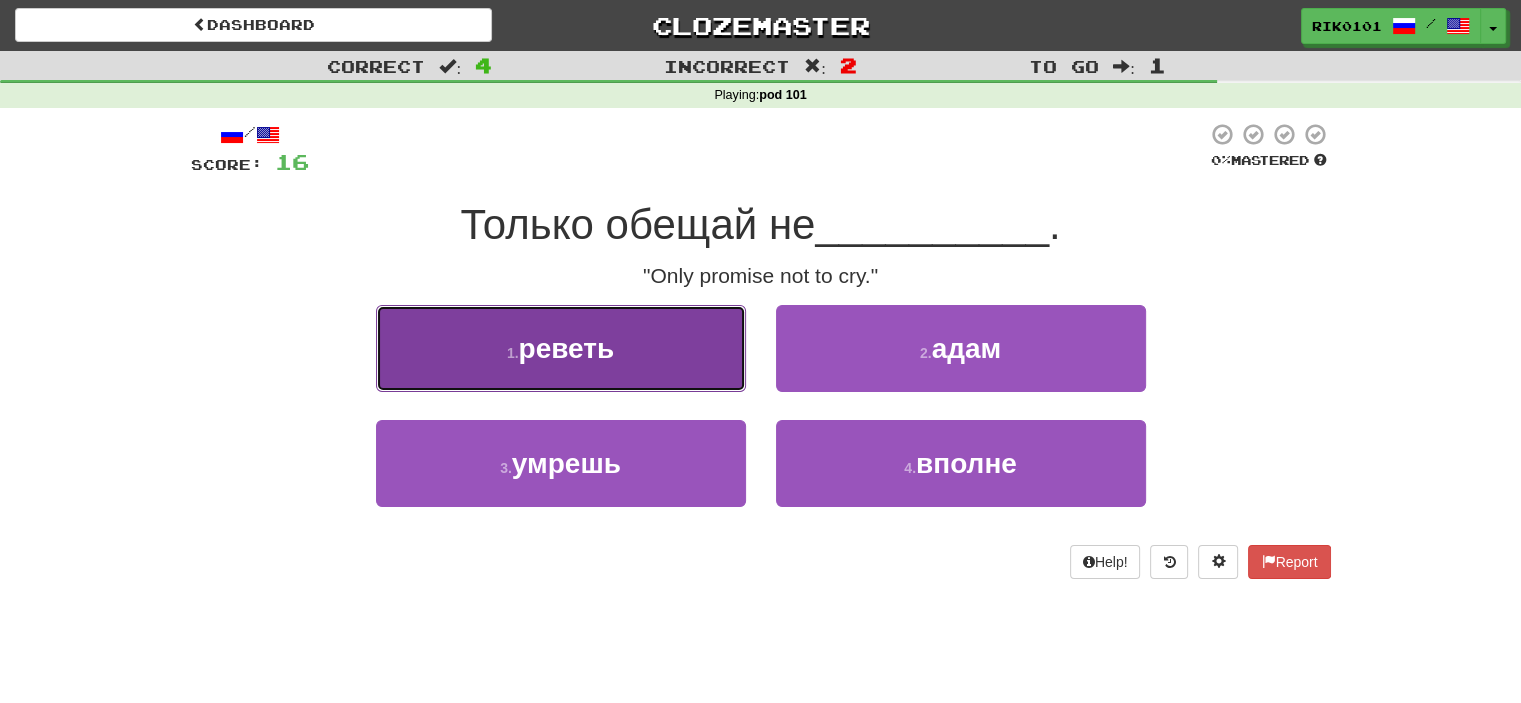 click on "1 .  реветь" at bounding box center (561, 348) 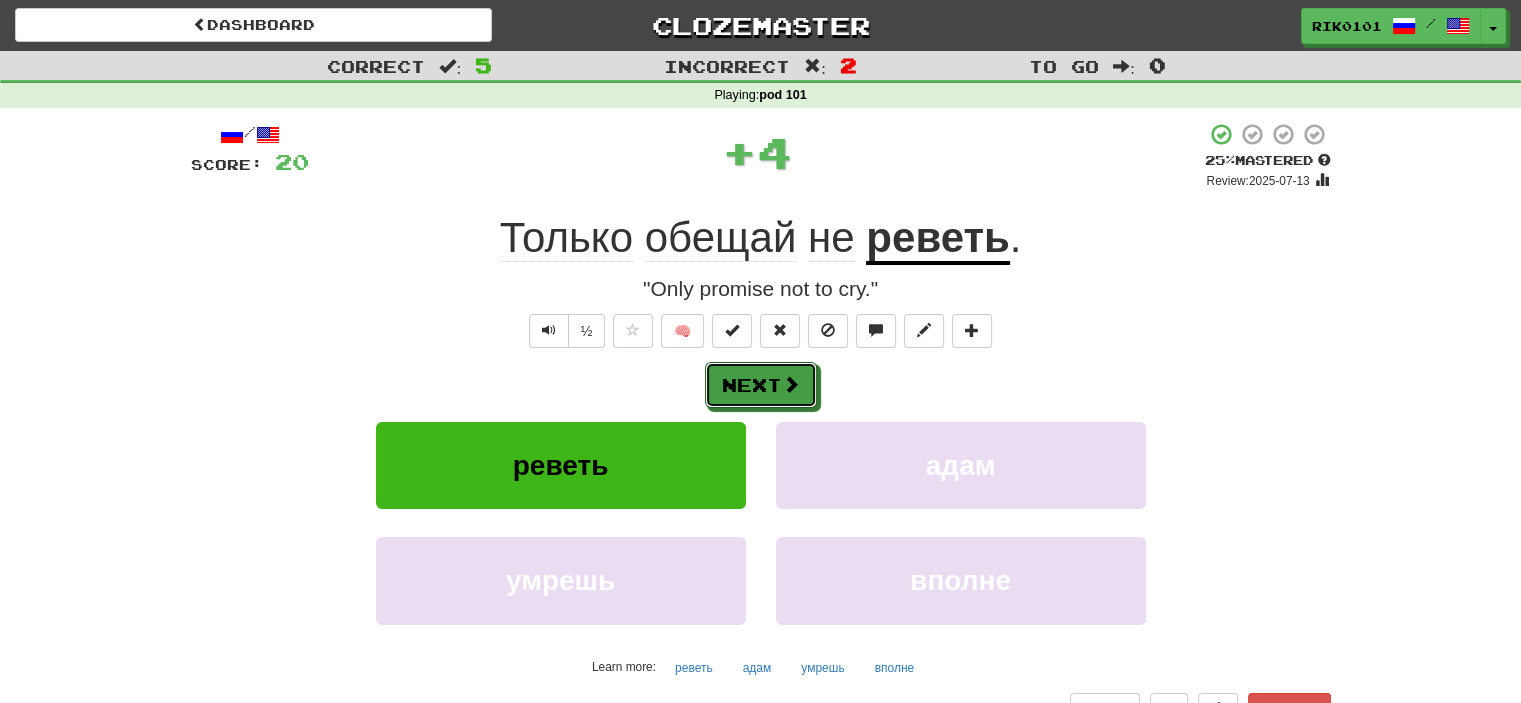 click on "Next" at bounding box center [761, 385] 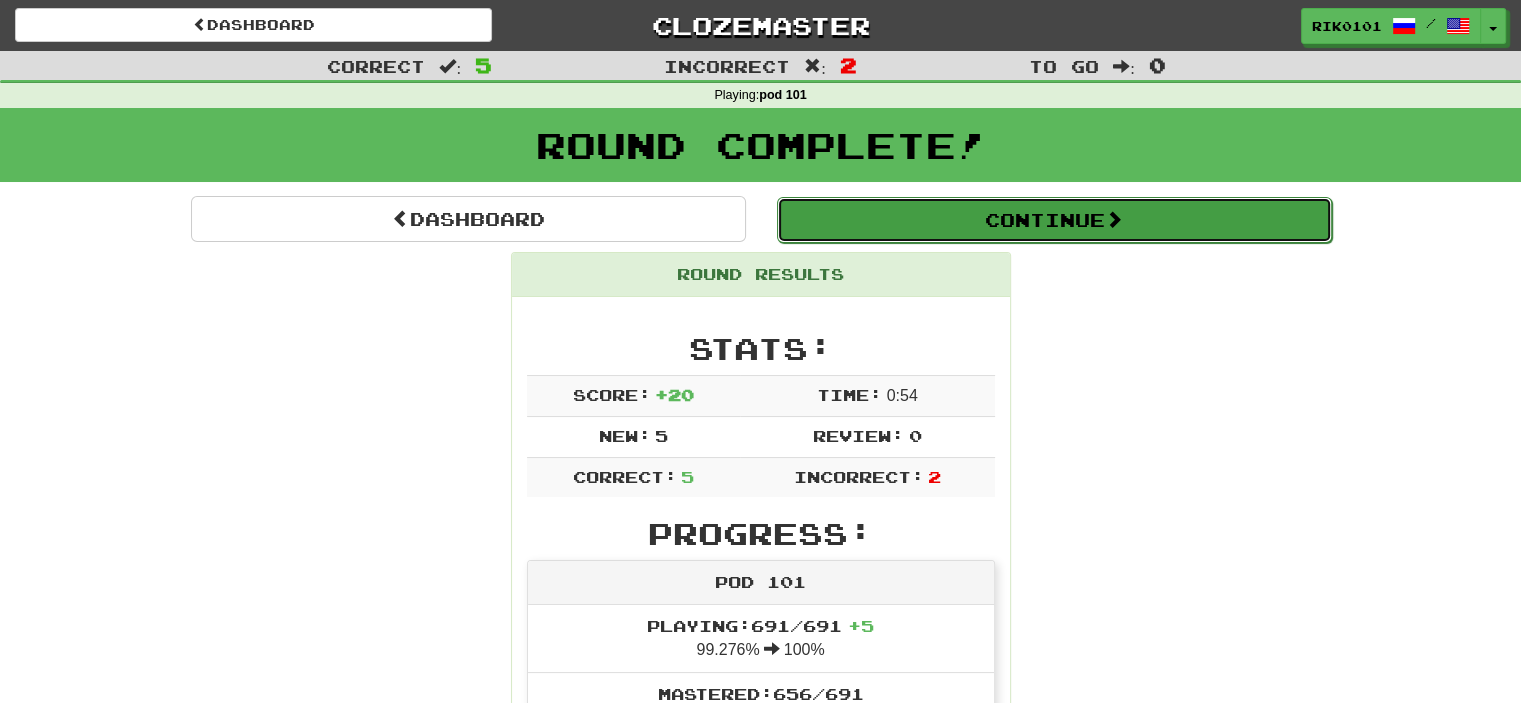 click on "Continue" at bounding box center [1054, 220] 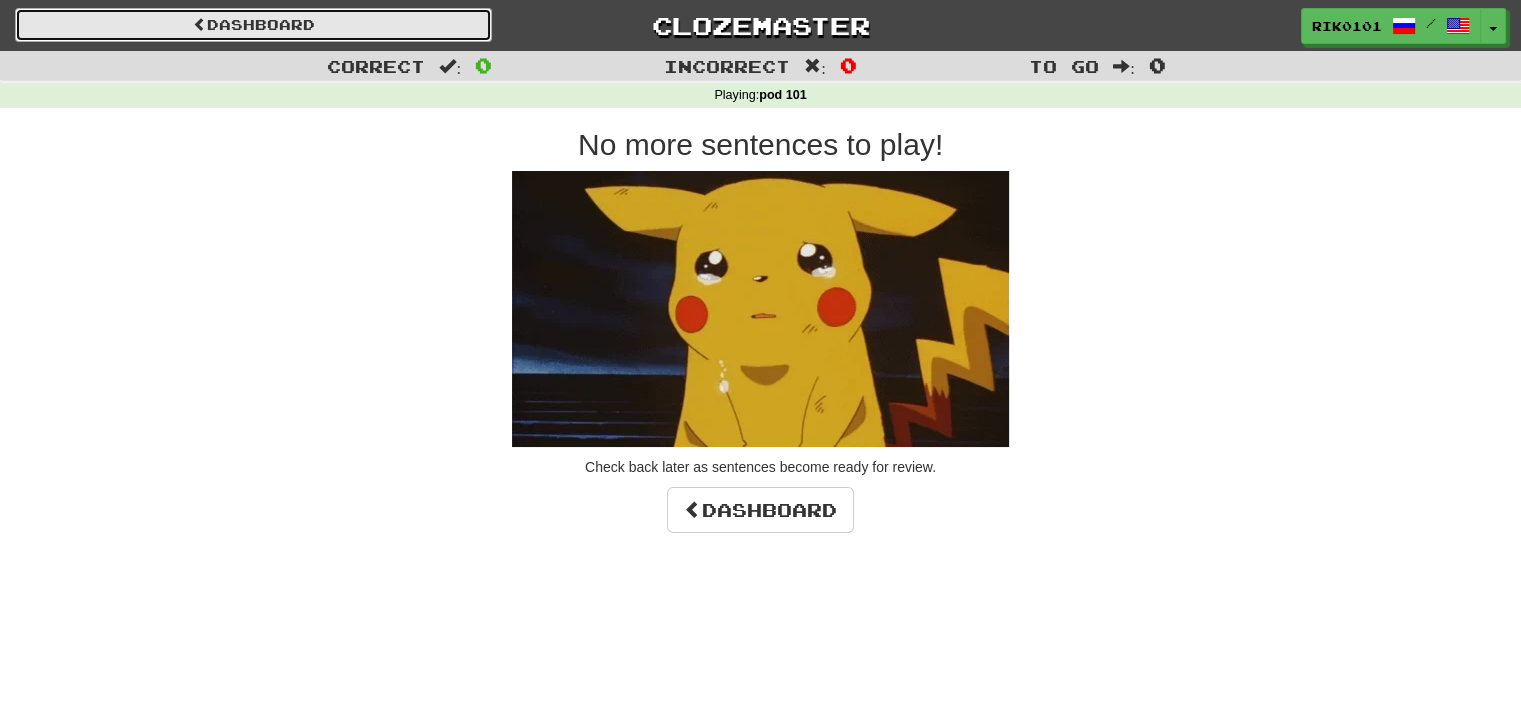 click on "Dashboard" at bounding box center (253, 25) 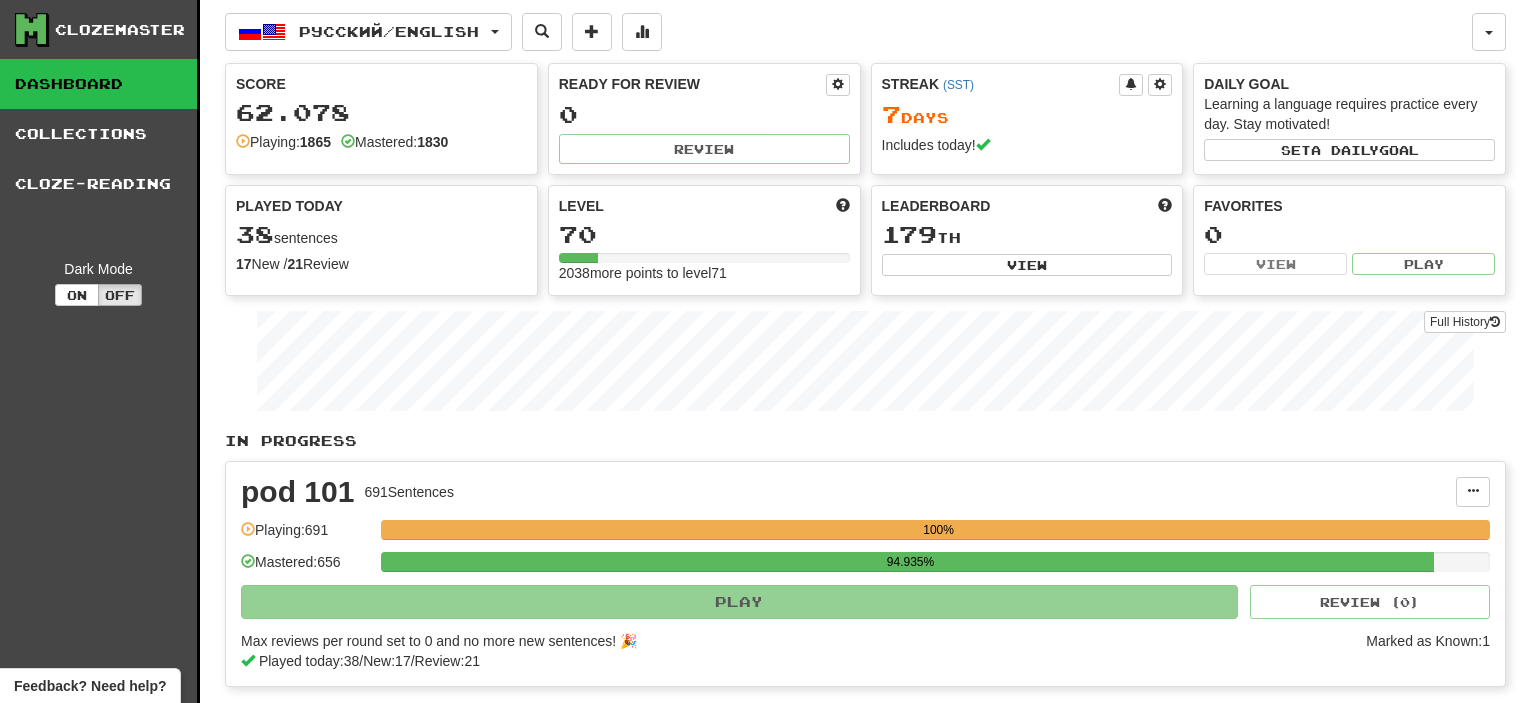 scroll, scrollTop: 0, scrollLeft: 0, axis: both 